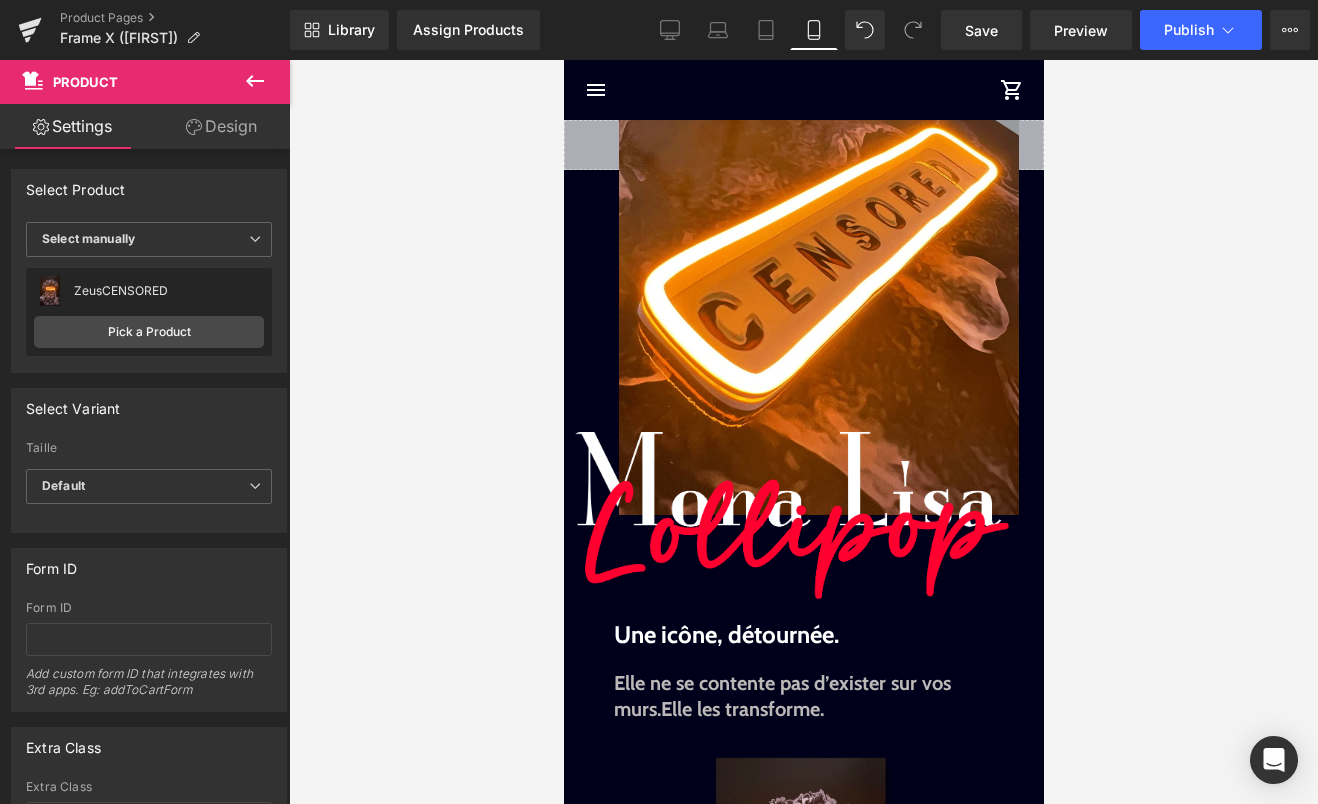 scroll, scrollTop: 0, scrollLeft: 0, axis: both 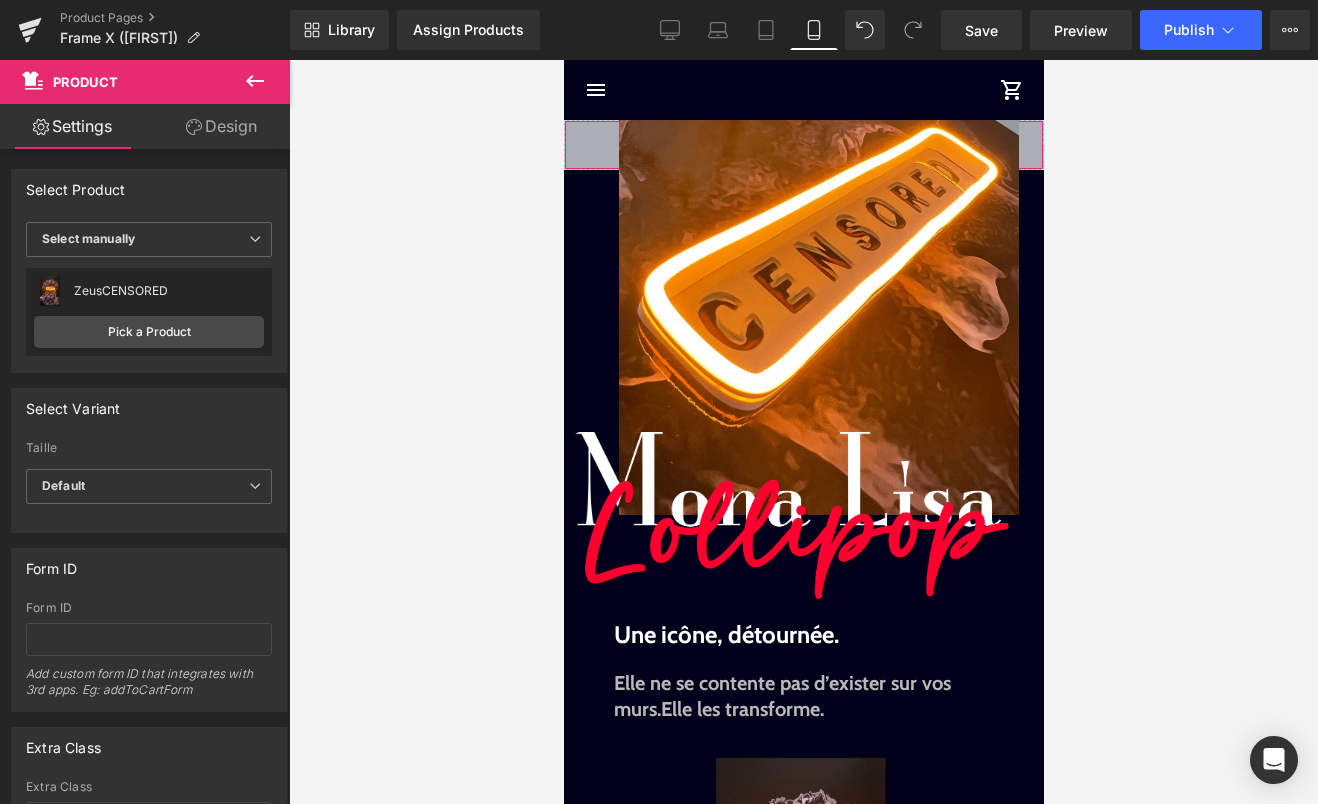 click on "Liquid" at bounding box center [803, 145] 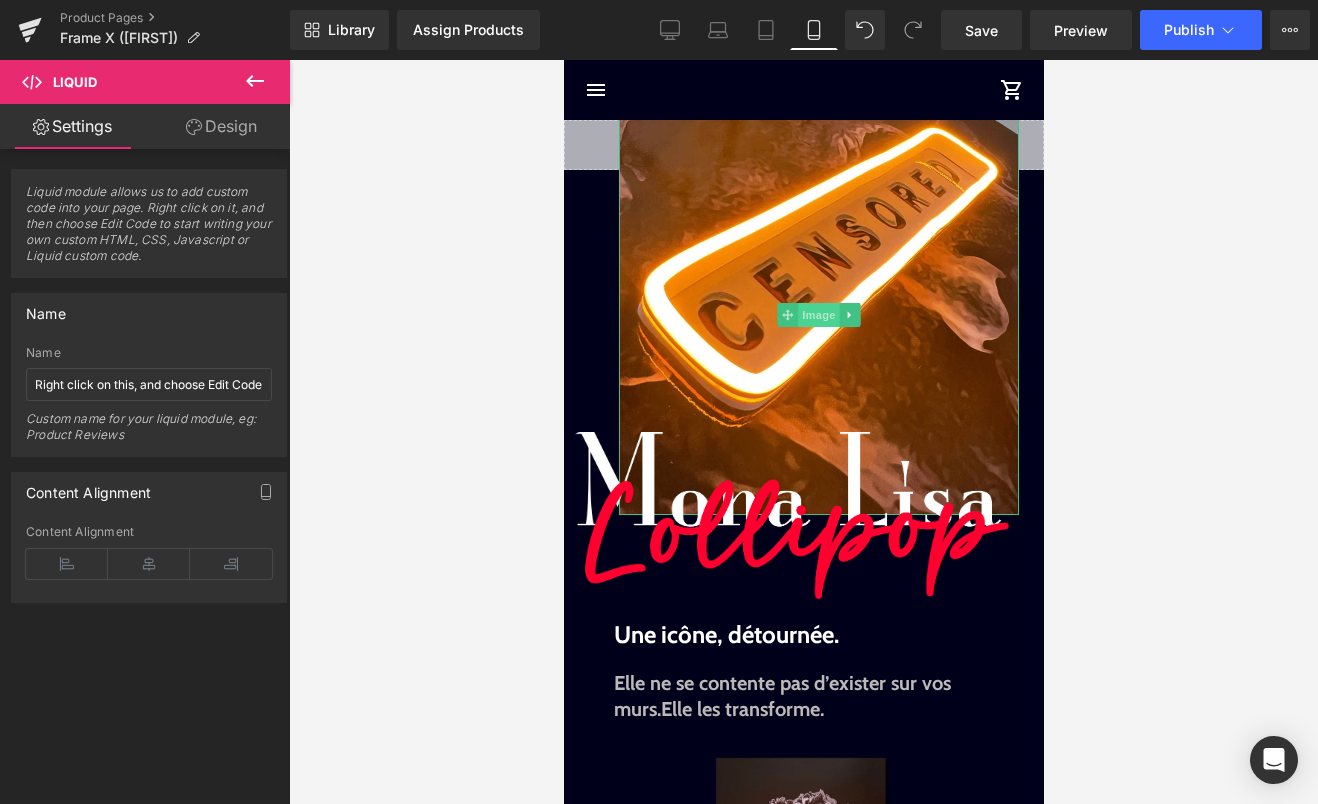 click on "Image" at bounding box center [818, 315] 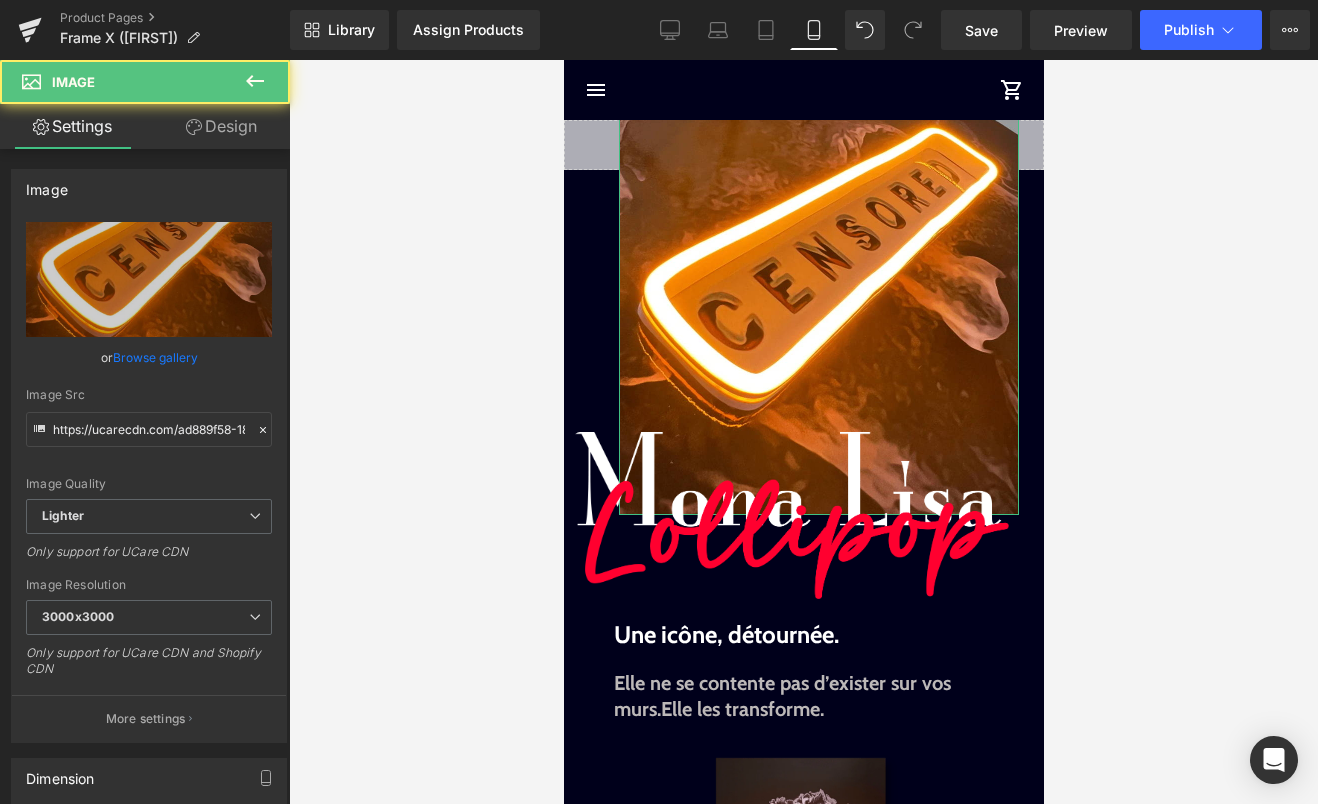 click on "Design" at bounding box center [221, 126] 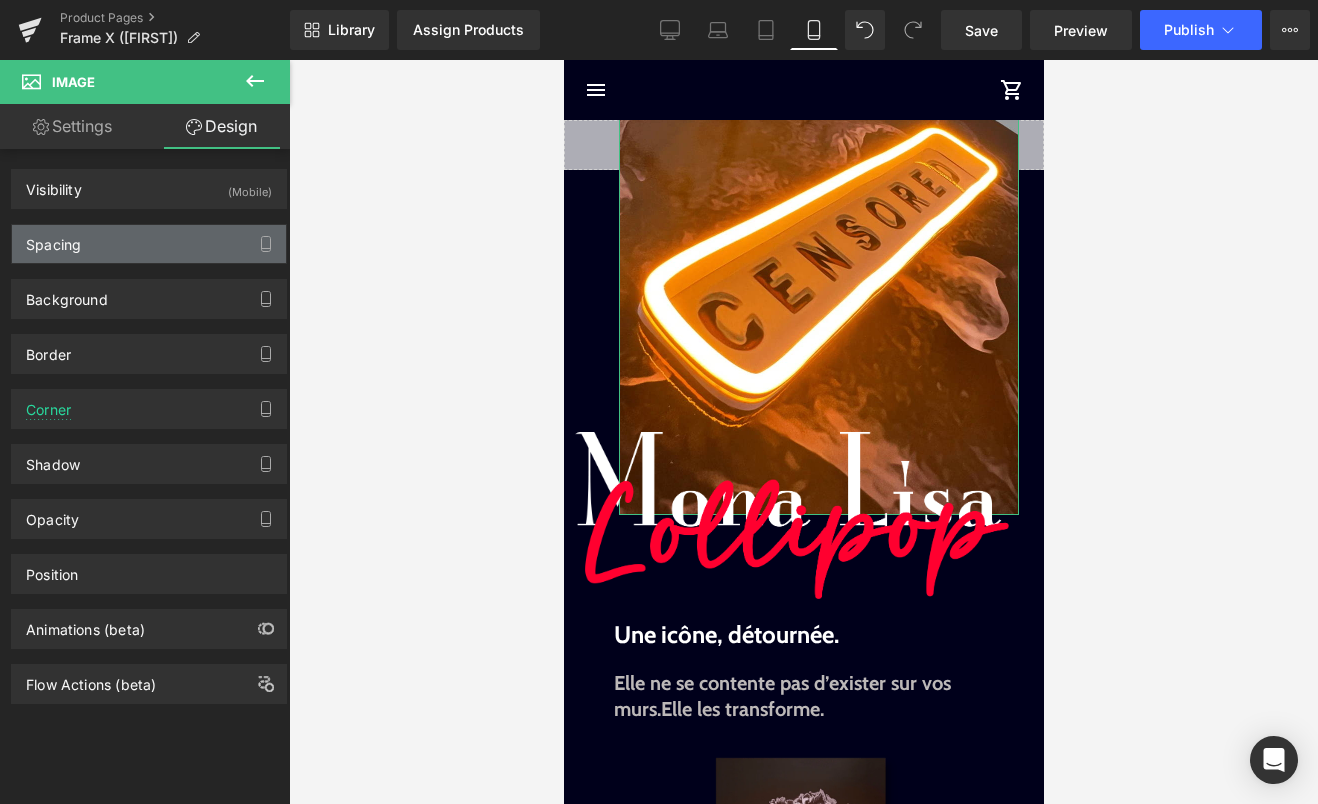 click on "Spacing" at bounding box center (149, 244) 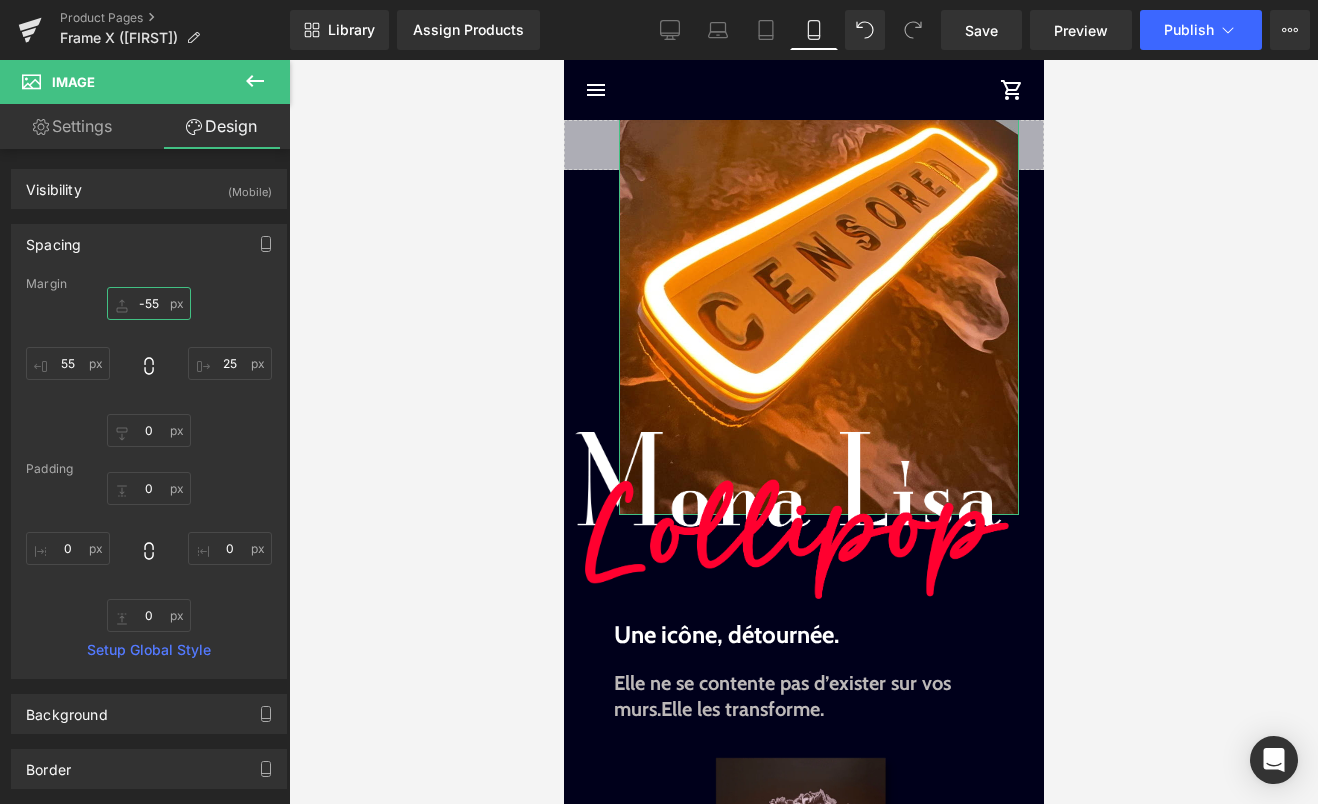 click on "-55" at bounding box center [149, 303] 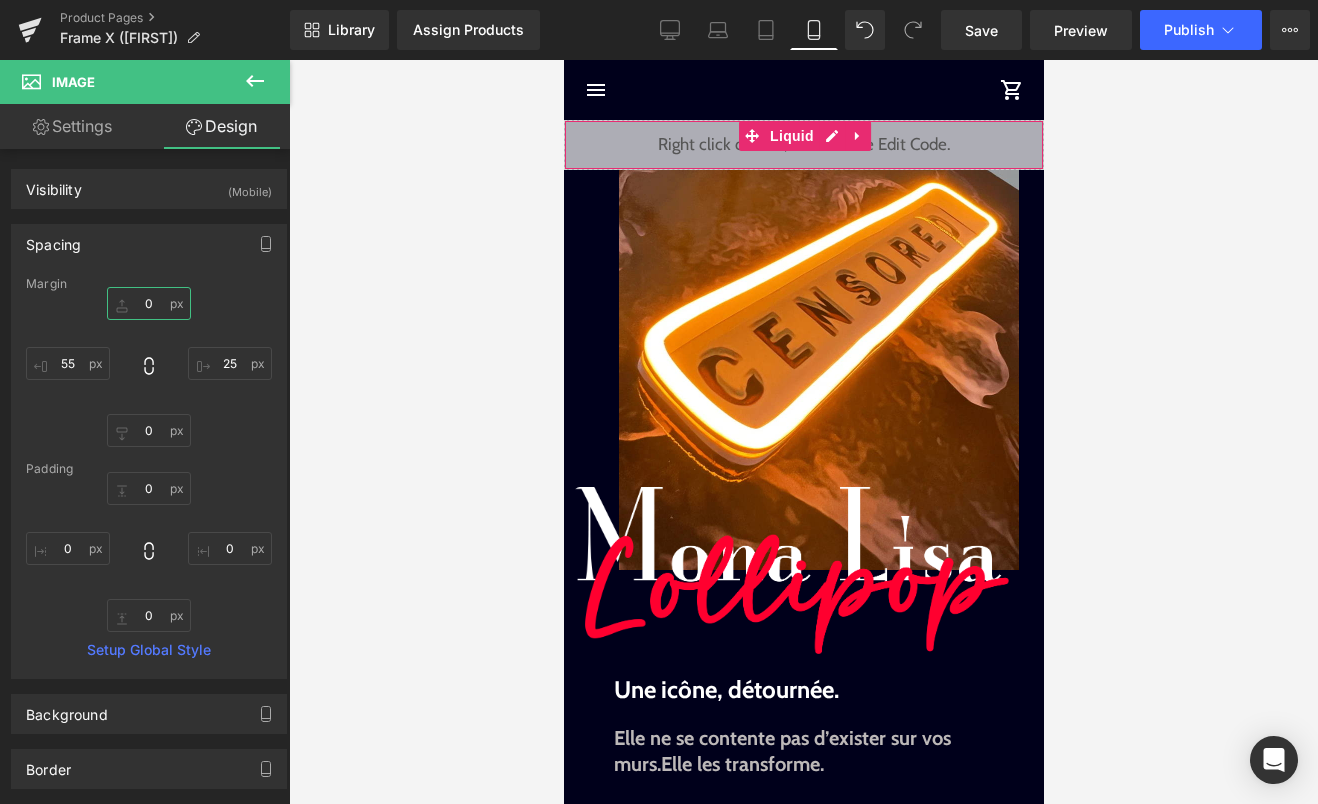 click on "Liquid" at bounding box center (803, 145) 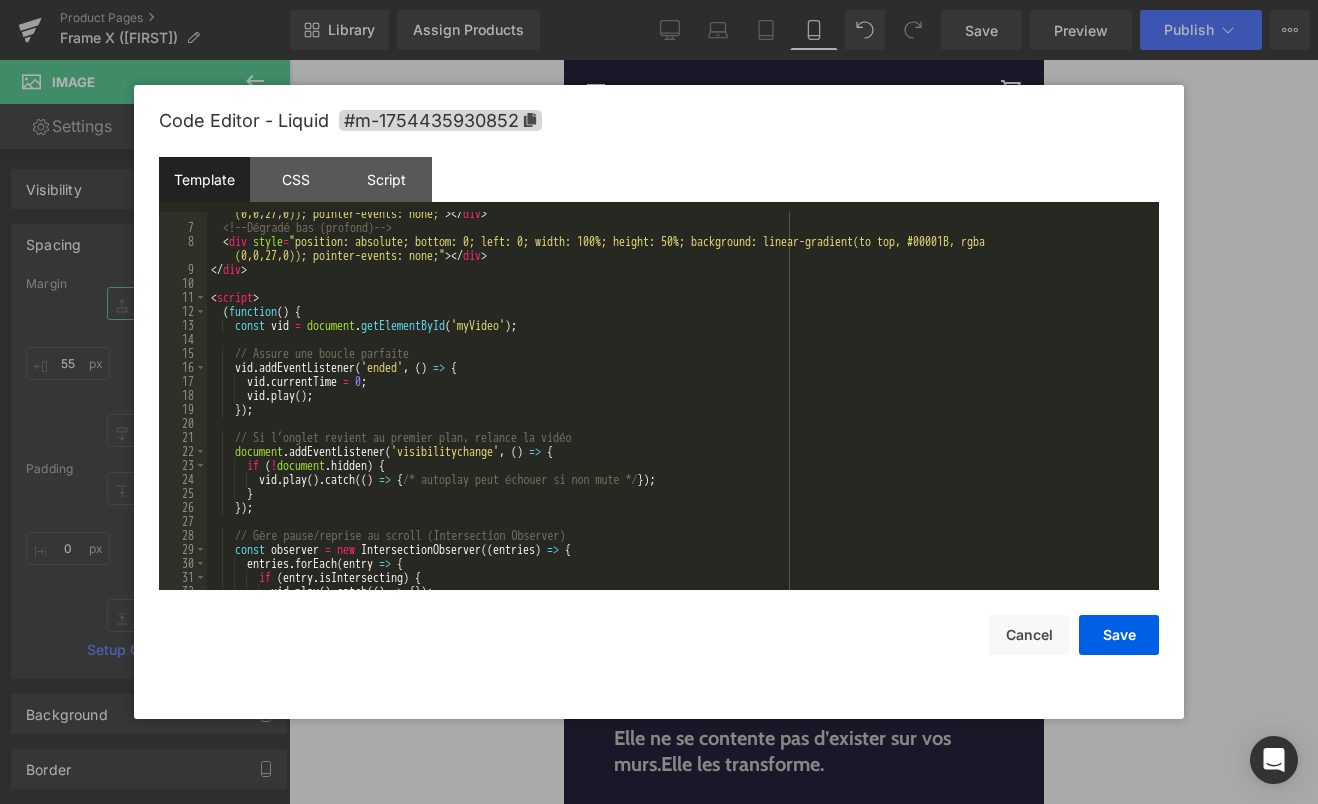 scroll, scrollTop: 0, scrollLeft: 0, axis: both 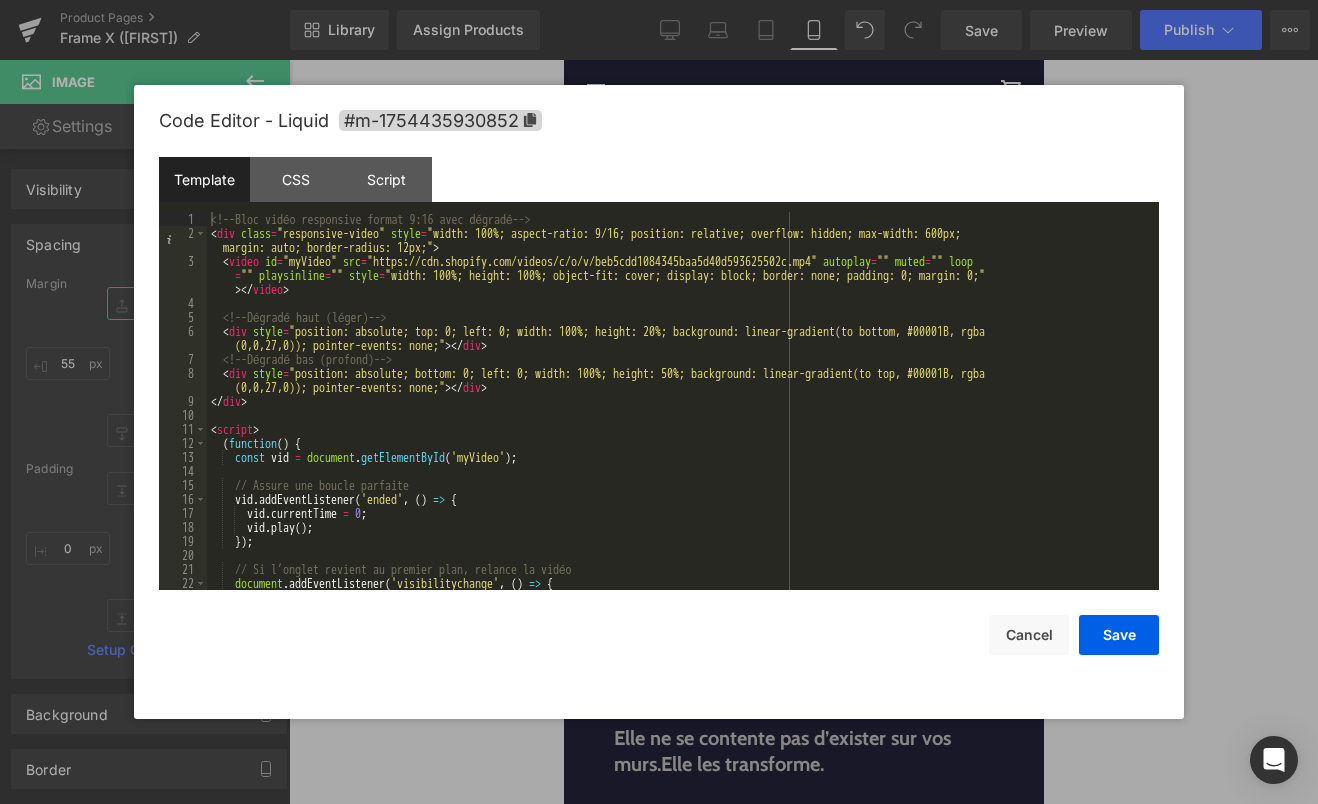 type 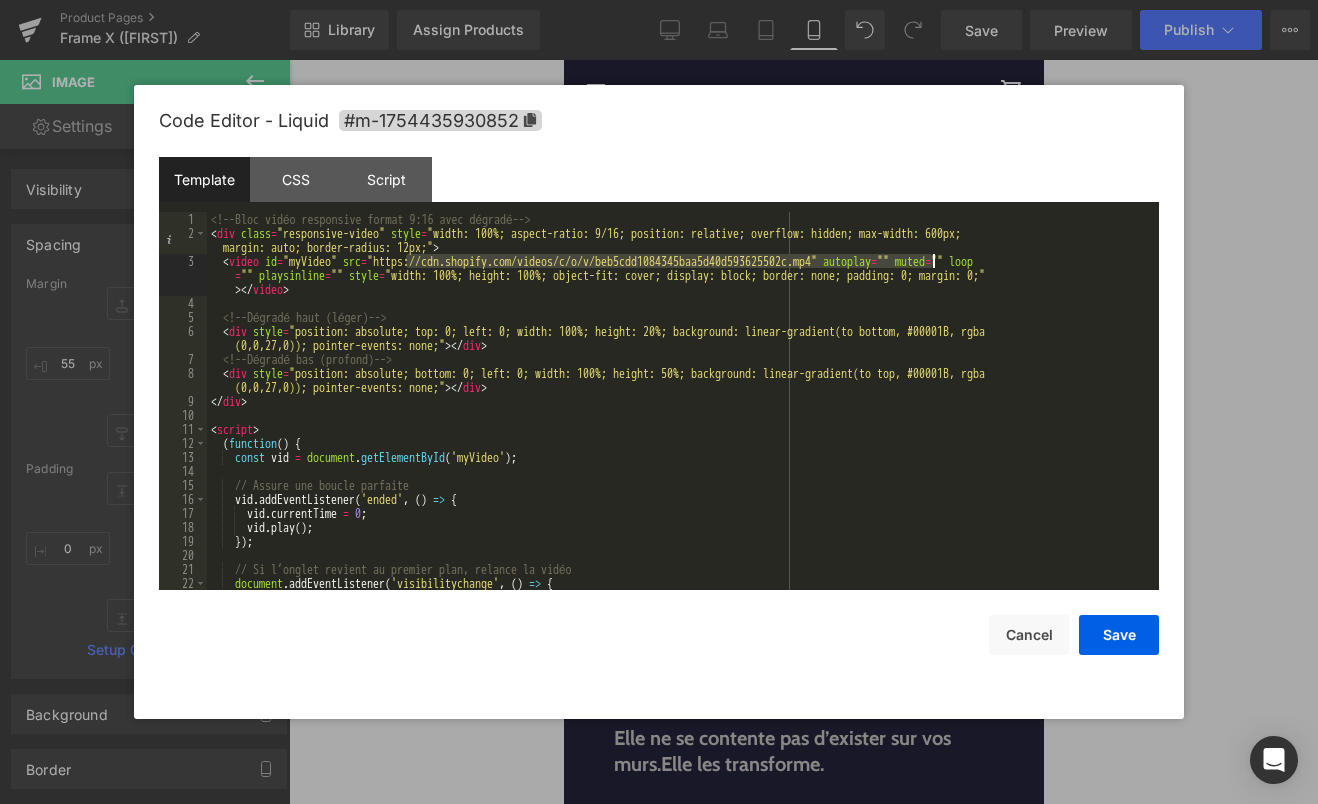 drag, startPoint x: 407, startPoint y: 263, endPoint x: 934, endPoint y: 262, distance: 527.001 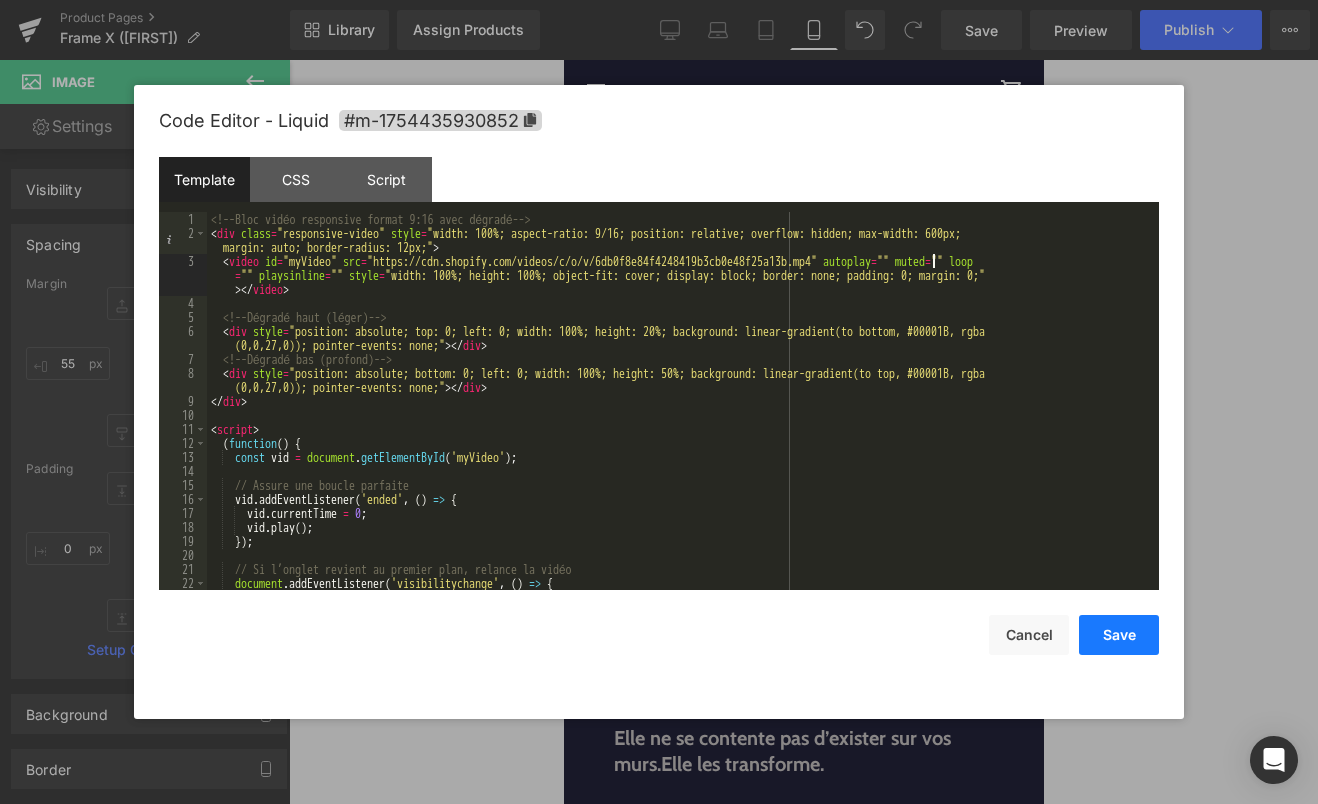 click on "Save" at bounding box center (1119, 635) 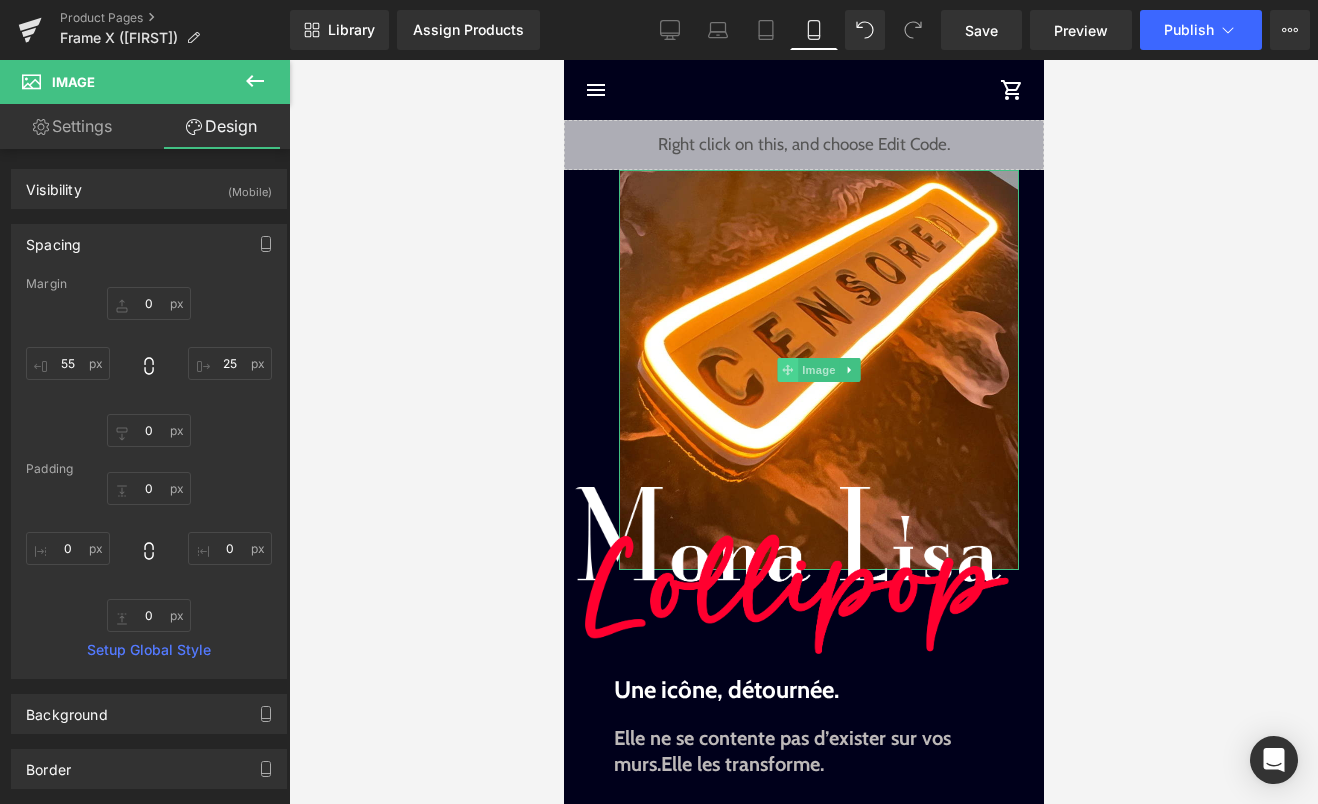 click at bounding box center [786, 370] 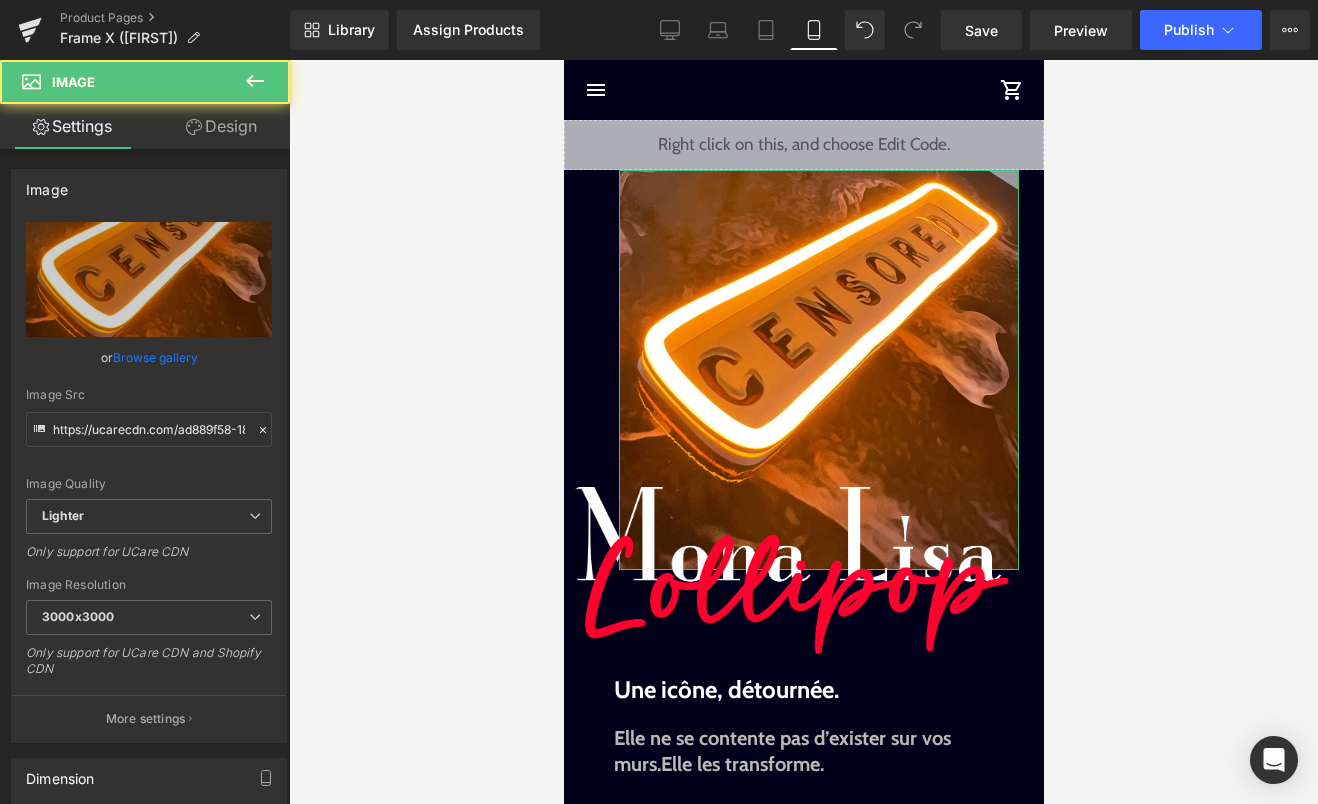 click on "Design" at bounding box center [221, 126] 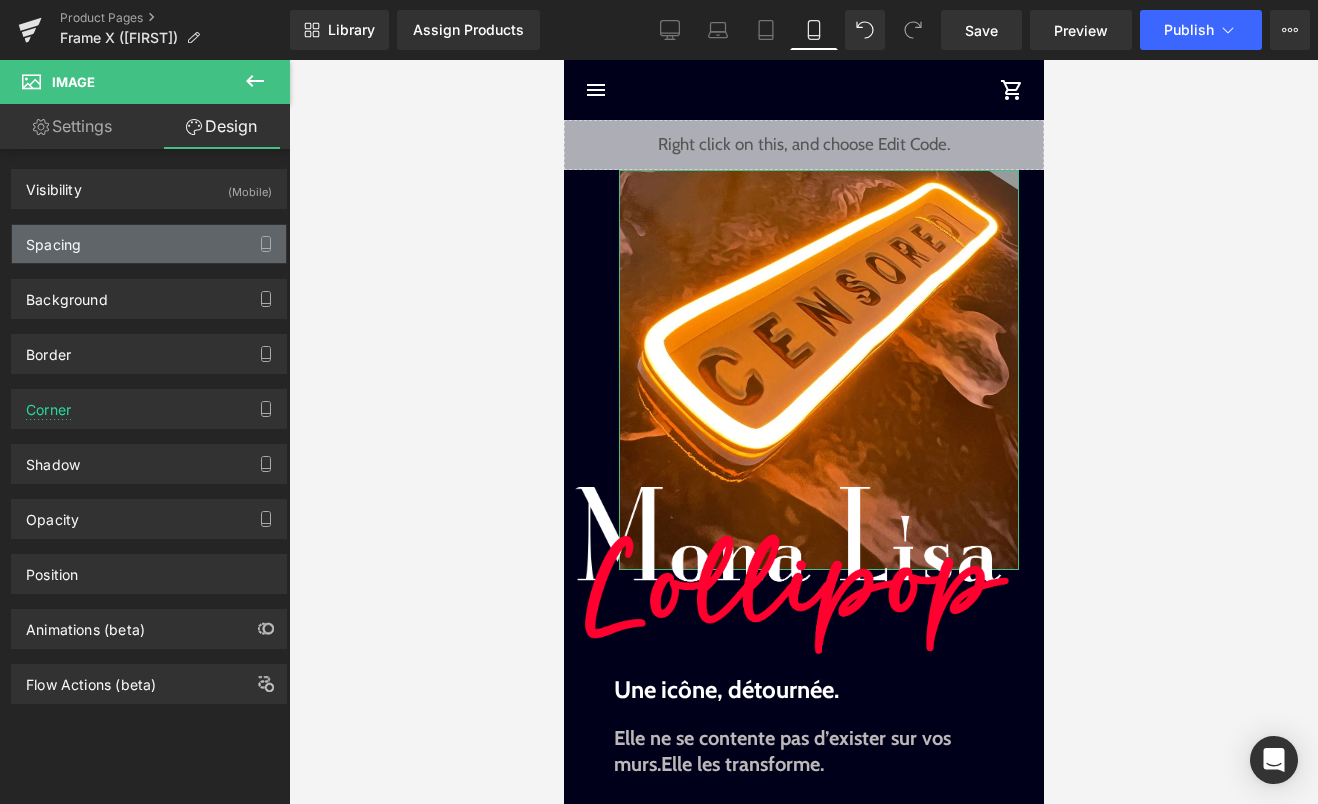 type on "0" 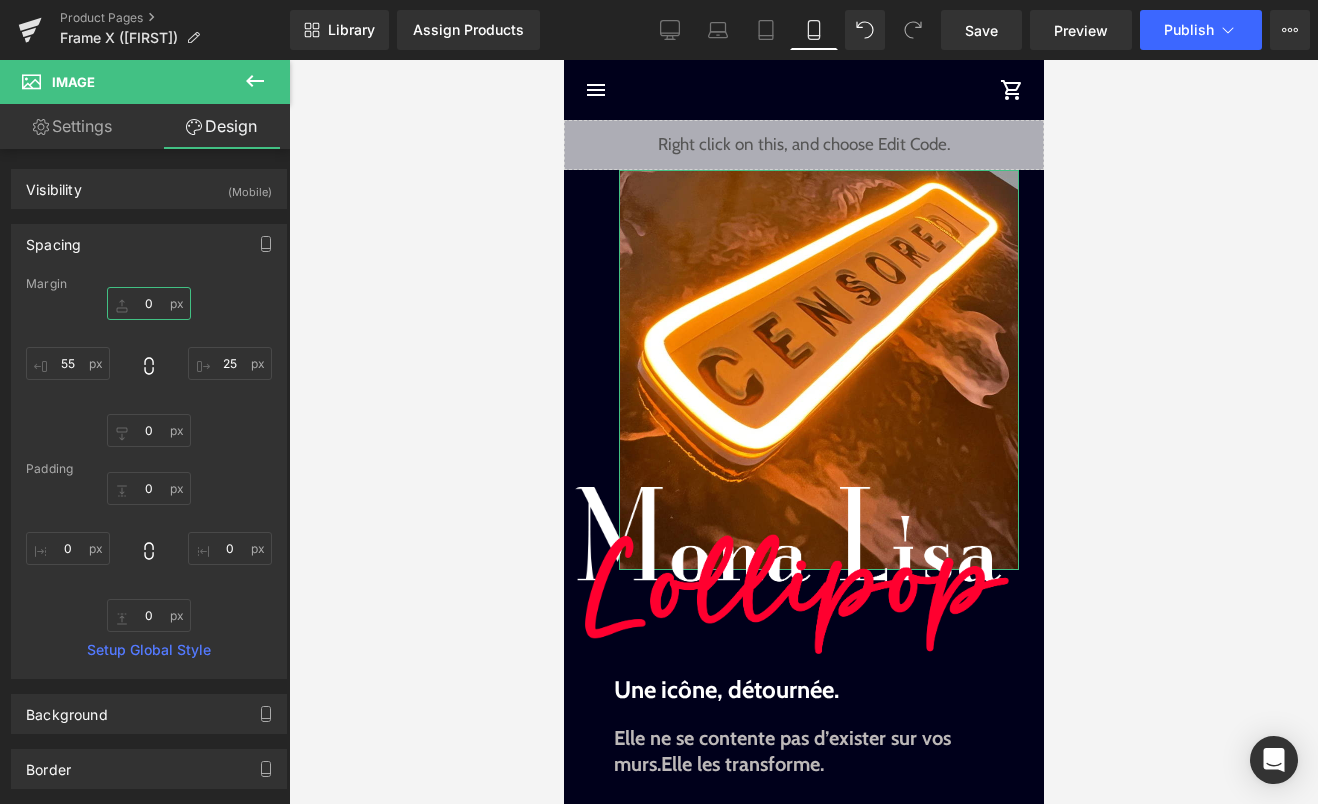 click on "0" at bounding box center [149, 303] 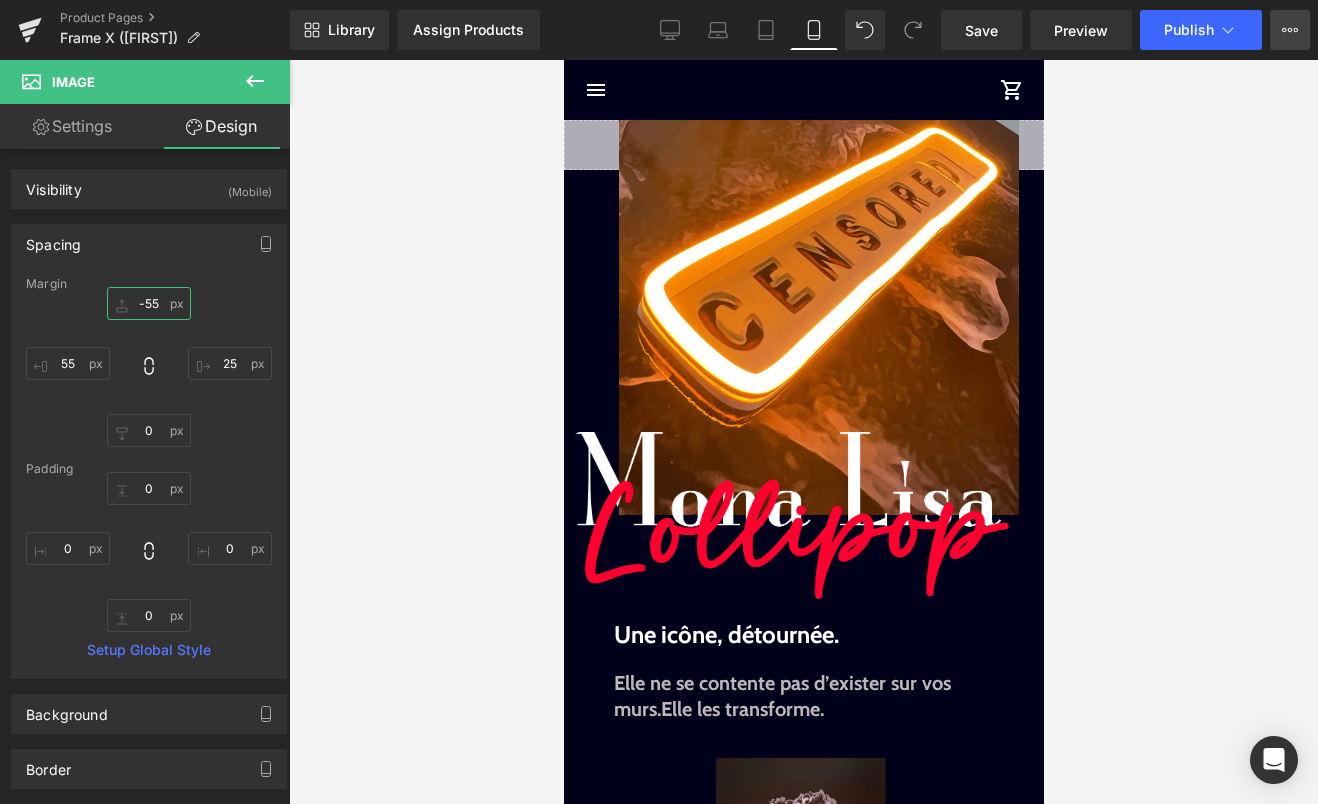 type on "-55" 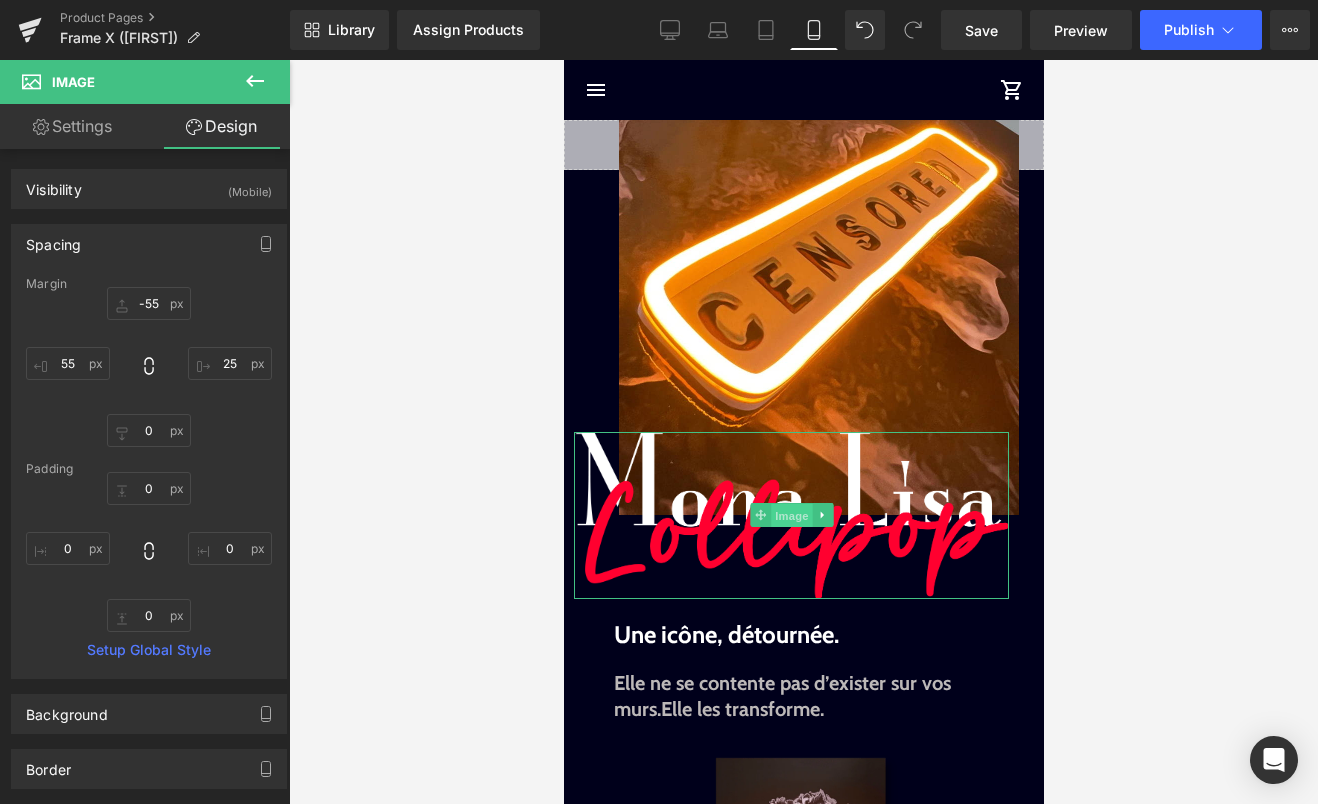 click on "Image" at bounding box center (791, 516) 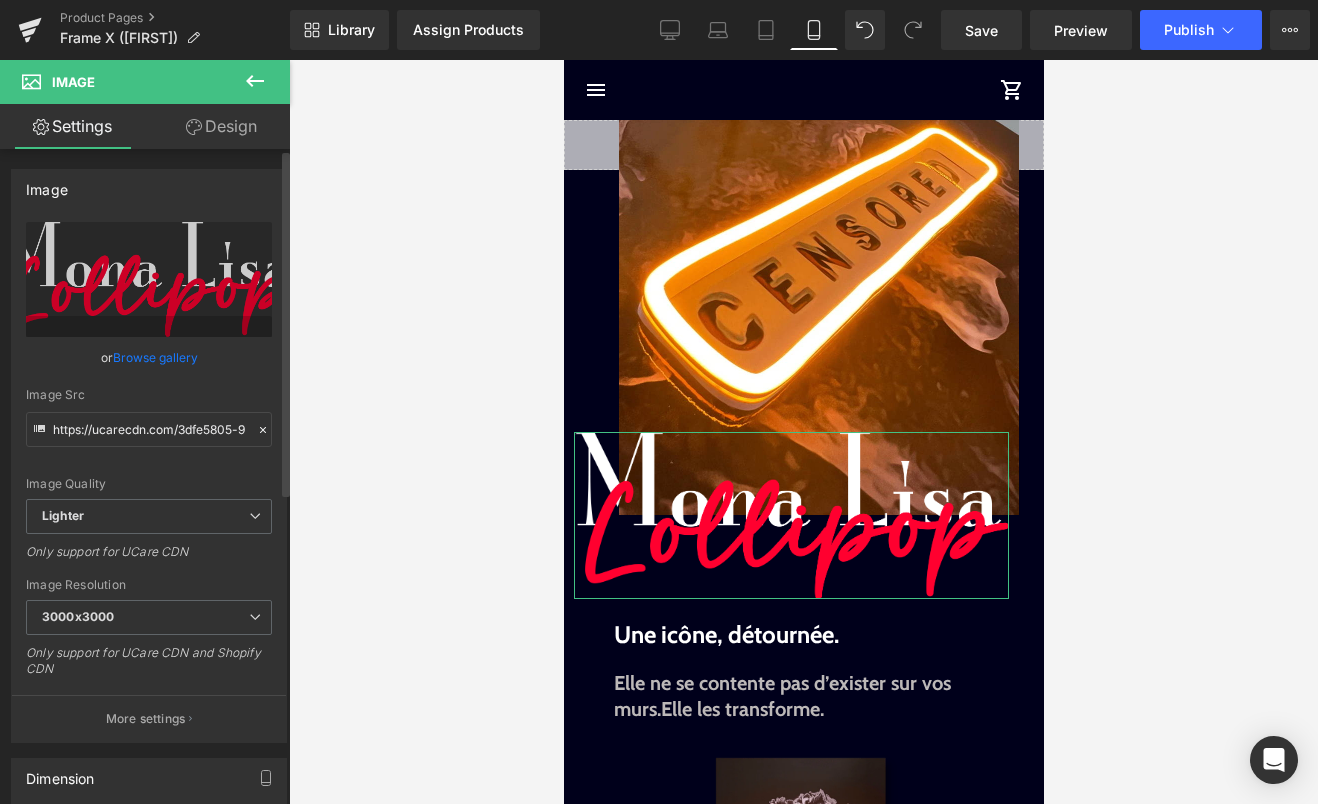 click on "Browse gallery" at bounding box center (155, 357) 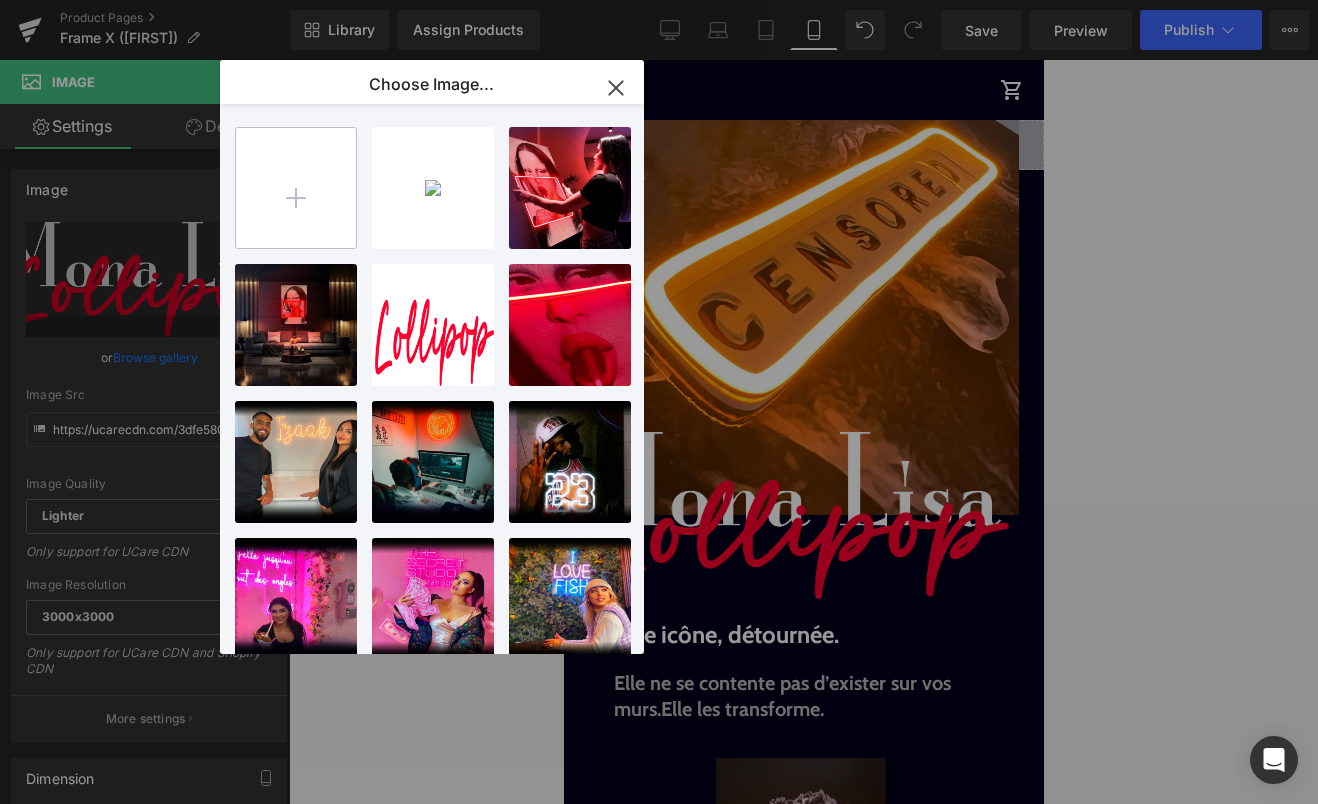 click at bounding box center (296, 188) 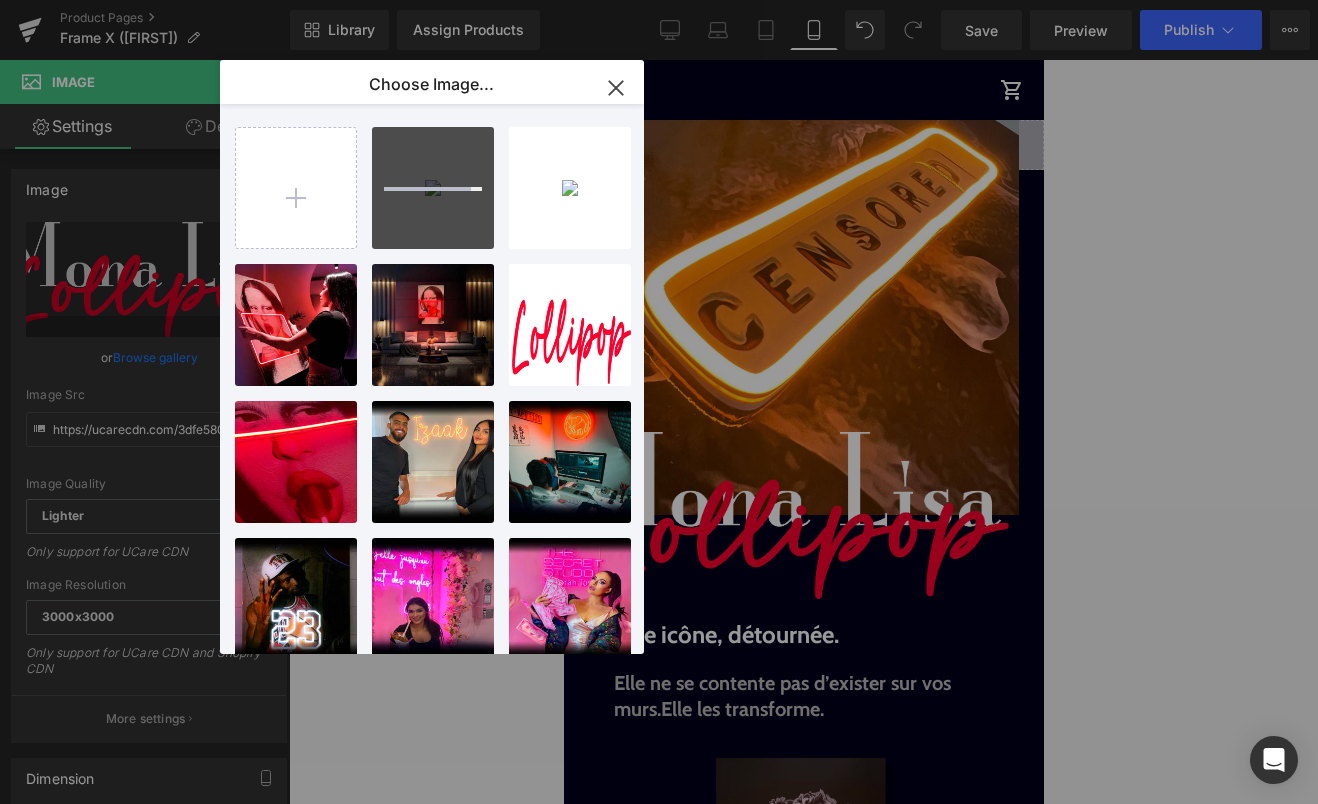 type 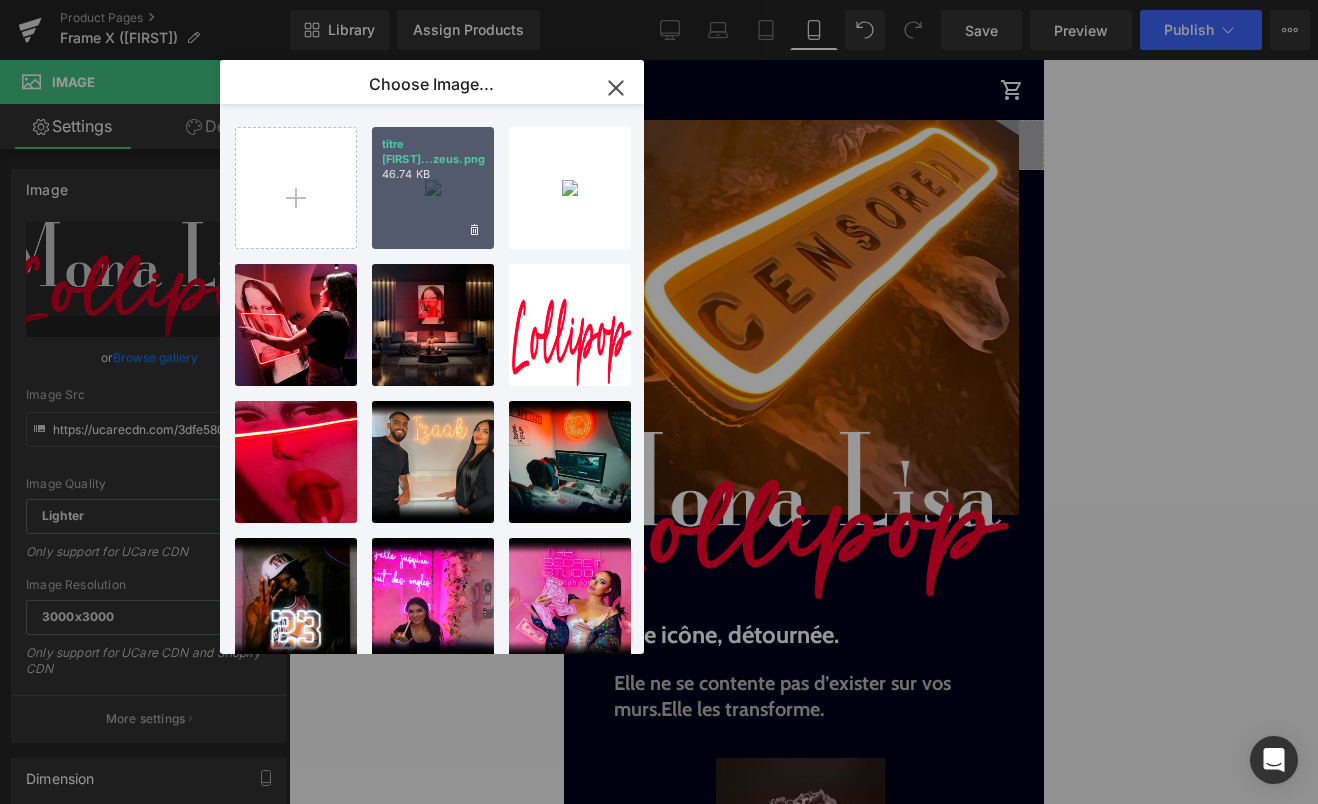 click on "titre z[REDACTED].png 46.74 KB" at bounding box center [433, 188] 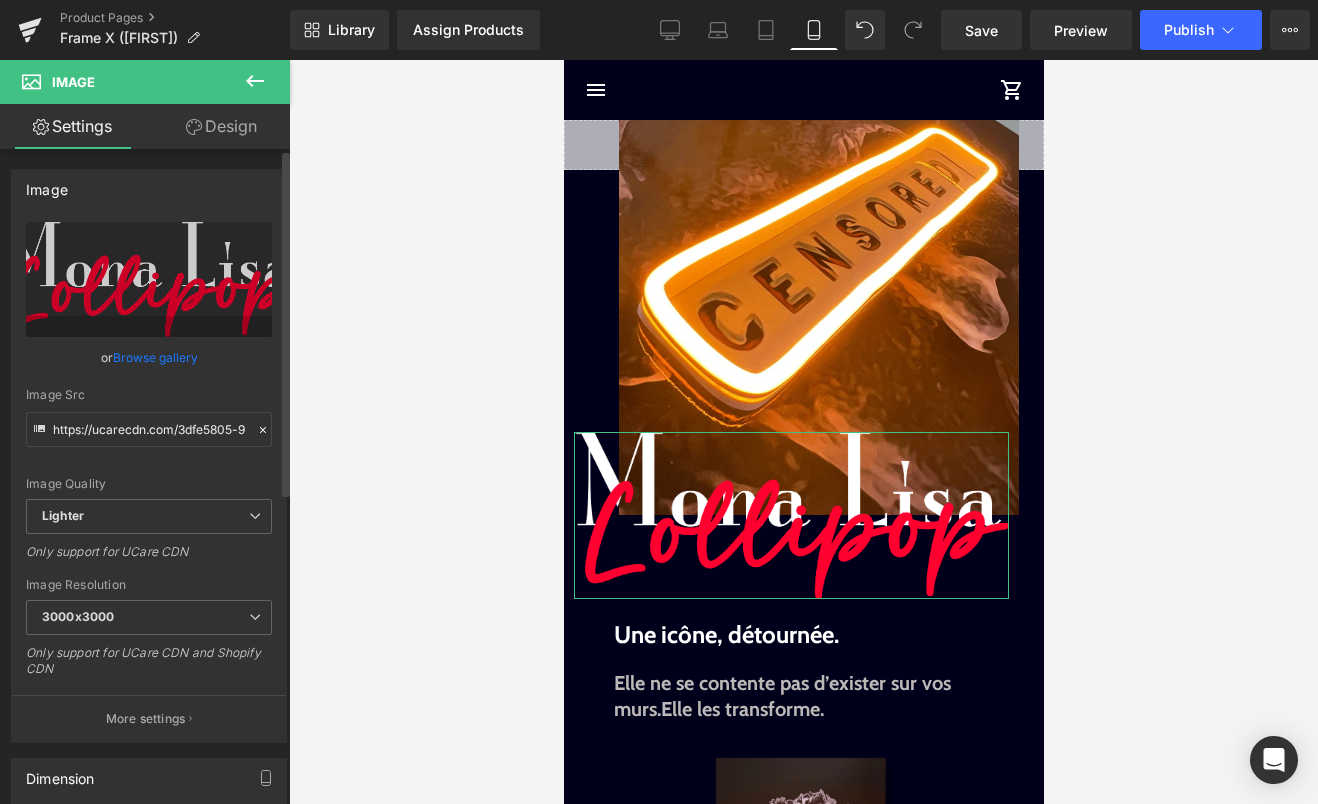 click on "Browse gallery" at bounding box center [155, 357] 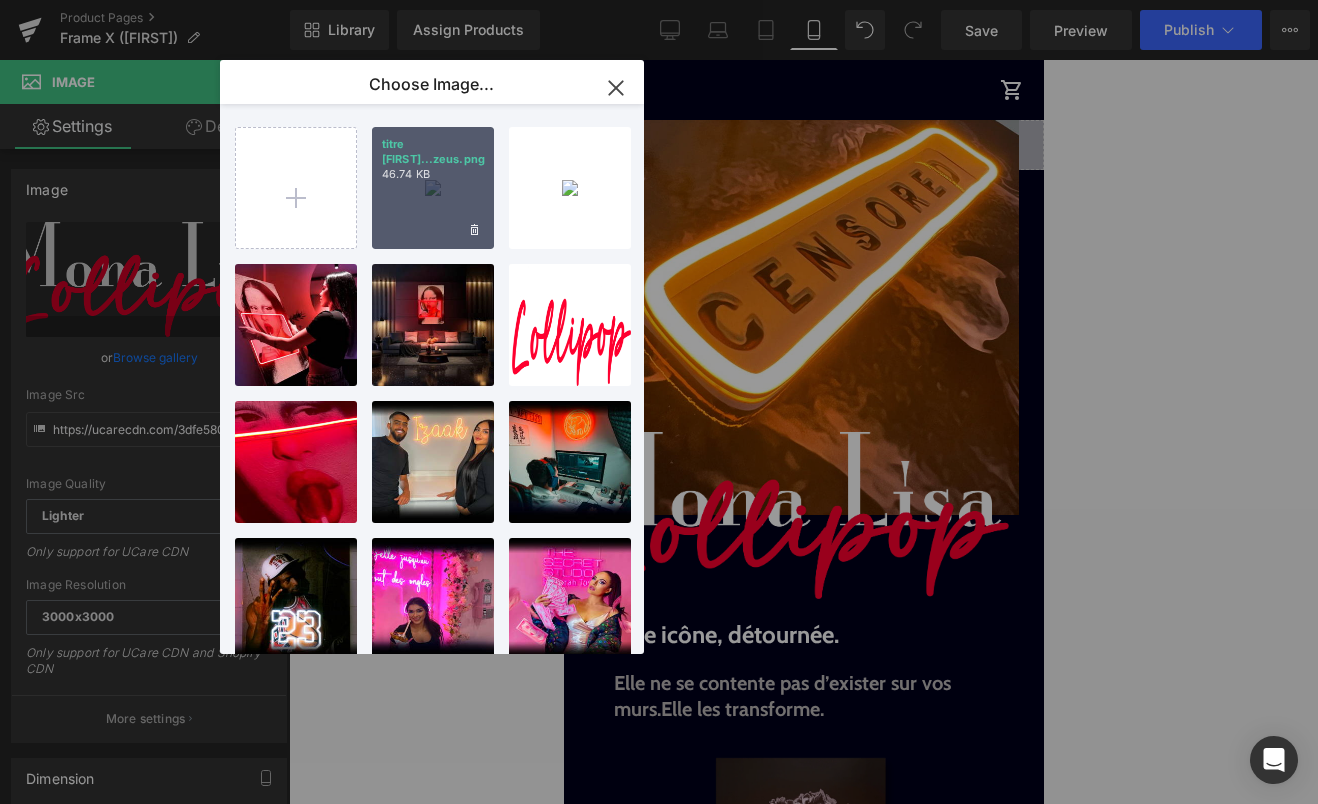 click on "titre z[REDACTED].png 46.74 KB" at bounding box center [433, 188] 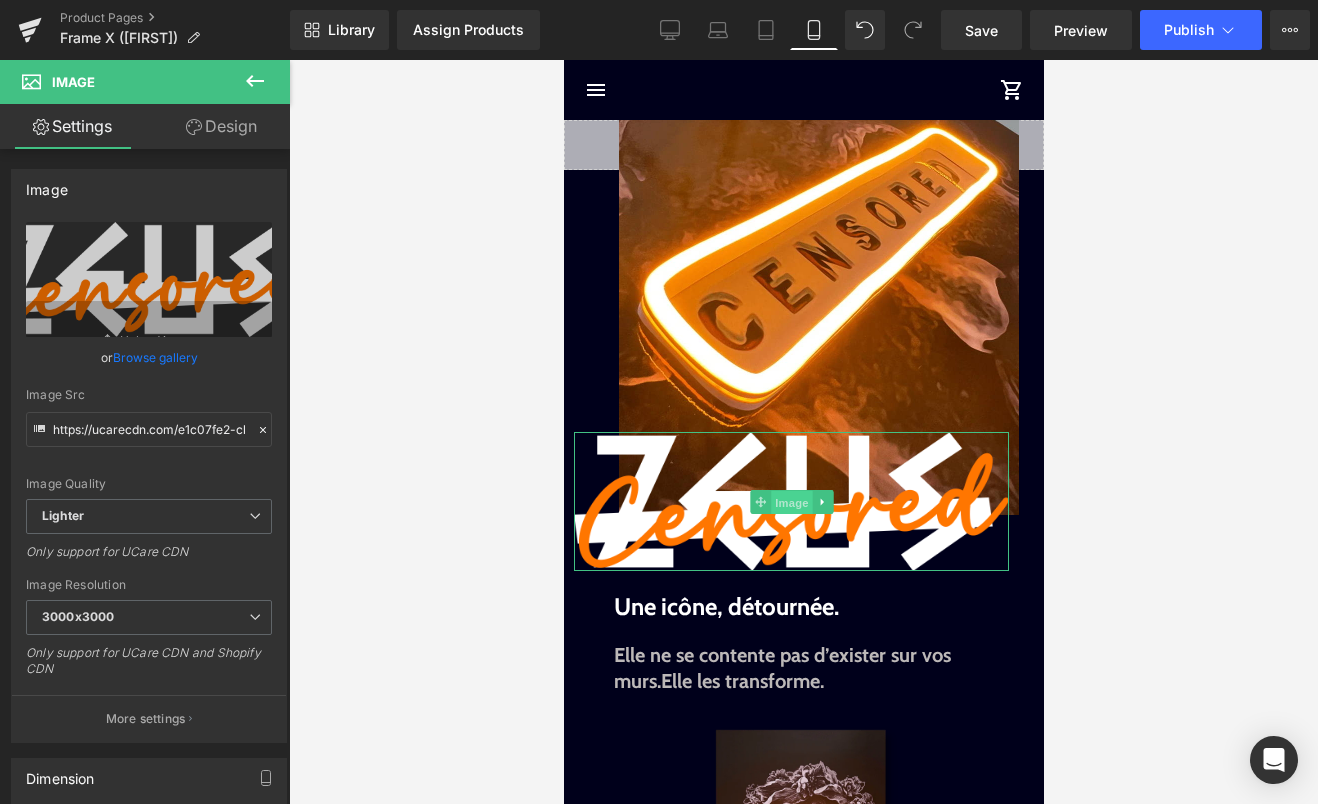 click on "Image" at bounding box center (791, 502) 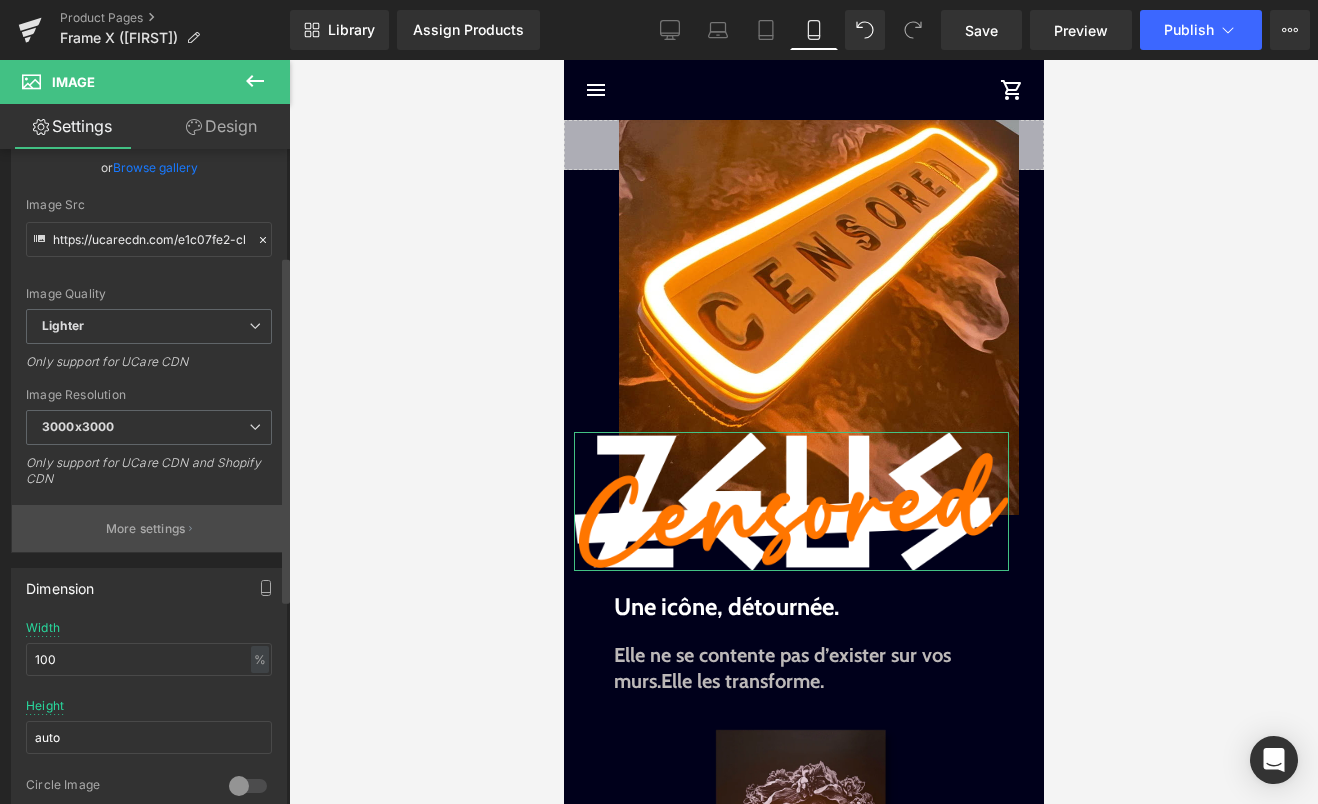 scroll, scrollTop: 201, scrollLeft: 0, axis: vertical 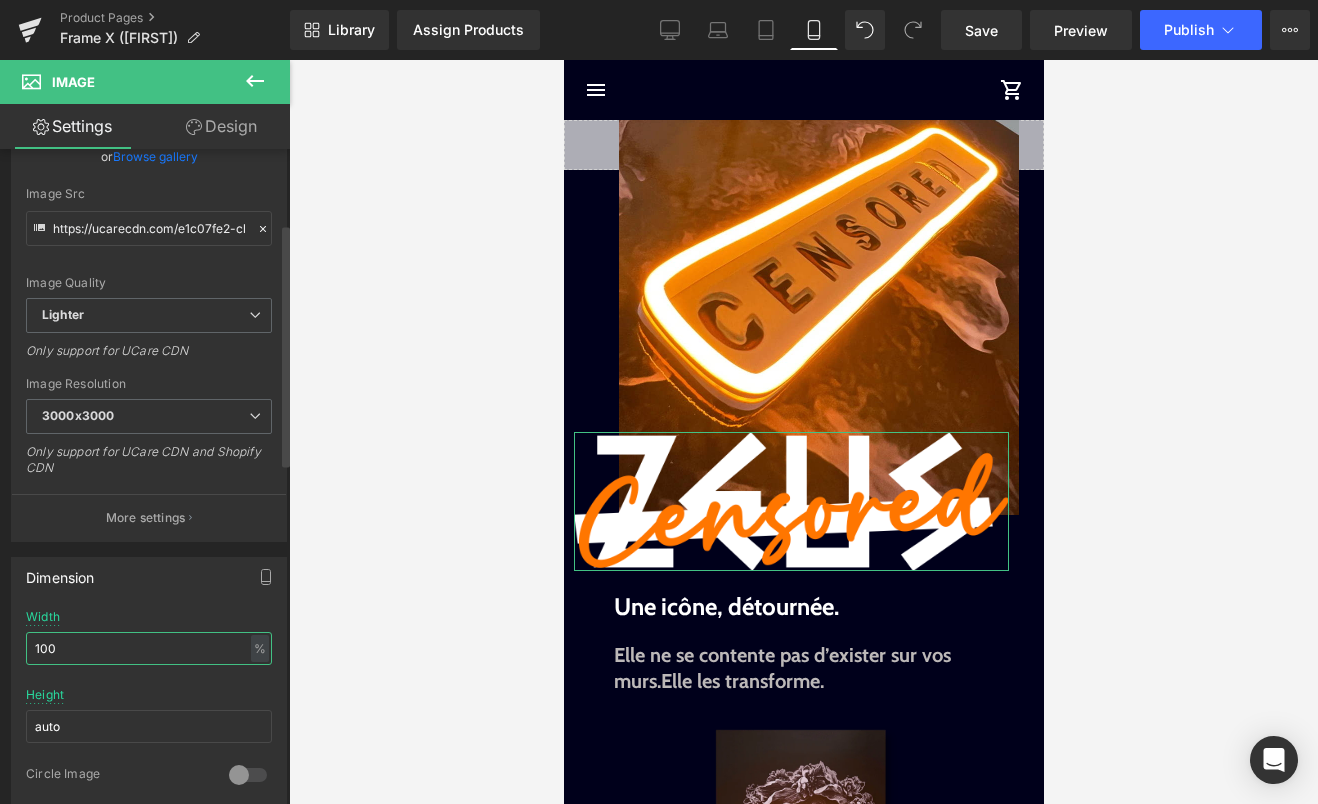 click on "100" at bounding box center (149, 648) 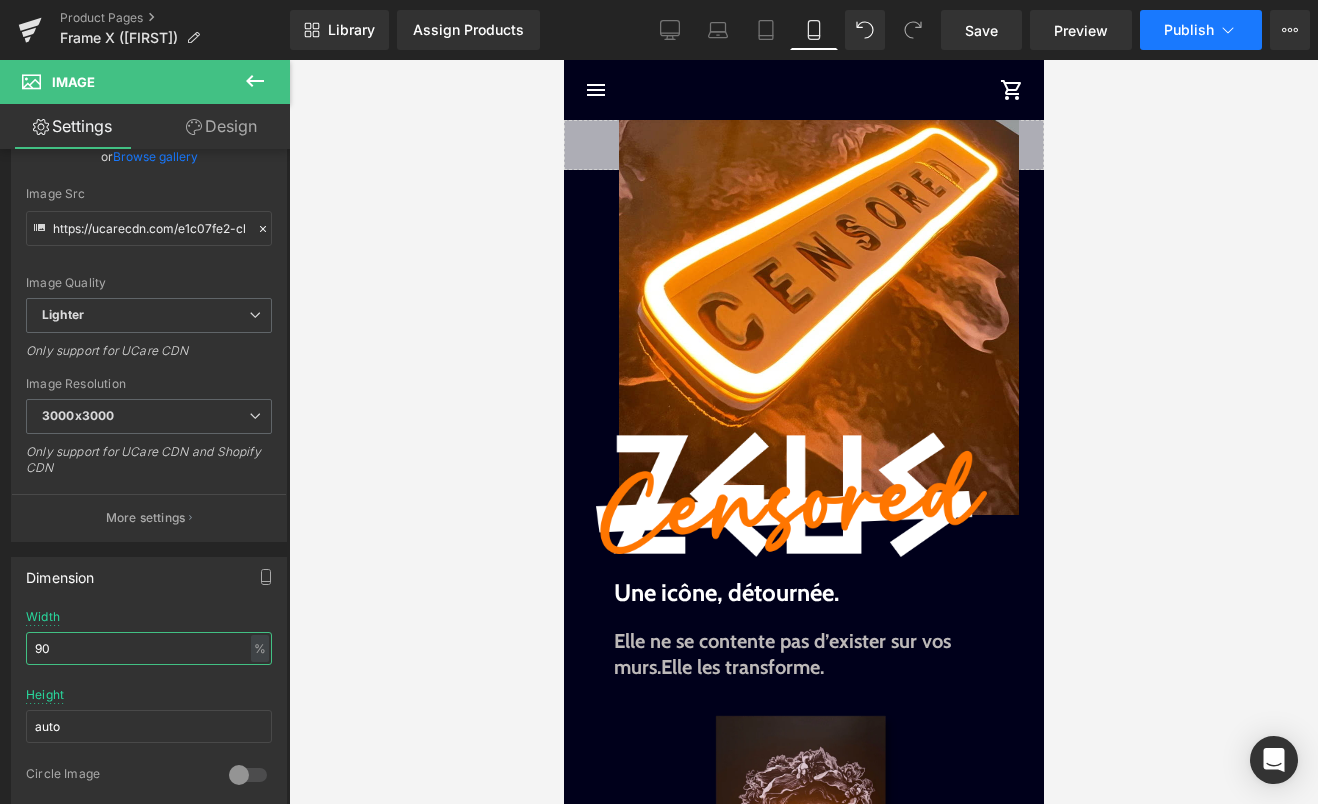 type on "90" 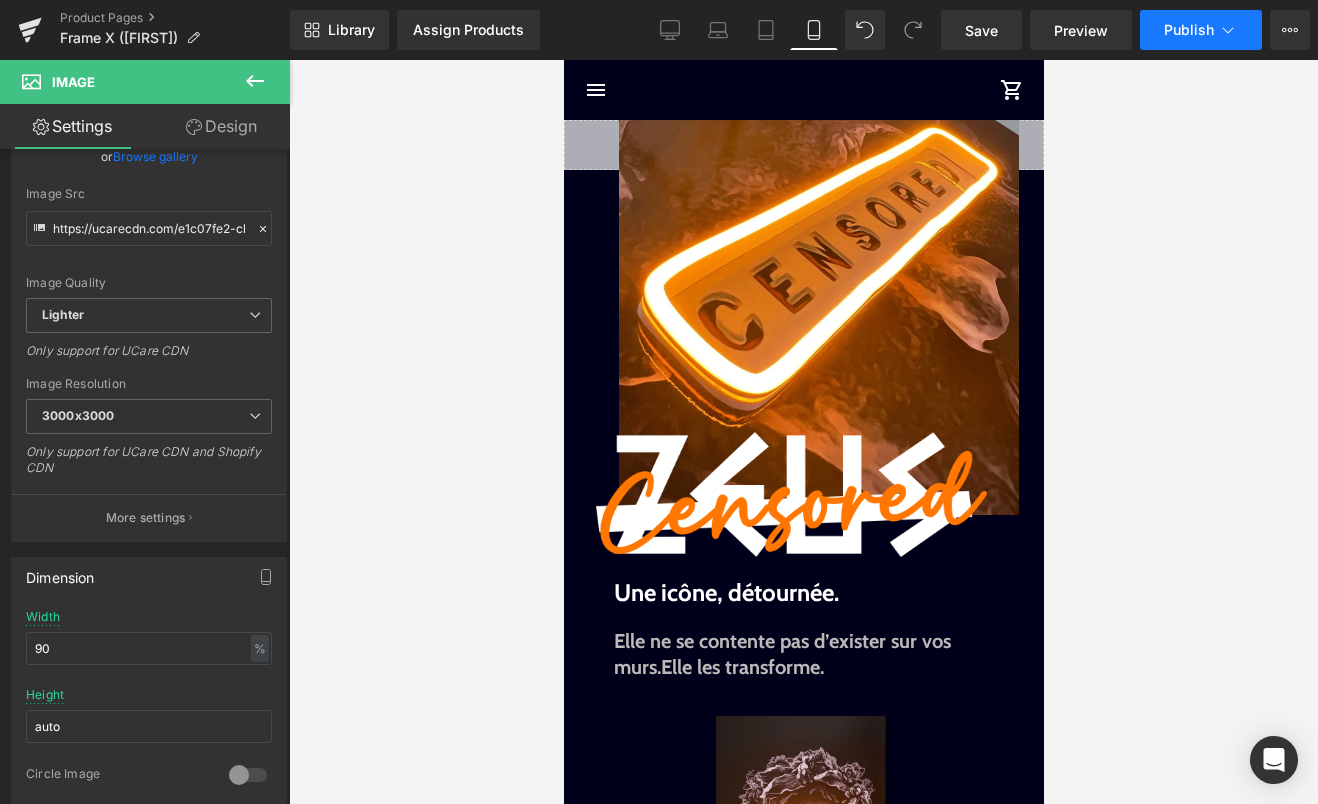 click 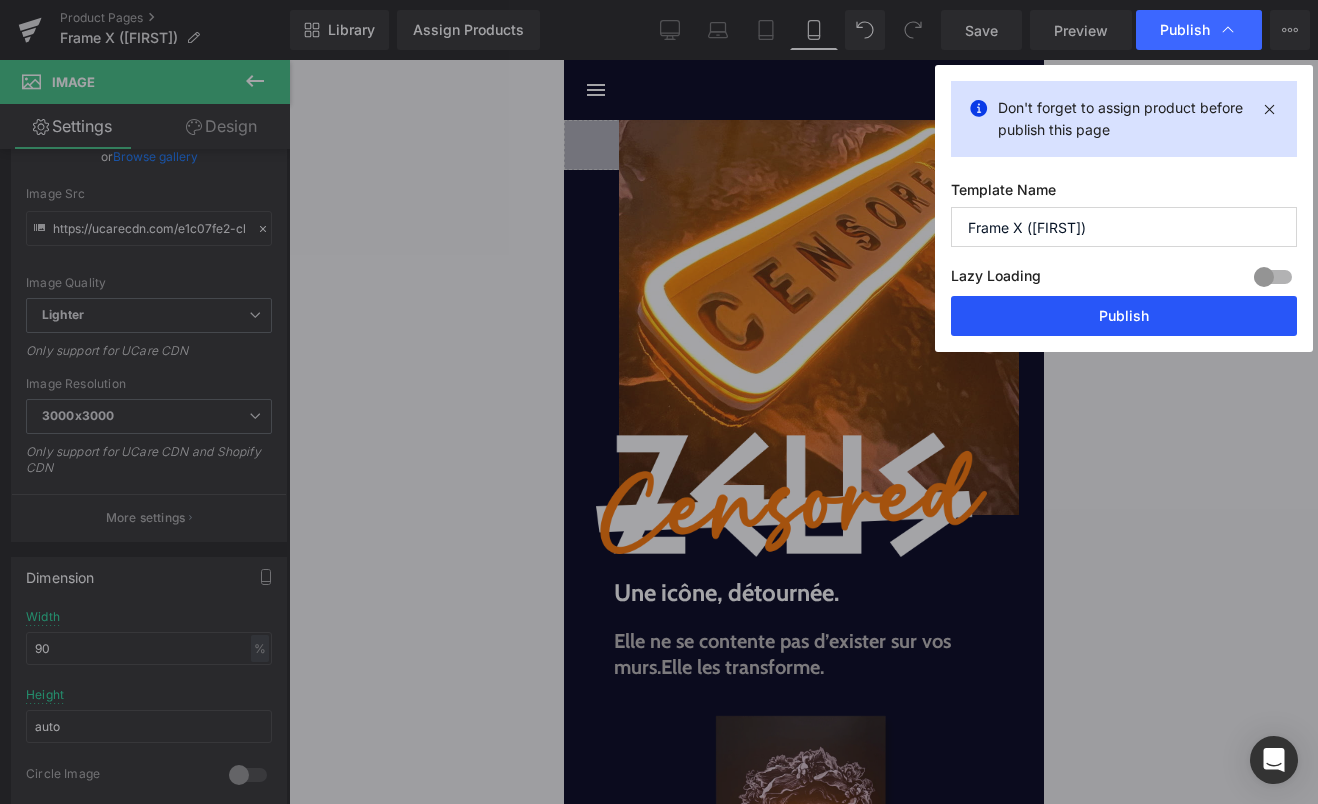 click on "Publish" at bounding box center [1124, 316] 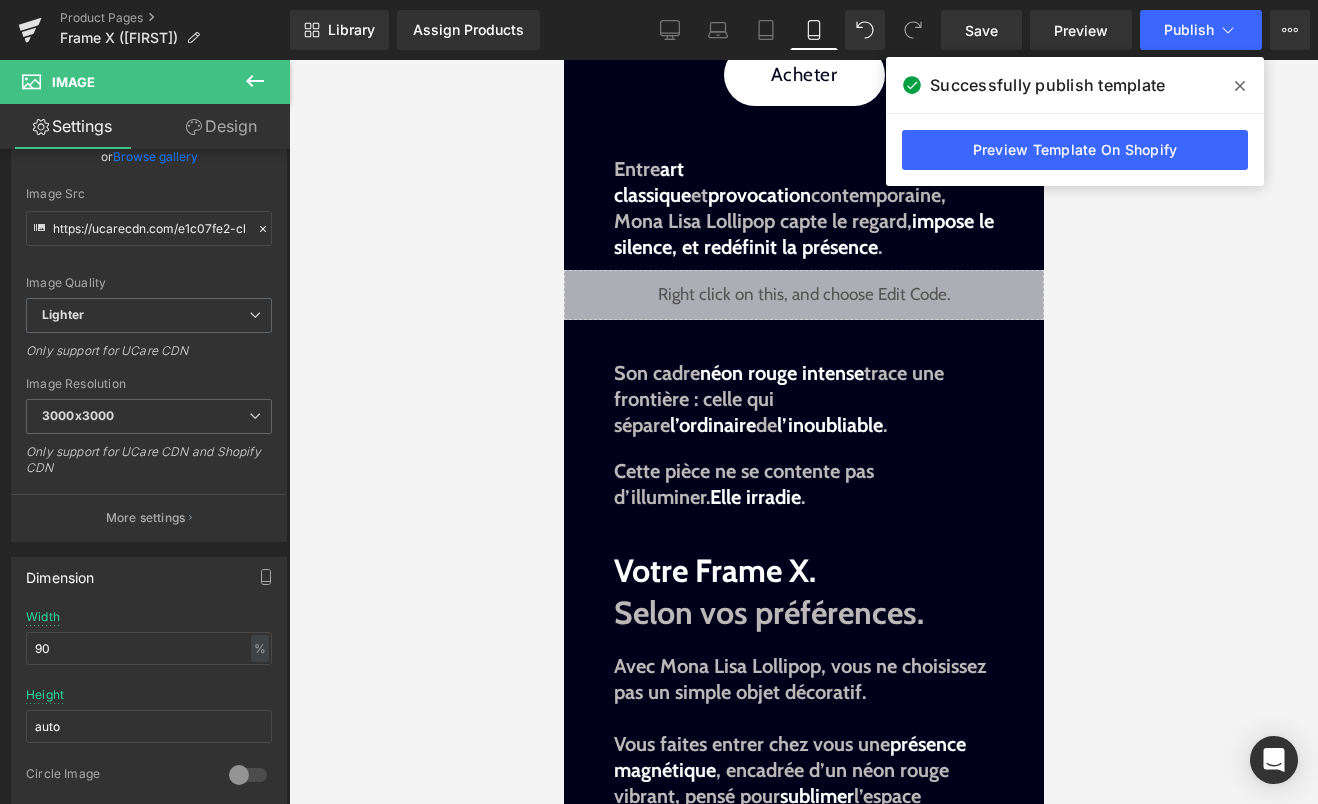 scroll, scrollTop: 1044, scrollLeft: 0, axis: vertical 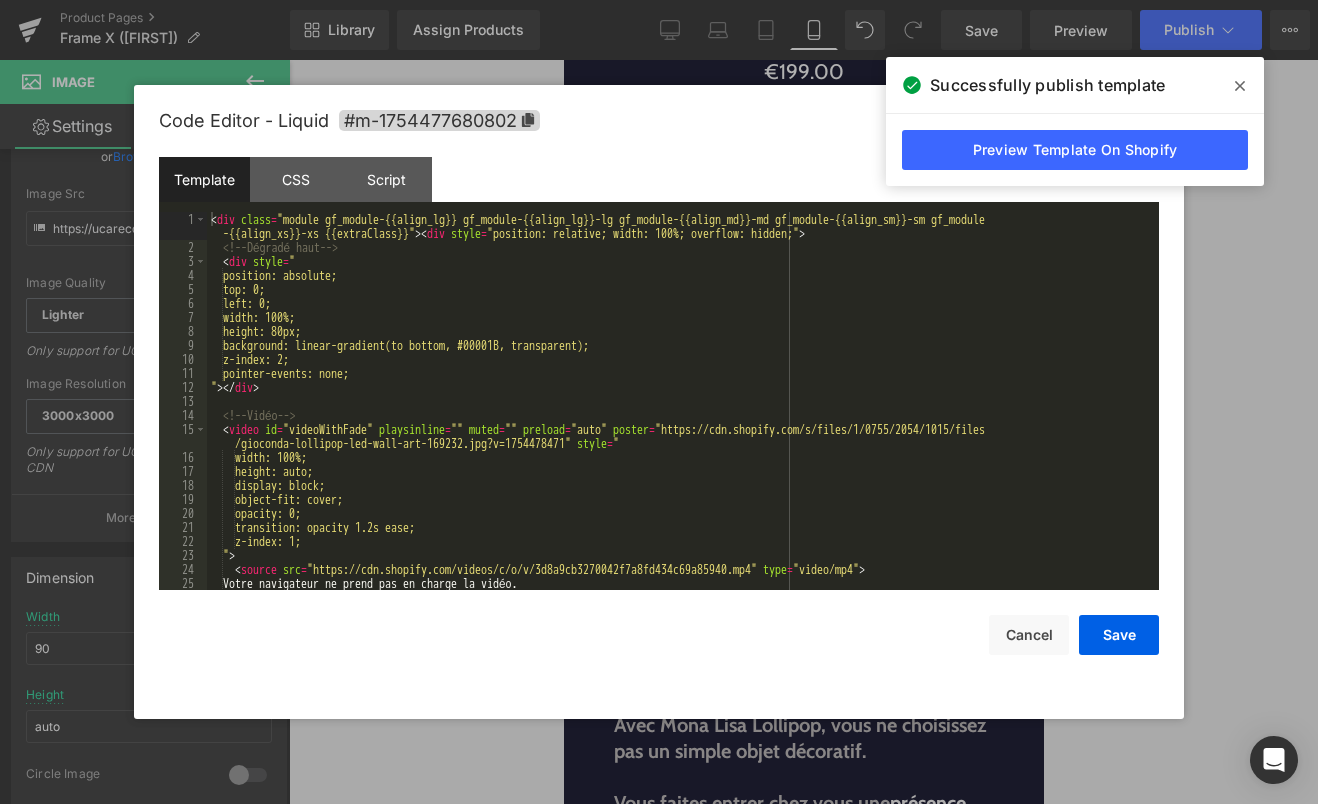 click 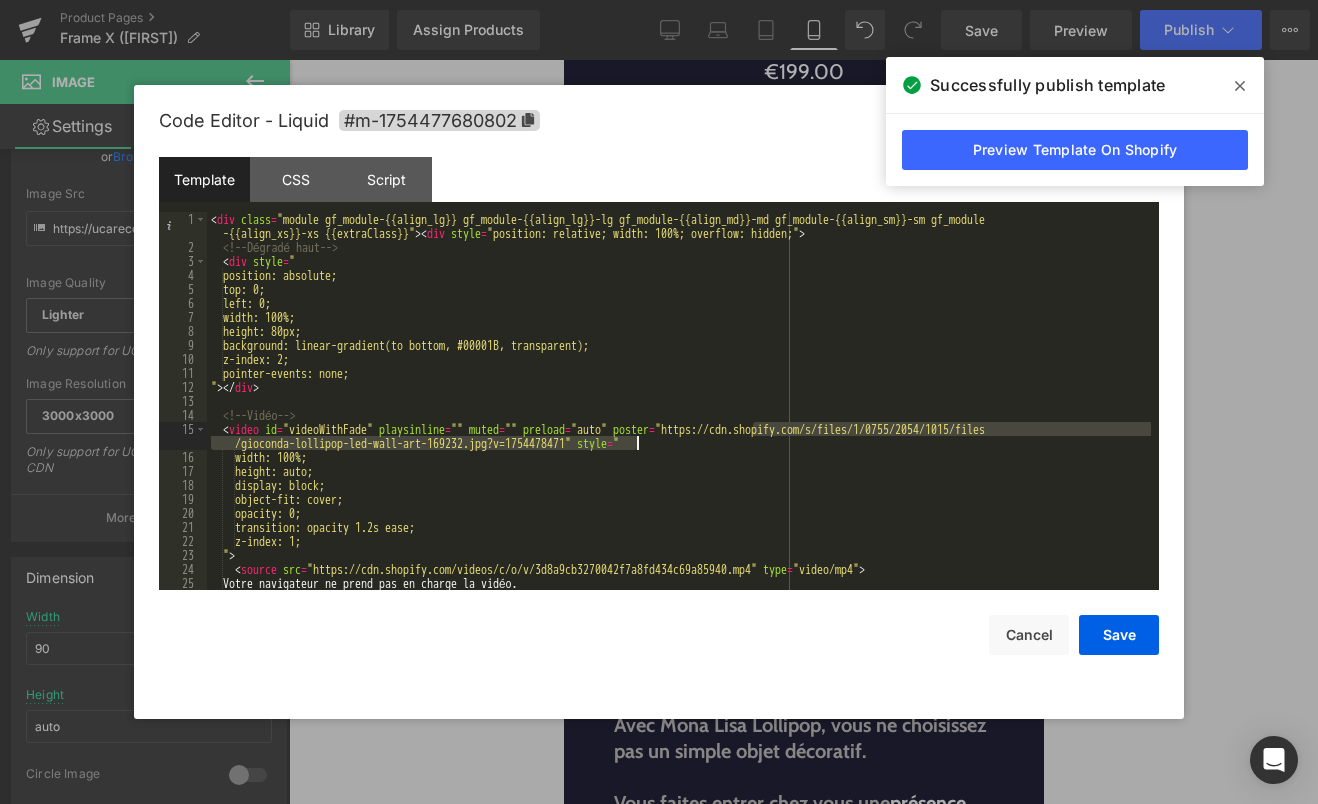 drag, startPoint x: 755, startPoint y: 432, endPoint x: 638, endPoint y: 450, distance: 118.37652 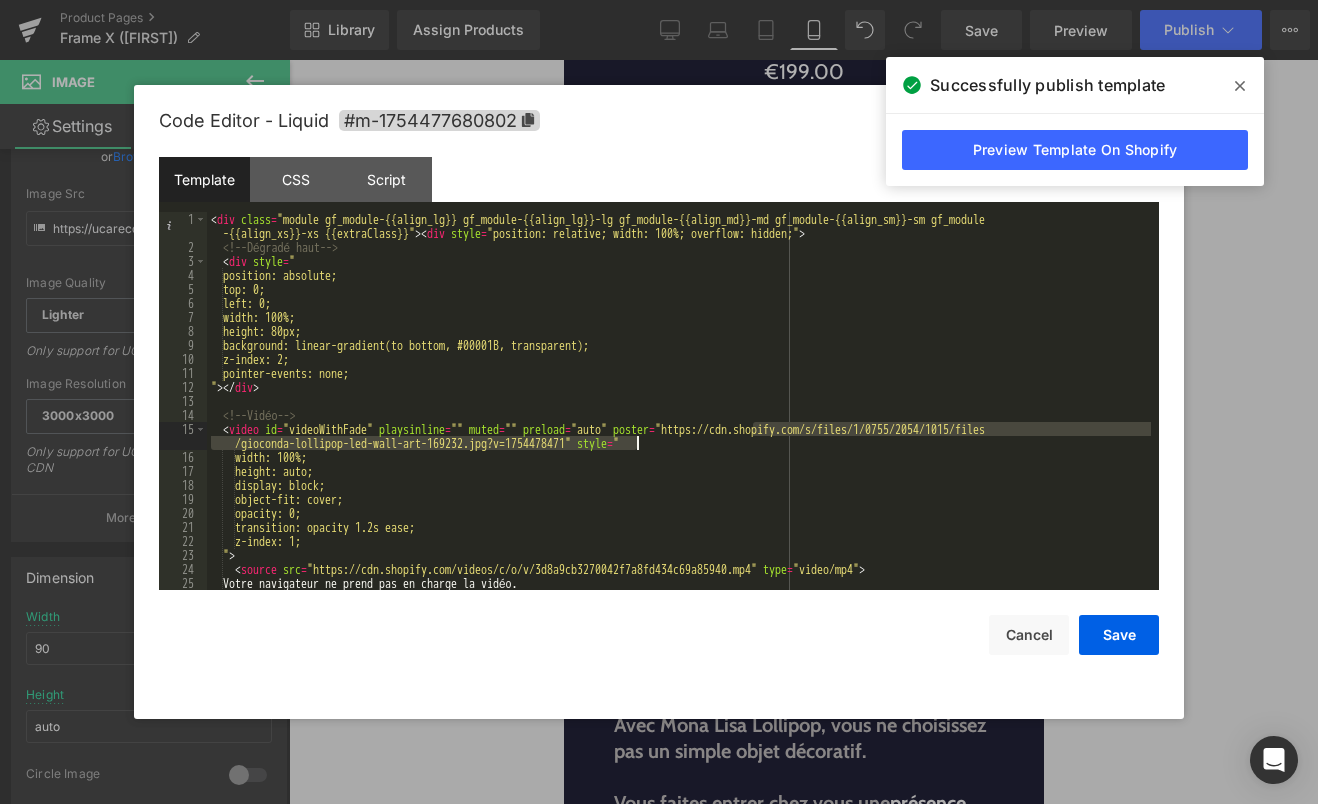 click on "< div   class = "module gf_module-{{align_lg}} gf_module-{{align_lg}}-lg gf_module-{{align_md}}-md gf_module-{{align_sm}}-sm gf_module    -{{align_xs}}-xs {{extraClass}}" > < div   style = "position: relative; width: 100%; overflow: hidden;" >    <!--  Dégradé haut  -->    < div   style = "      position: absolute;      top: 0;      left: 0;      width: 100%;      height: 80px;      background: linear-gradient(to bottom, #00001B, transparent);      z-index: 2;      pointer-events: none;   " > </ div >    <!--  Vidéo  -->    < video   id = "videoWithFade"   playsinline = ""   muted = ""   preload = "auto"   poster = "https://cdn.shopify.com/s/files/1/0755/2054/1015/files      /gioconda-lollipop-led-wall-art-169232.jpg?v=1754478471"   style = "         width: 100%;         height: auto;         display: block;         object-fit: cover;         opacity: 0;         transition: opacity 1.2s ease;         z-index: 1;      " >       < source   src =   type = "video/mp4" >       </ video >" at bounding box center (679, 422) 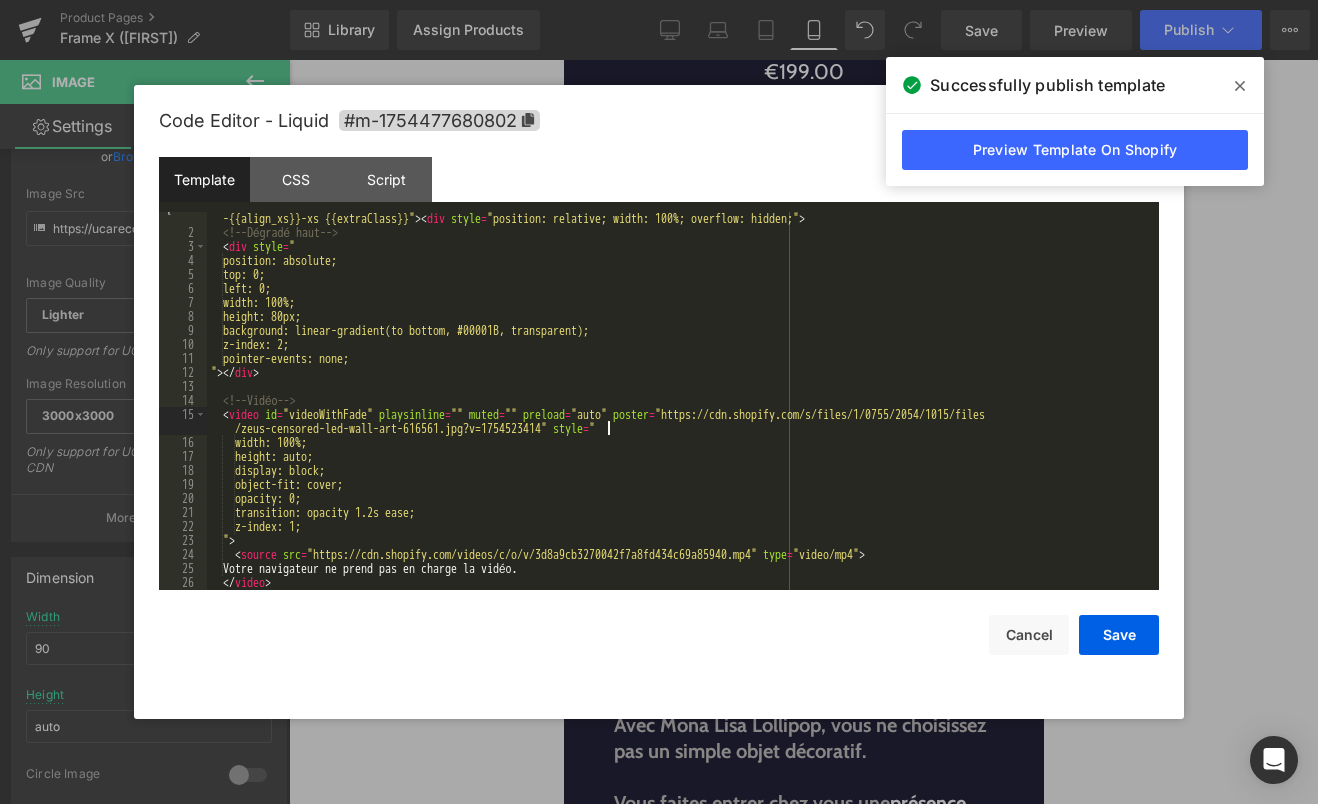 scroll, scrollTop: 81, scrollLeft: 0, axis: vertical 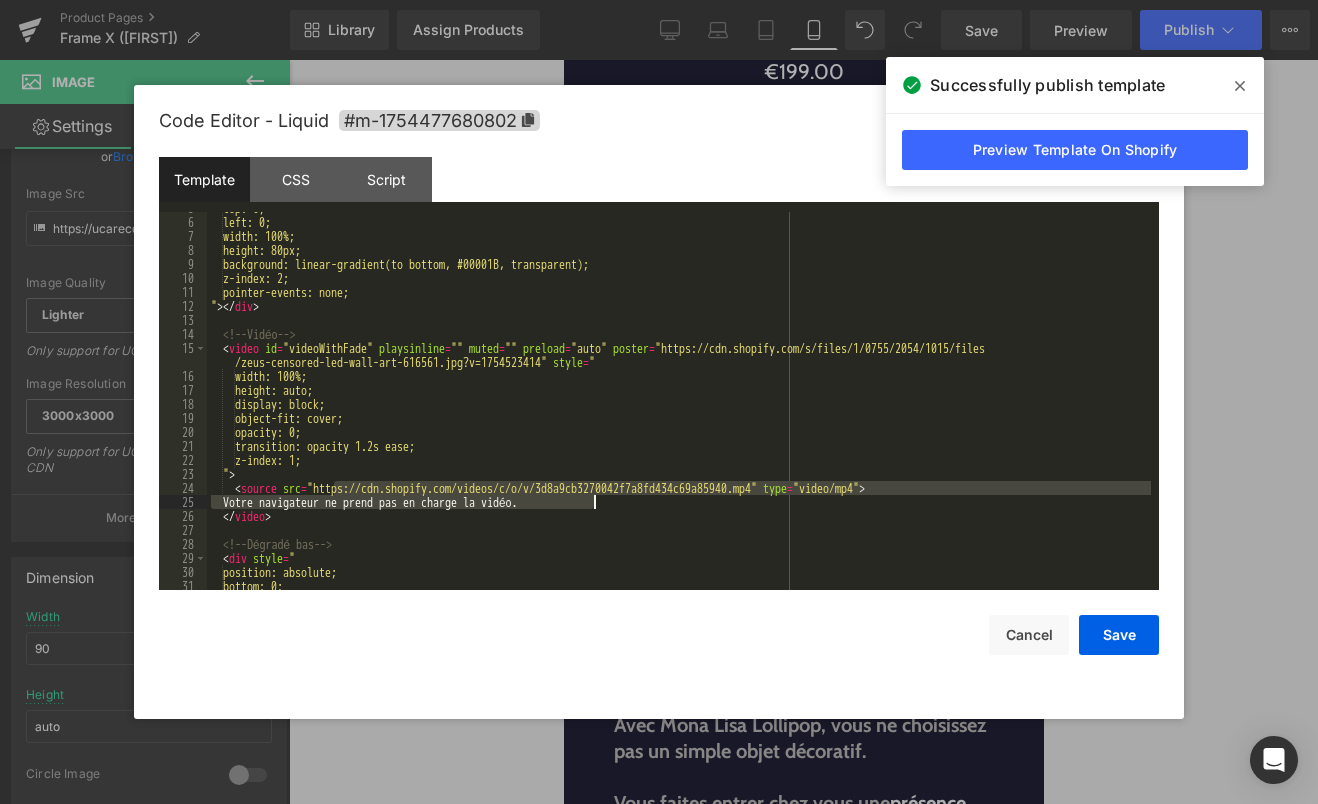 drag, startPoint x: 333, startPoint y: 493, endPoint x: 742, endPoint y: 486, distance: 409.0599 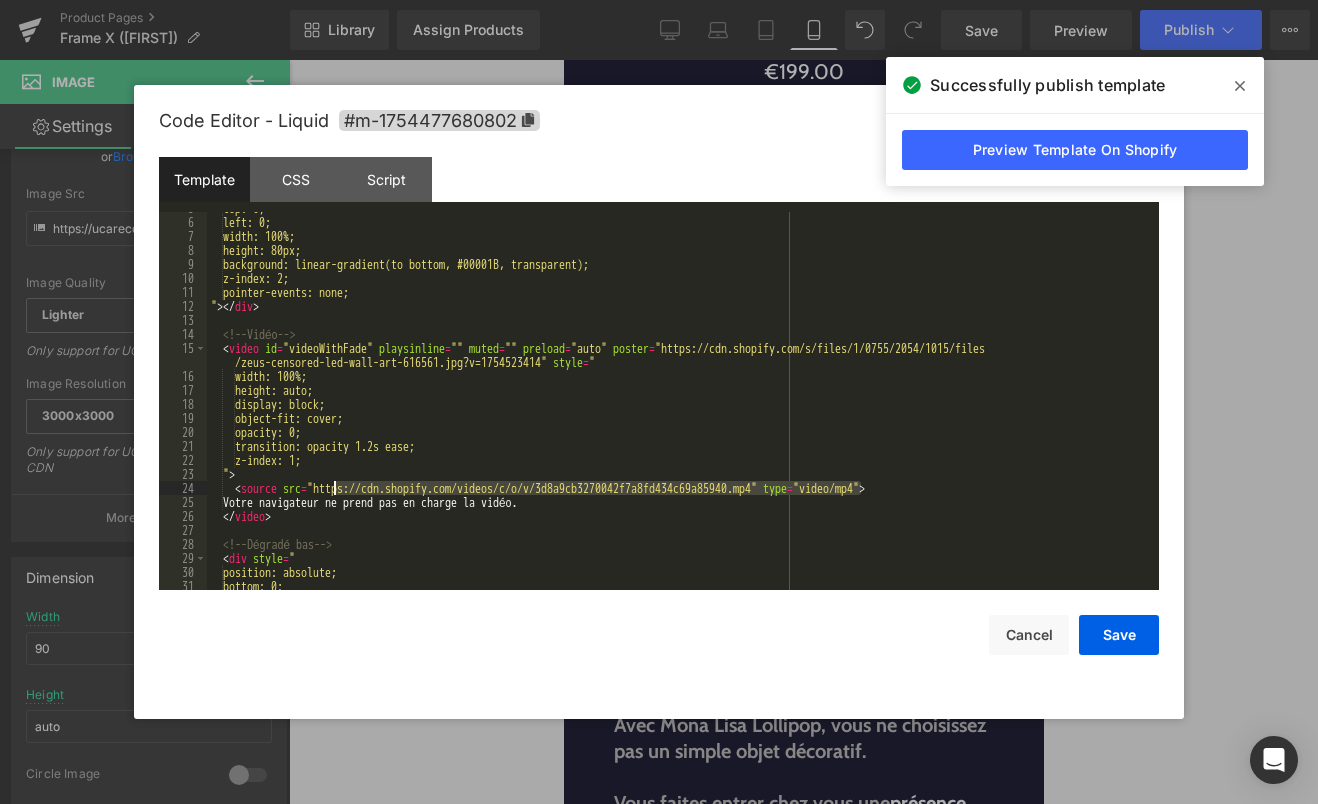 drag, startPoint x: 861, startPoint y: 488, endPoint x: 336, endPoint y: 494, distance: 525.0343 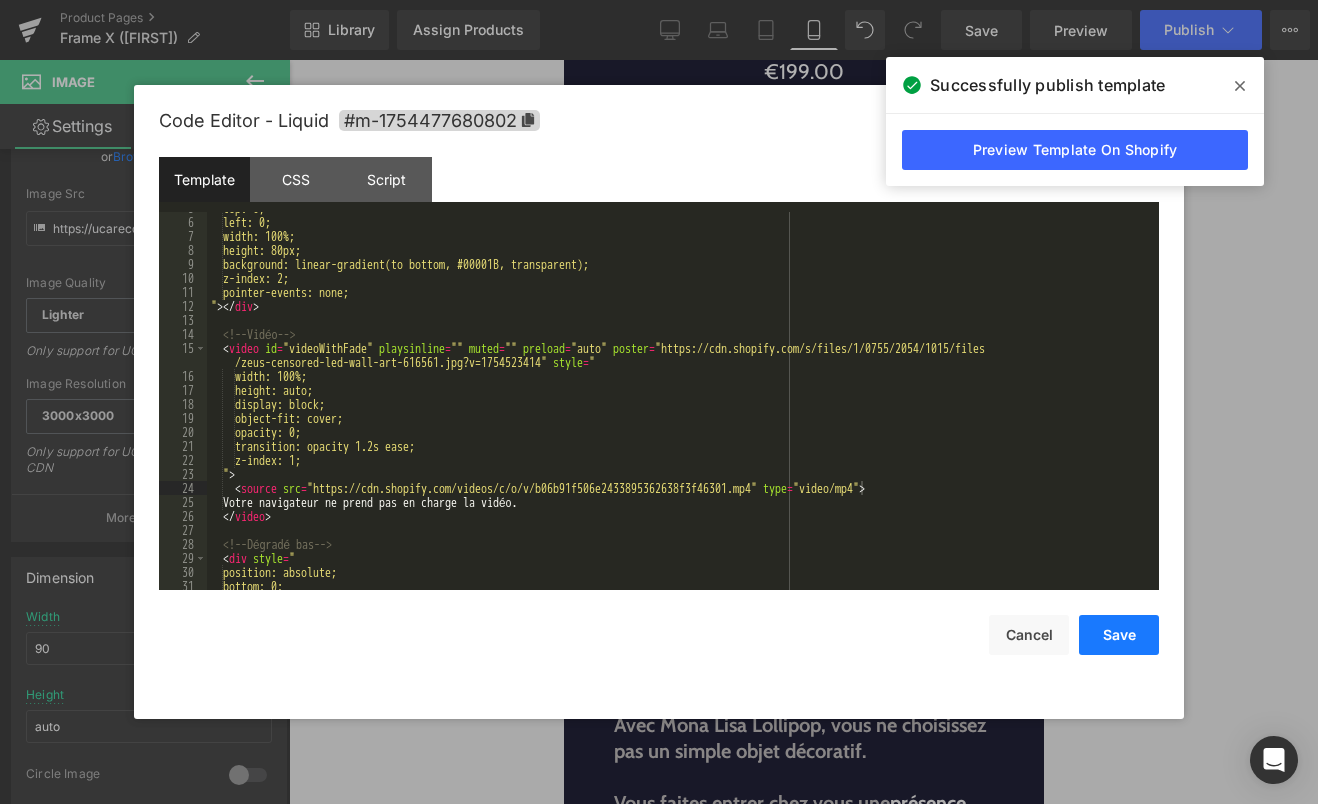 click on "Save" at bounding box center [1119, 635] 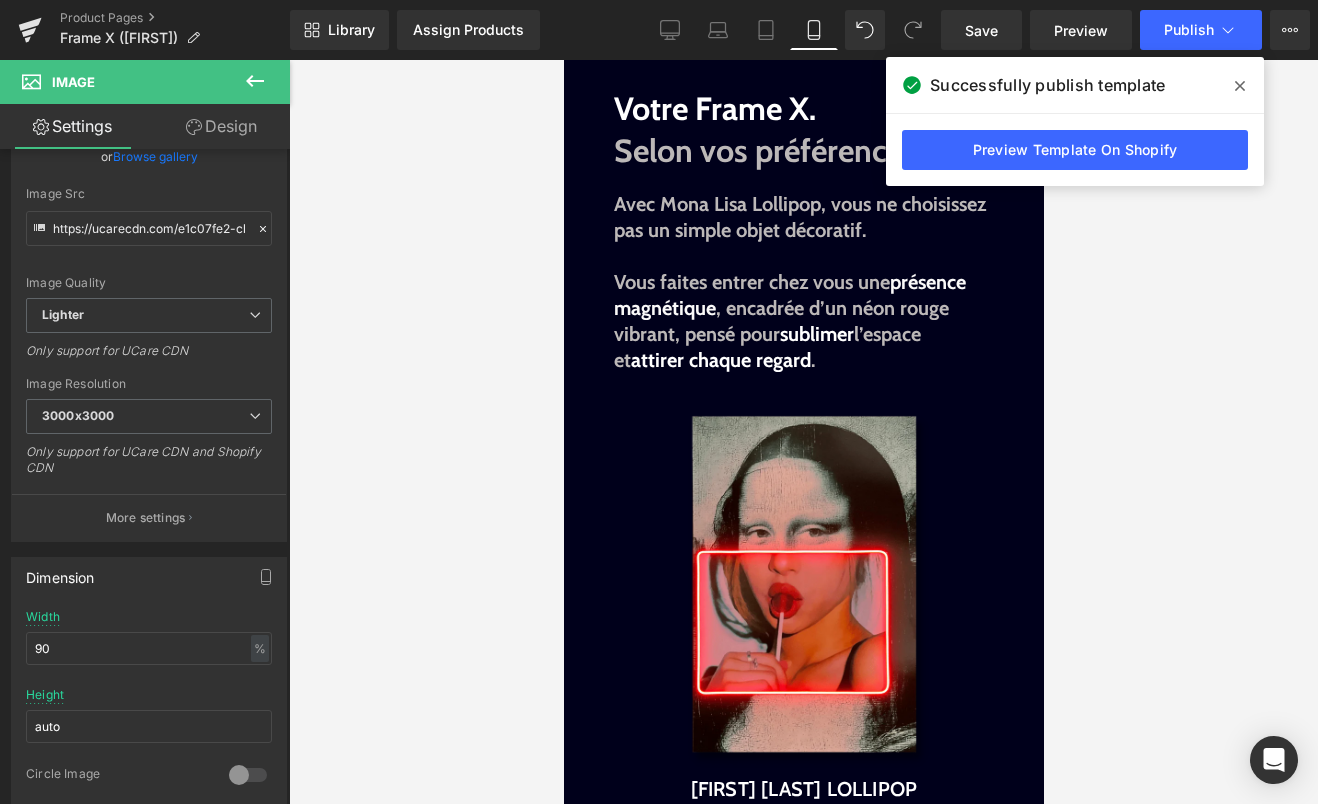 scroll, scrollTop: 1582, scrollLeft: 0, axis: vertical 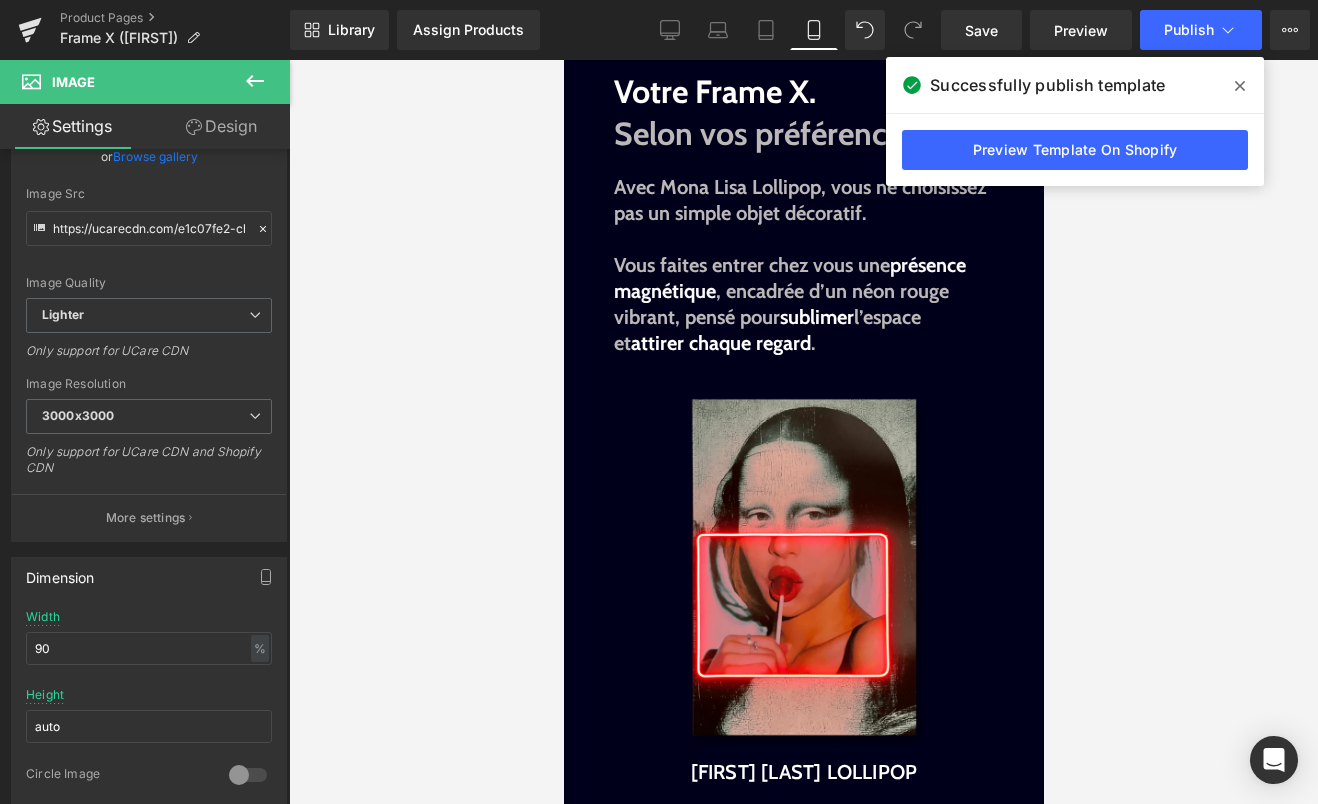 click at bounding box center (803, 570) 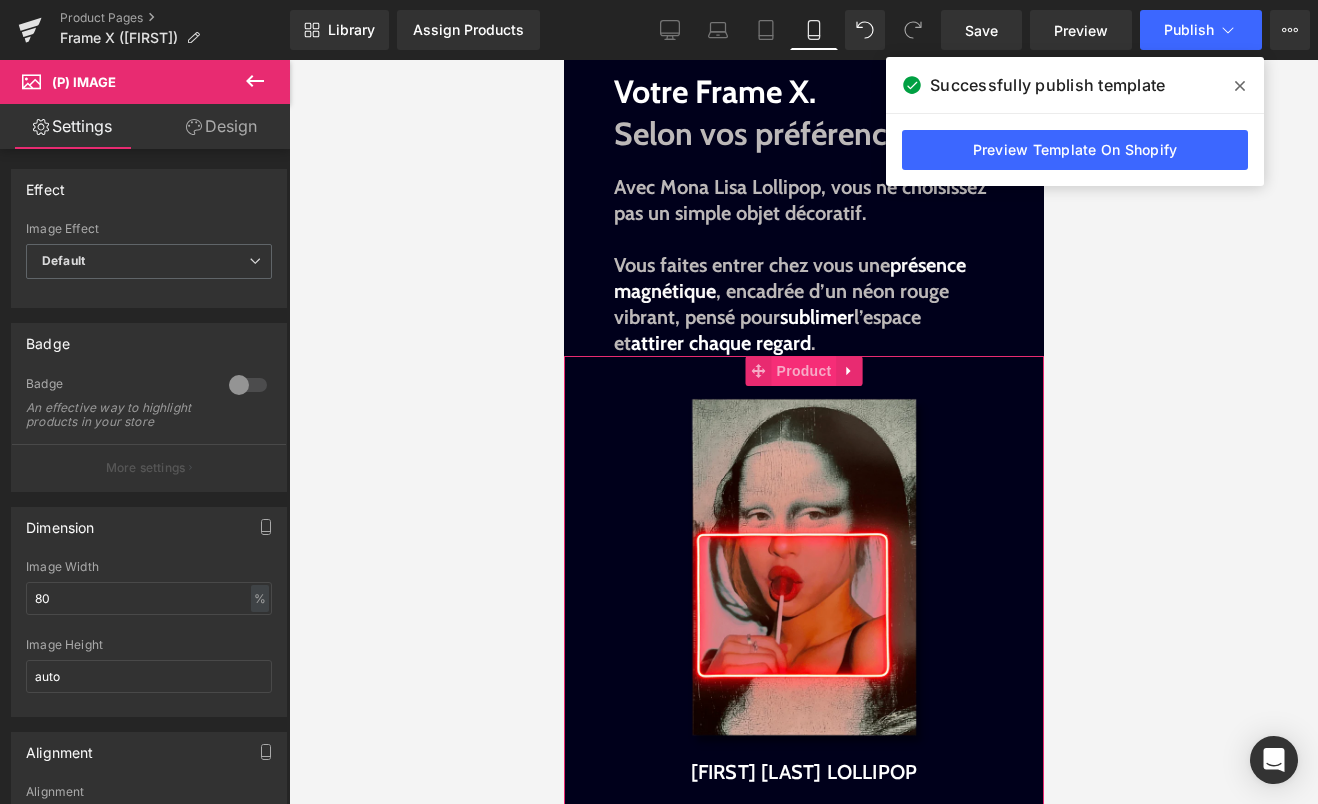 click on "Product" at bounding box center (803, 371) 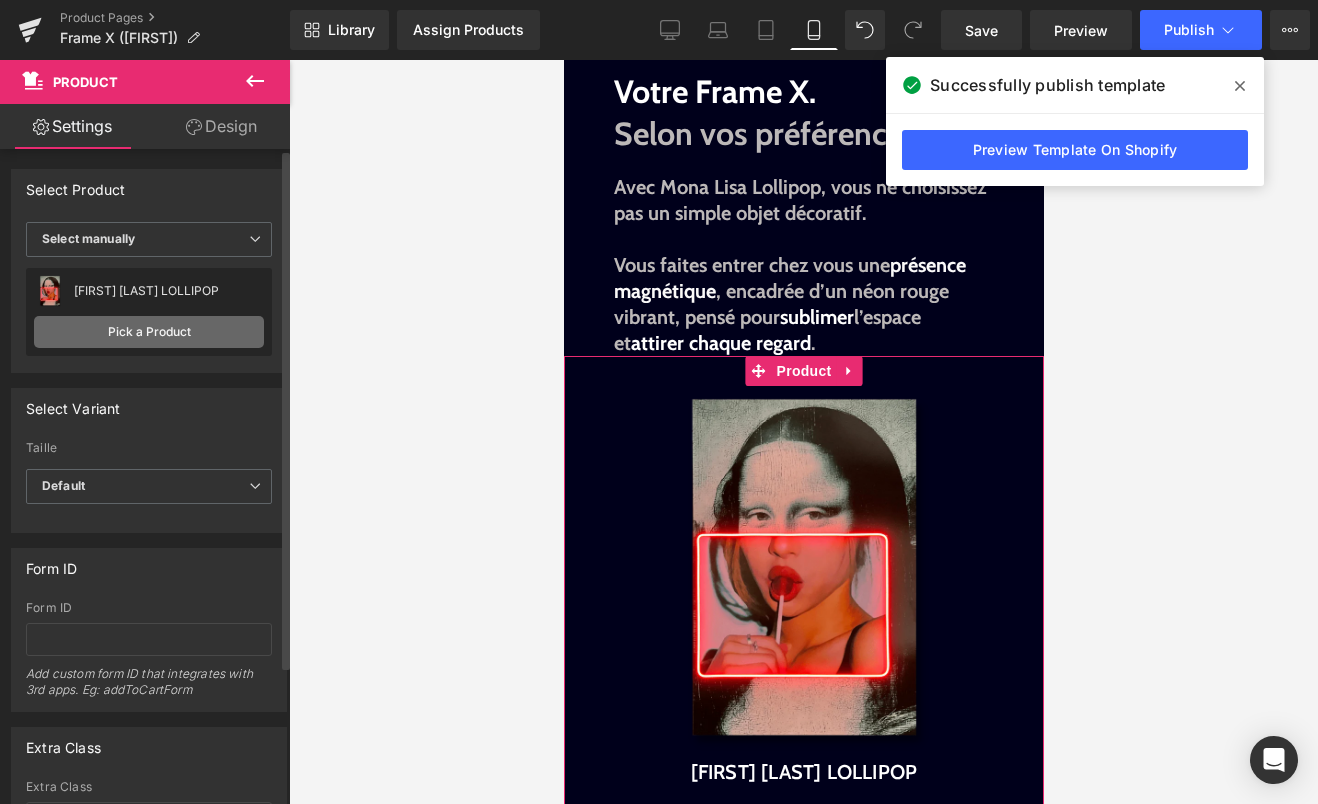 click on "Pick a Product" at bounding box center (149, 332) 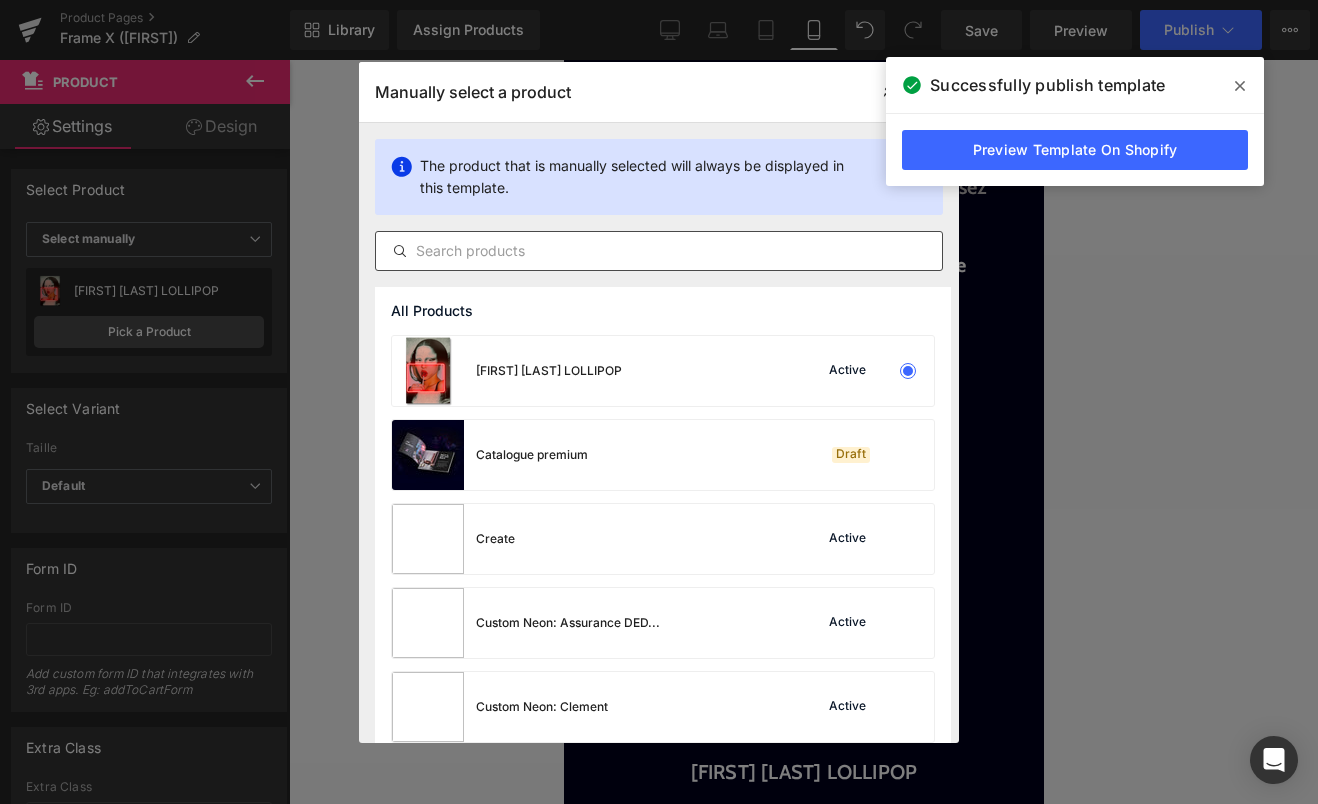 click at bounding box center [659, 251] 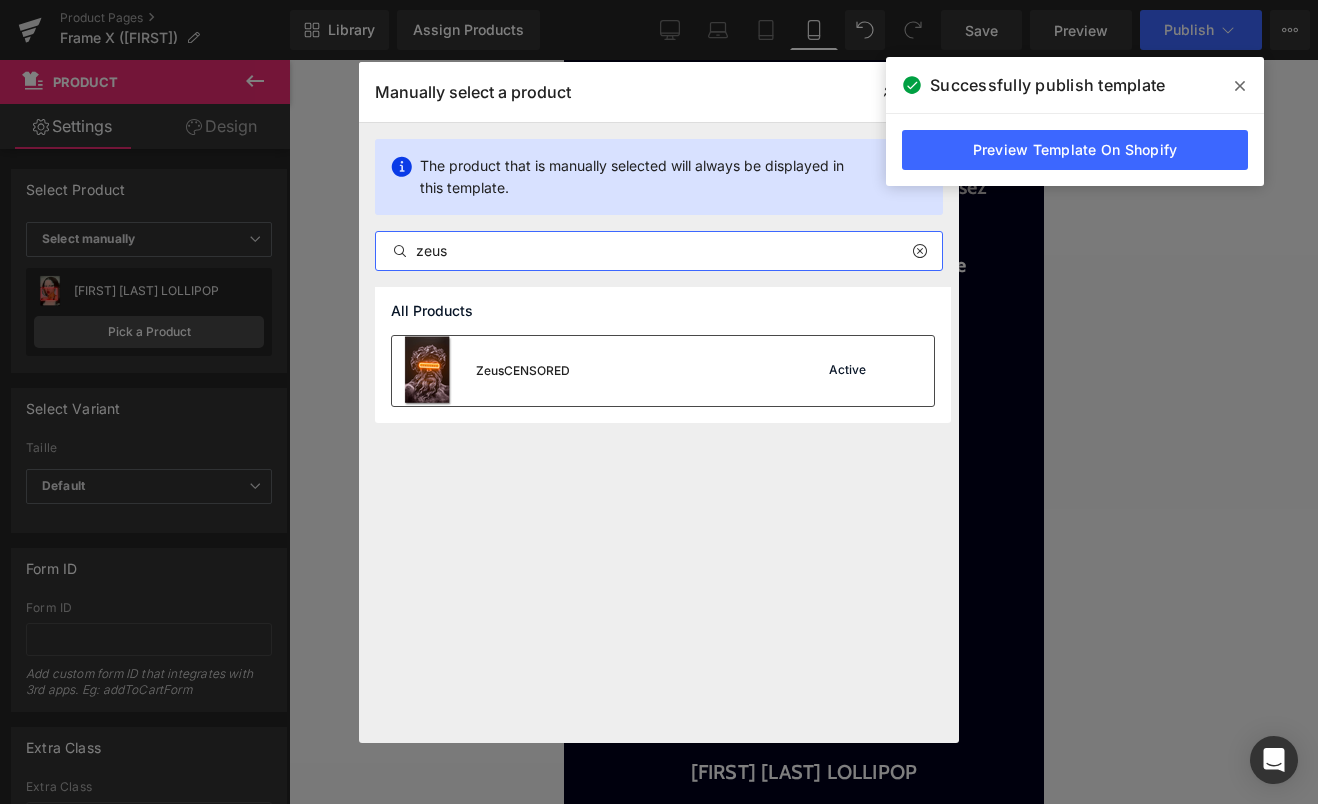 type on "zeus" 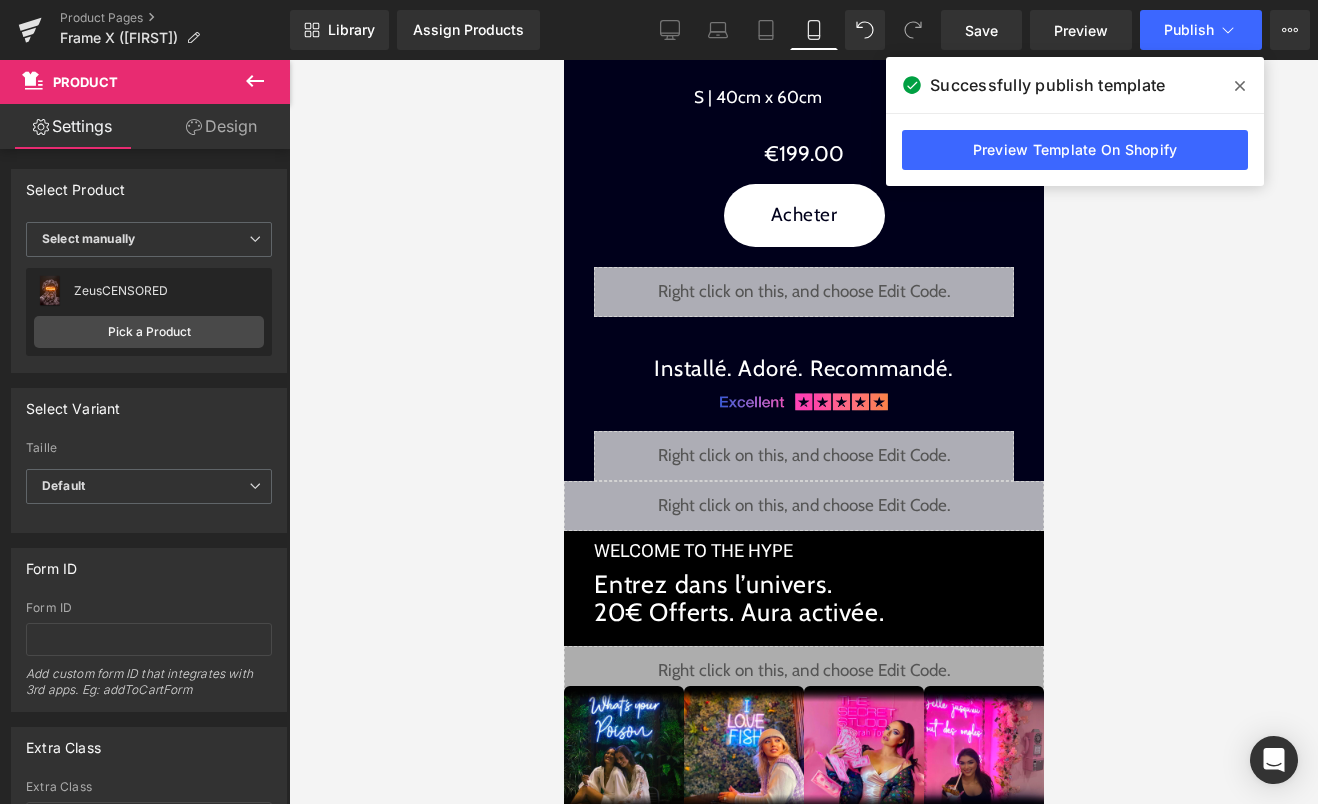 scroll, scrollTop: 2634, scrollLeft: 0, axis: vertical 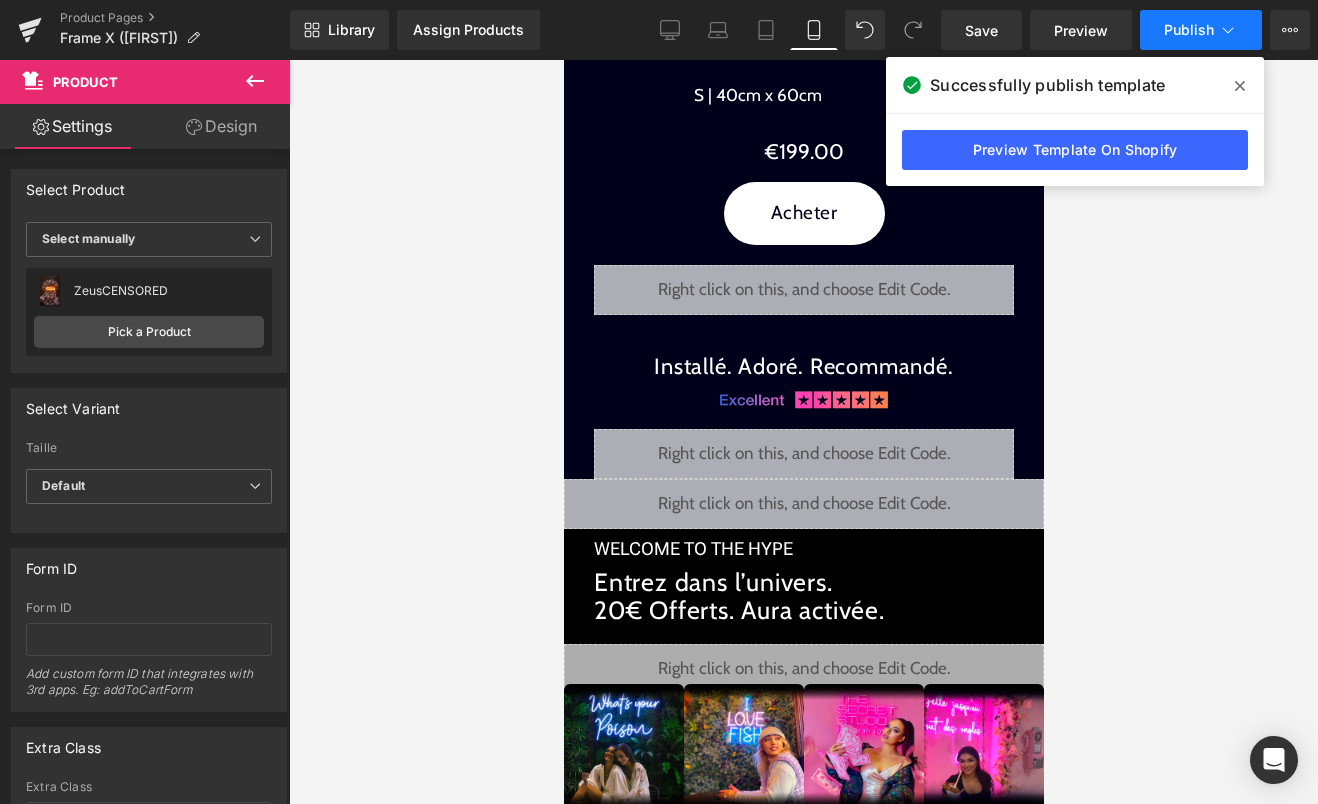 click on "Publish" at bounding box center (1189, 30) 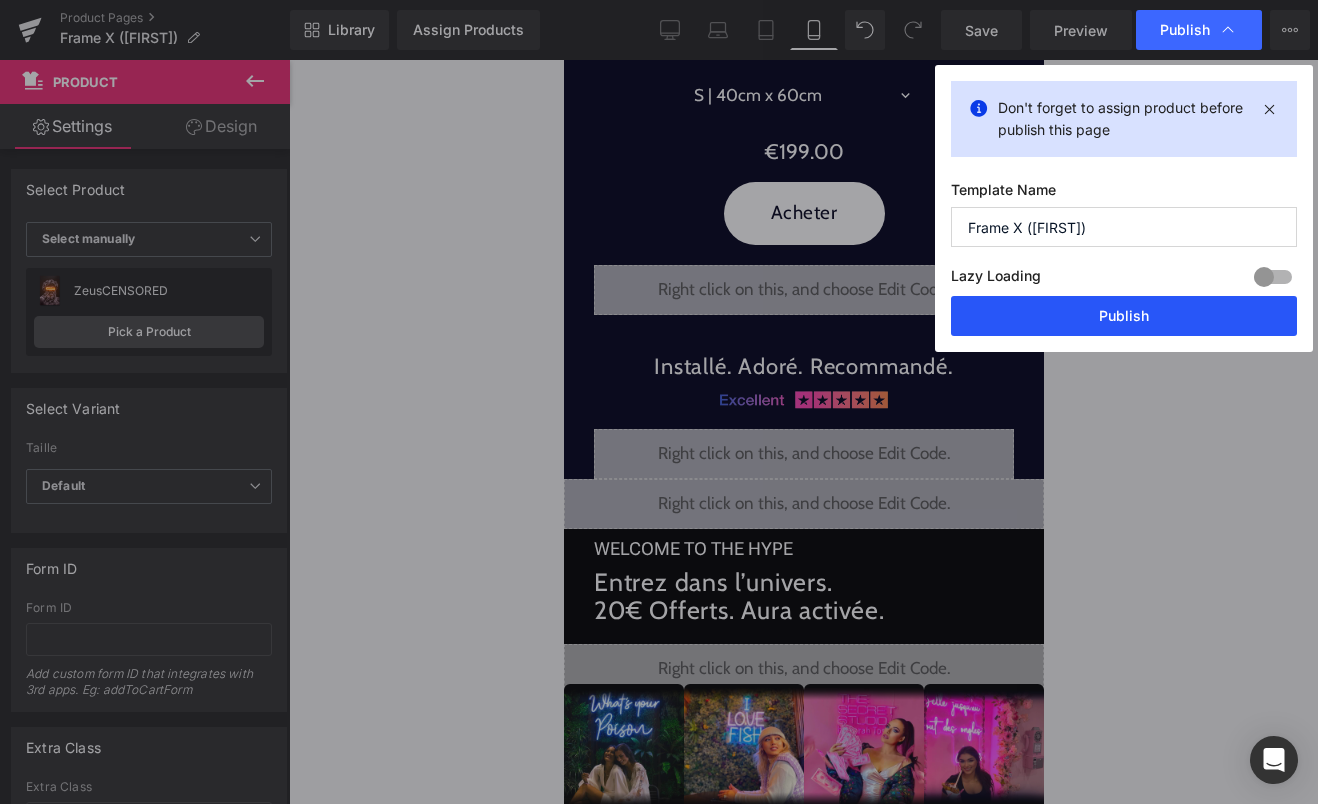 click on "Publish" at bounding box center (1124, 316) 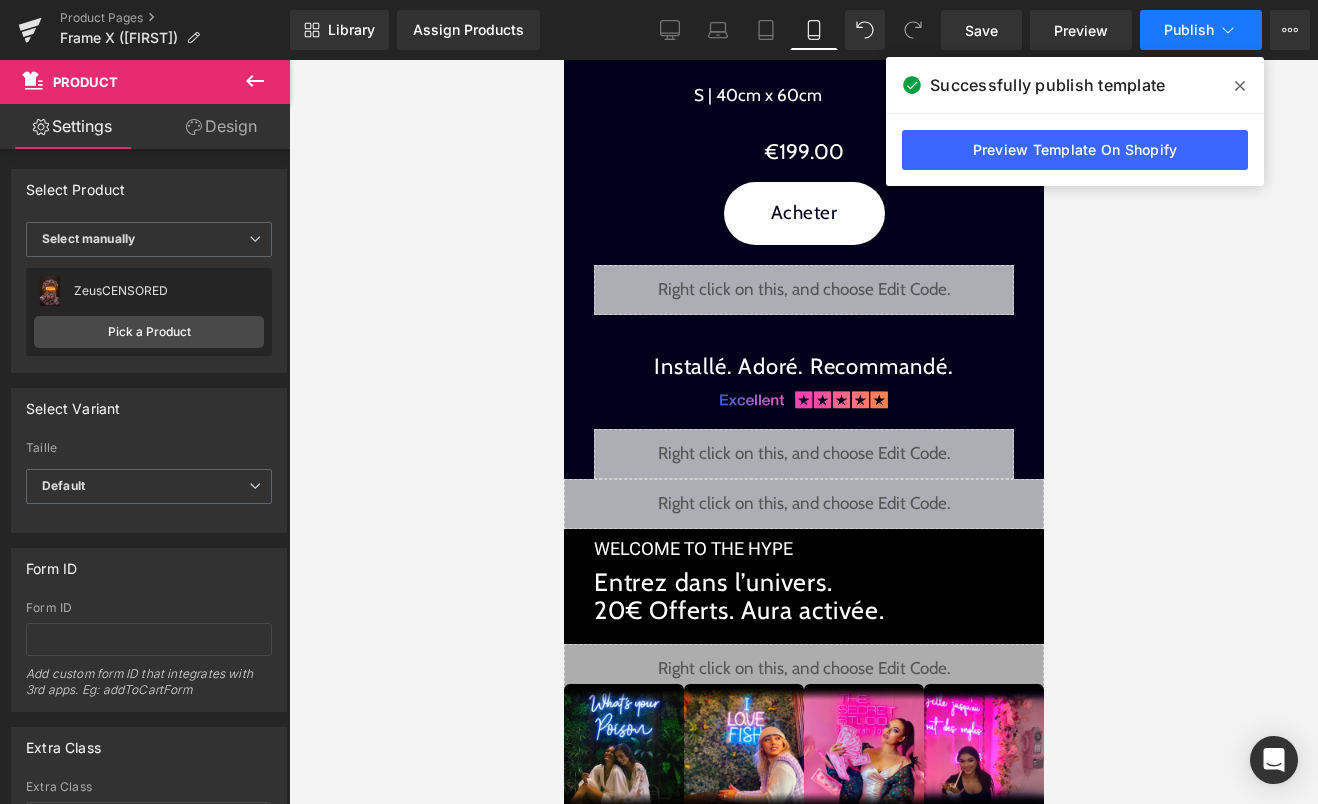 click on "Publish" at bounding box center [1201, 30] 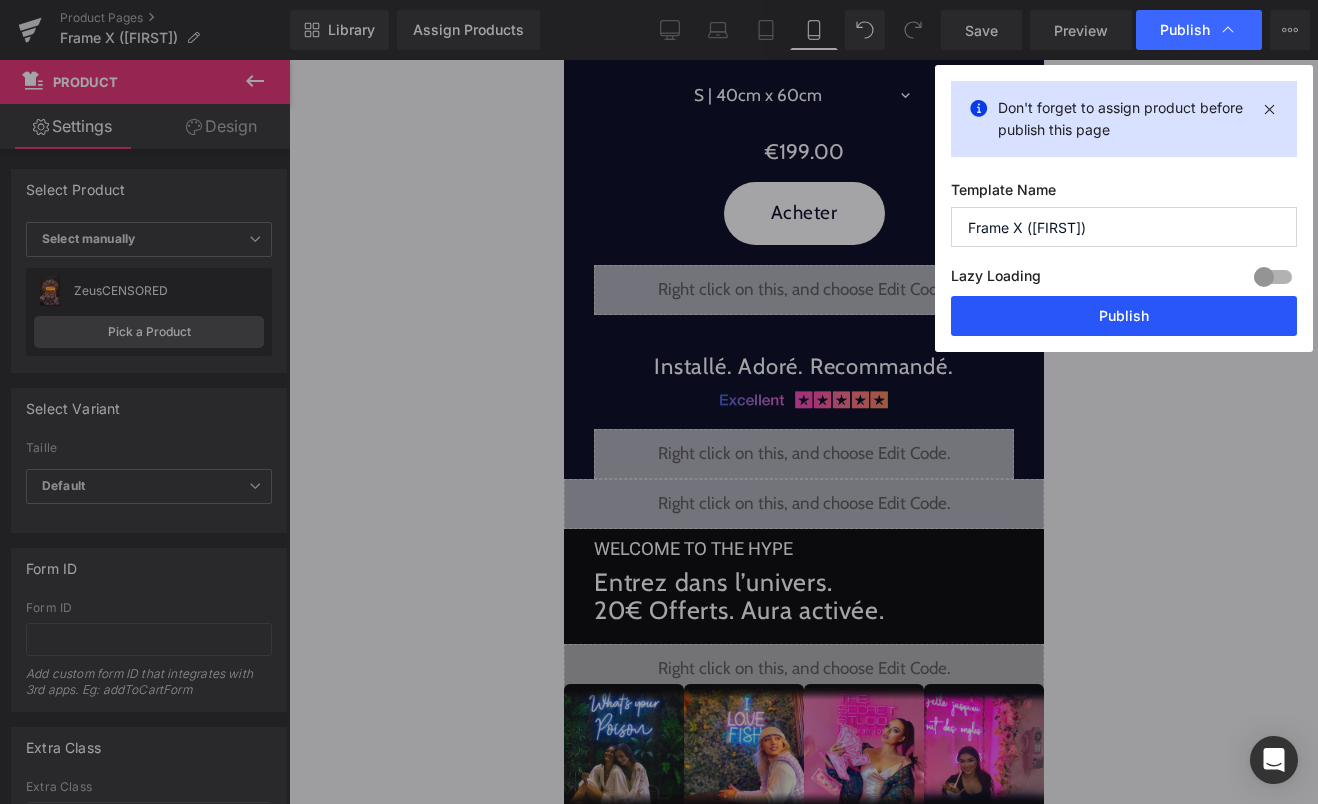 click on "Publish" at bounding box center (1124, 316) 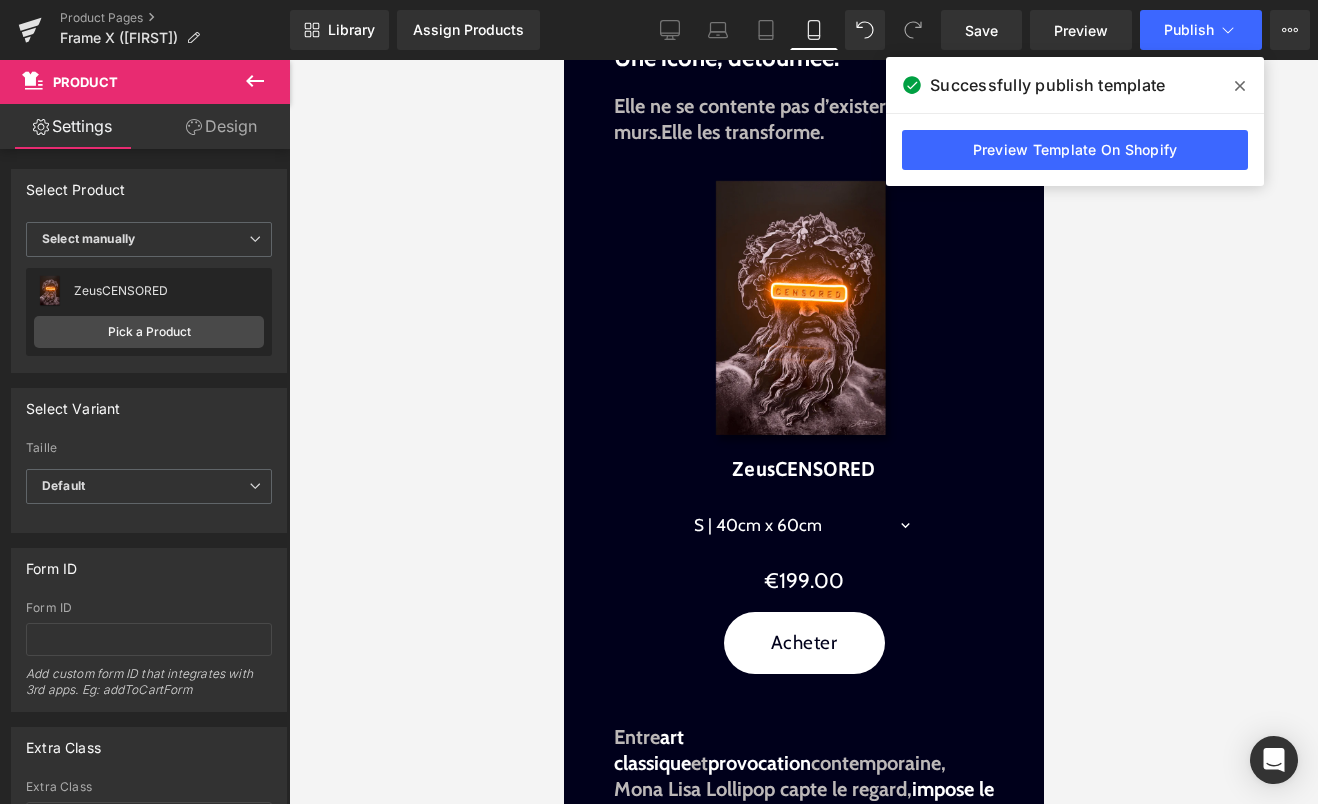scroll, scrollTop: 0, scrollLeft: 0, axis: both 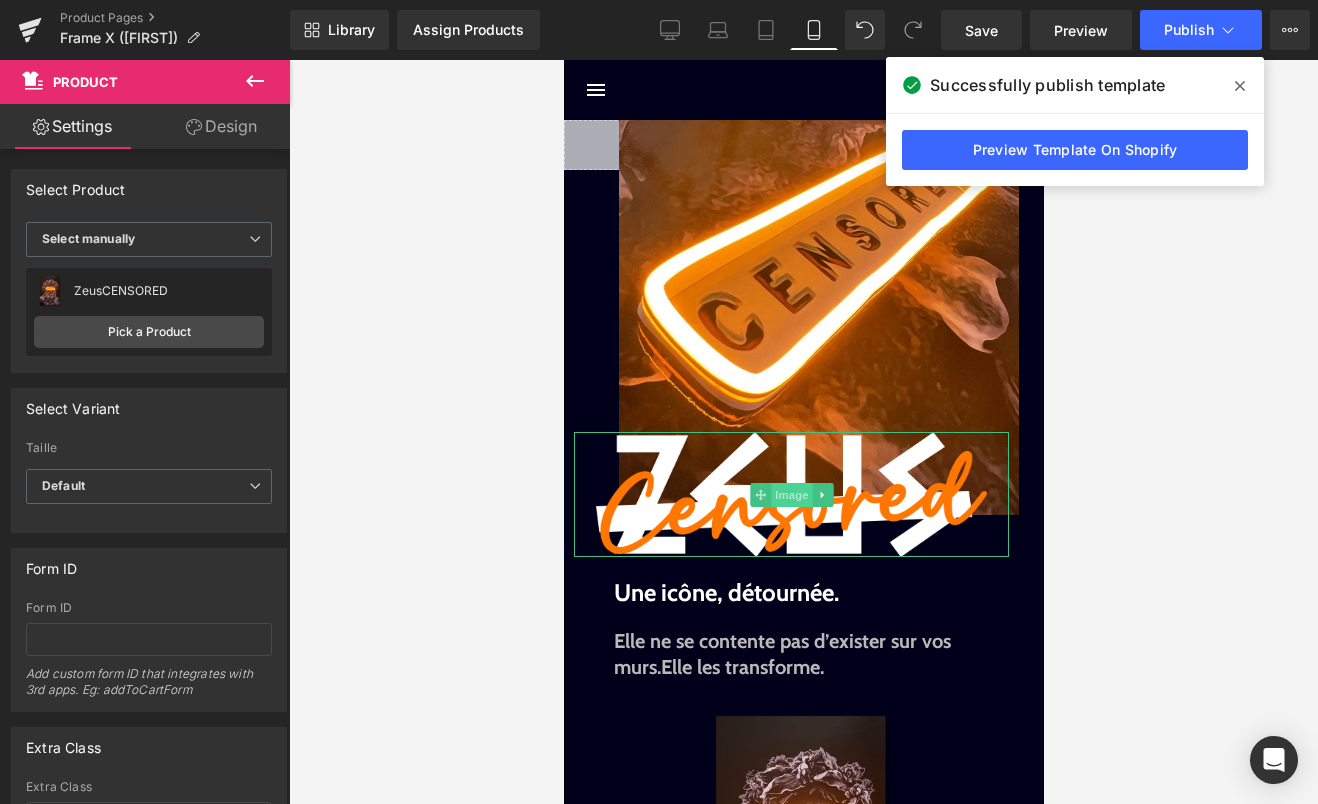 click on "Image" at bounding box center (791, 495) 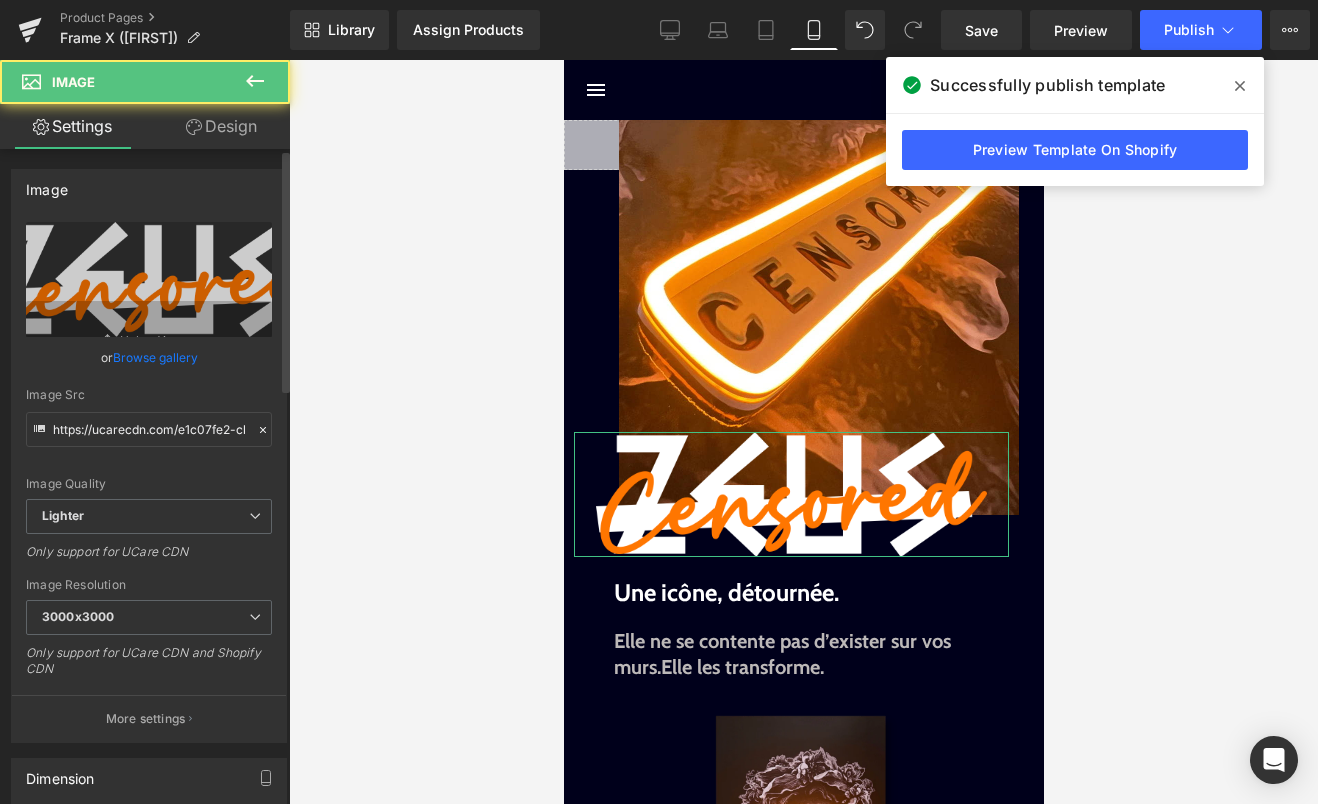 click on "Browse gallery" at bounding box center [155, 357] 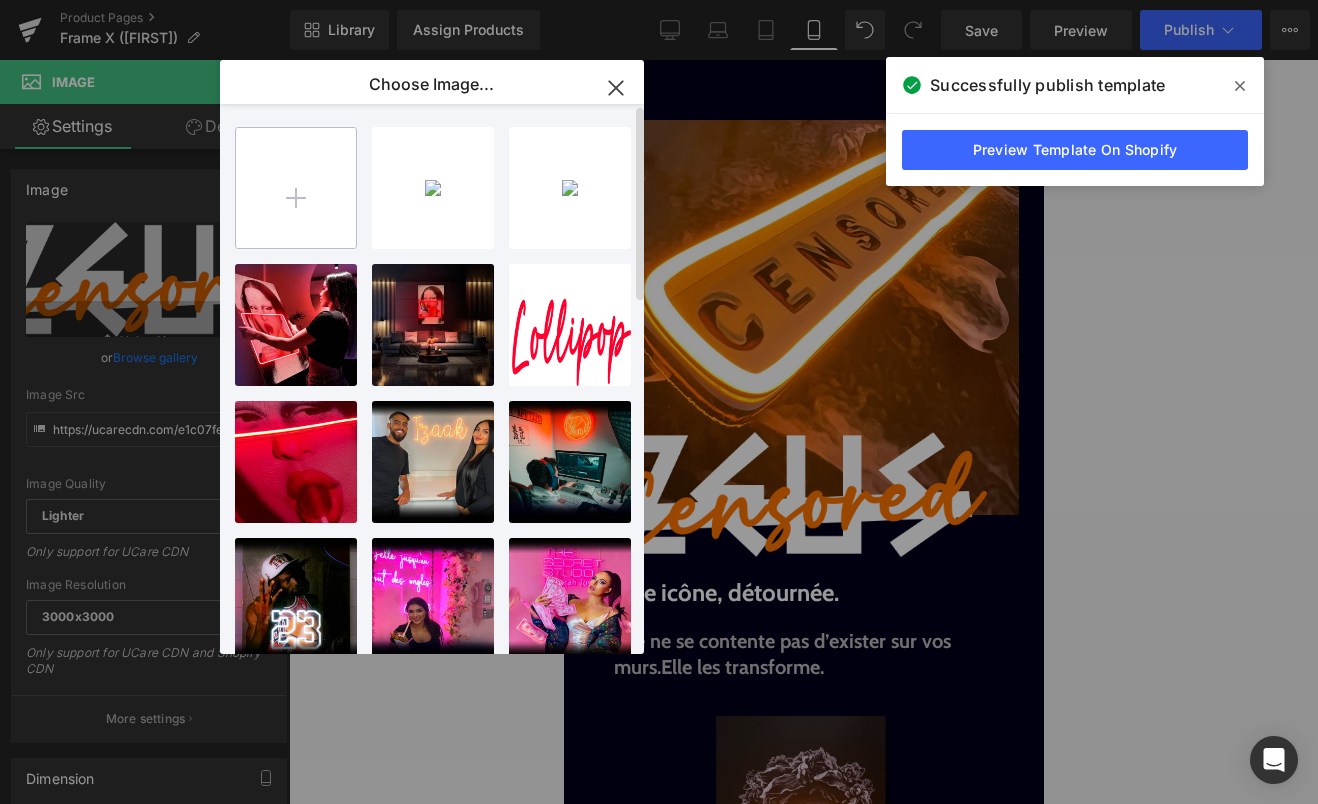 click at bounding box center [296, 188] 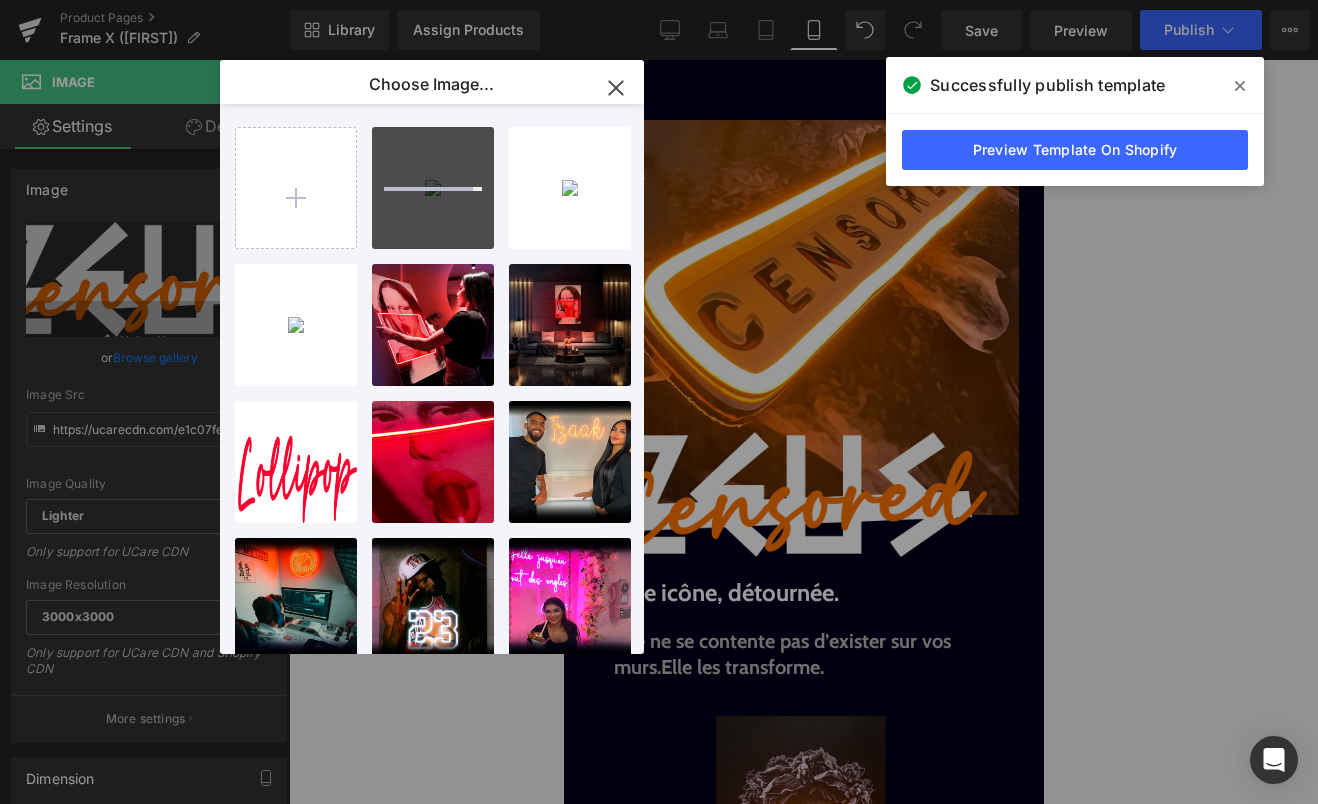type 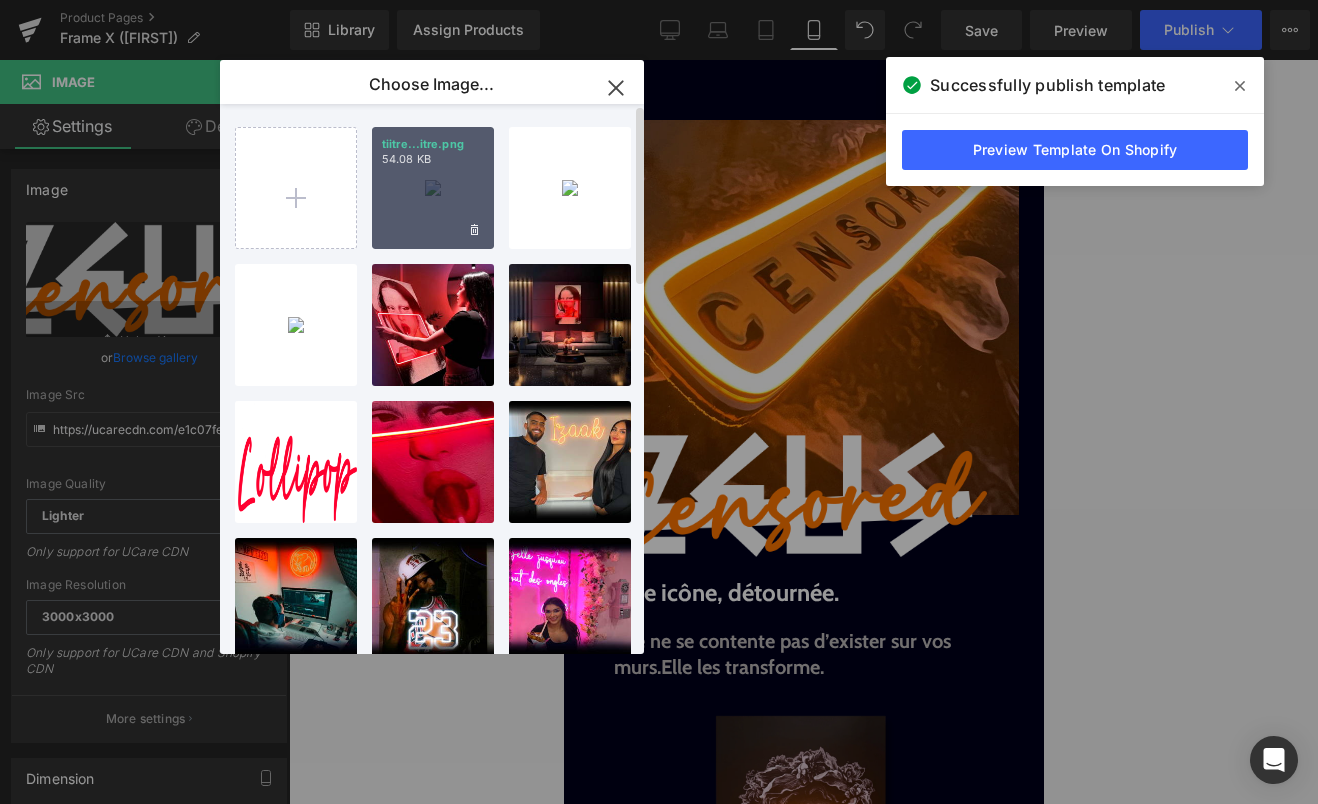 click on "tiitre[REDACTED].png 54.08 KB" at bounding box center (433, 188) 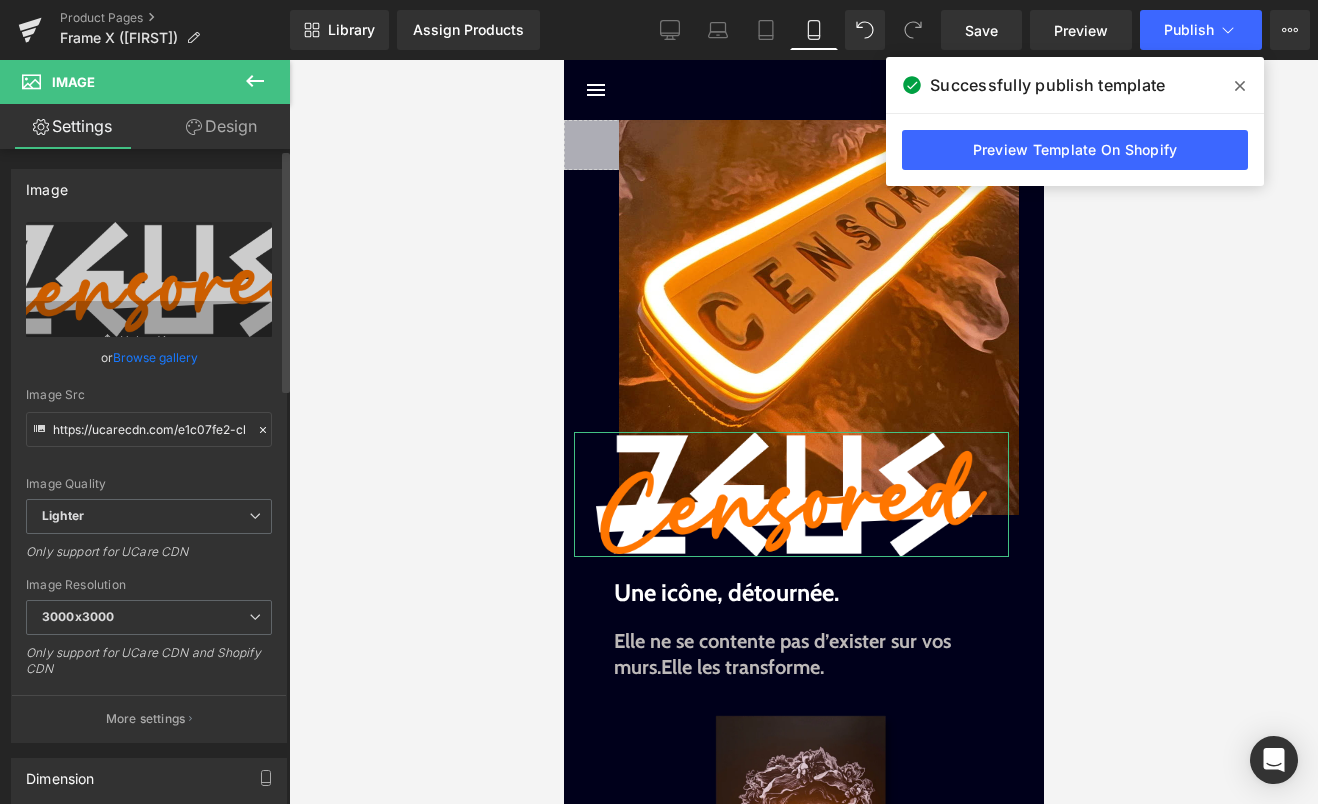 click on "Browse gallery" at bounding box center [155, 357] 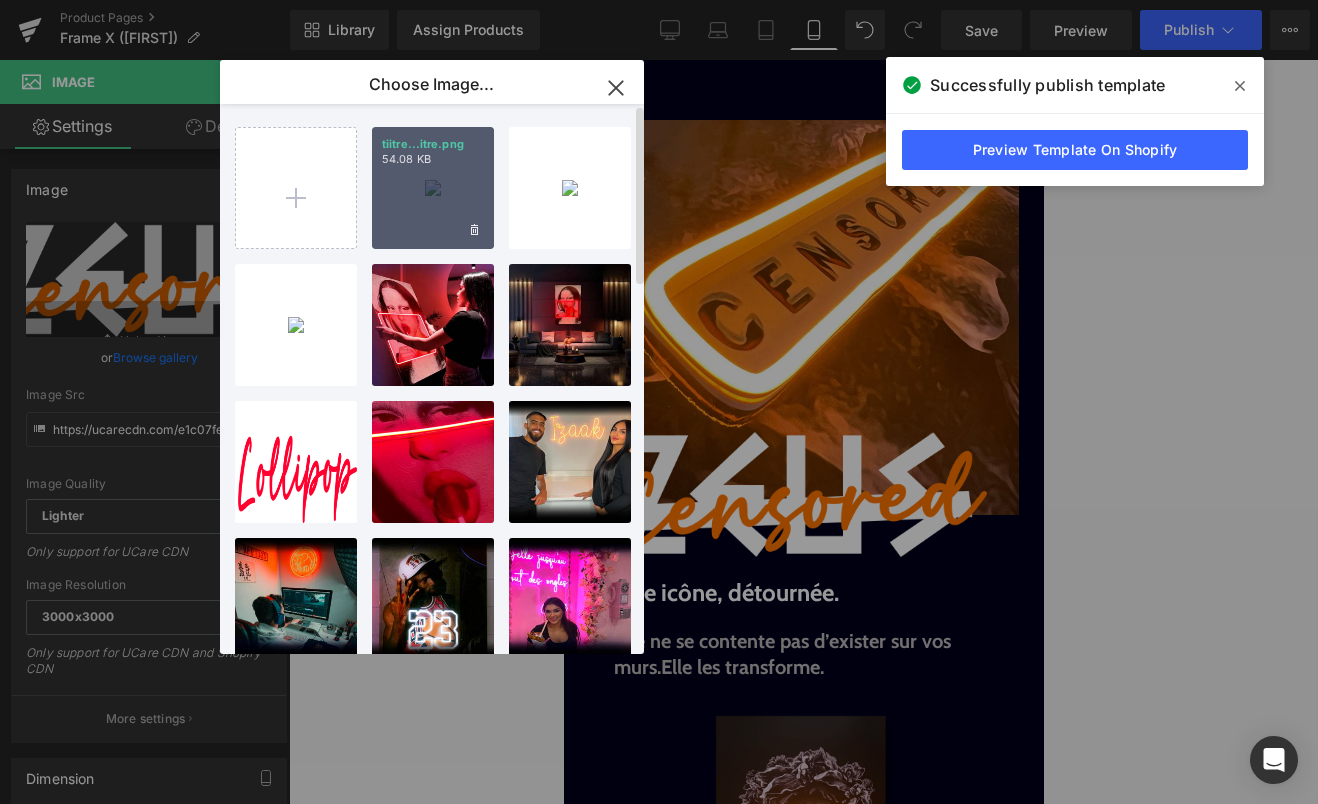 click on "tiitre[REDACTED].png 54.08 KB" at bounding box center [433, 188] 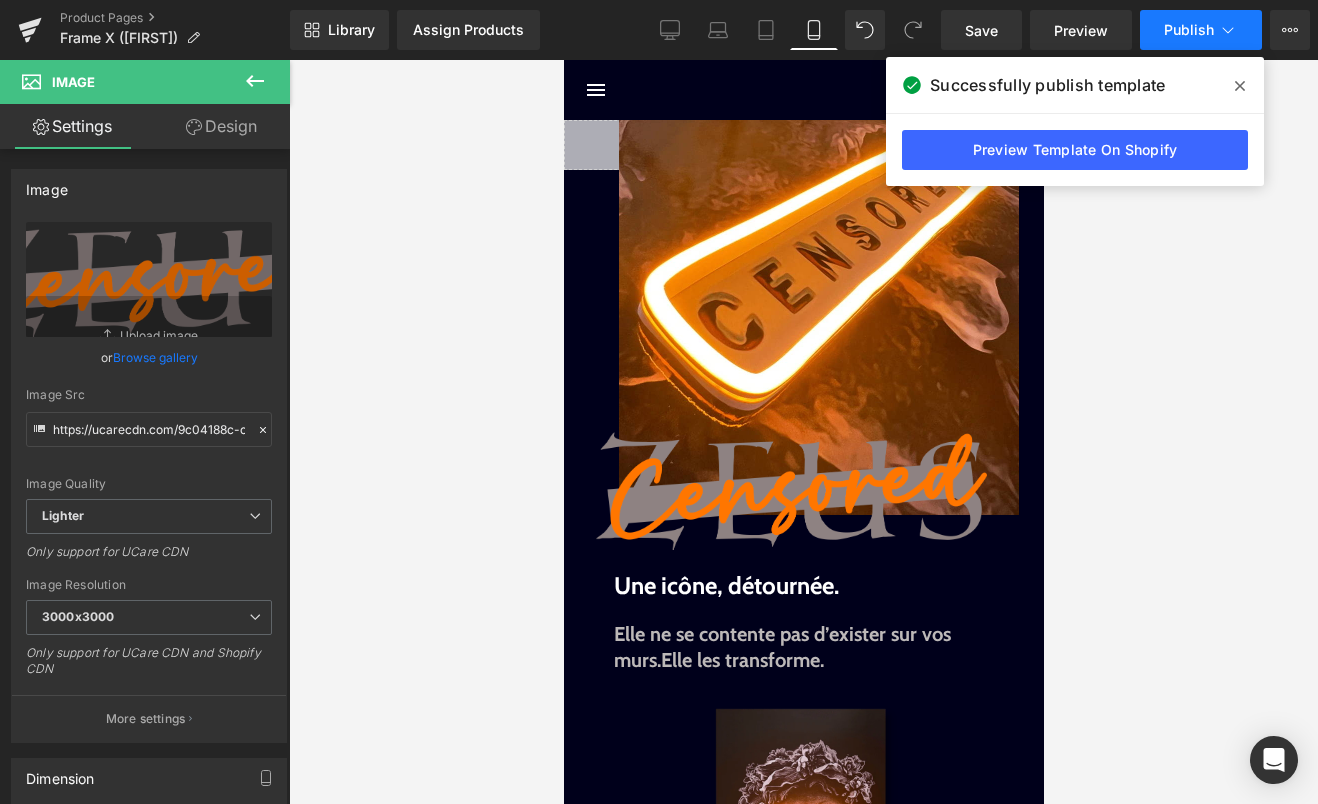 click on "Publish" at bounding box center (1201, 30) 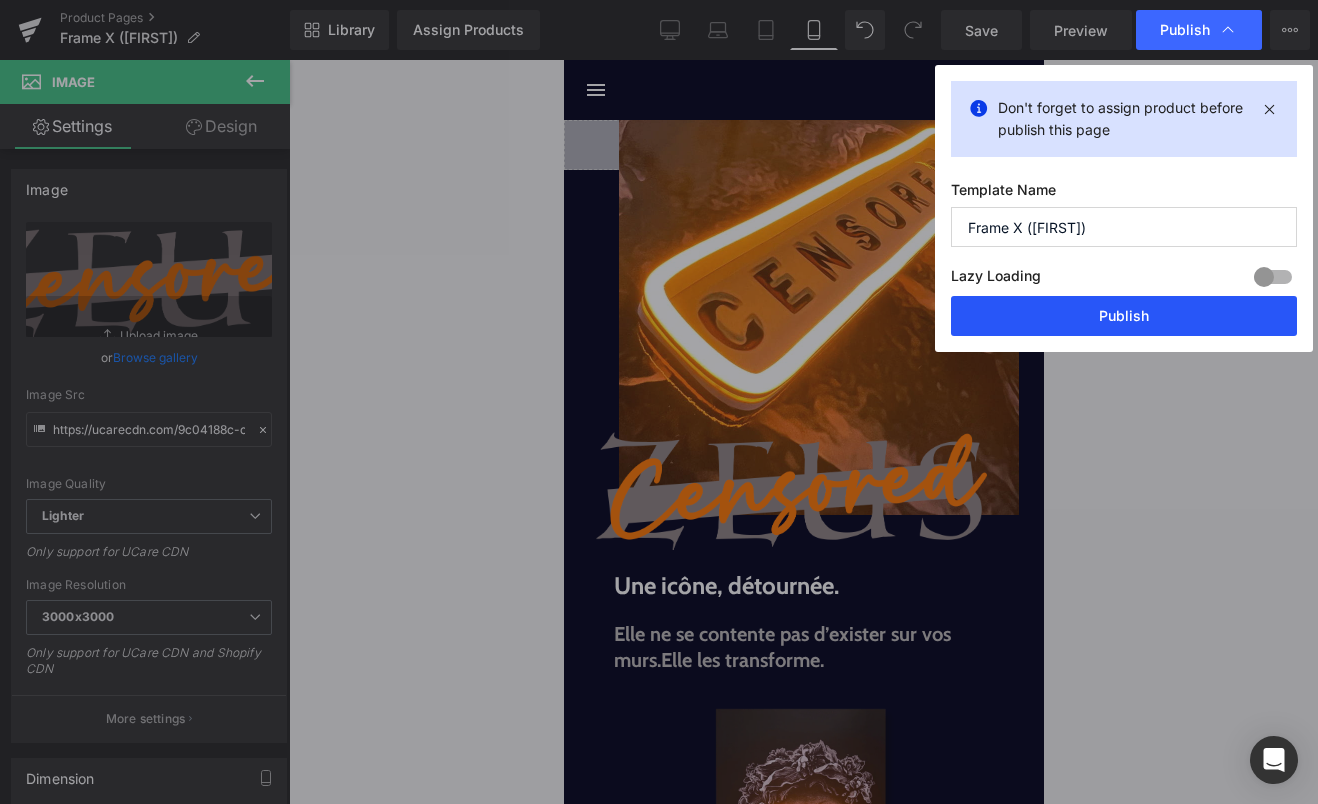 click on "Publish" at bounding box center [1124, 316] 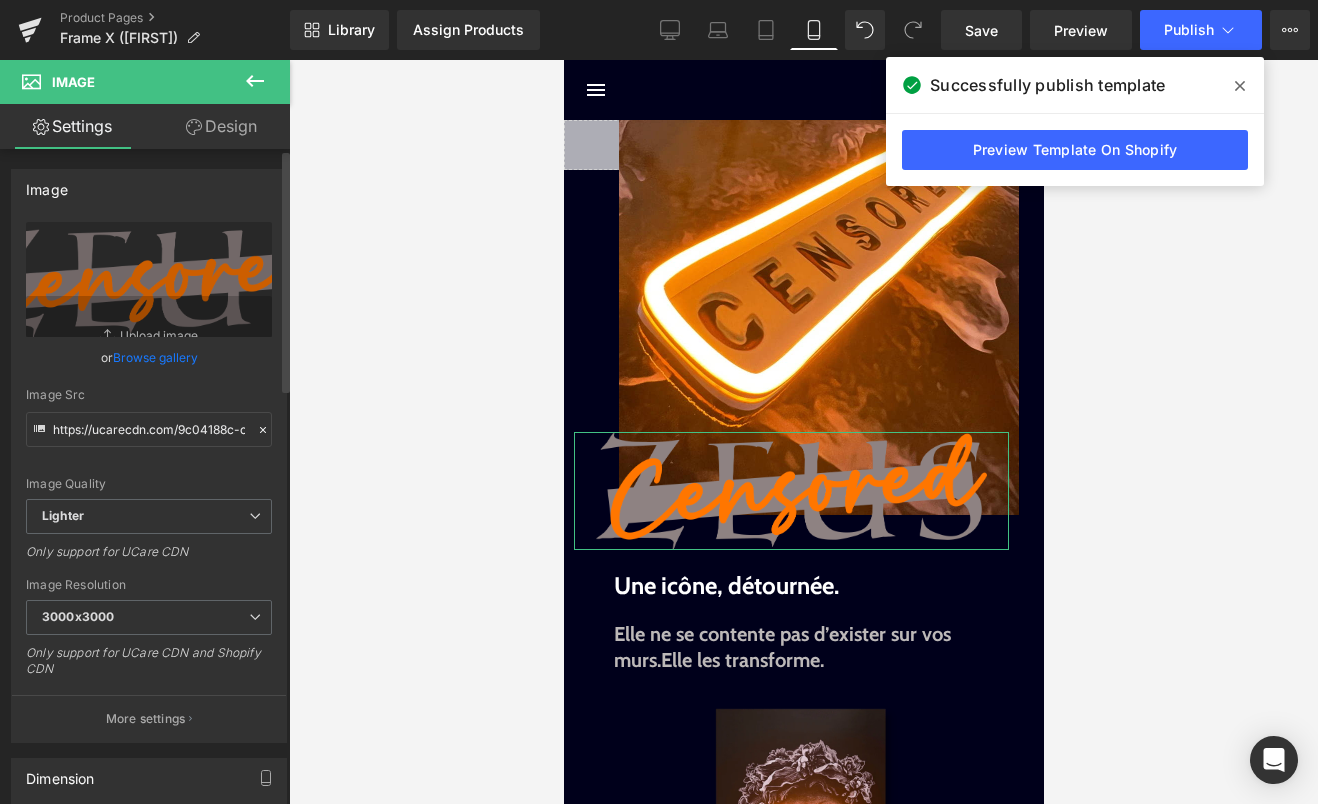 click on "Browse gallery" at bounding box center (155, 357) 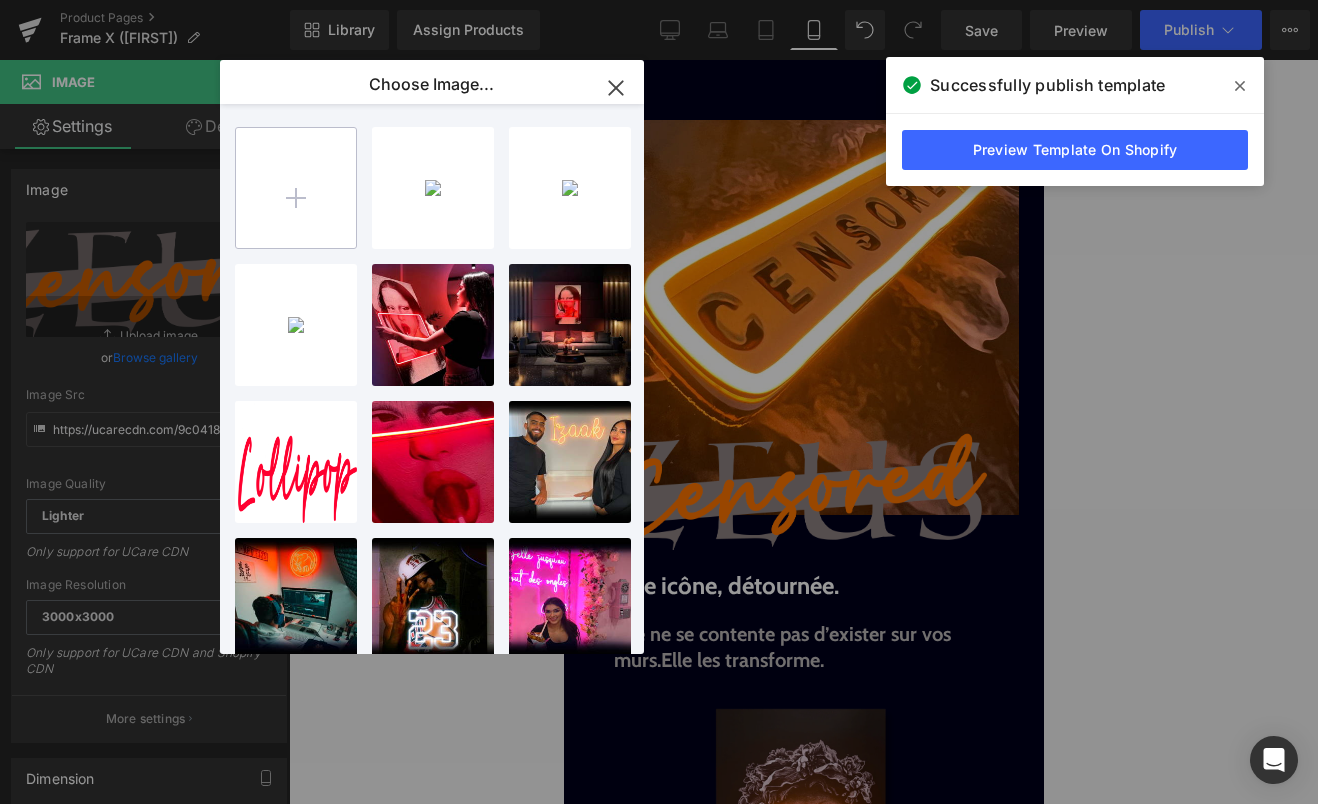 click at bounding box center (296, 188) 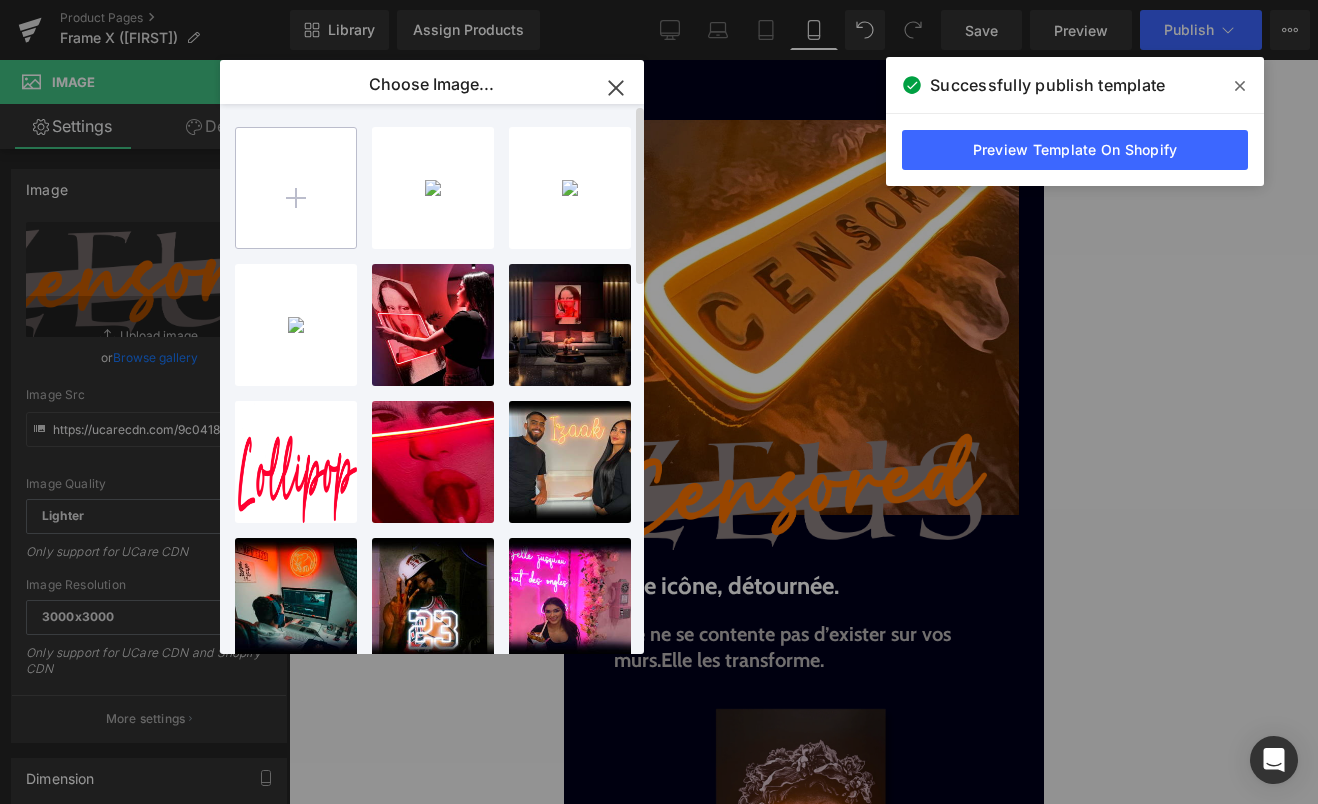 type on "C:\fakepath\Groupe 348 copie 2.png" 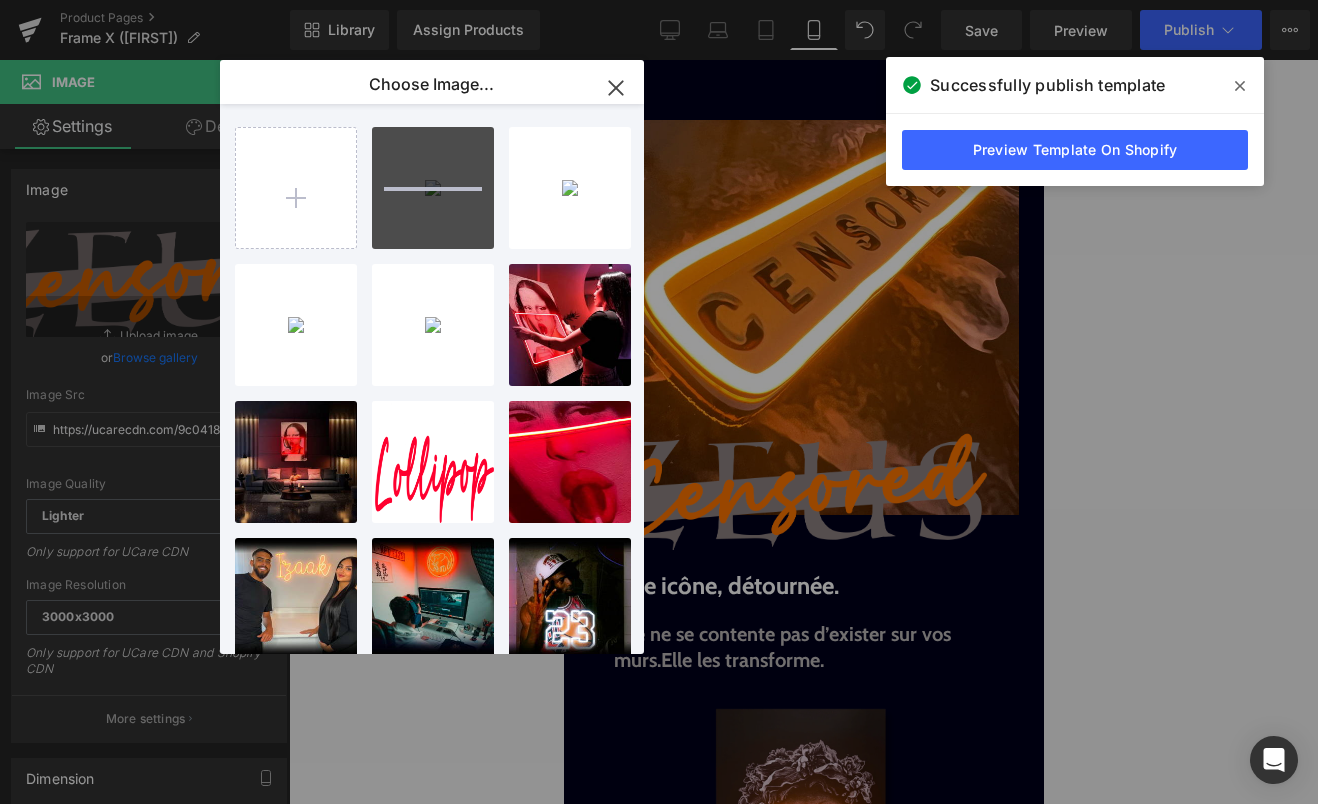 type 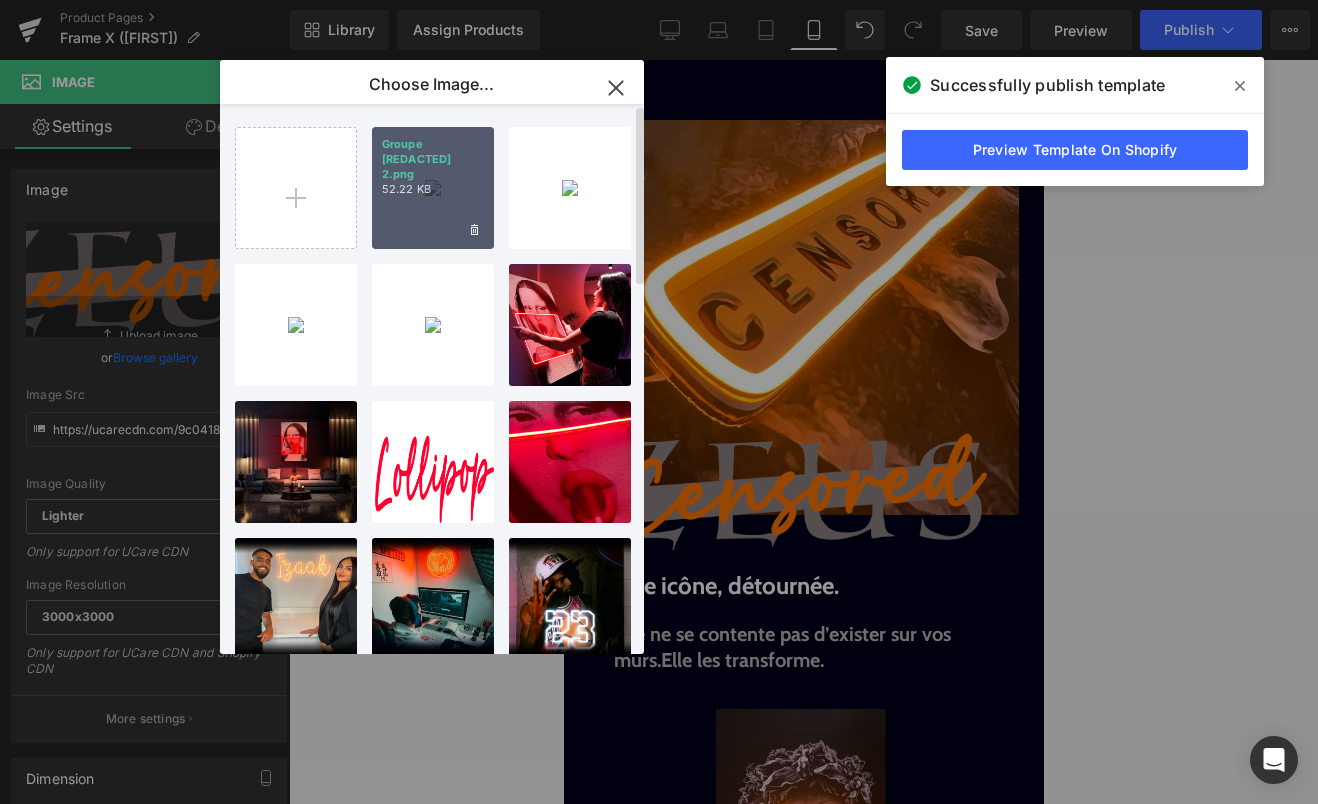 click on "Groupe [REDACTED] 2.png" at bounding box center [433, 159] 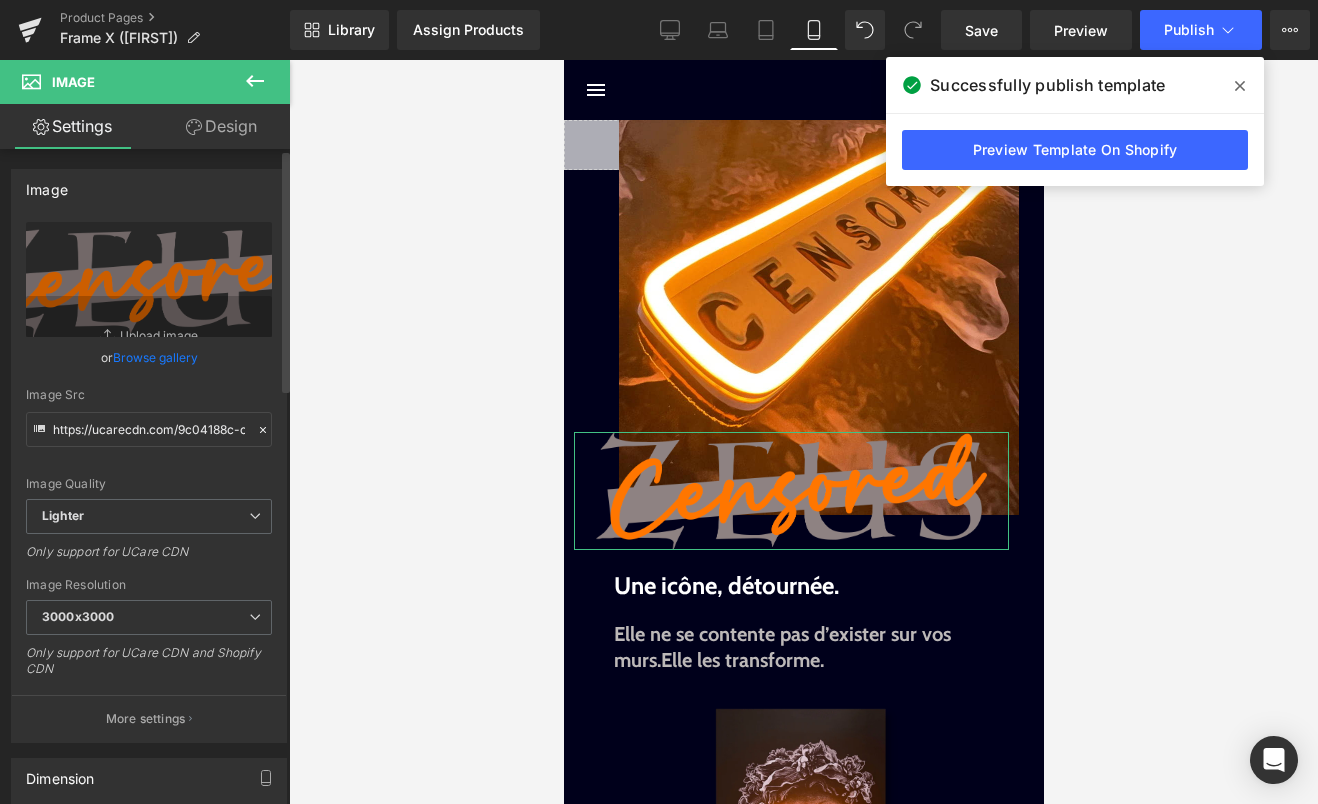 click on "Browse gallery" at bounding box center (155, 357) 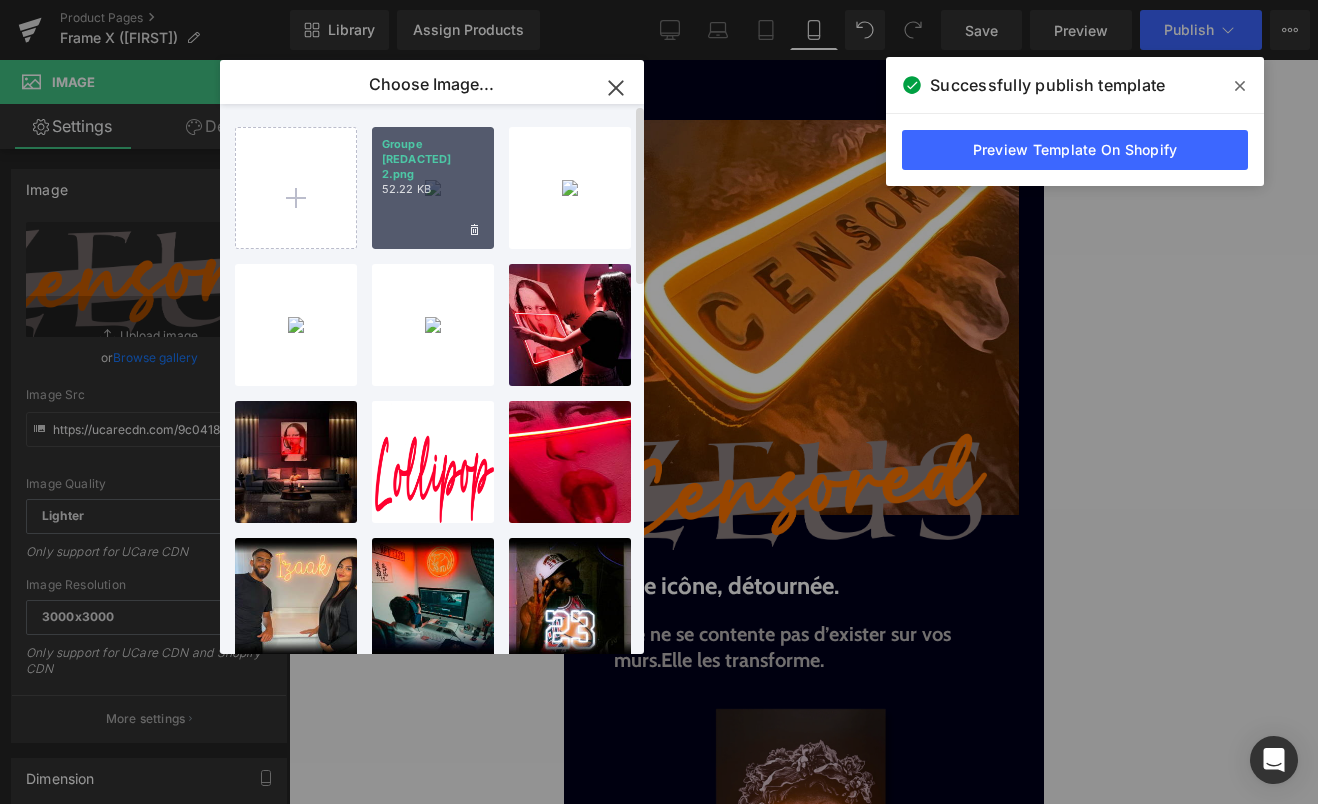 click on "Groupe [REDACTED] 2.png 52.22 KB" at bounding box center [433, 188] 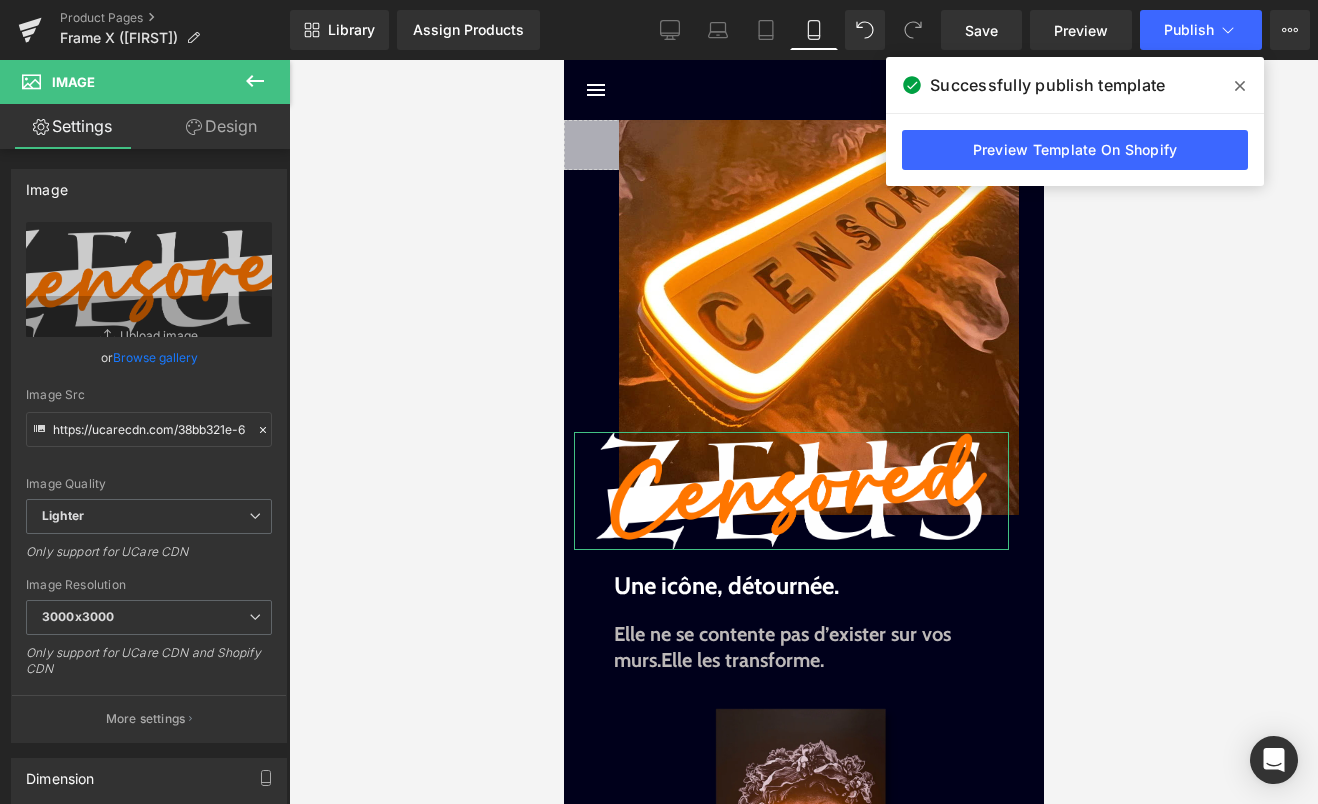 click on "Design" at bounding box center (221, 126) 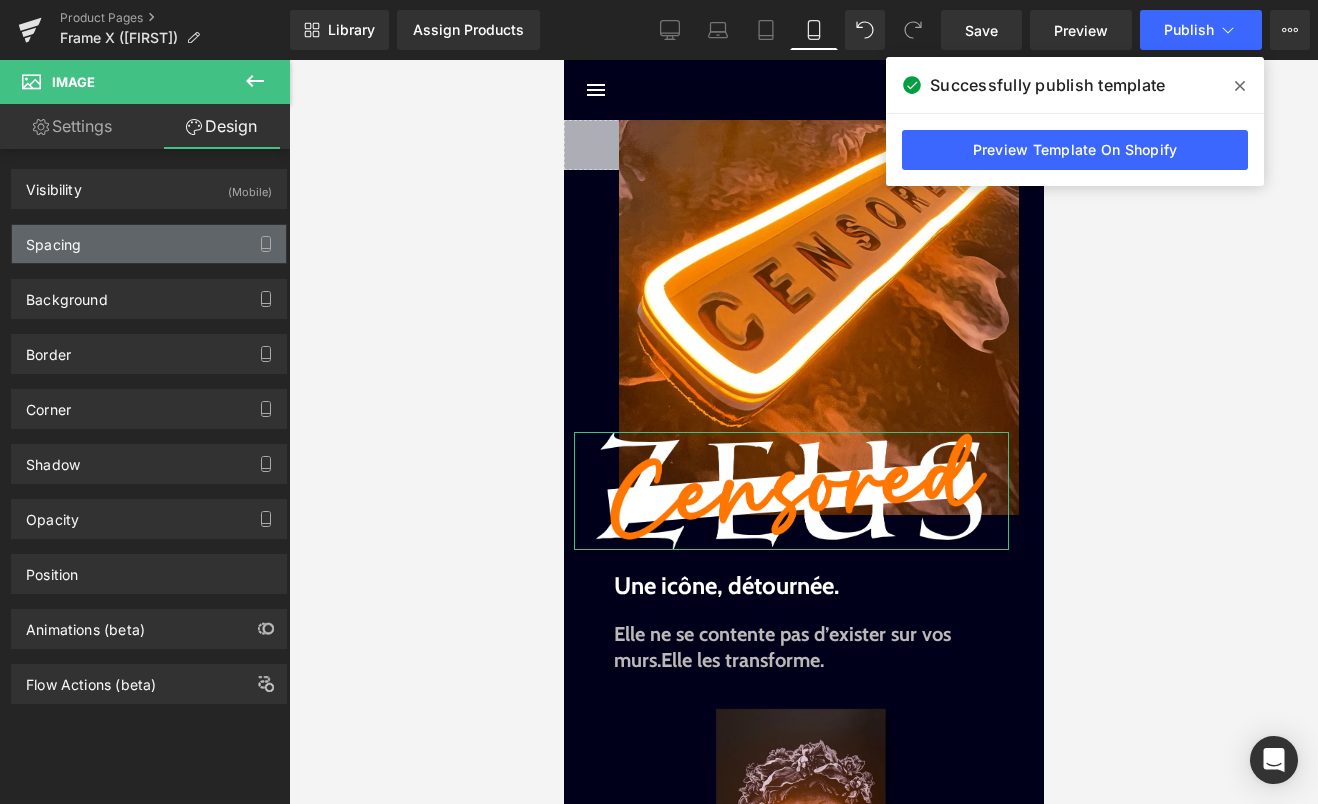 click on "Spacing" at bounding box center [149, 244] 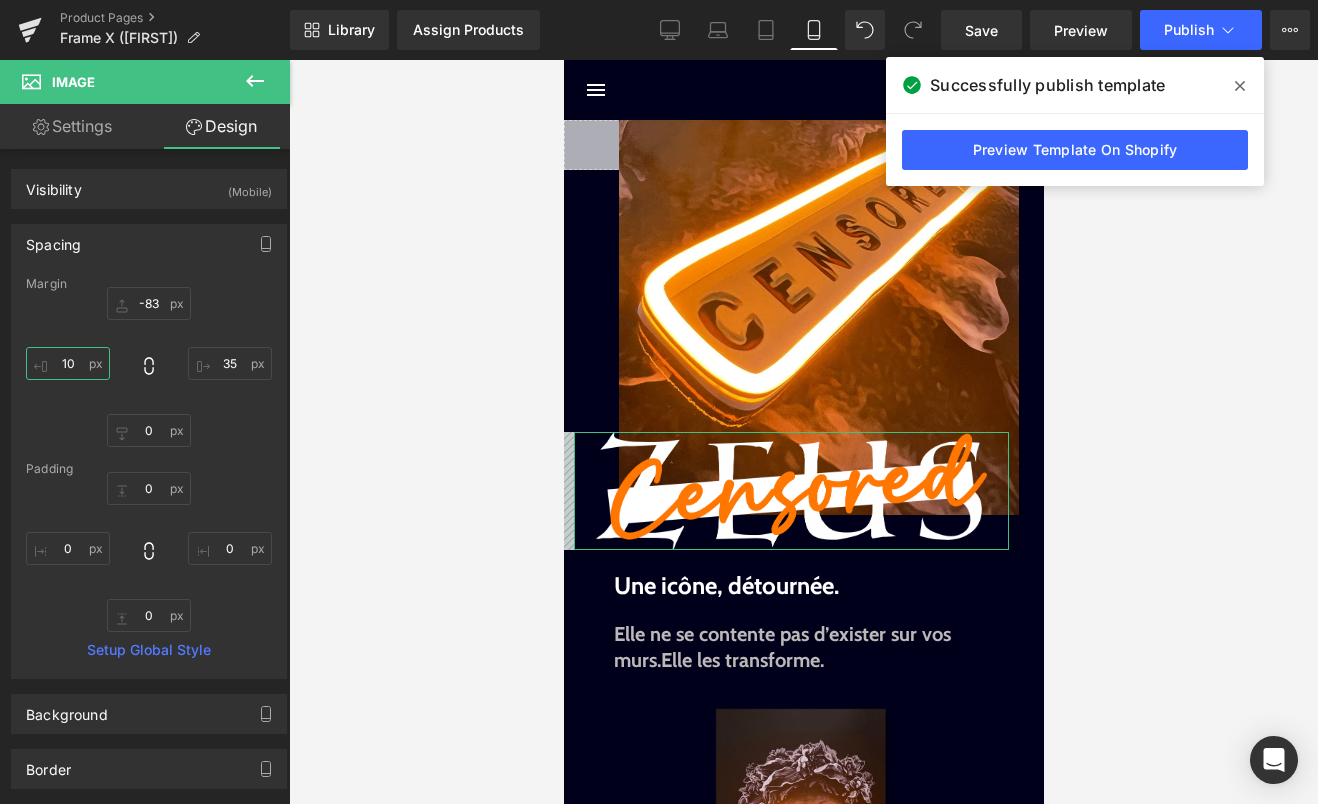 click on "10" at bounding box center [68, 363] 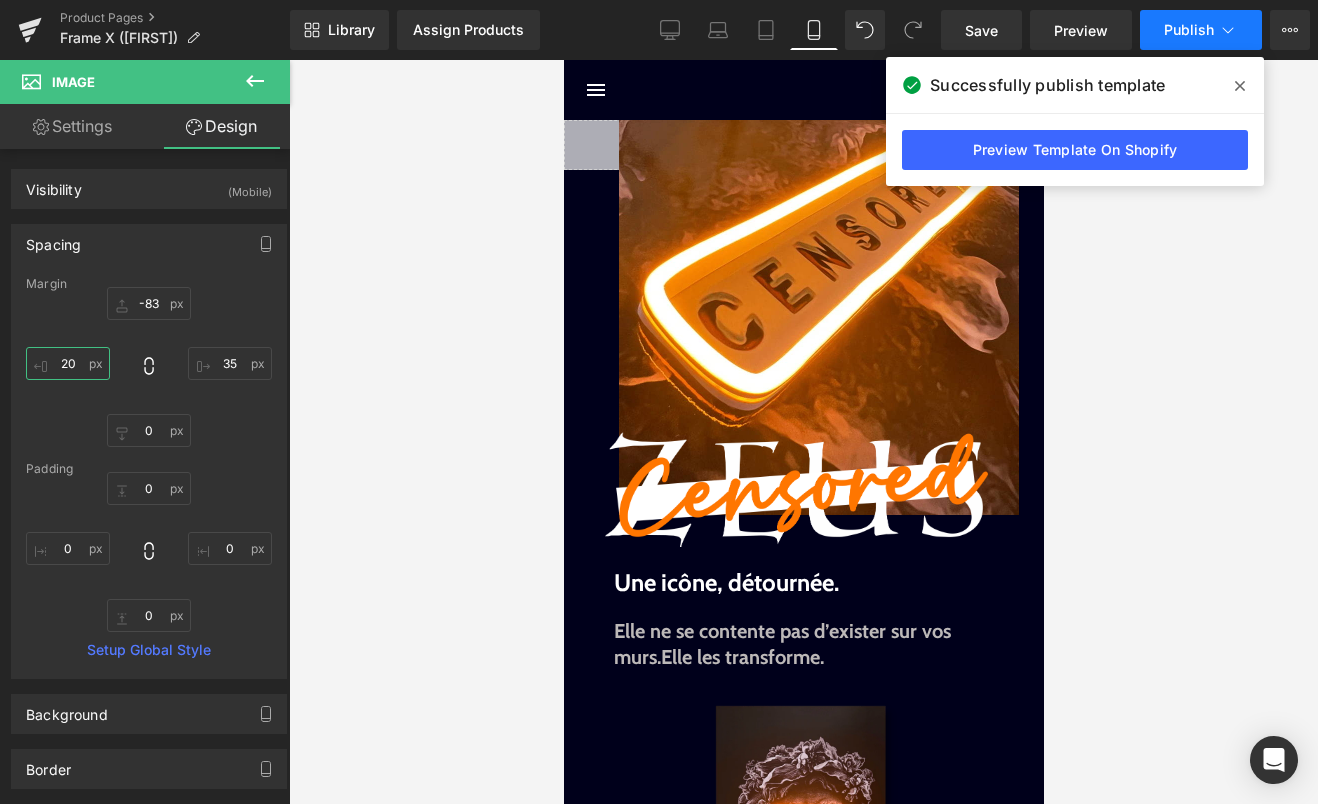 type on "20" 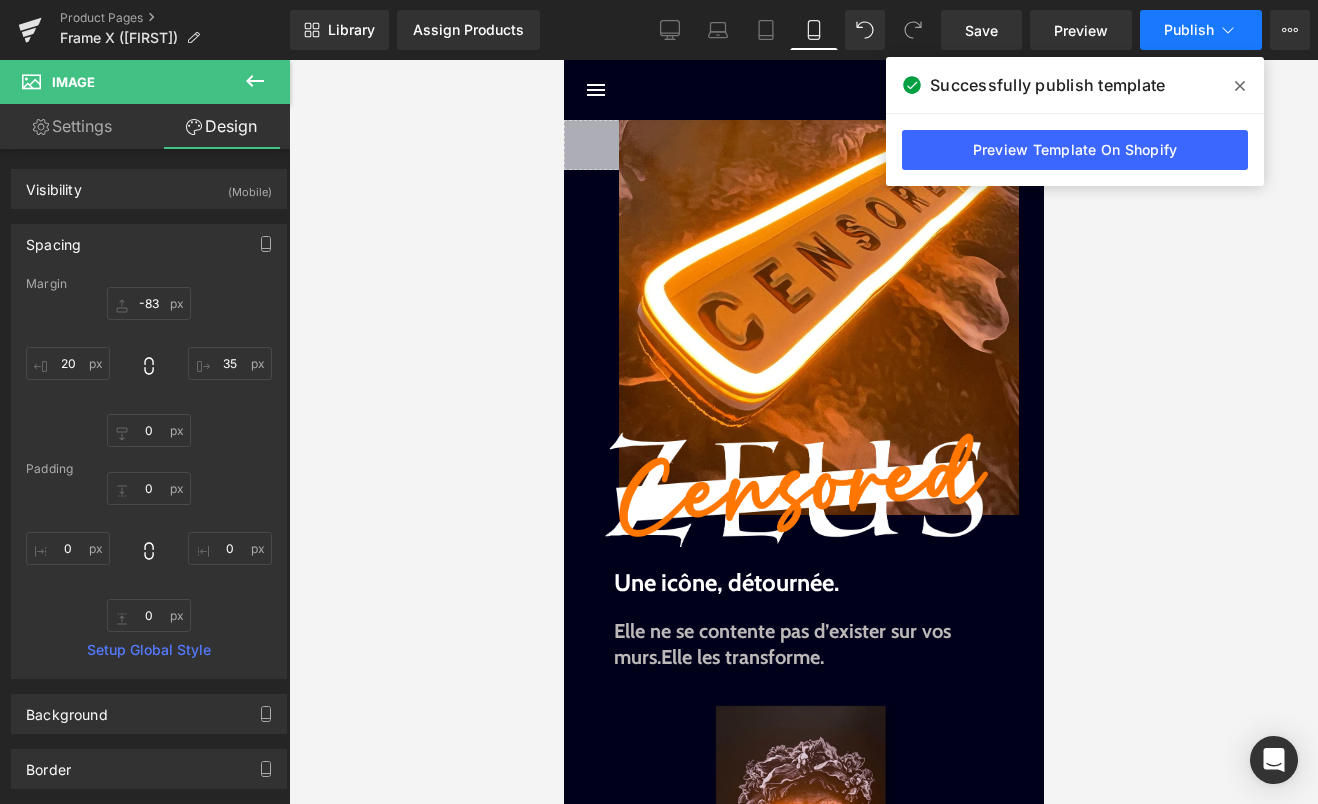 click on "Publish" at bounding box center [1201, 30] 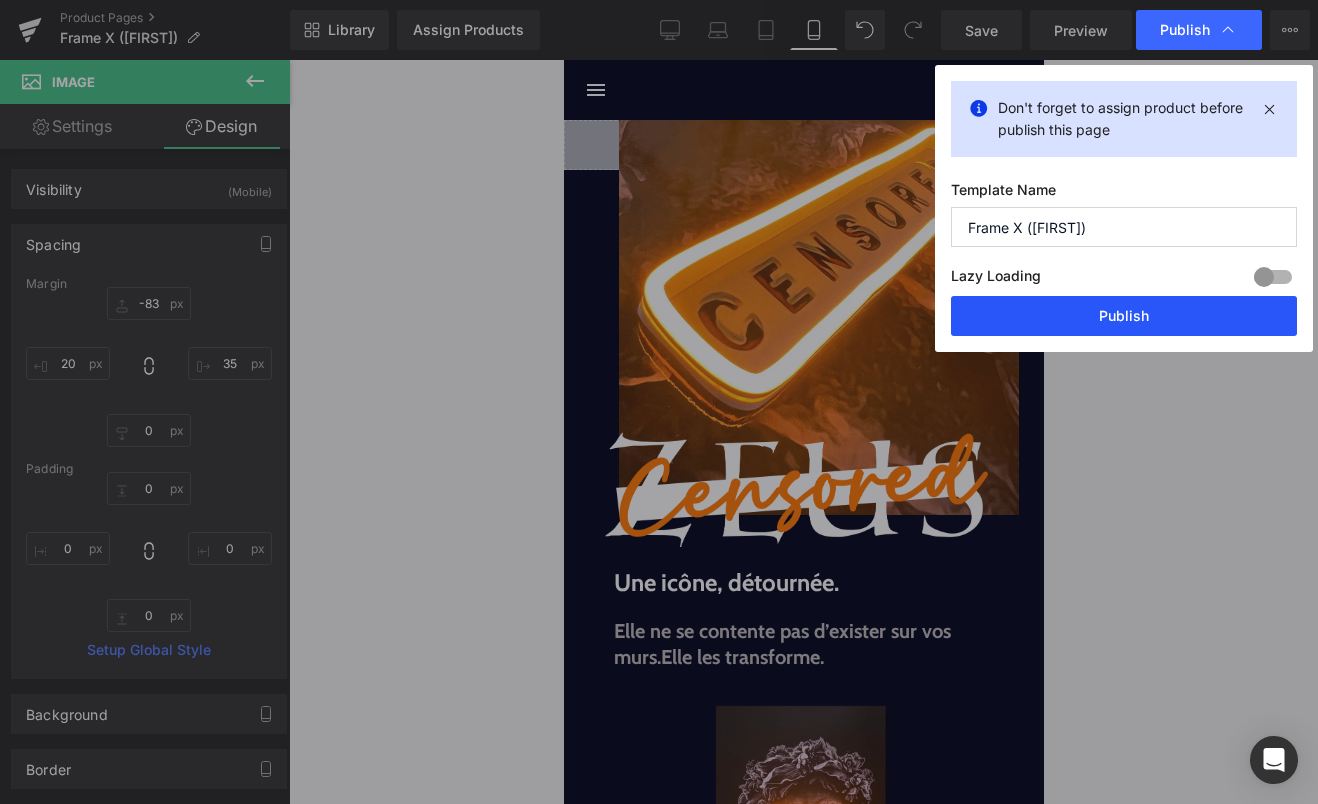 click on "Publish" at bounding box center [1124, 316] 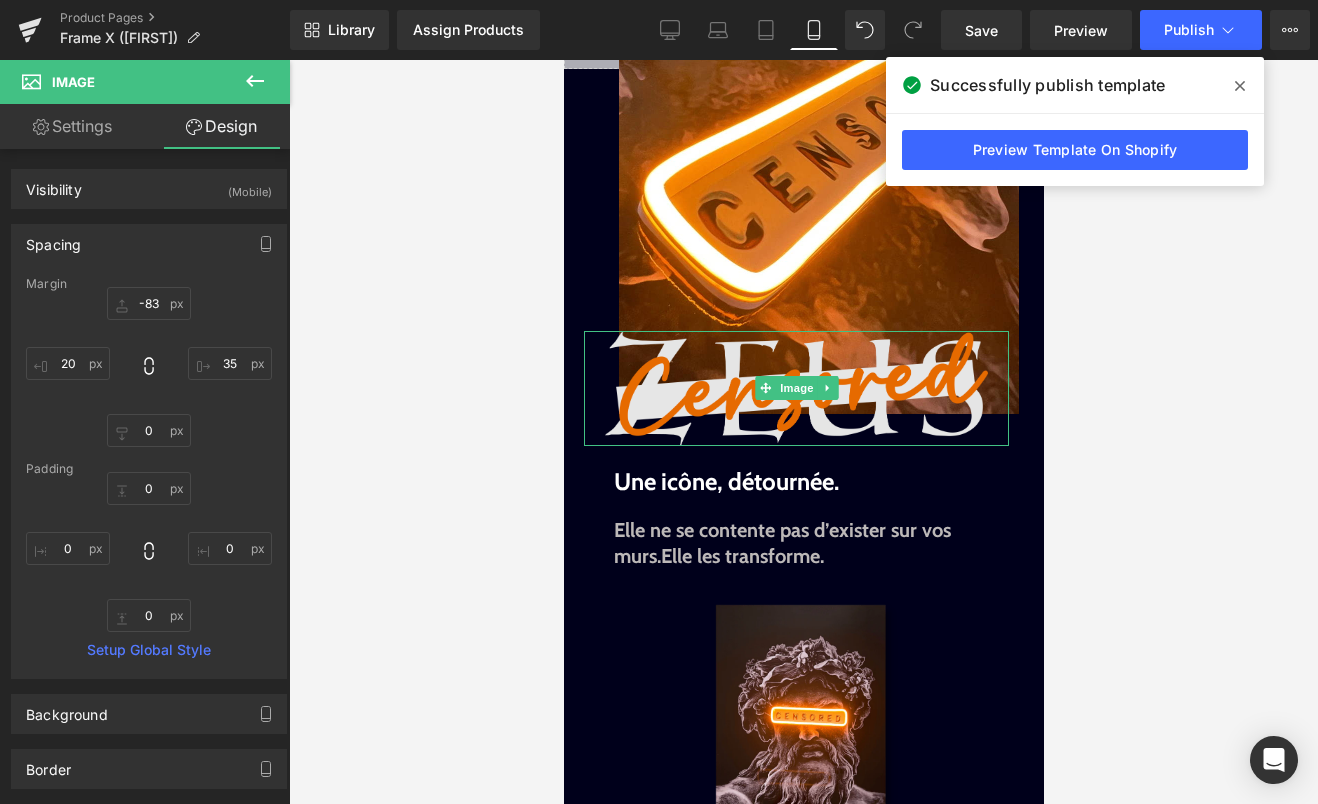 scroll, scrollTop: 102, scrollLeft: 0, axis: vertical 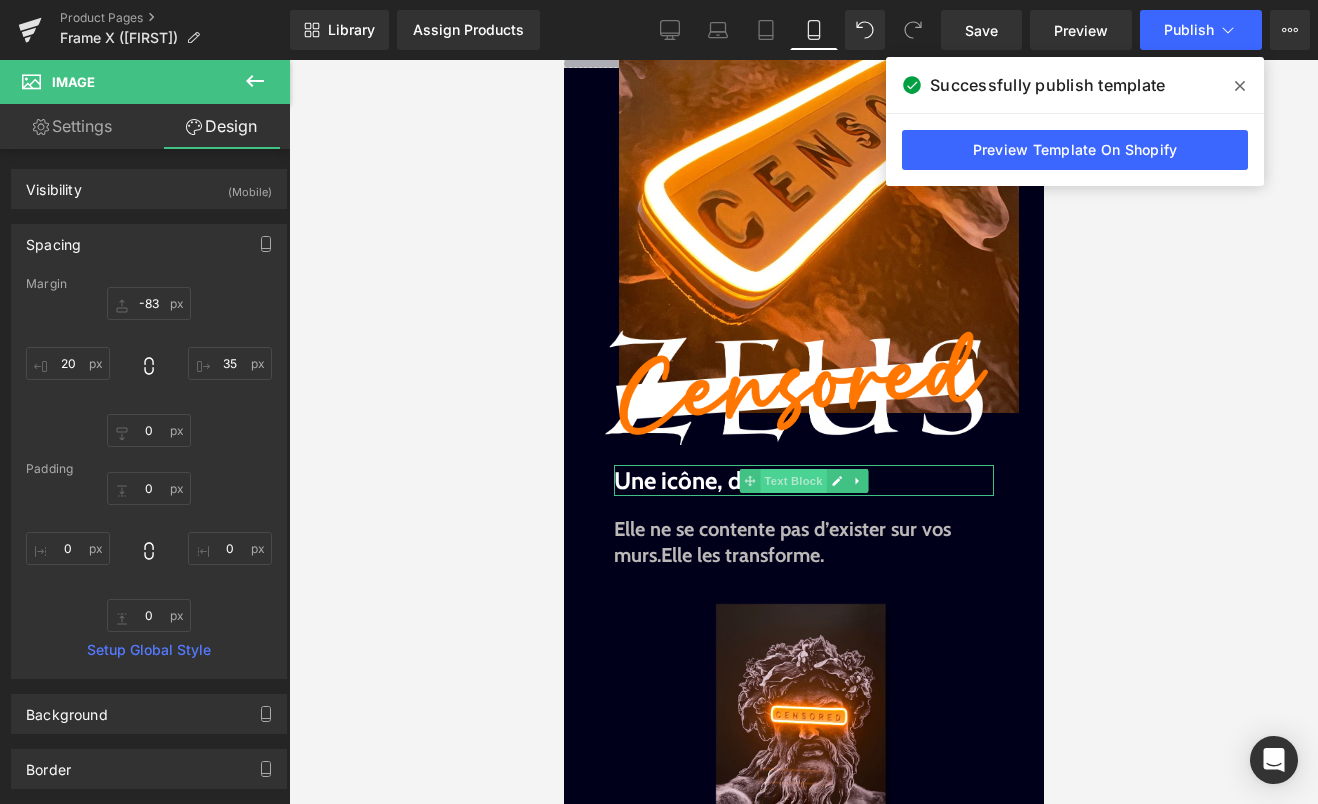 click on "Text Block" at bounding box center [792, 481] 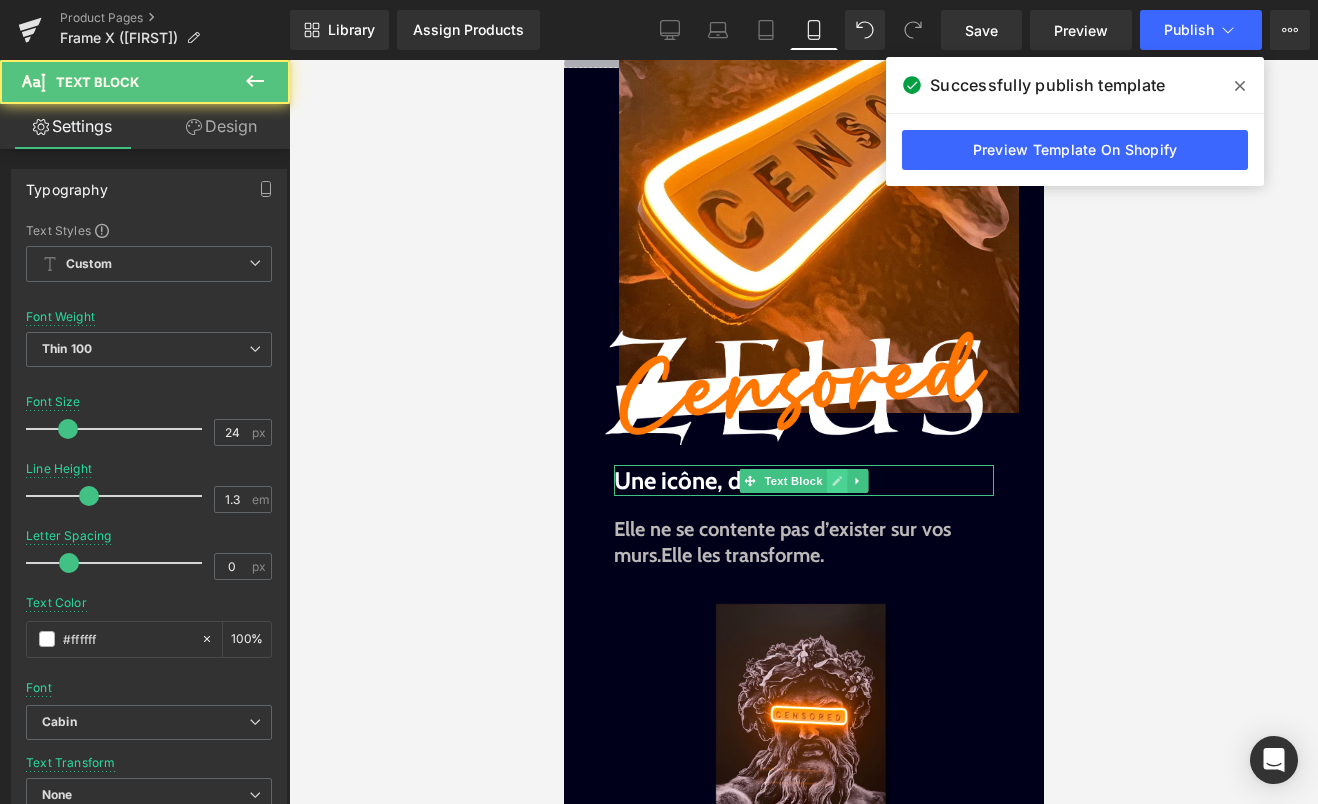 click 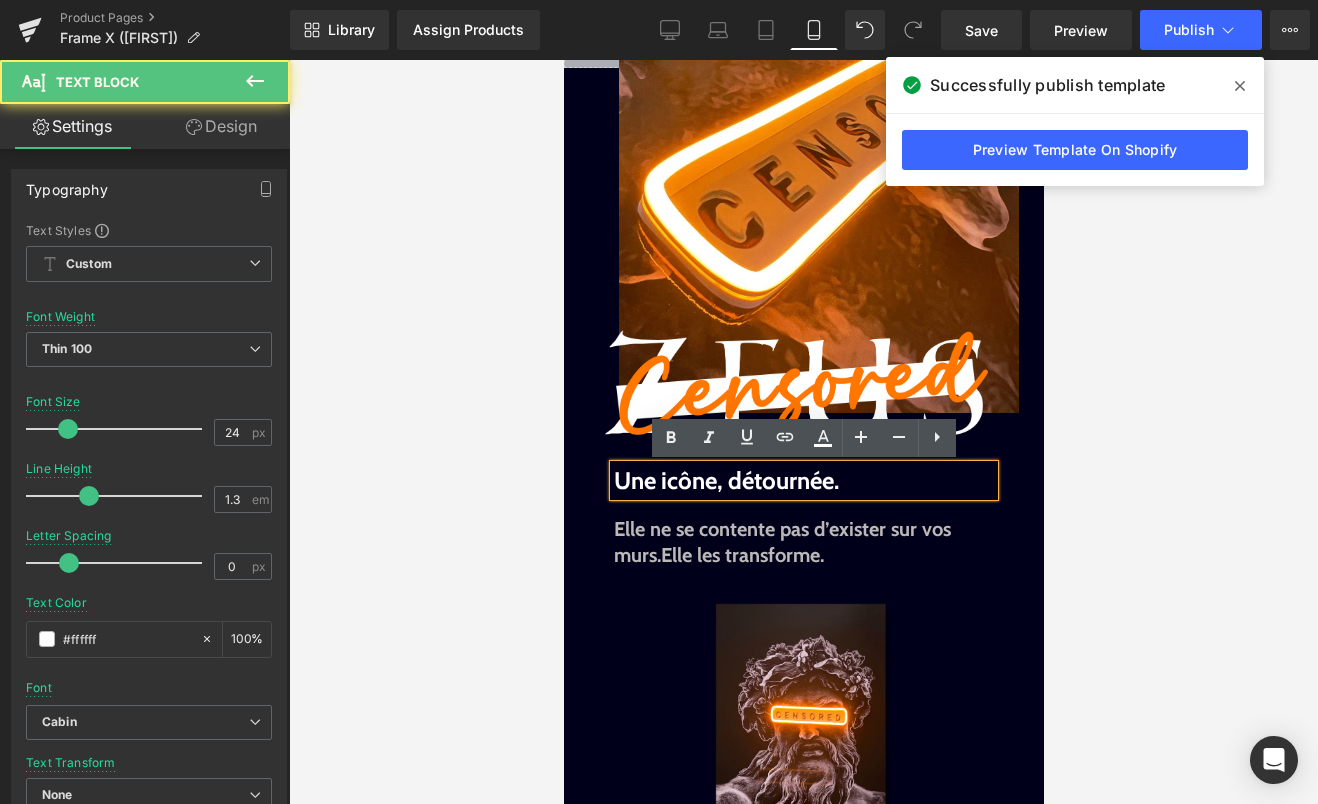click on "Une icône, détournée." at bounding box center [803, 480] 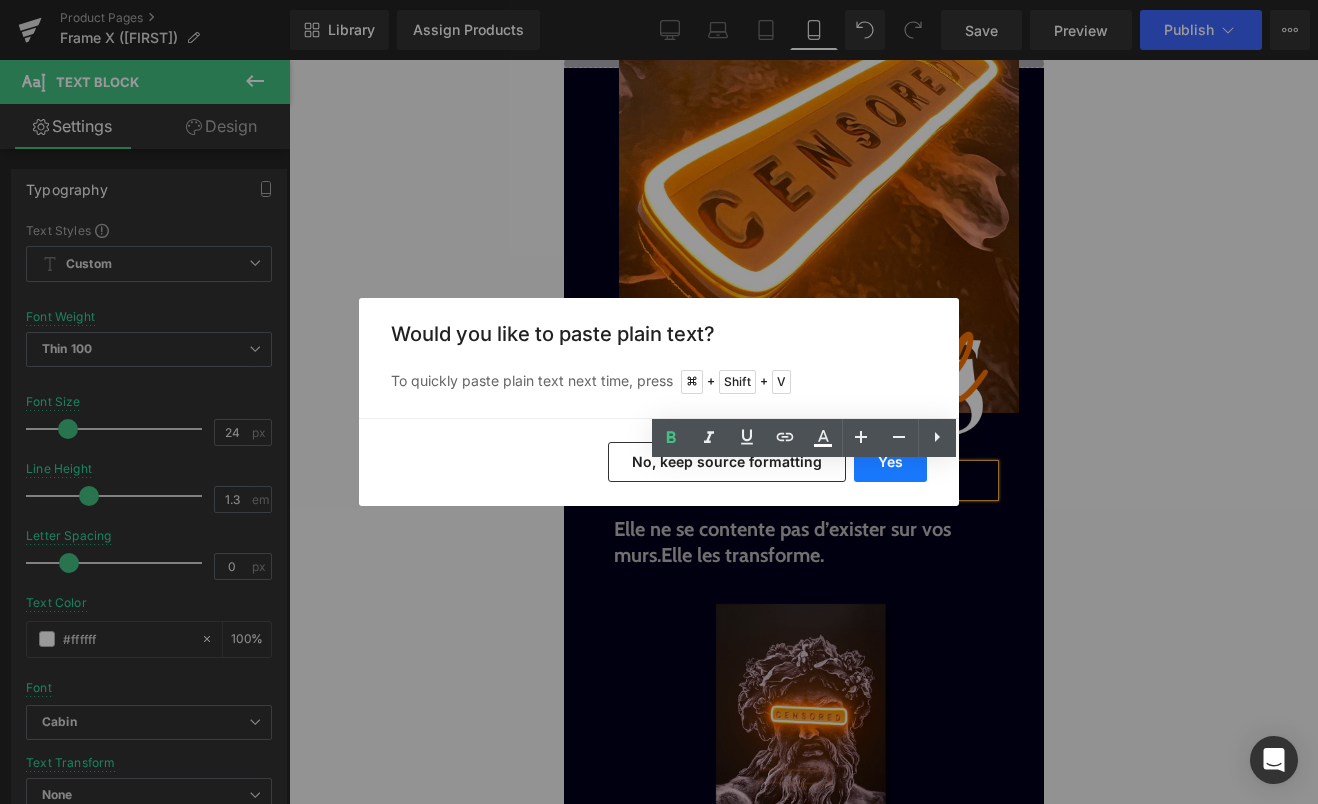 click on "Yes" at bounding box center [890, 462] 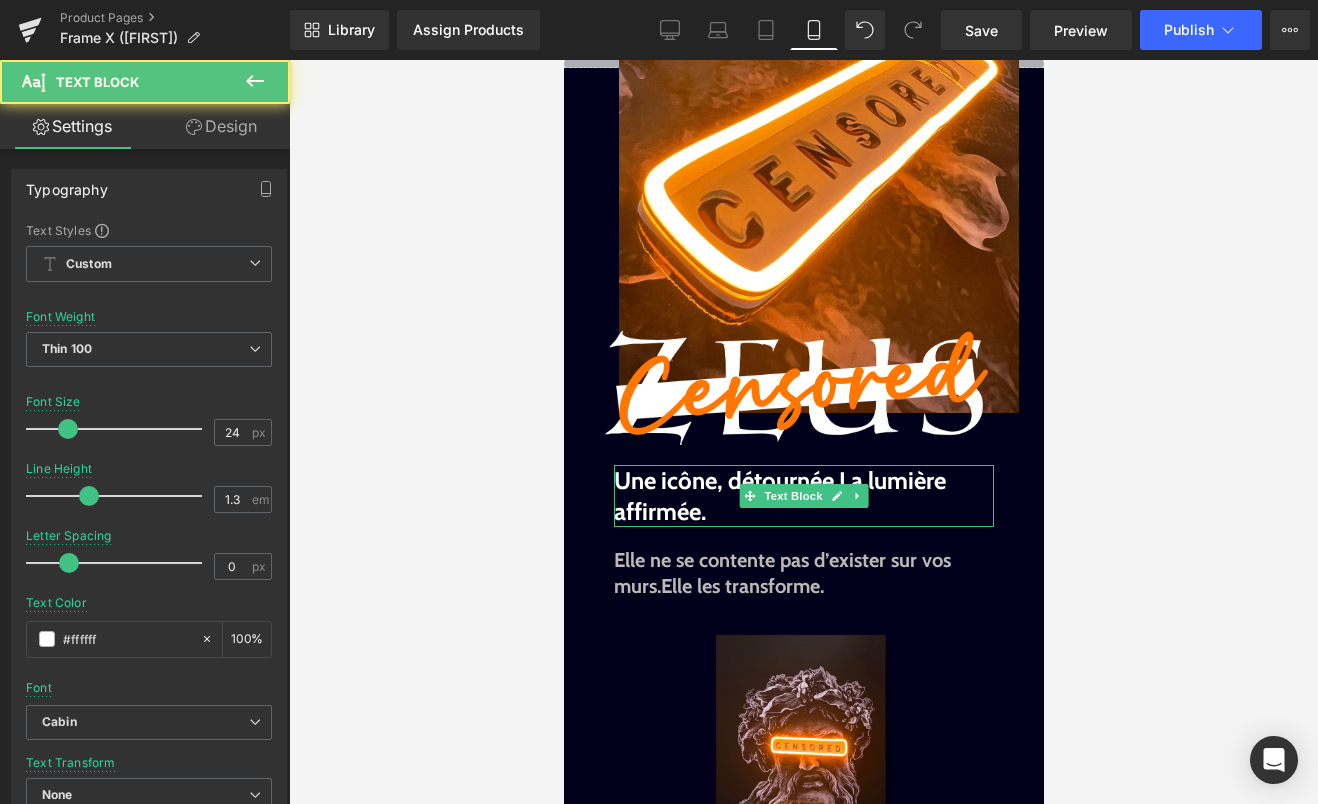 click on "Une icône, détournée.La lumière affirmée." at bounding box center [779, 496] 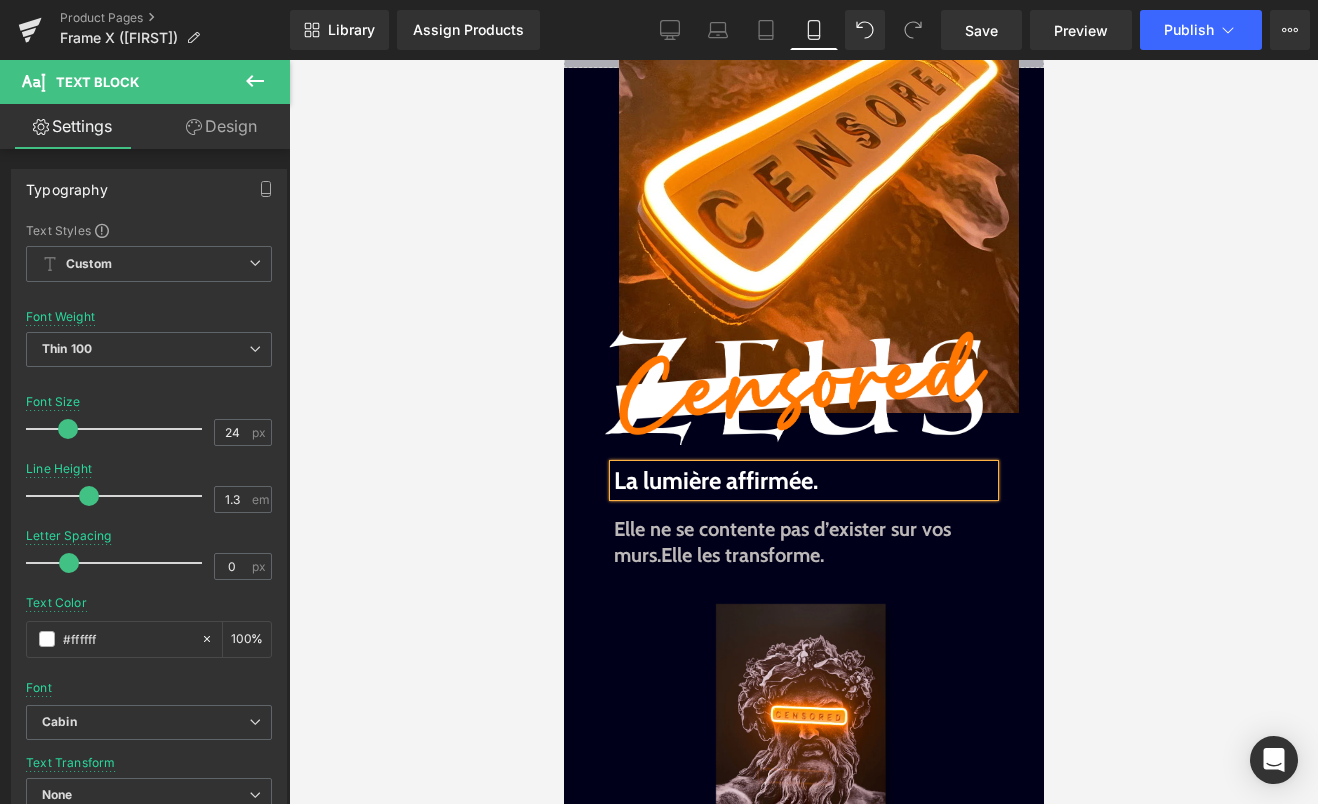 click on "La lumière affirmée." at bounding box center [715, 480] 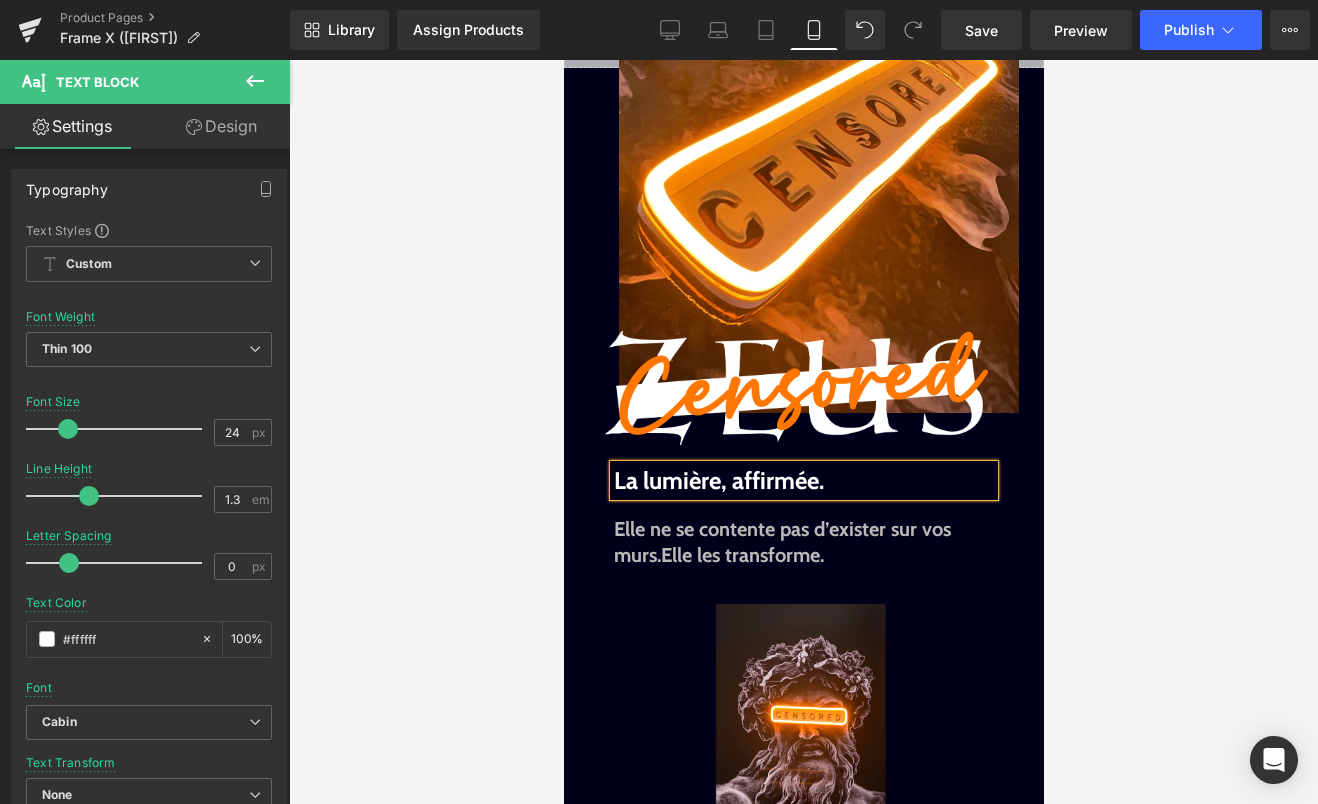 click at bounding box center [836, 542] 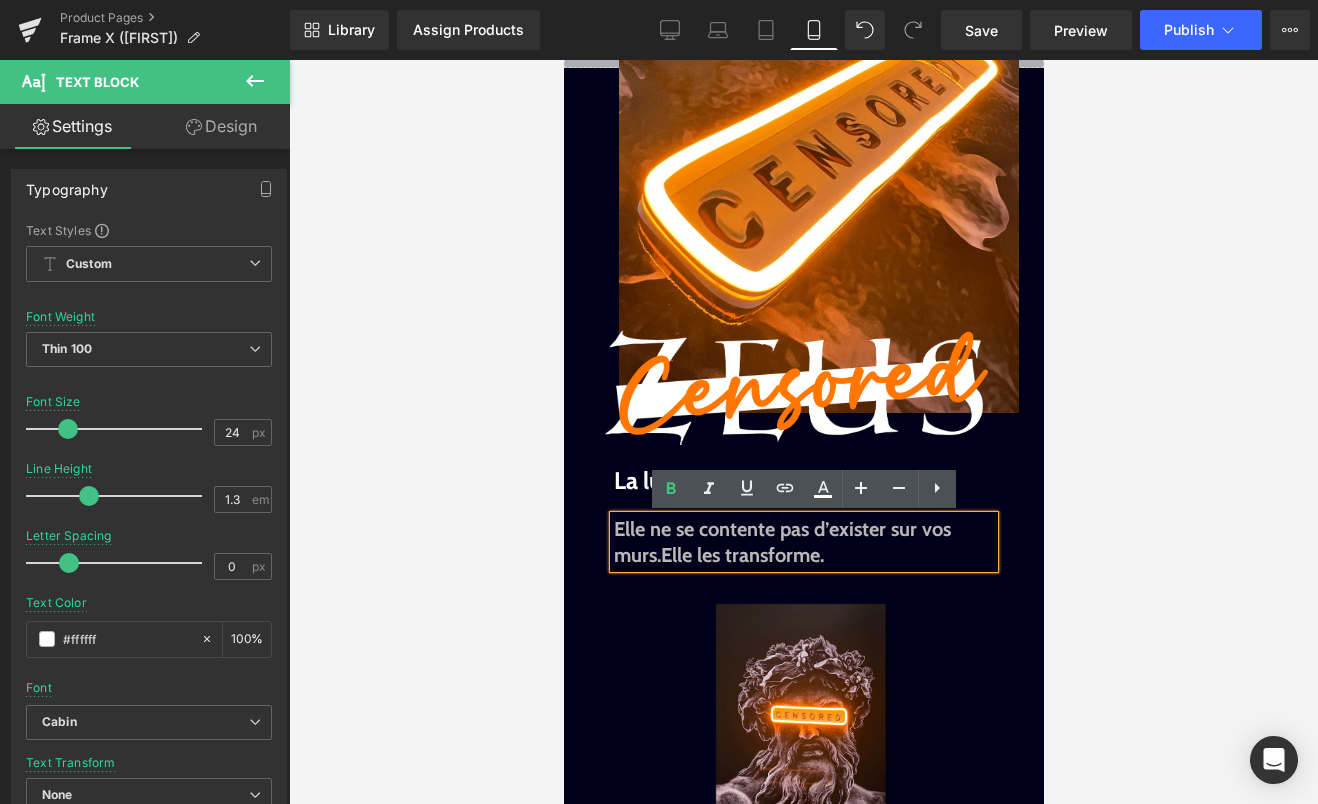 click on "Elle ne se contente pas d’exister sur vos murs.  Elle les transforme." at bounding box center [803, 542] 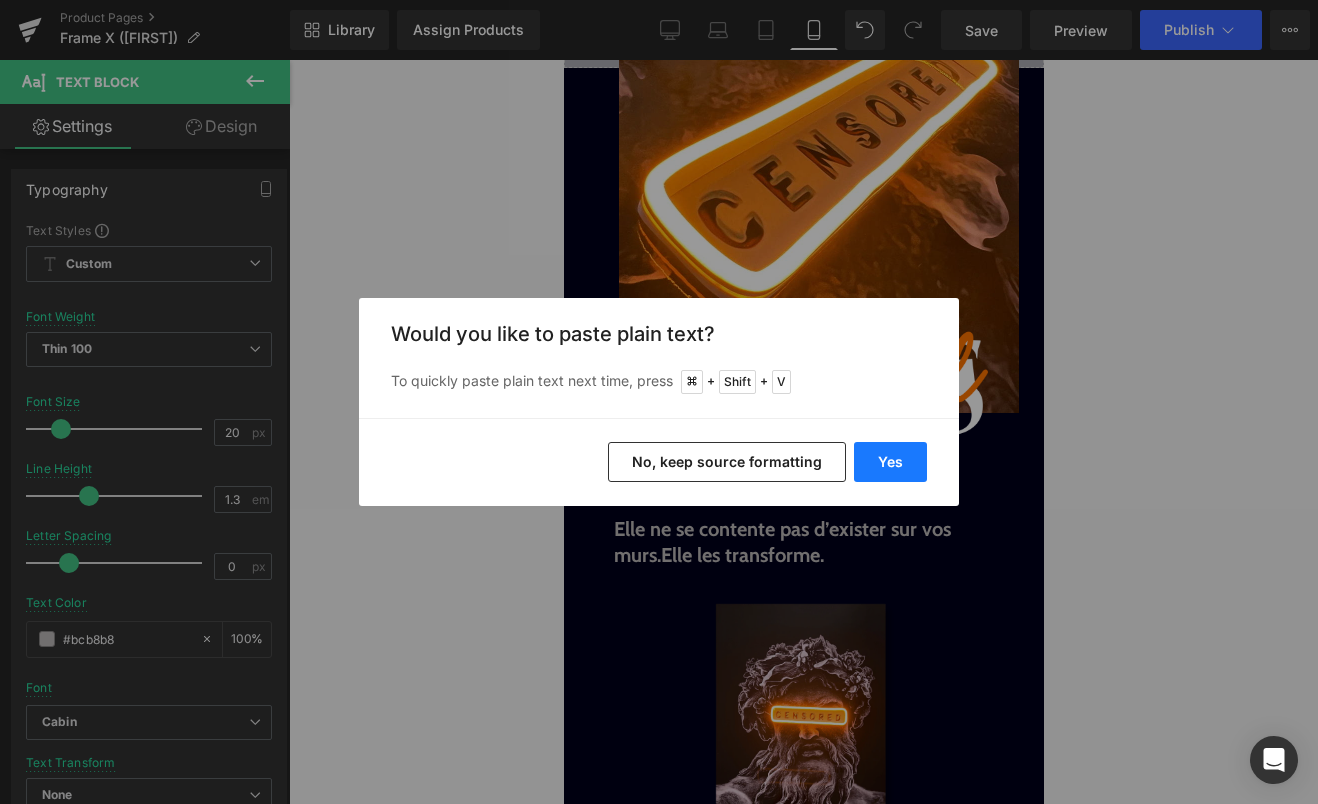 click on "Yes" at bounding box center [890, 462] 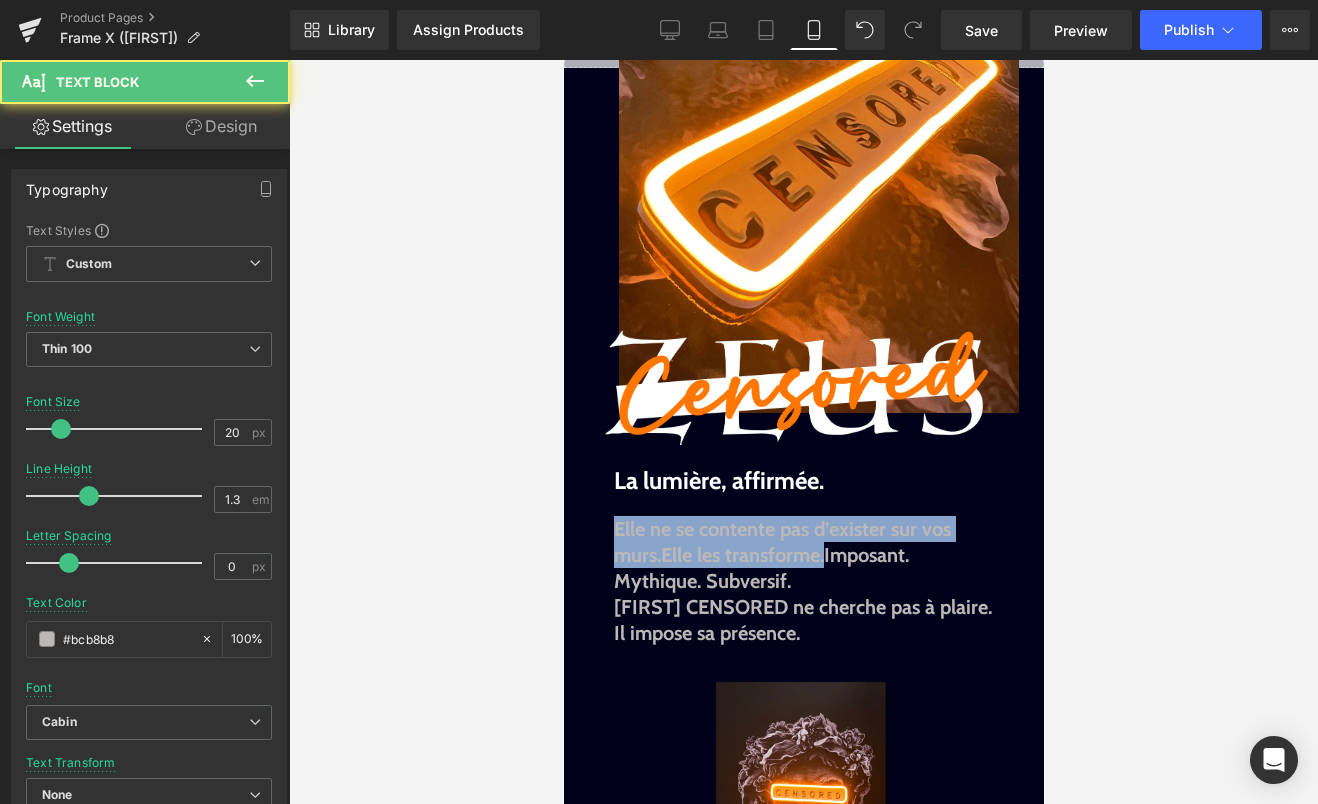drag, startPoint x: 828, startPoint y: 557, endPoint x: 582, endPoint y: 520, distance: 248.76695 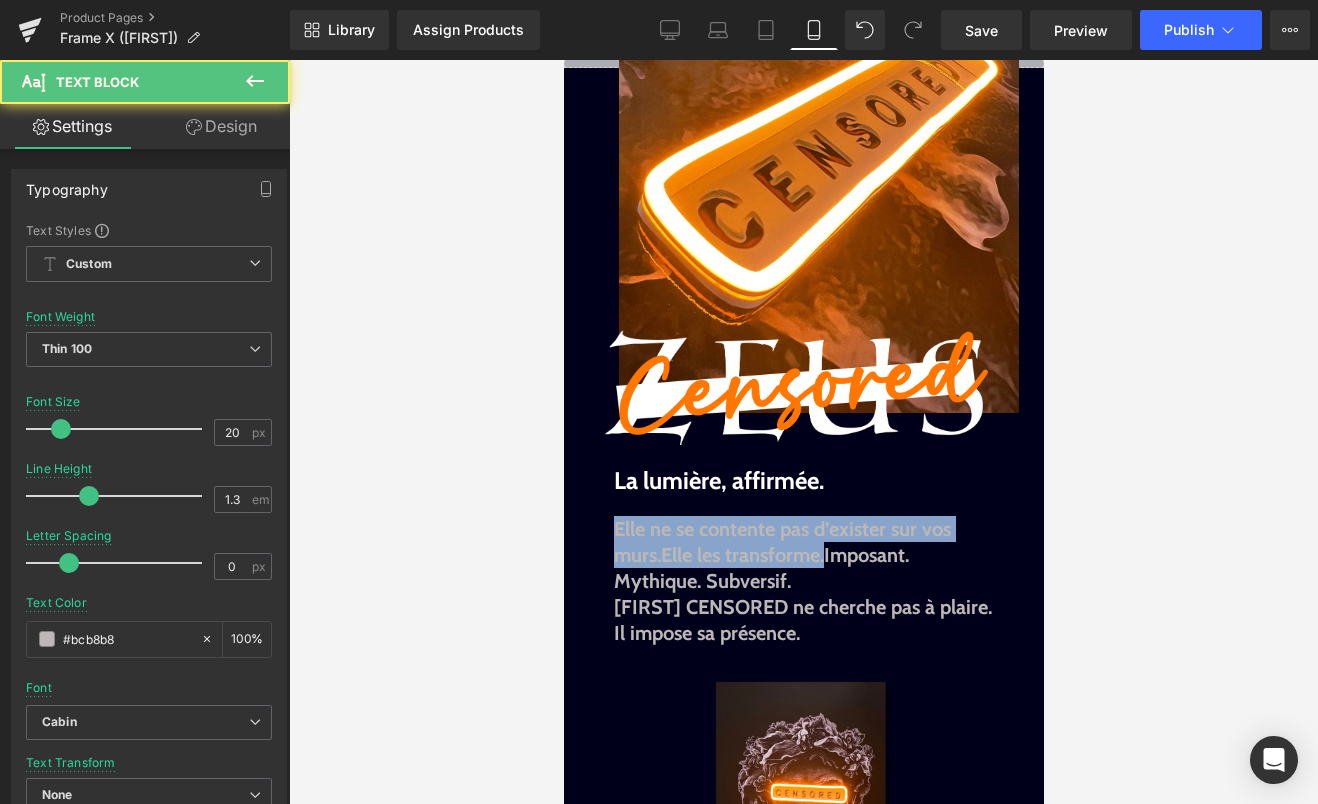 click on "Image         Image         Liquid         Image         Image         La lumière, affirmée. Text Block         Elle ne se contente pas d’exister sur vos murs.  Elle les transforme.Imposant. Mythique. Subversif. ZeusCENSORED ne cherche pas à plaire. Il impose sa présence. Text Block
Sale Off
(P) Image
ZeusCENSORED
(P) Title
S | 40cm x 60cm
M | 50cm x 75cm
L  | 60cm x 90cm XL | 80cm x 120cm" at bounding box center (803, 2131) 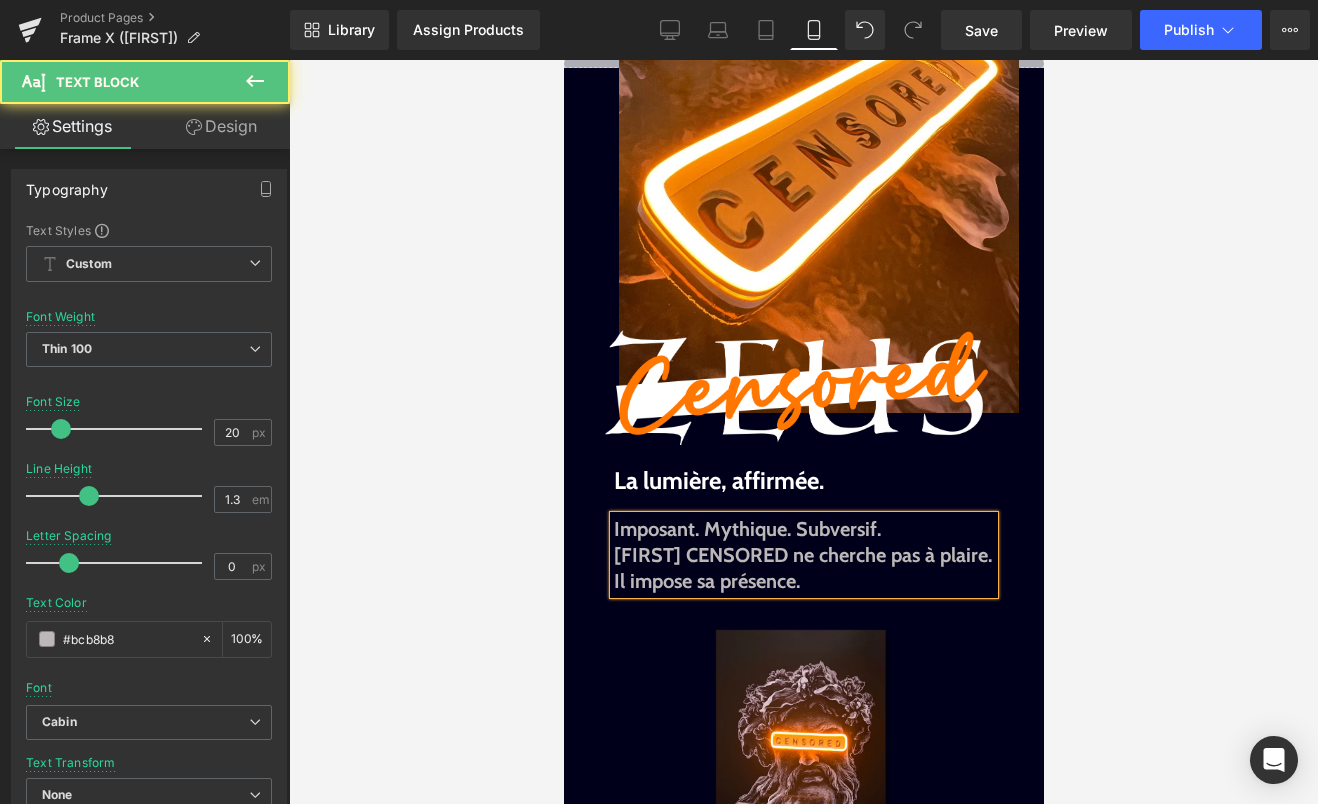 click on "[FIRST] CENSORED ne cherche pas à plaire. Il impose sa présence." at bounding box center (802, 568) 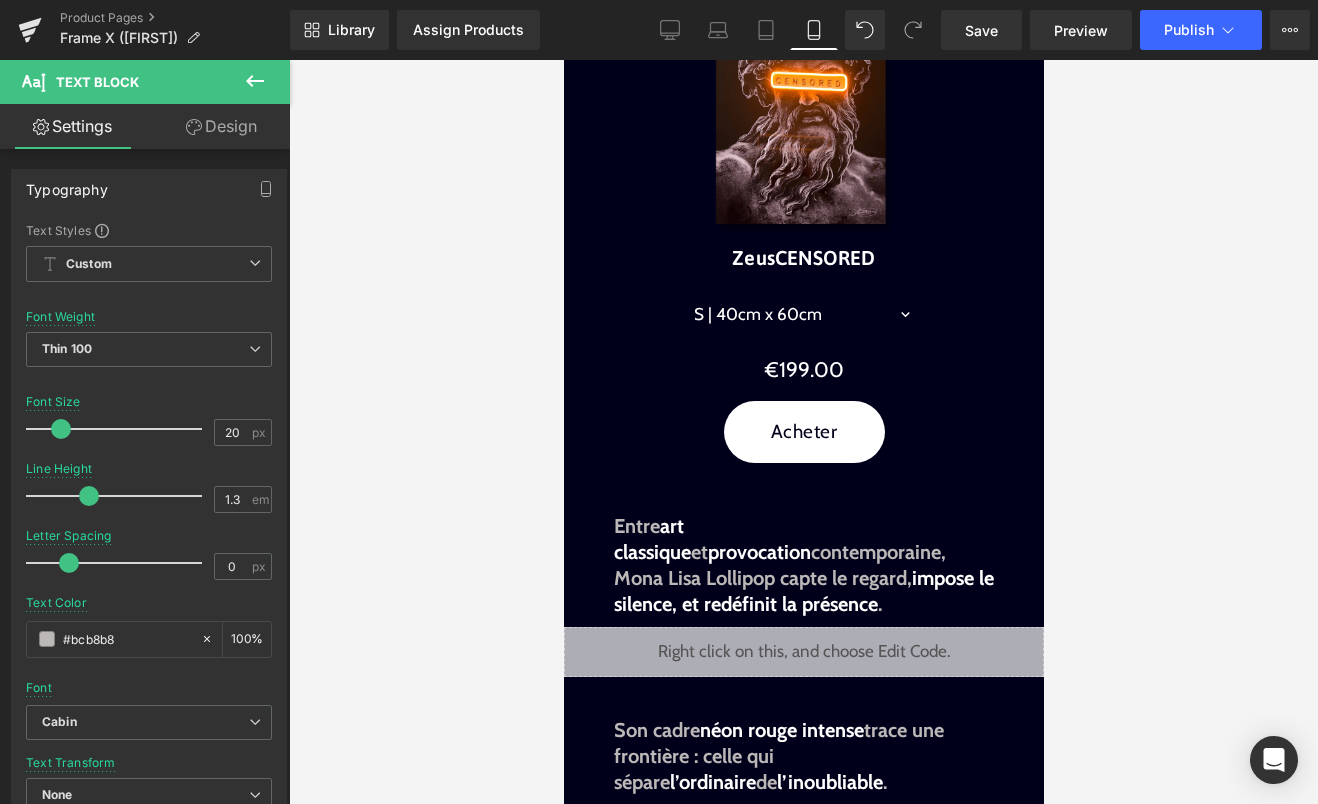 scroll, scrollTop: 766, scrollLeft: 0, axis: vertical 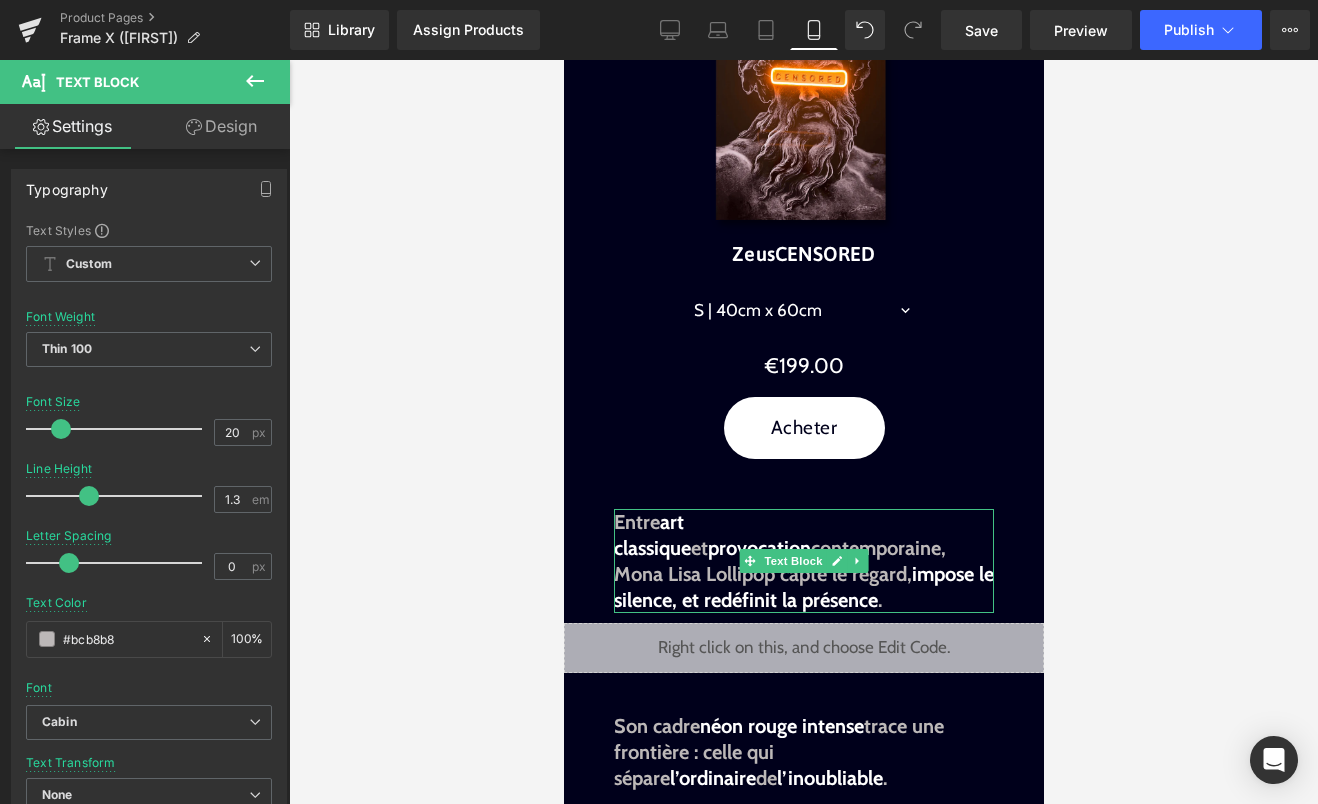 click on "Entre  art classique  et  provocation  contemporaine, [FIRST] [LAST] Lollipop capte le regard,  impose le silence, et redéfinit la présence ." at bounding box center [803, 561] 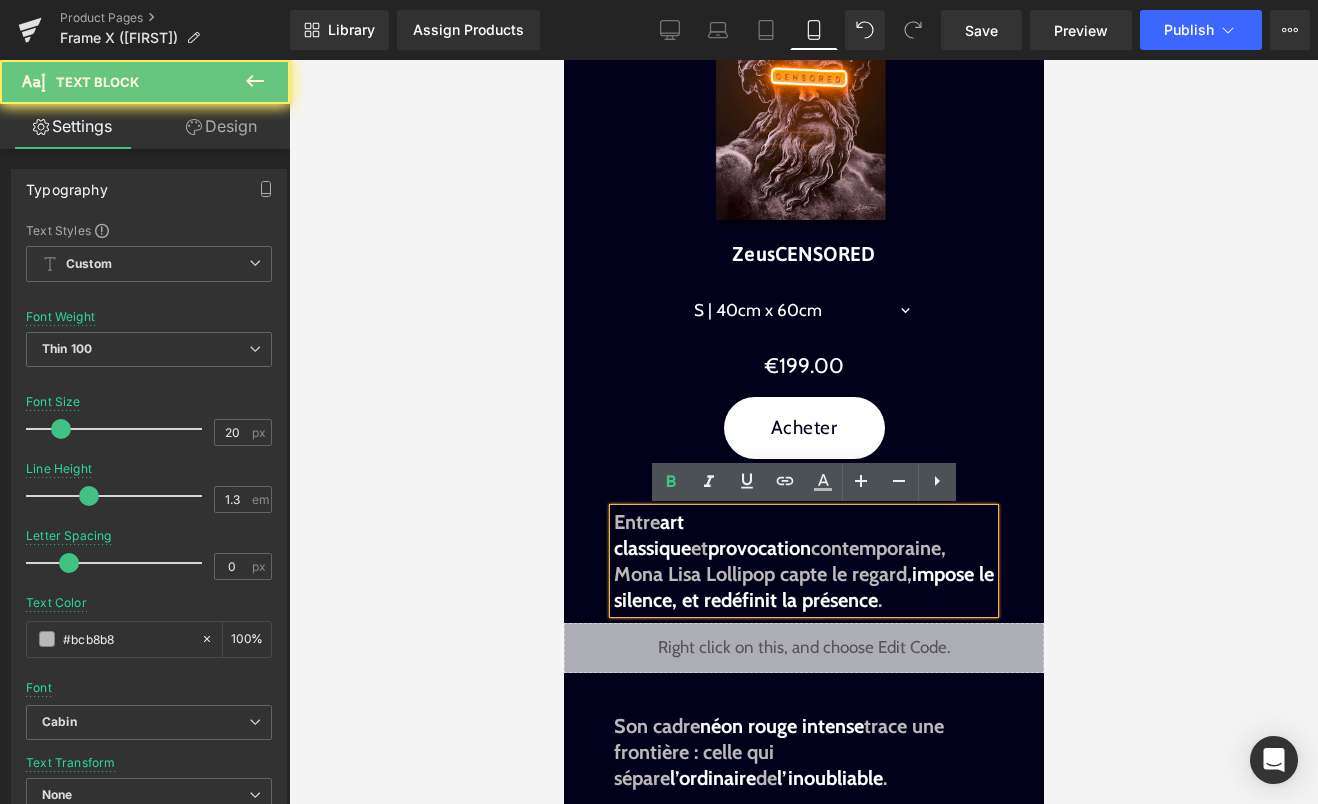 click on "Entre  art classique  et  provocation  contemporaine, [FIRST] [LAST] Lollipop capte le regard,  impose le silence, et redéfinit la présence ." at bounding box center [803, 561] 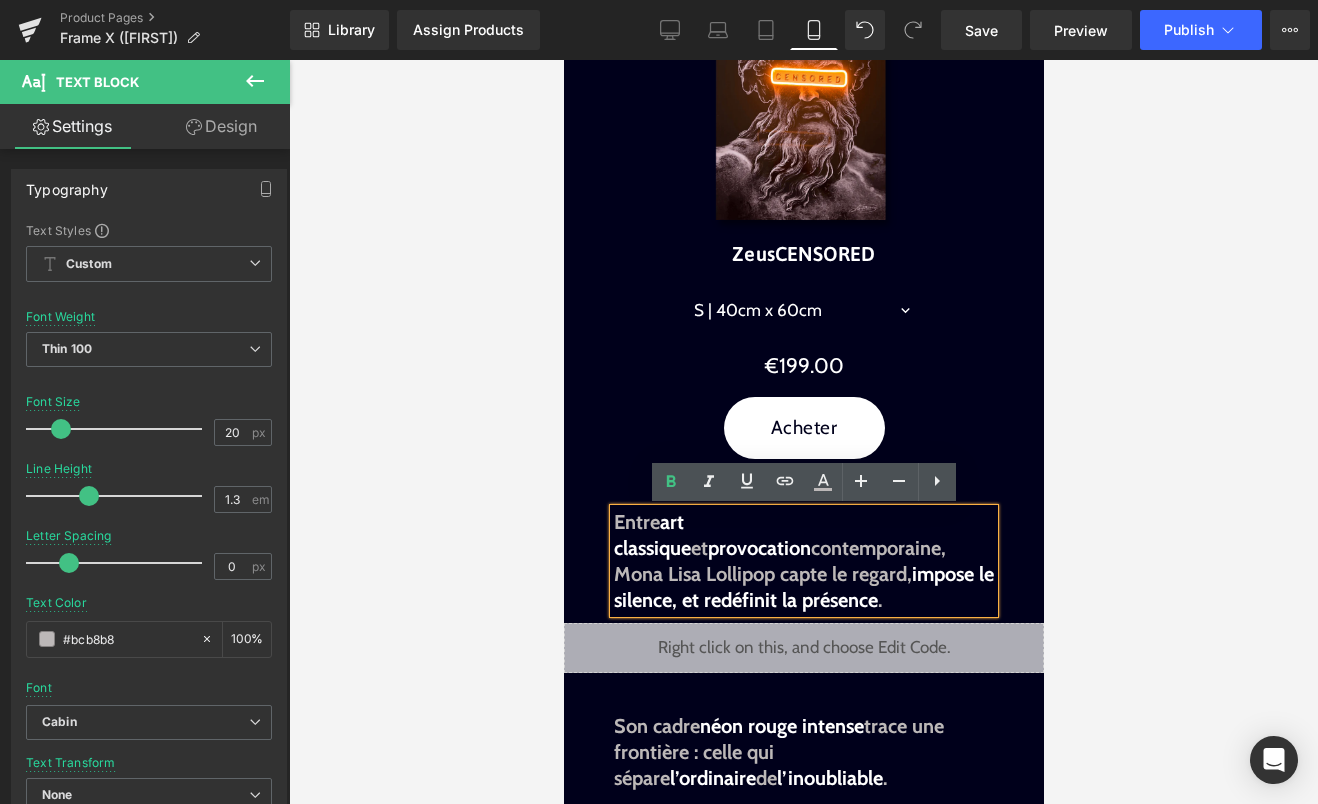 type 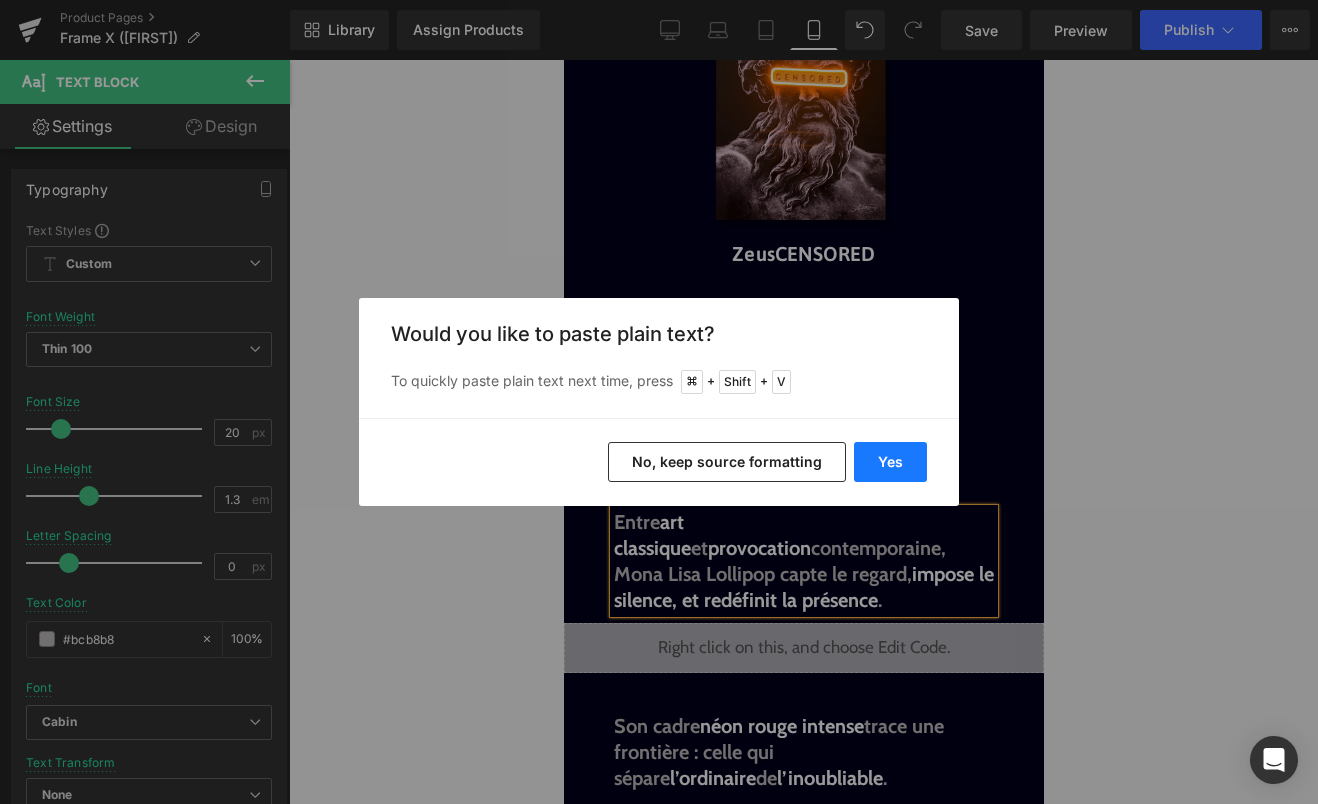 click on "Yes" at bounding box center [890, 462] 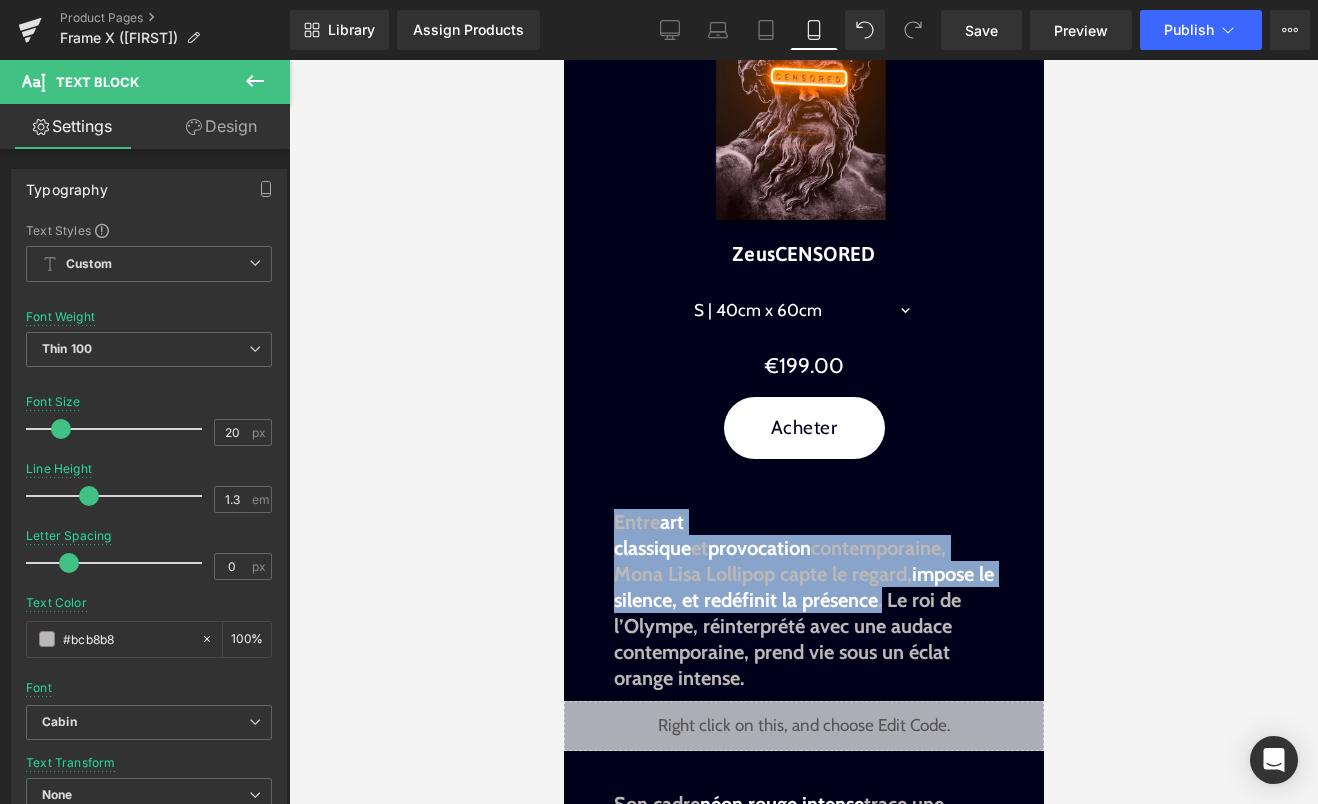 drag, startPoint x: 696, startPoint y: 601, endPoint x: 607, endPoint y: 510, distance: 127.28708 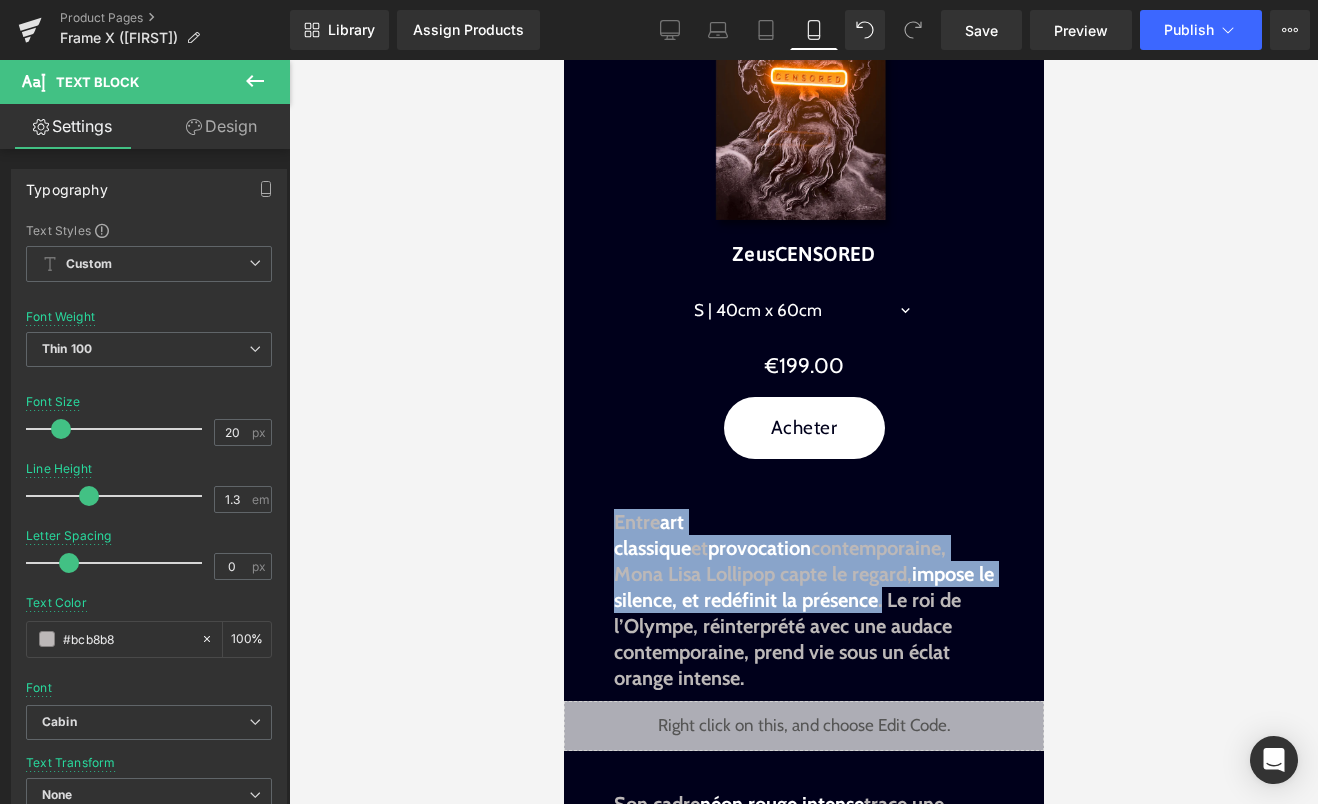 click on "Image         Image         Liquid         Image         Image         La lumière, affirmée. Text Block         Imposant. Mythique. Subversif. ZeusCENSORED ne cherche pas à plaire.  Il impose sa présence. Text Block
Sale Off
(P) Image
ZeusCENSORED
(P) Title
S | 40cm x 60cm
M | 50cm x 75cm
L  | 60cm x 90cm
XL | 80cm x 120cm
0" at bounding box center [803, 1480] 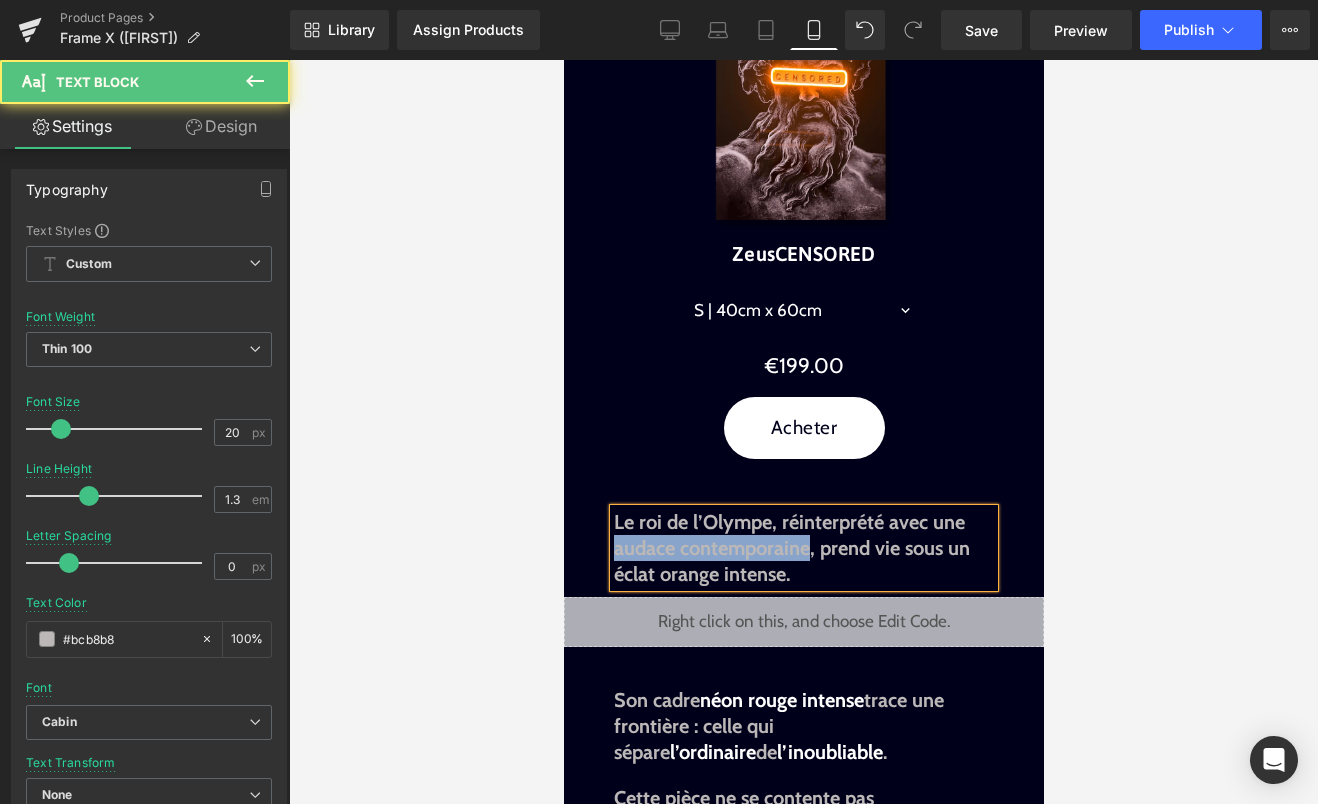 drag, startPoint x: 808, startPoint y: 549, endPoint x: 606, endPoint y: 549, distance: 202 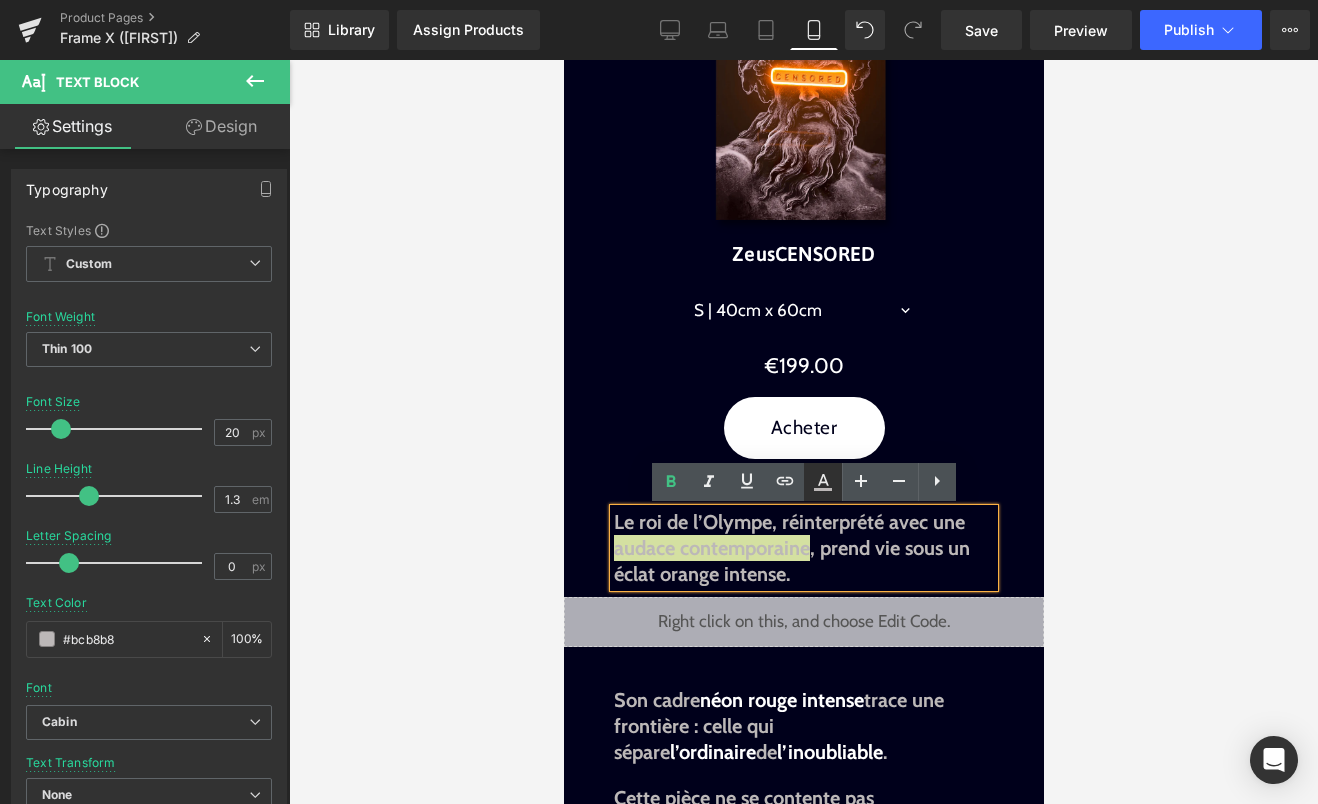 click 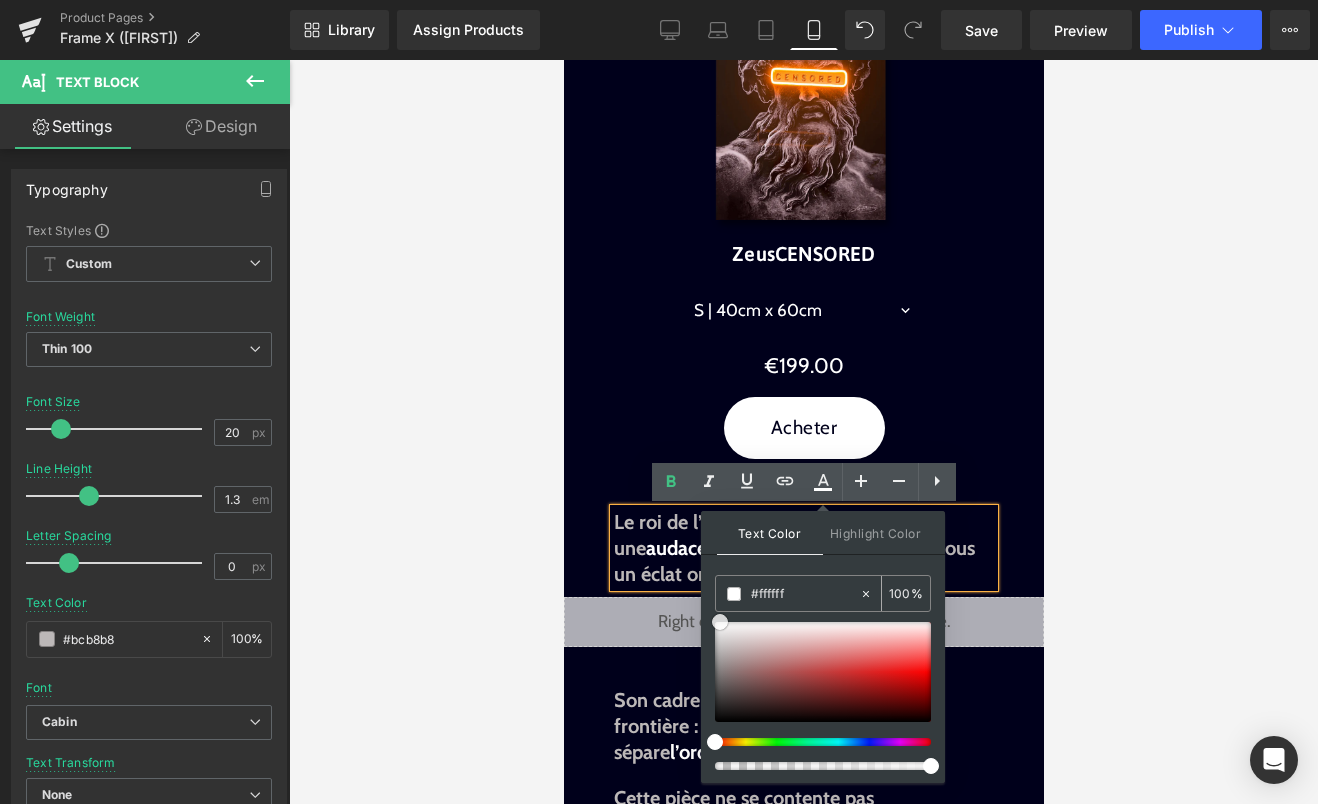 drag, startPoint x: 719, startPoint y: 649, endPoint x: 718, endPoint y: 610, distance: 39.012817 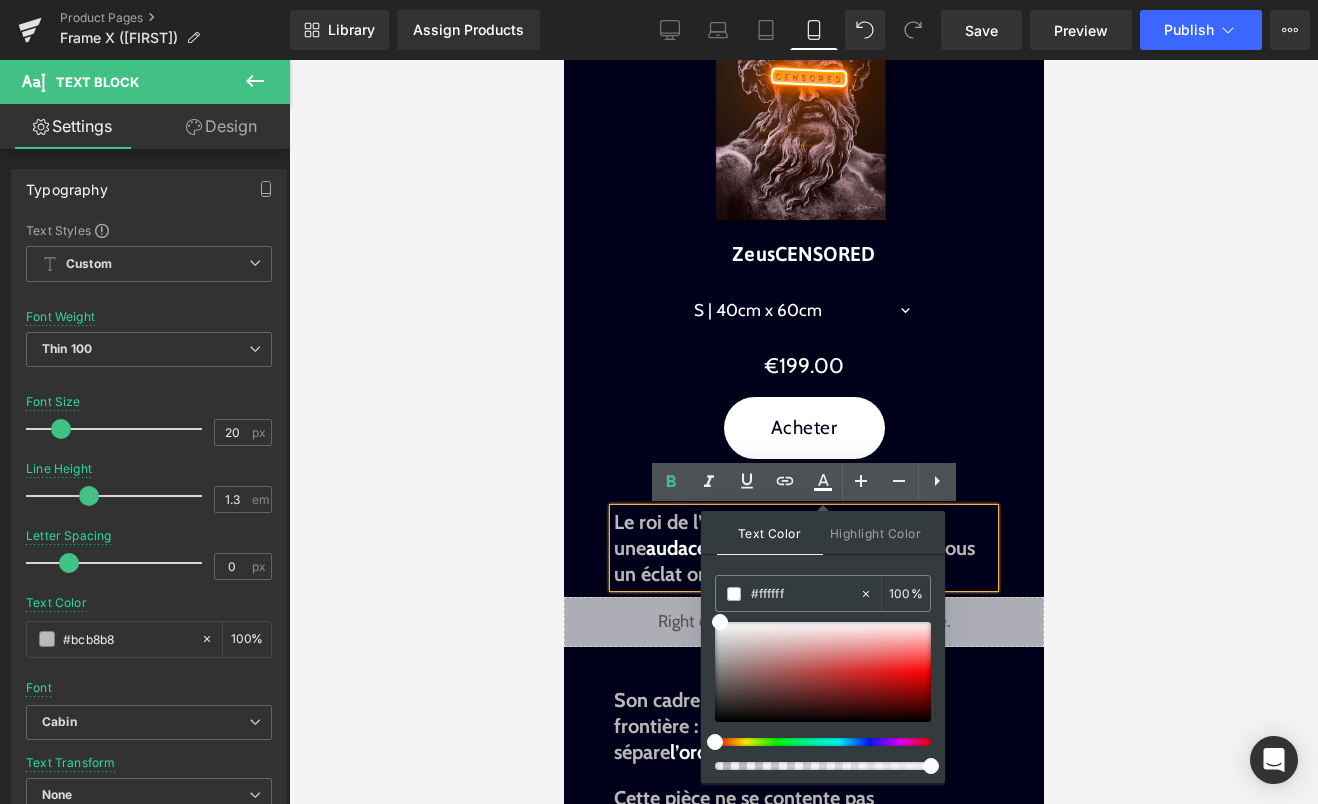 click on "audace contemporaine" at bounding box center (743, 548) 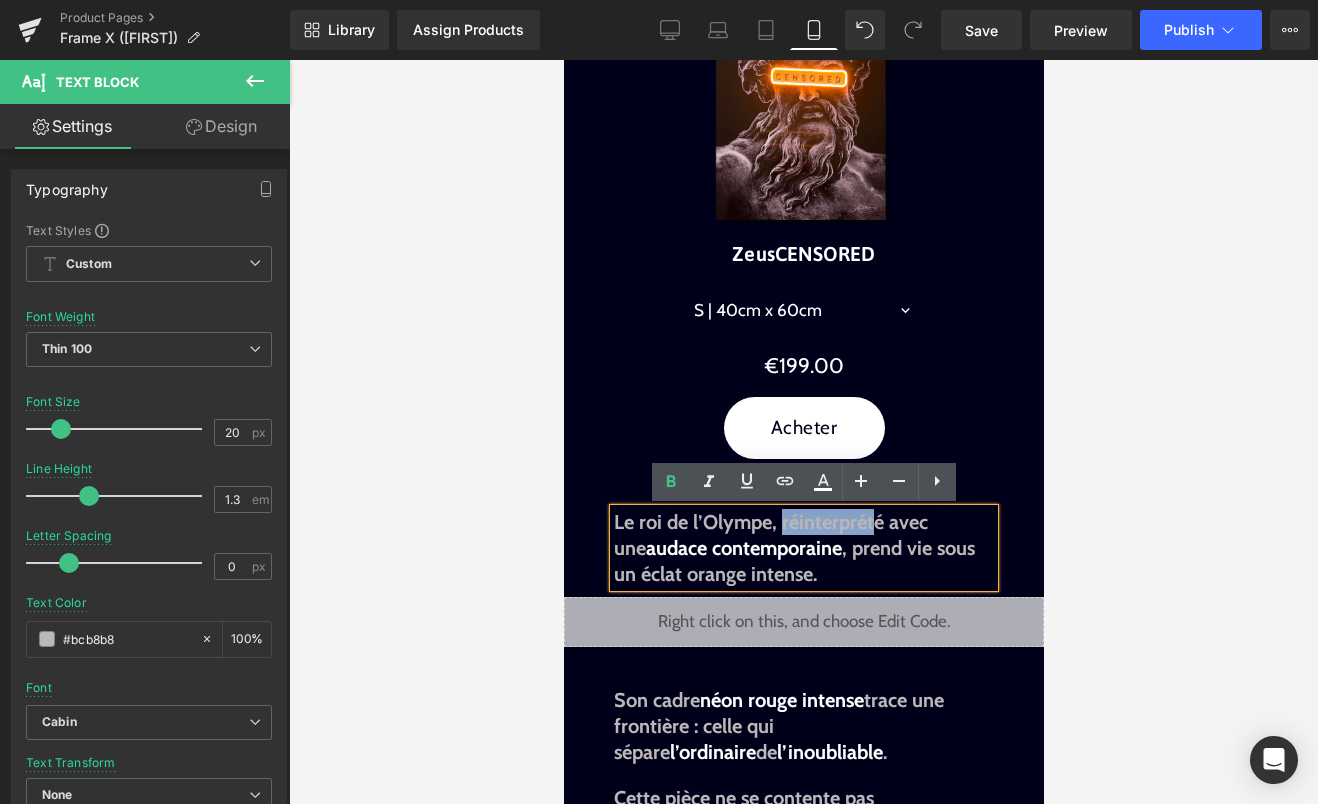 drag, startPoint x: 882, startPoint y: 520, endPoint x: 781, endPoint y: 520, distance: 101 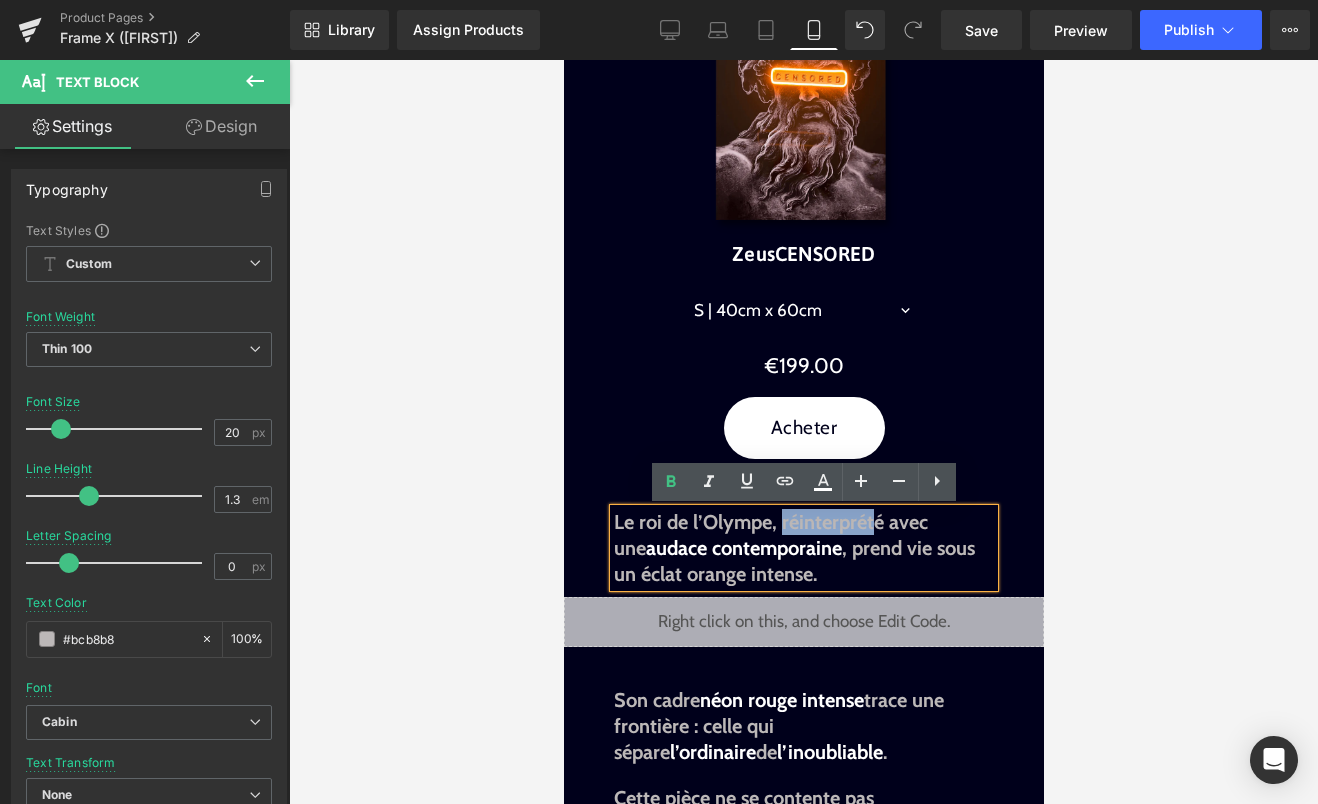 click on "Le roi de l’Olympe, réinterprété avec une audace contemporaine, prend vie sous un éclat orange intense." at bounding box center (793, 548) 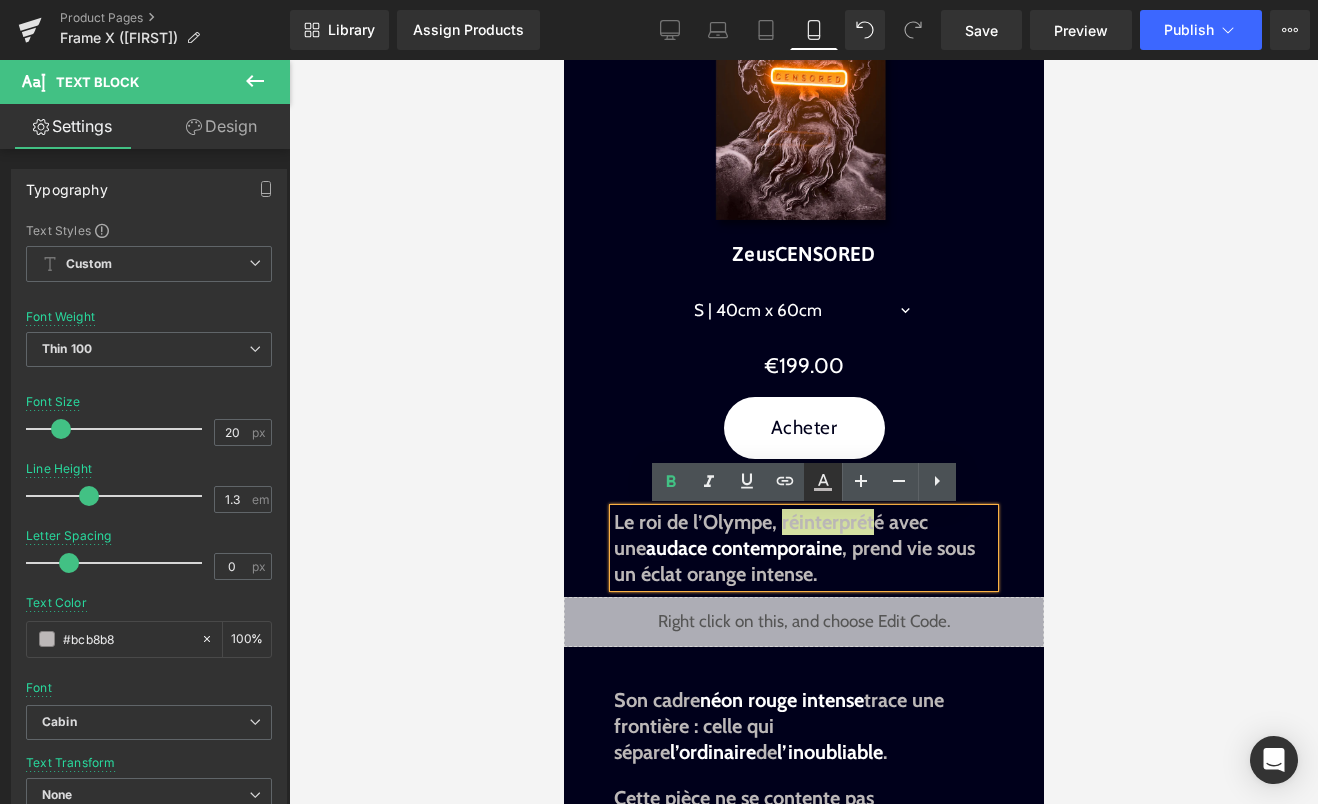 click 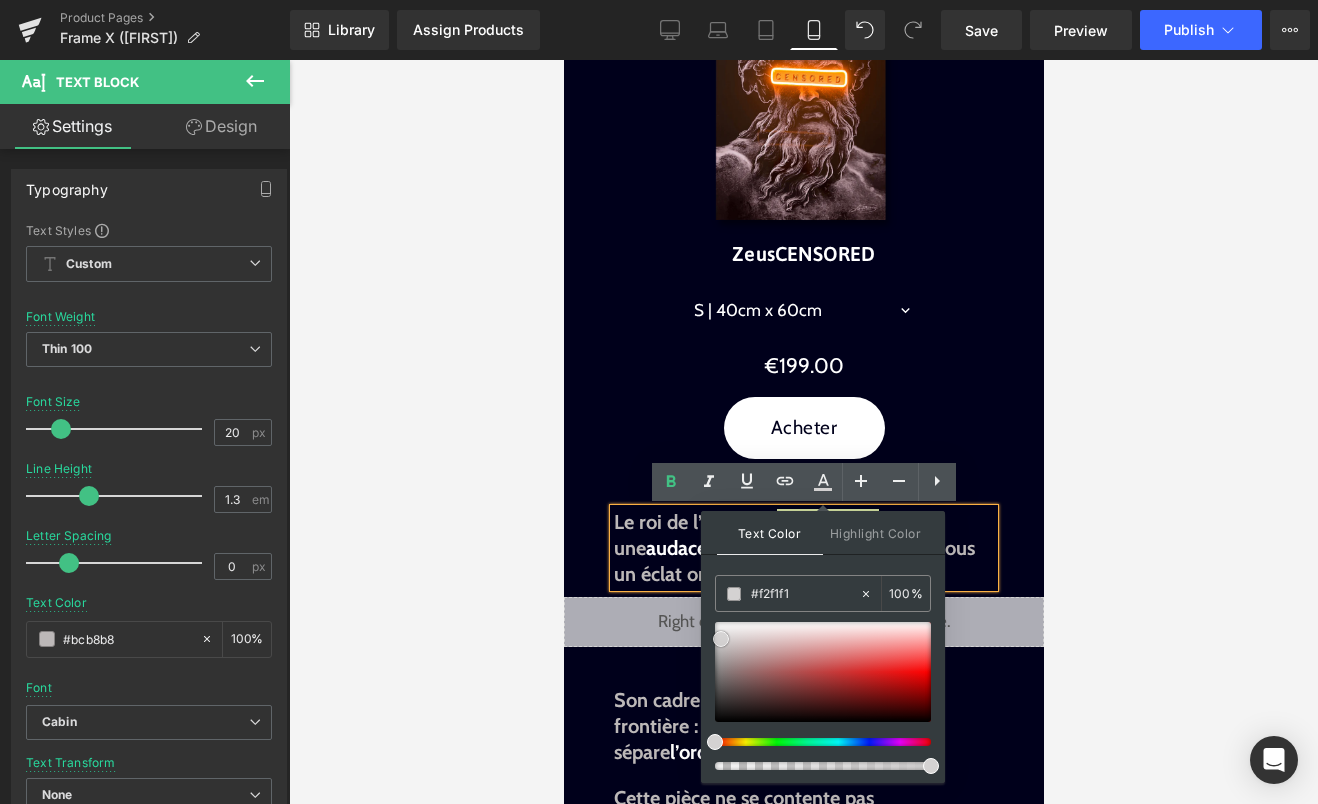 type on "#ffffff" 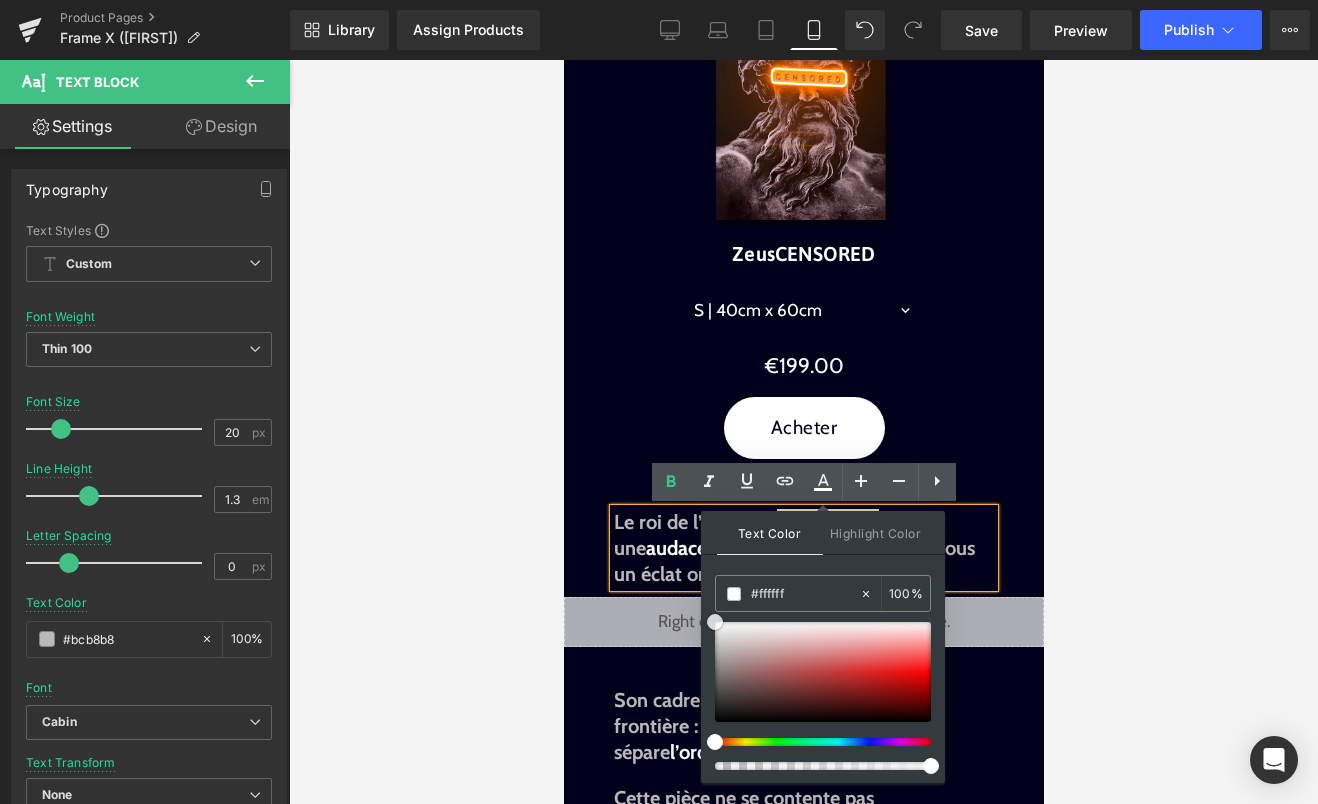 drag, startPoint x: 719, startPoint y: 642, endPoint x: 712, endPoint y: 612, distance: 30.805843 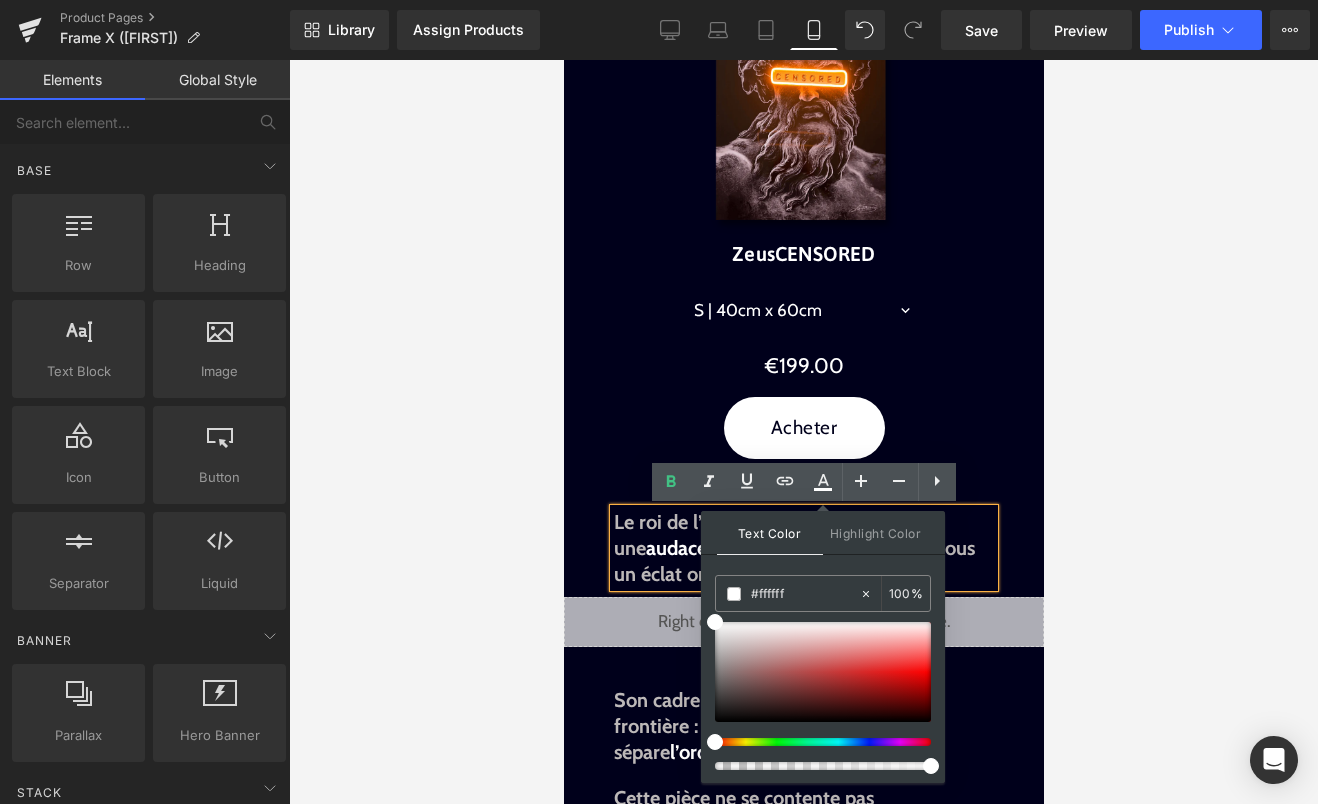 click on "Image         Image         Liquid         Image         Image         La lumière, affirmée. Text Block         Imposant. Mythique. Subversif. ZeusCENSORED ne cherche pas à plaire.  Il impose sa présence. Text Block
Sale Off
(P) Image
ZeusCENSORED
(P) Title
S | 40cm x 60cm
M | 50cm x 75cm
L  | 60cm x 90cm
XL | 80cm x 120cm
0" at bounding box center [803, 1428] 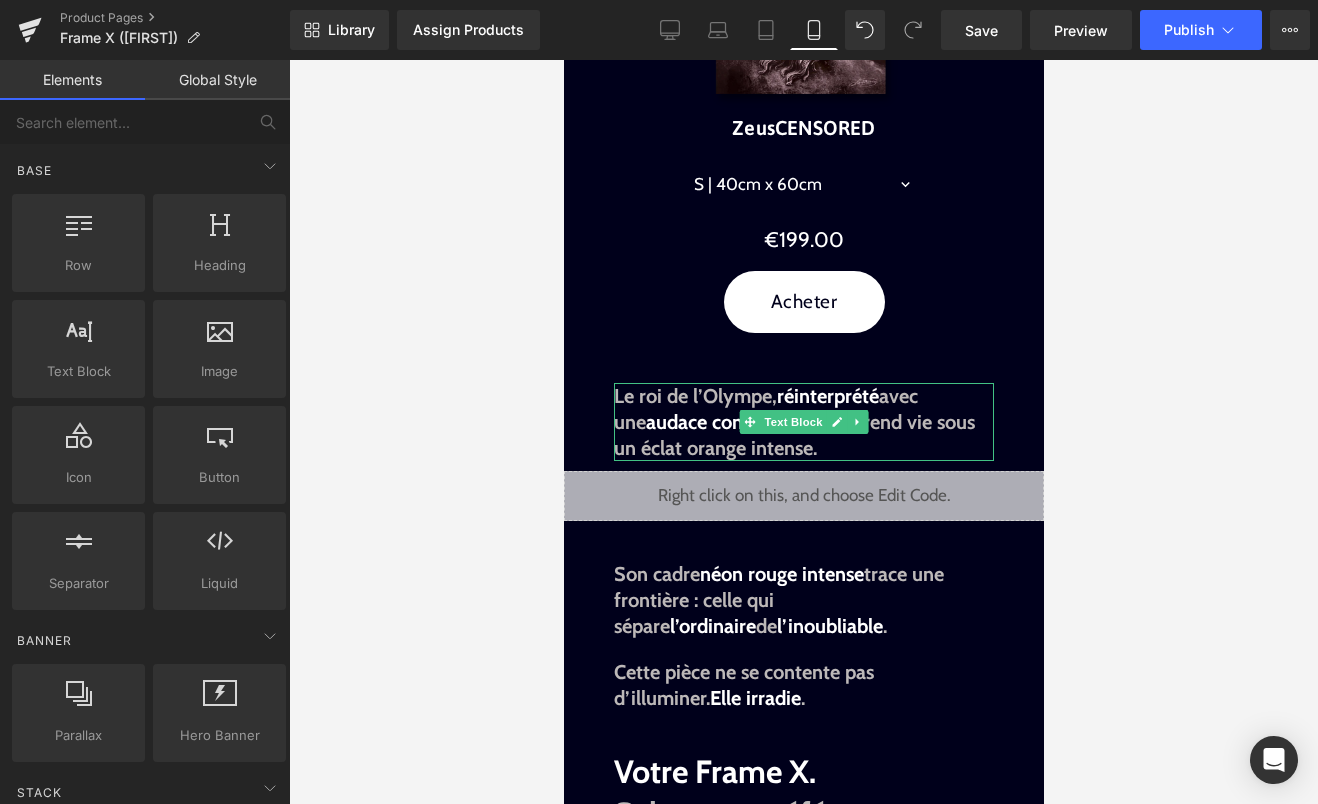 scroll, scrollTop: 916, scrollLeft: 0, axis: vertical 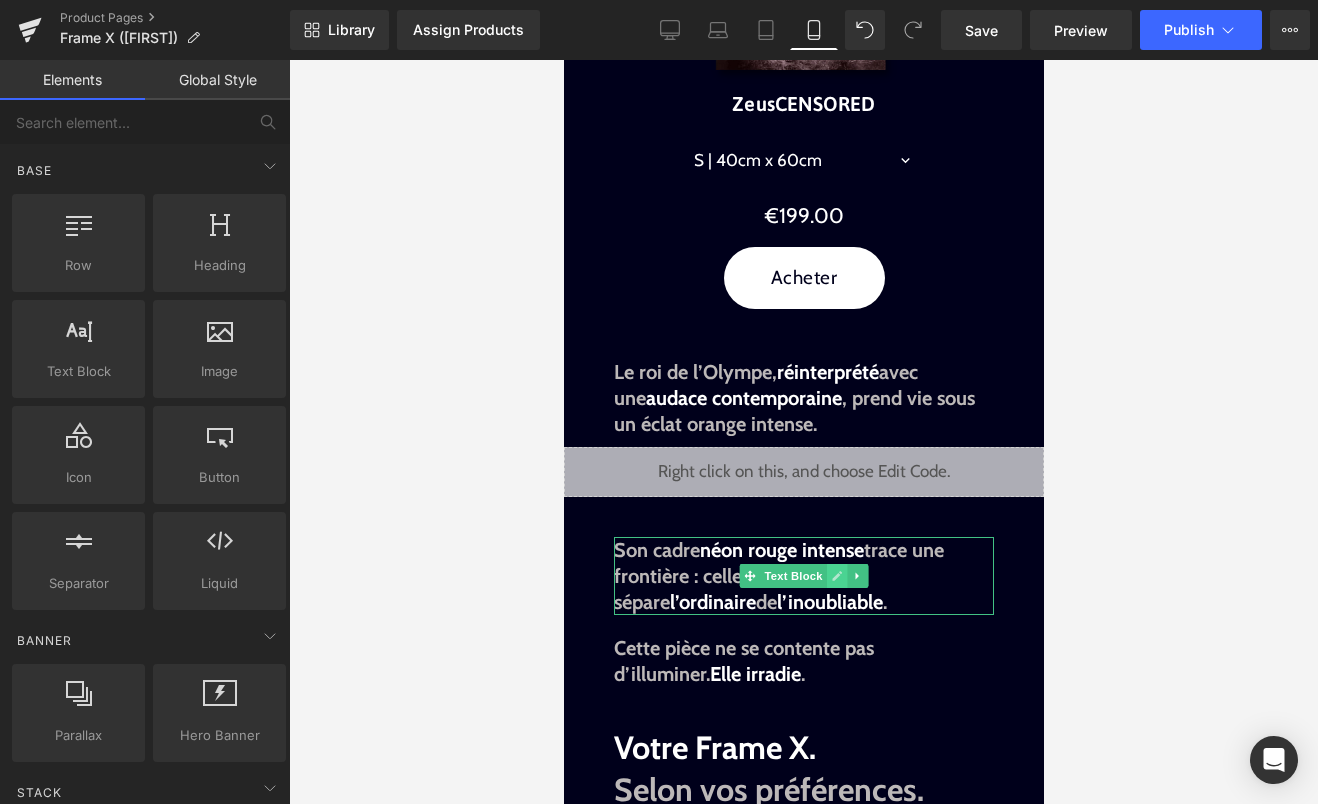 click at bounding box center [836, 576] 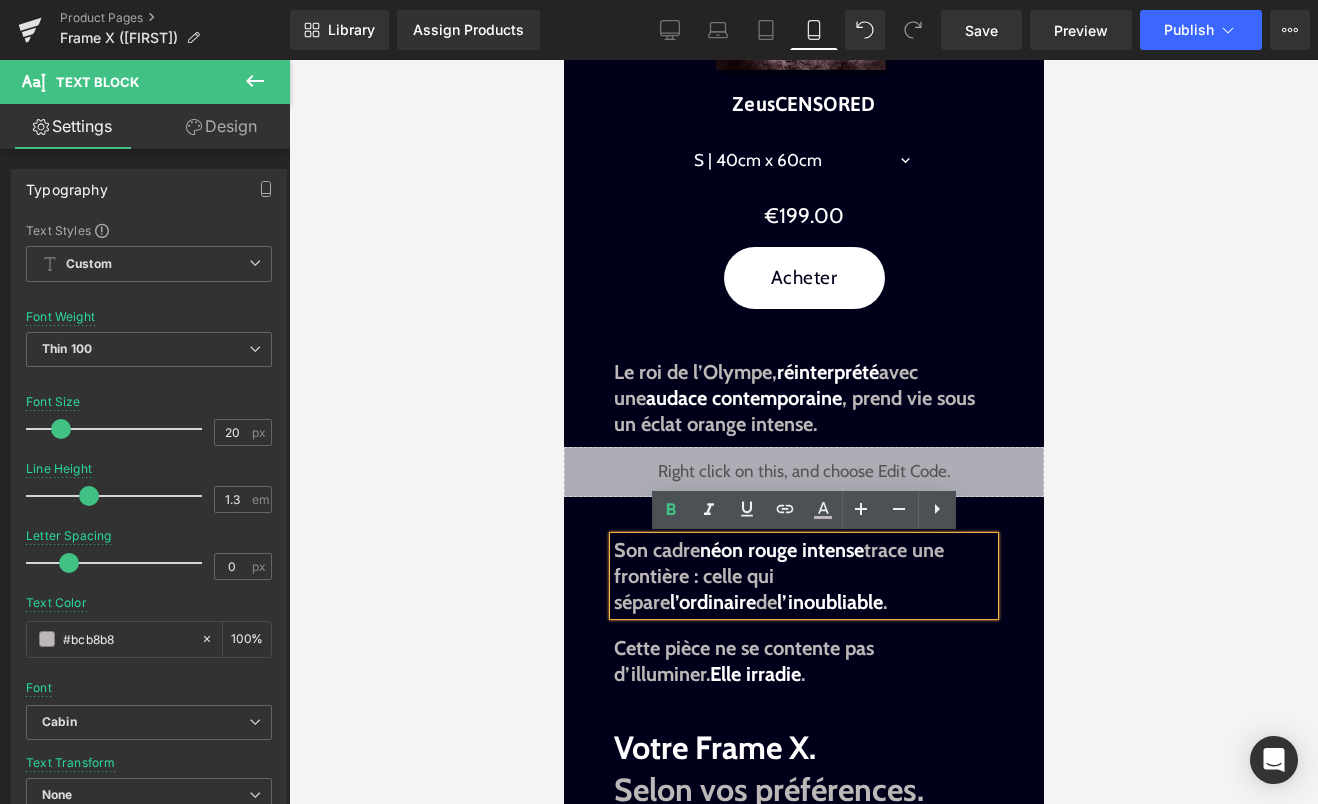 drag, startPoint x: 751, startPoint y: 598, endPoint x: 609, endPoint y: 550, distance: 149.8933 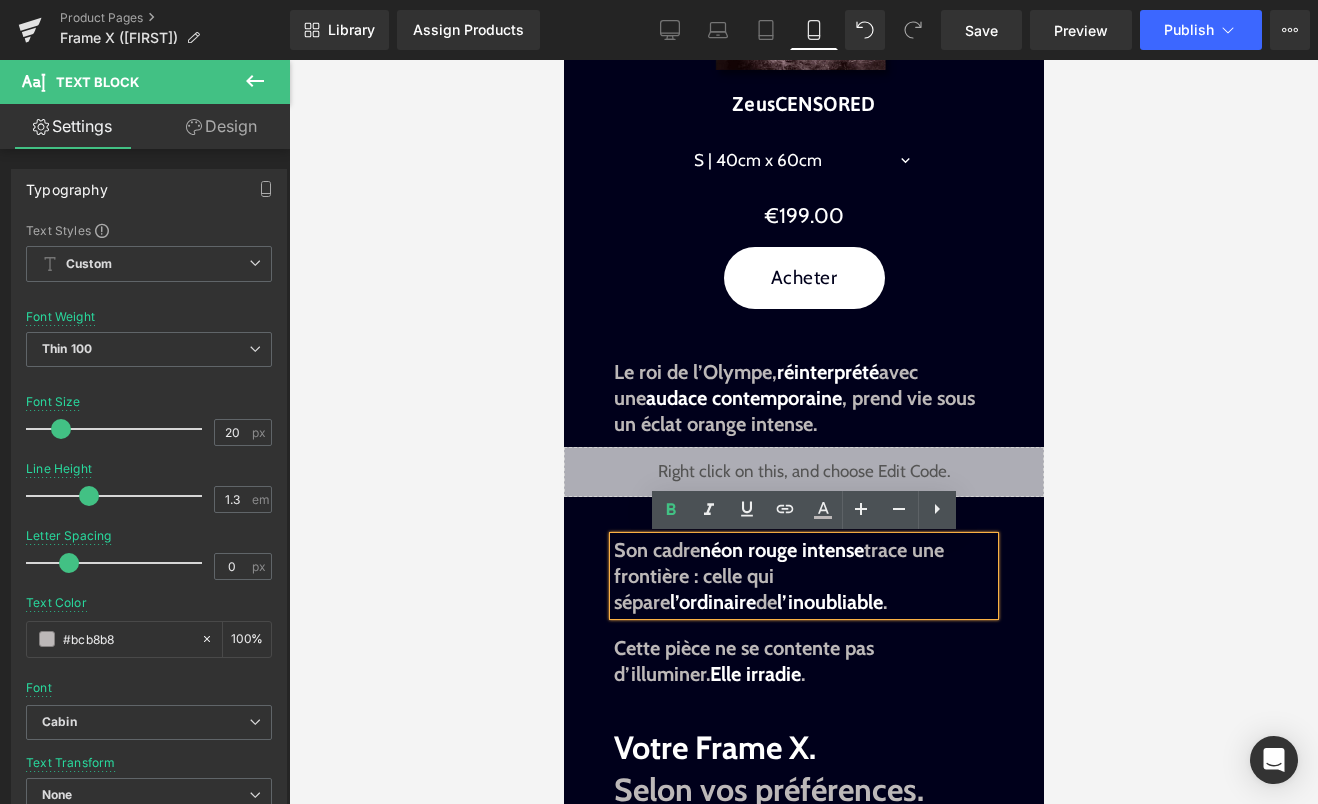 click on "Son cadre  néon rouge intense  trace une frontière : celle qui sépare  l’ordinaire  de  l’inoubliable ." at bounding box center (803, 576) 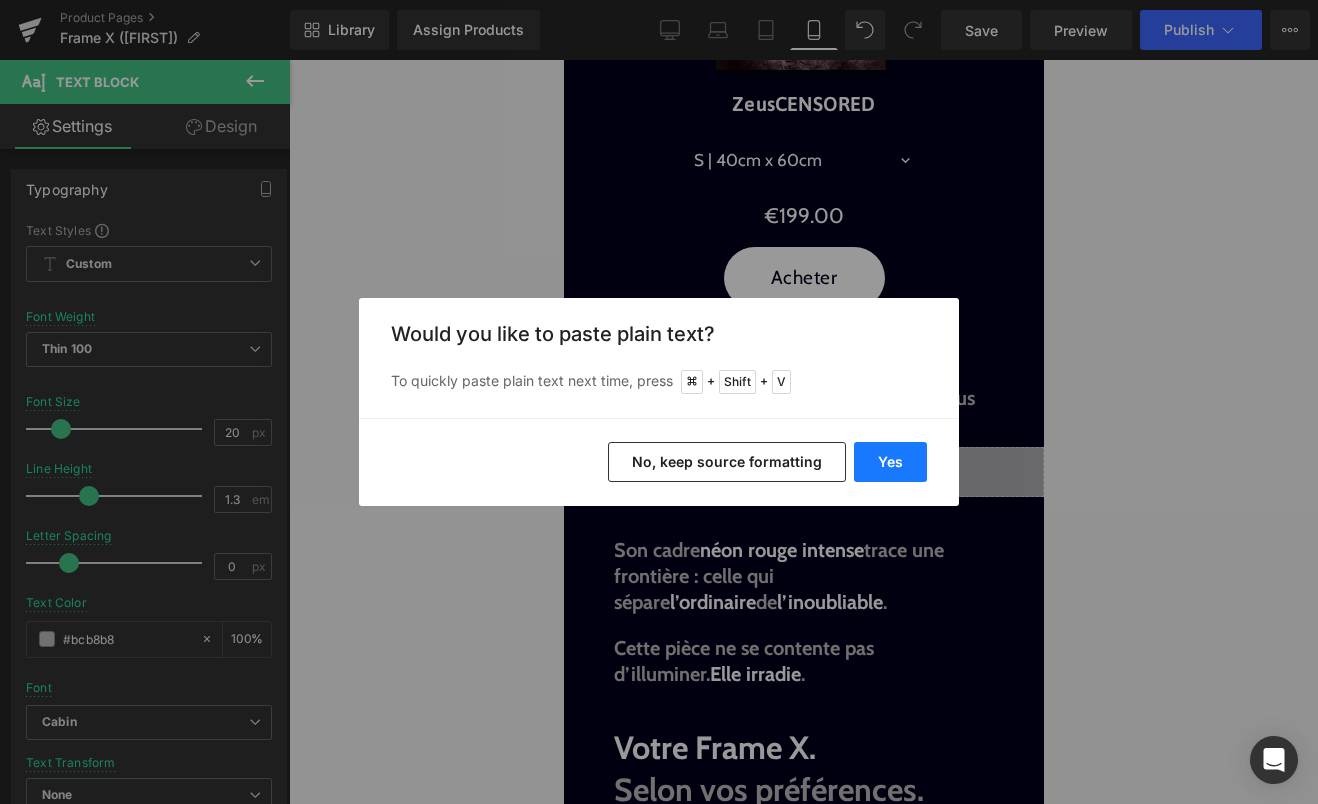 click on "Yes" at bounding box center (890, 462) 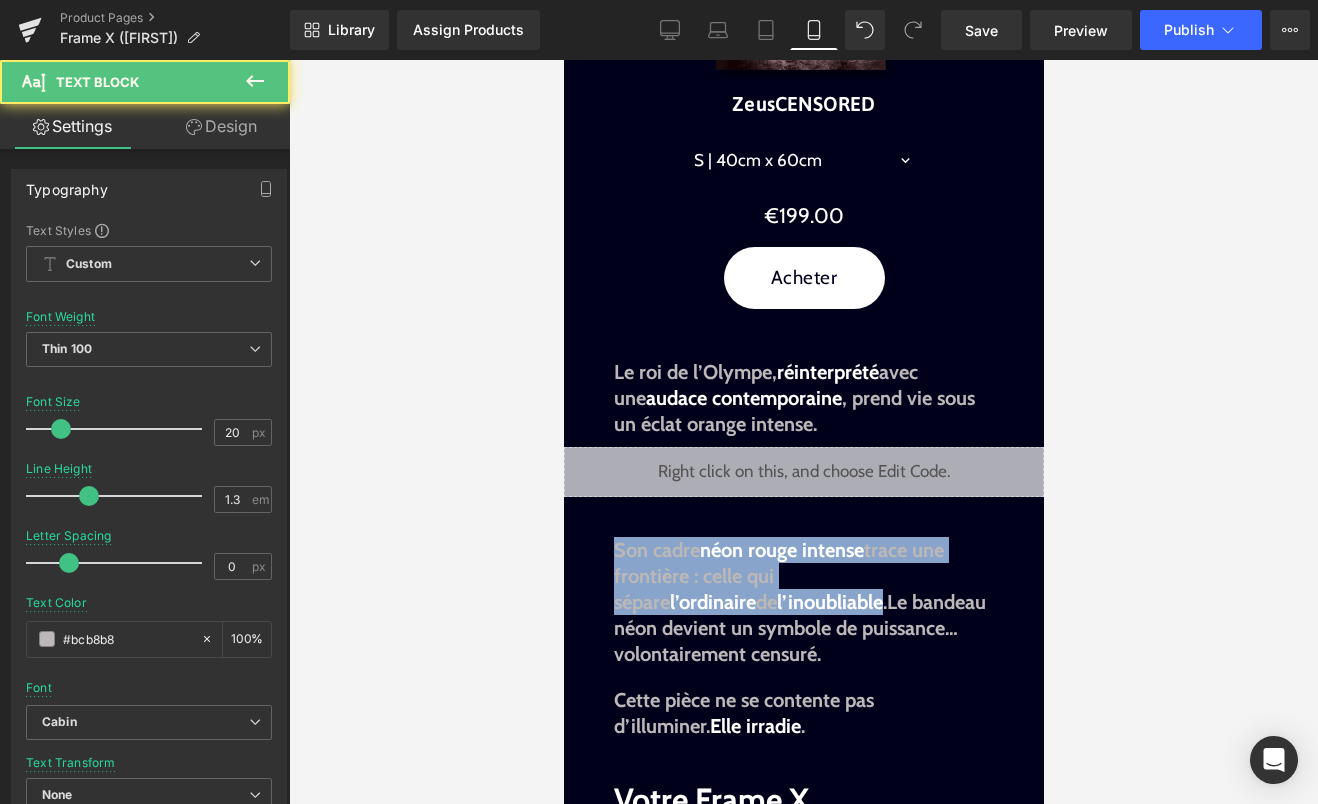 drag, startPoint x: 721, startPoint y: 609, endPoint x: 606, endPoint y: 553, distance: 127.910126 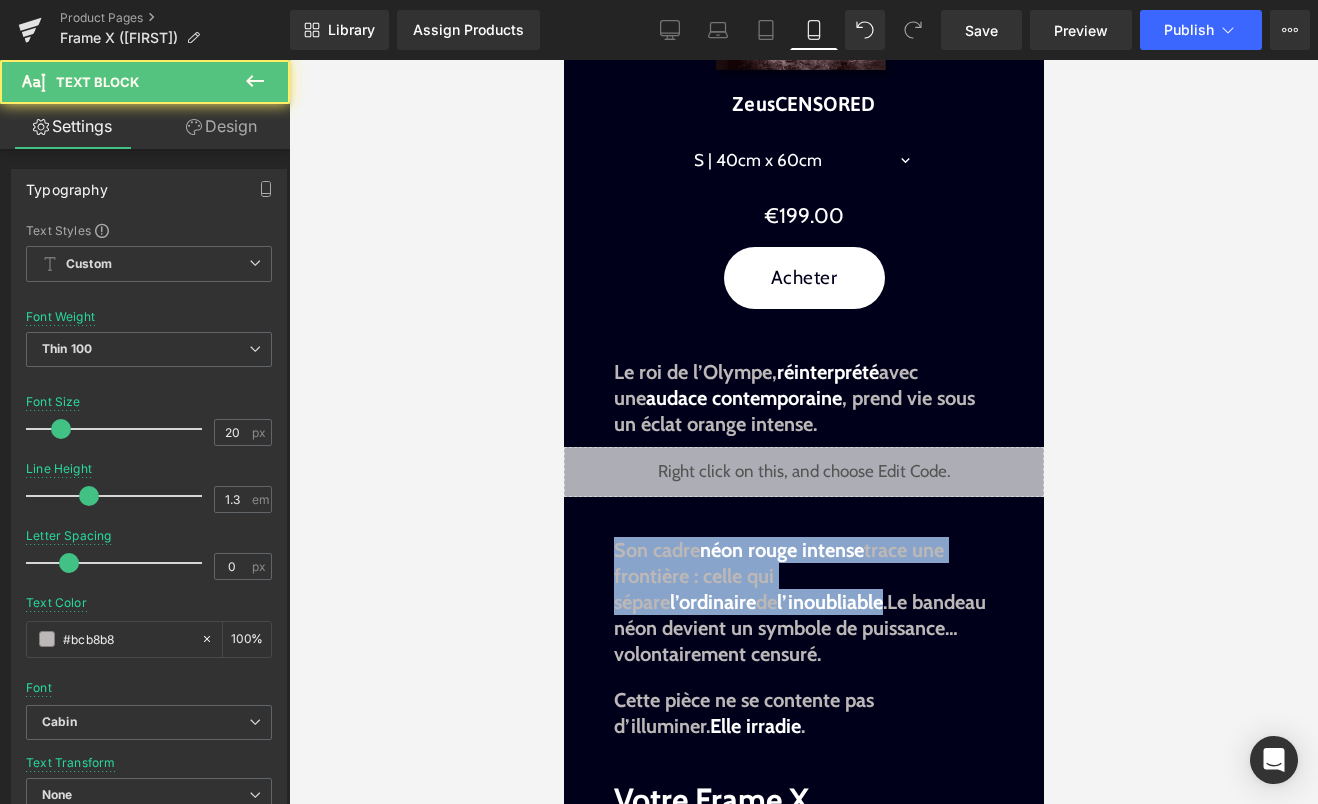 click on "Image         Image         Liquid         Image         Image         La lumière, affirmée. Text Block         Imposant. Mythique. Subversif. ZeusCENSORED ne cherche pas à plaire.  Il impose sa présence. Text Block
Sale Off
(P) Image
ZeusCENSORED
(P) Title
S | 40cm x 60cm
M | 50cm x 75cm
L  | 60cm x 90cm
XL | 80cm x 120cm
0" at bounding box center (803, 1304) 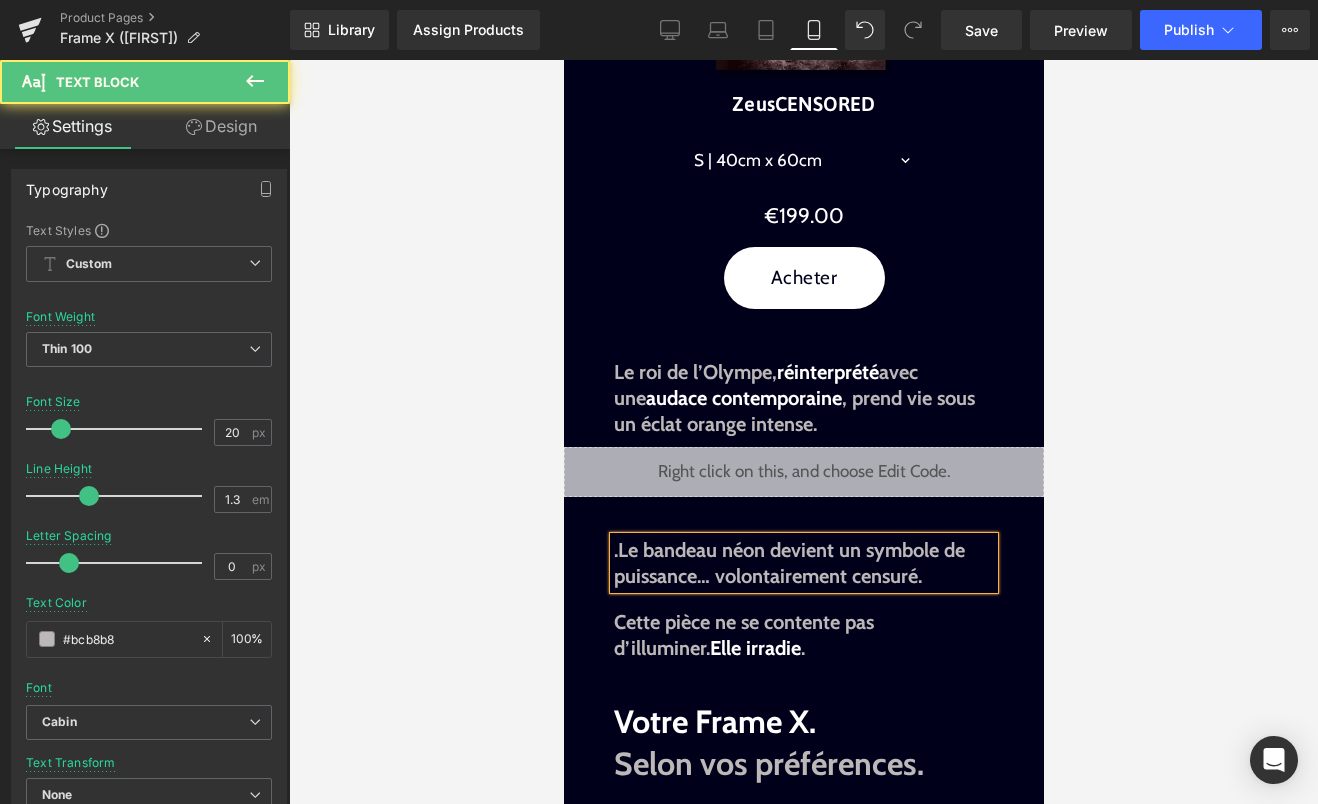 click on ".Le bandeau néon devient un symbole de puissance… volontairement censuré." at bounding box center (788, 563) 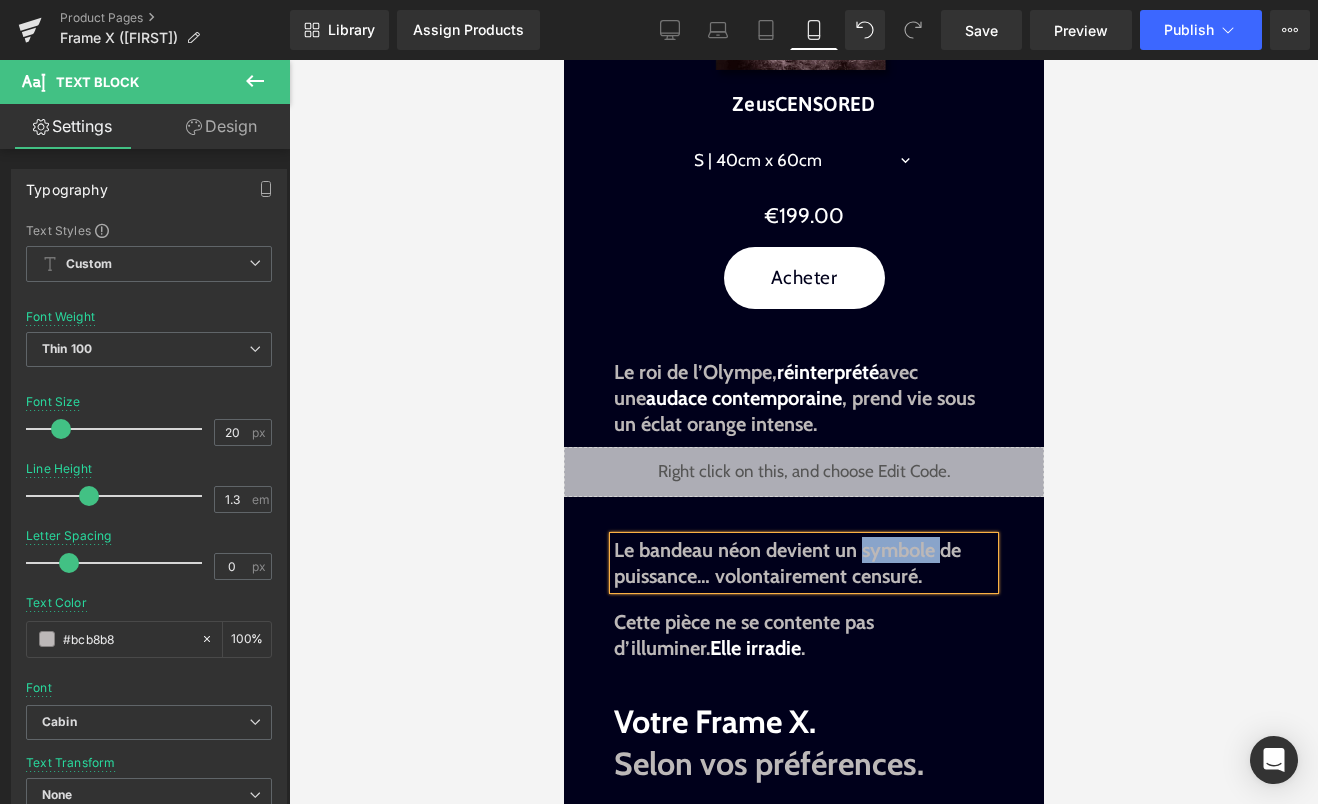 drag, startPoint x: 862, startPoint y: 549, endPoint x: 940, endPoint y: 554, distance: 78.160095 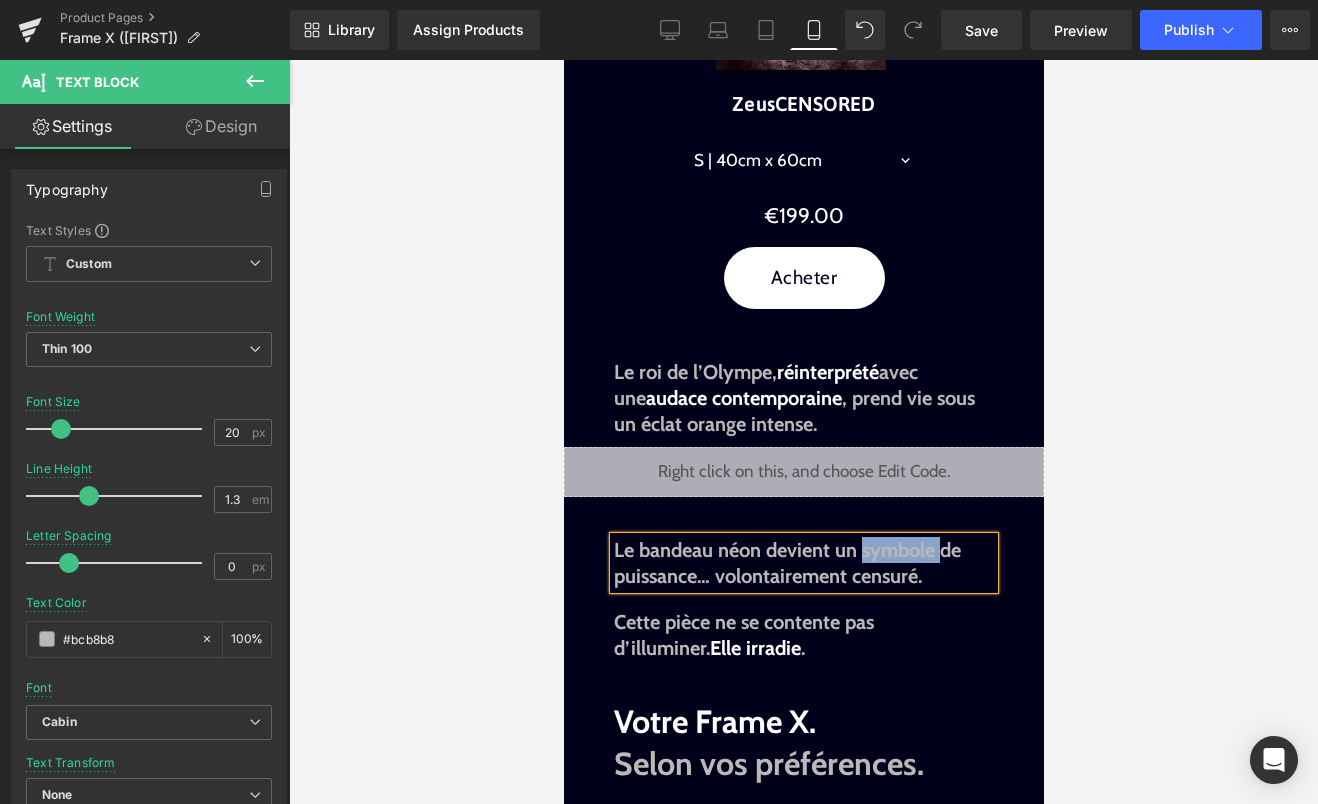 click on "Le bandeau néon devient un symbole de puissance… volontairement censuré." at bounding box center [786, 563] 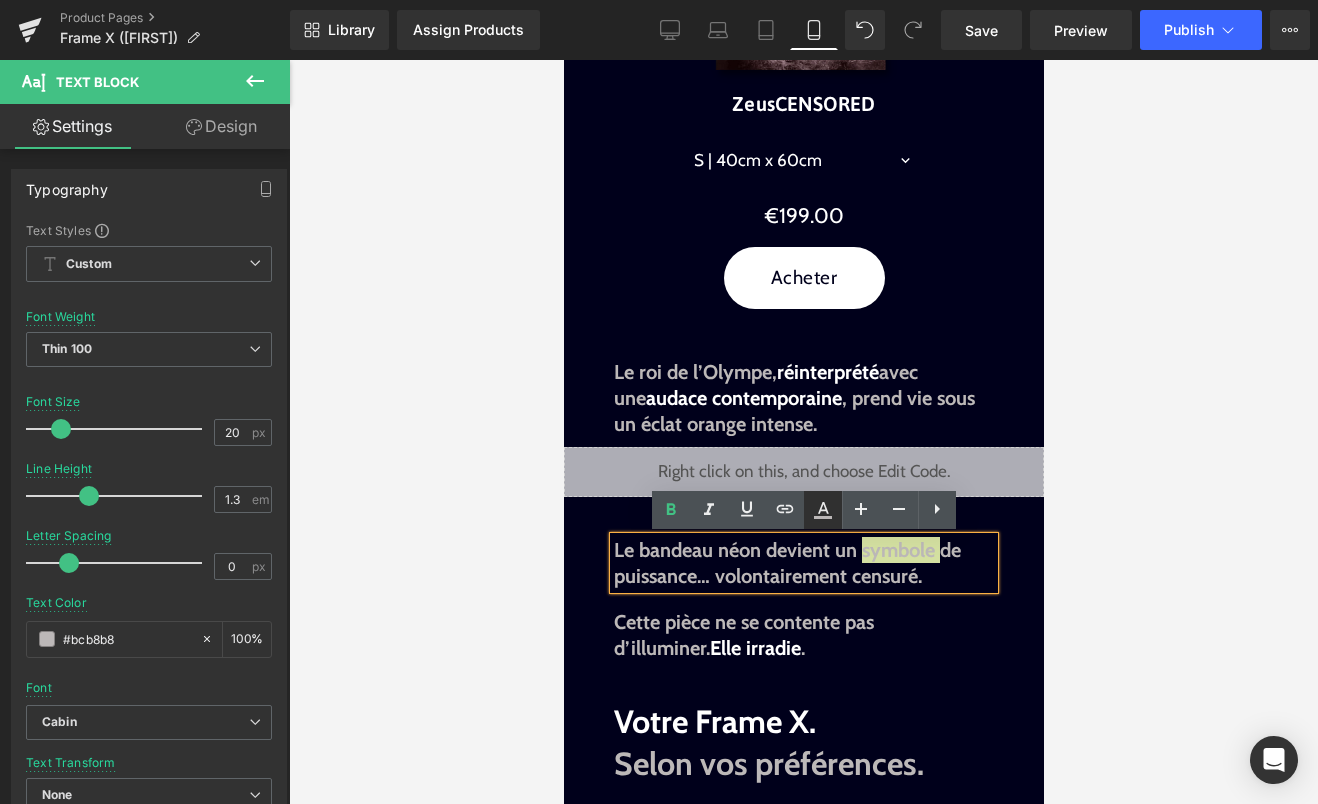 click 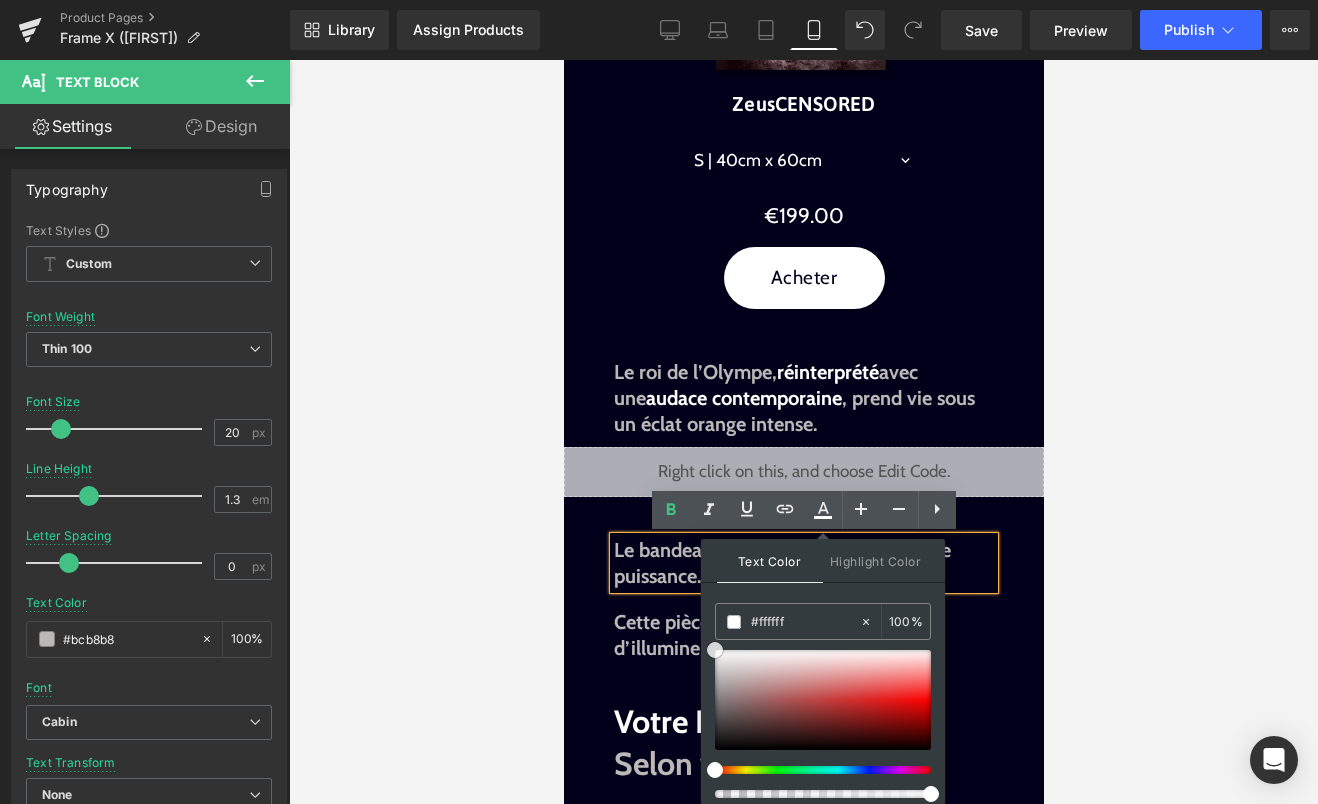drag, startPoint x: 725, startPoint y: 668, endPoint x: 715, endPoint y: 639, distance: 30.675724 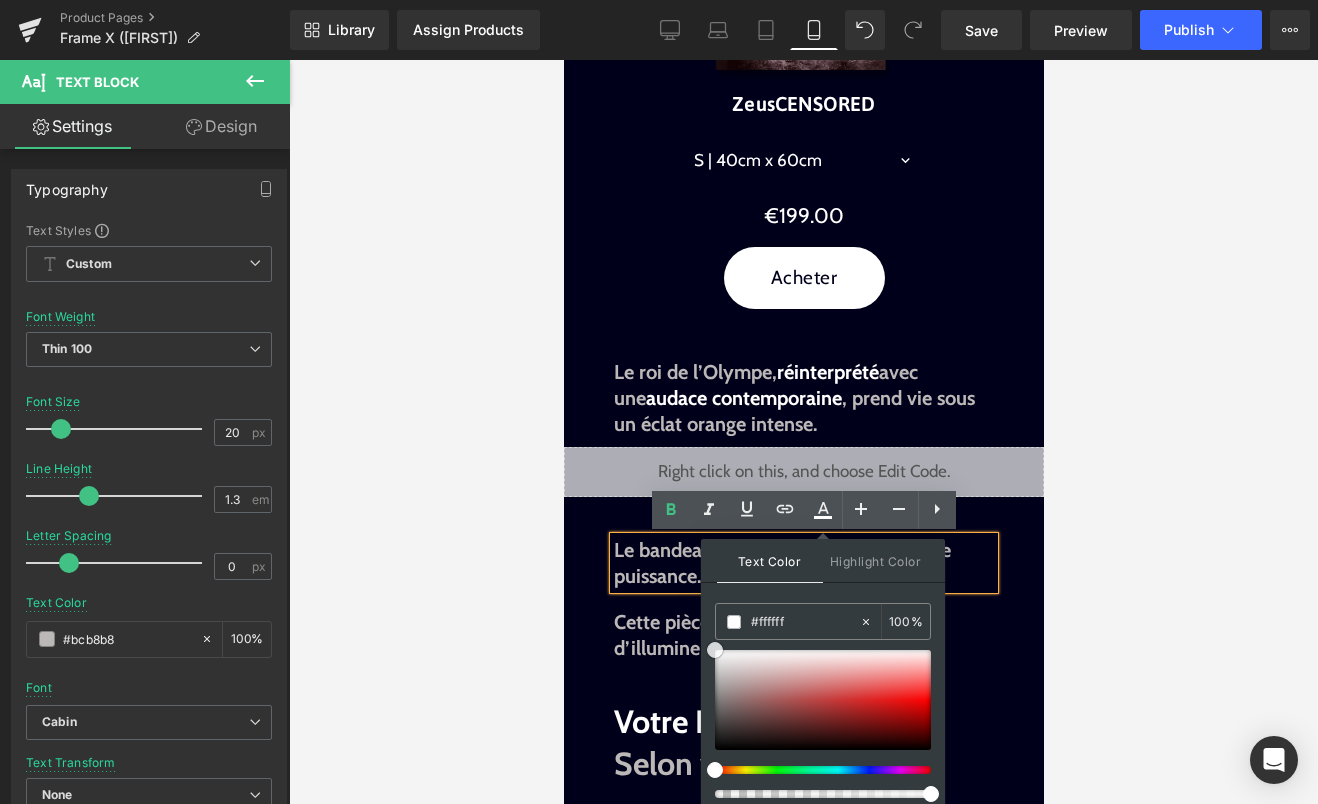 click on "#ffffff 100 %" at bounding box center (823, 707) 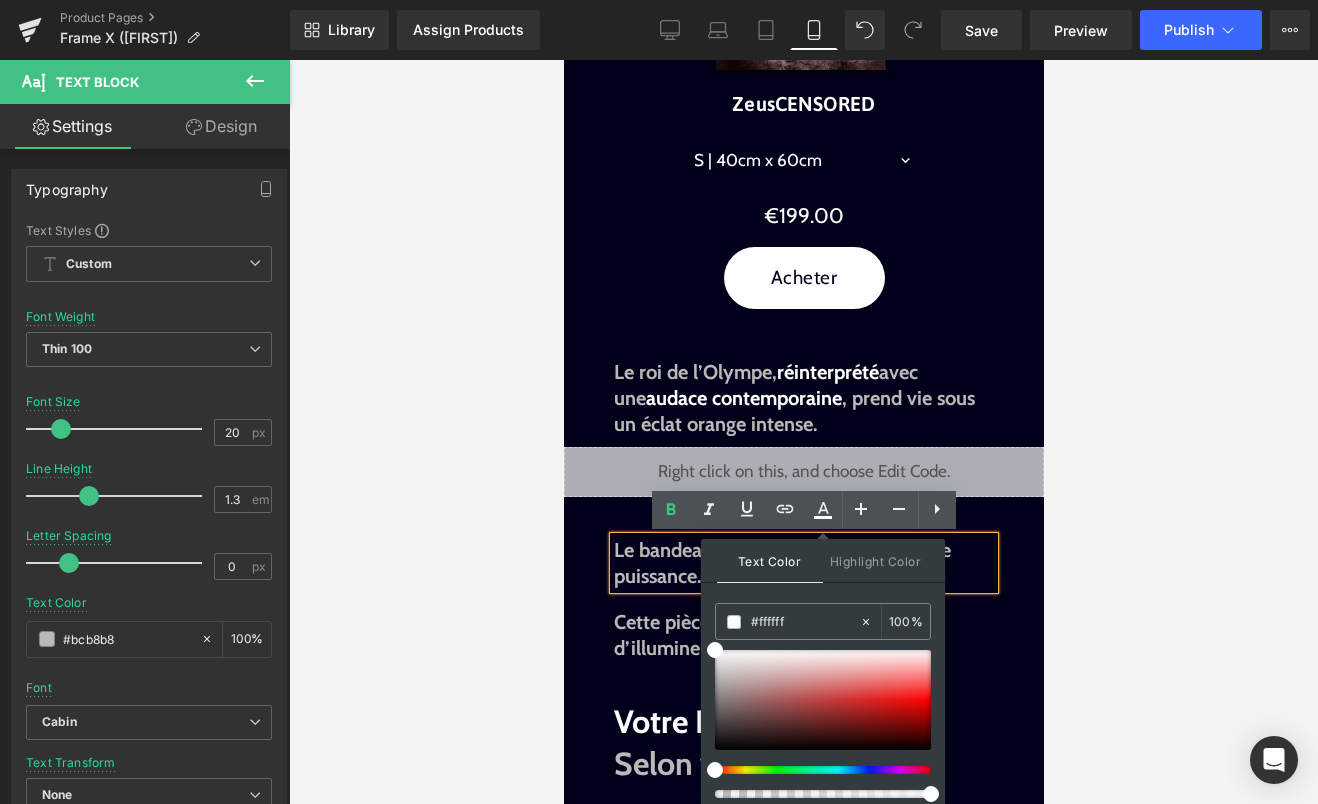click on "Le bandeau néon devient un symbole de puissance… volontairement censuré." at bounding box center (781, 563) 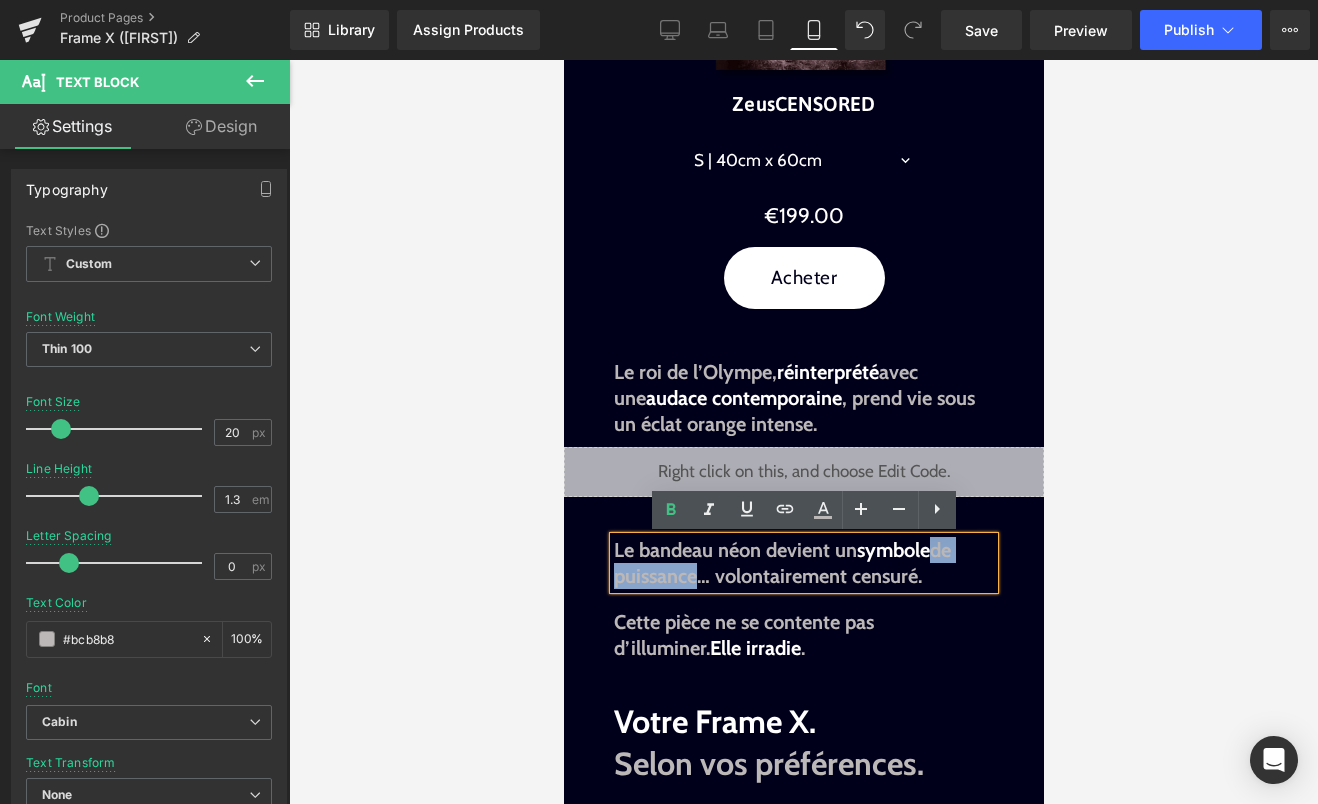 drag, startPoint x: 696, startPoint y: 580, endPoint x: 939, endPoint y: 550, distance: 244.84485 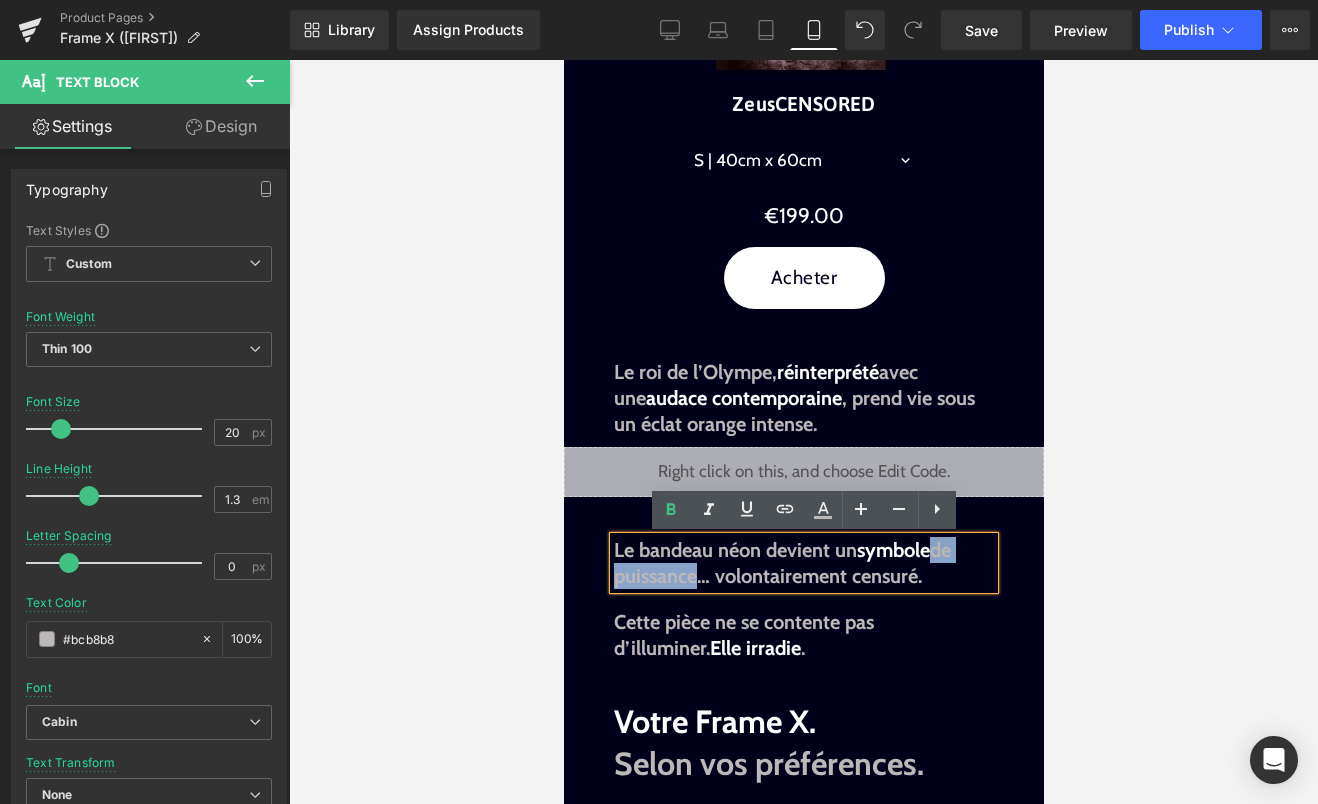 click on "Le bandeau néon devient un symbole de puissance… volontairement censuré." at bounding box center (781, 563) 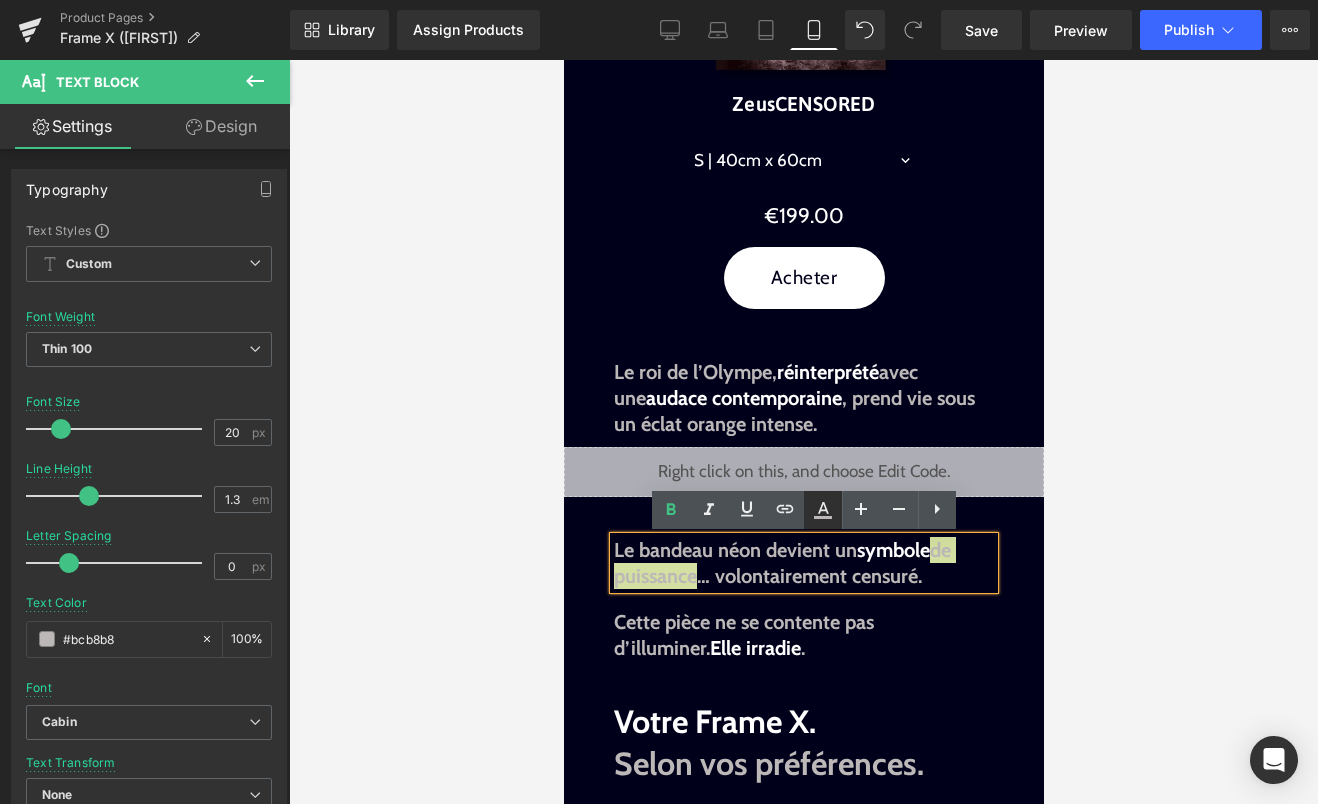 click 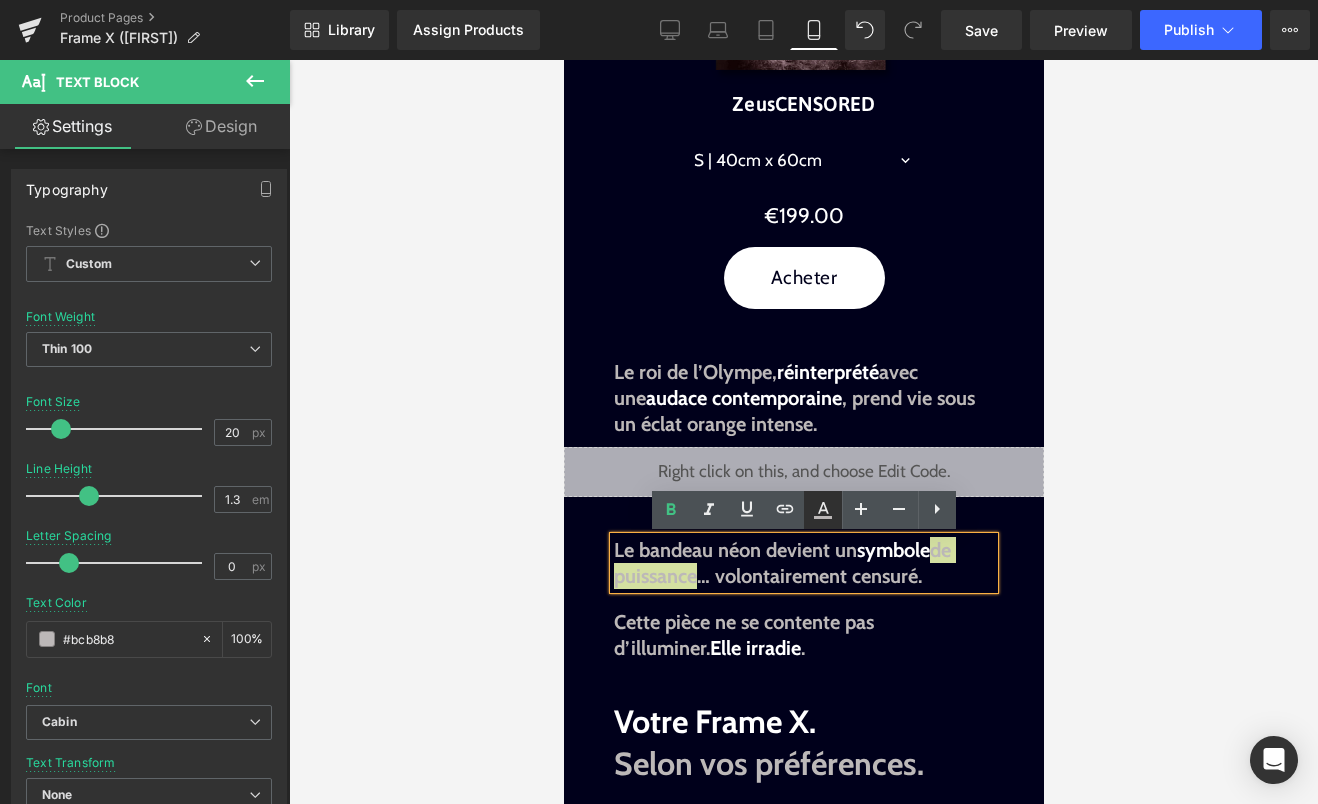 type on "#bcb8b8" 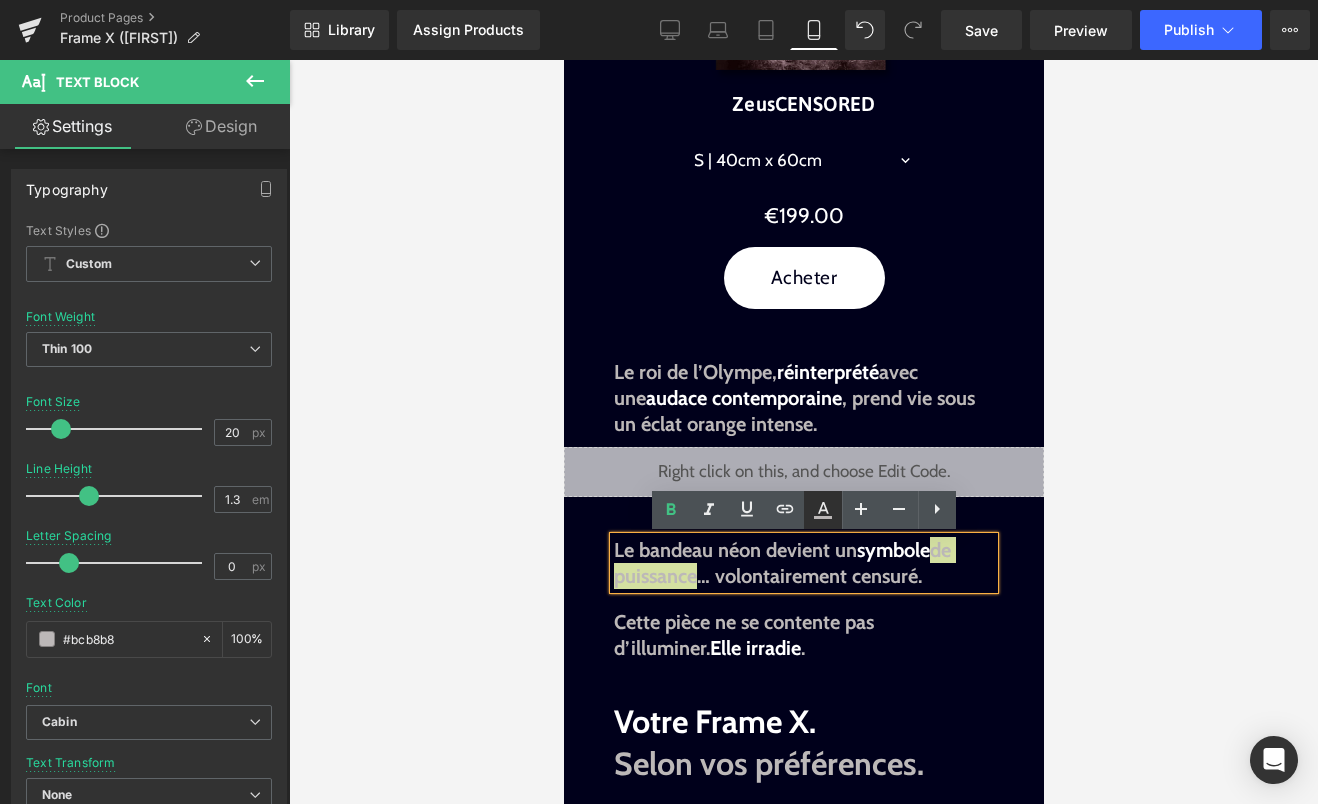 type on "100" 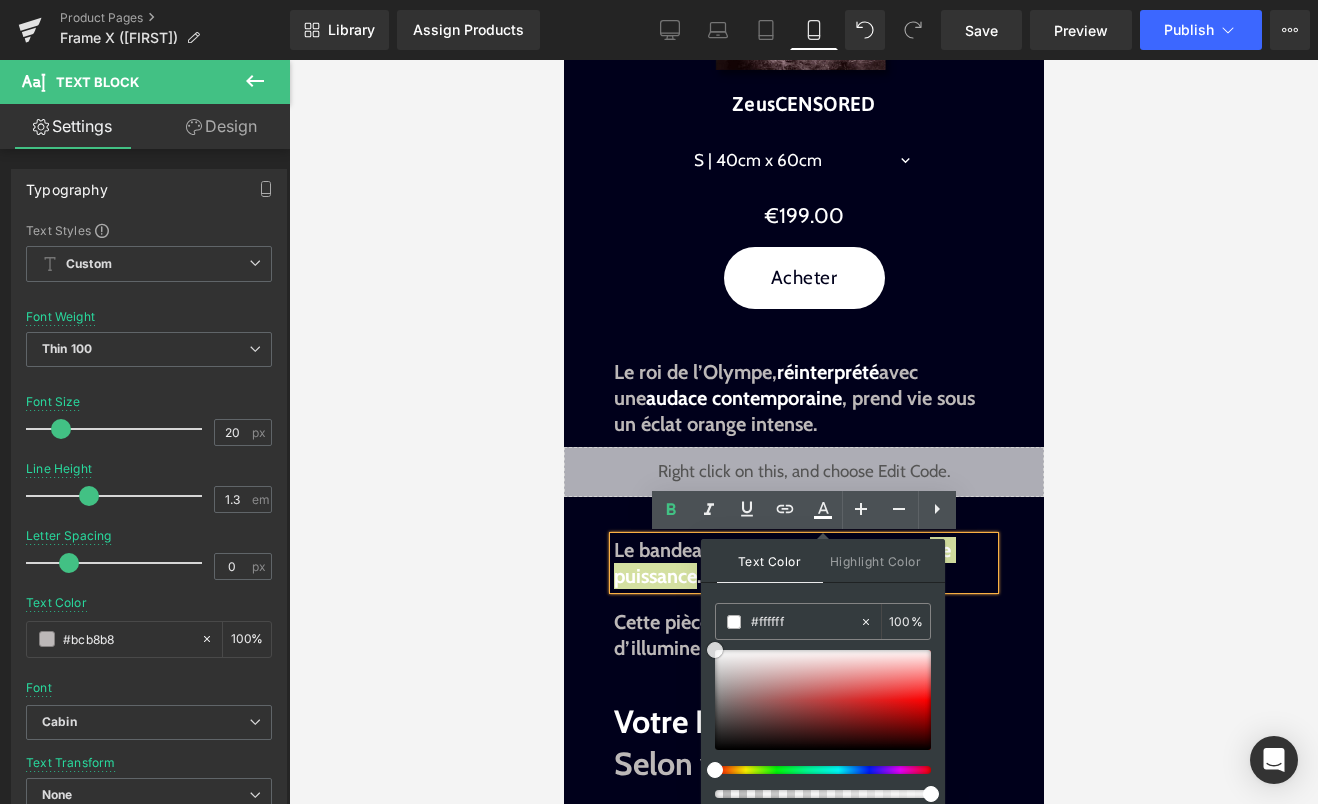 drag, startPoint x: 722, startPoint y: 673, endPoint x: 715, endPoint y: 642, distance: 31.780497 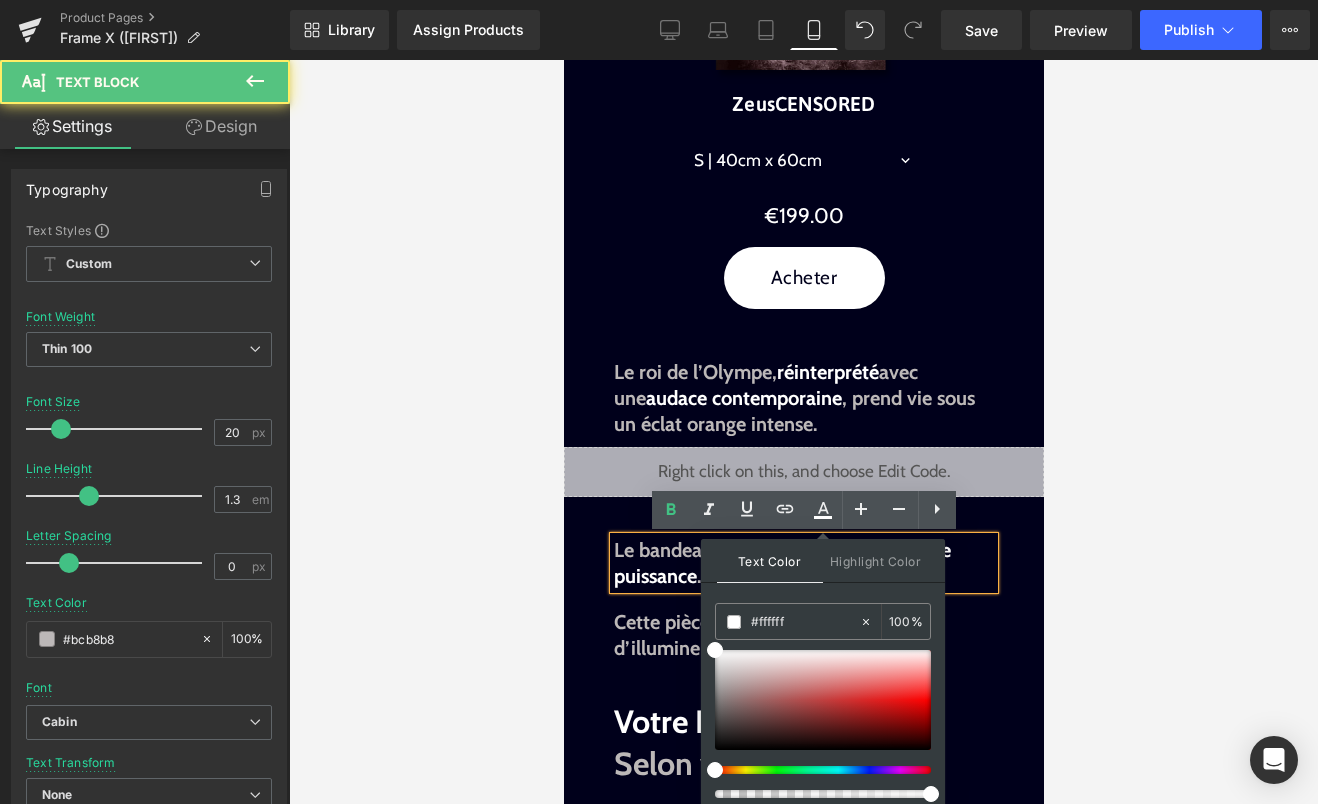 click on "symbole de puissance" at bounding box center (781, 563) 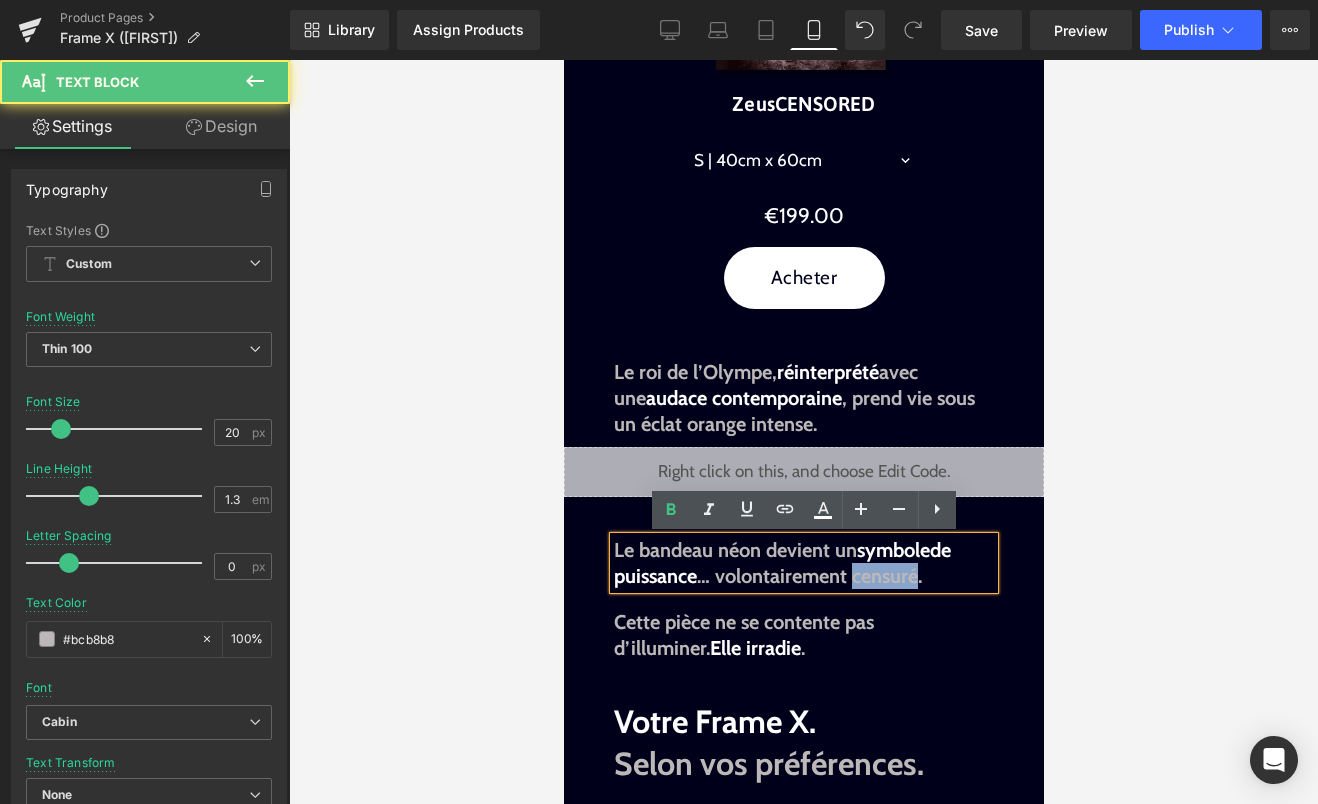 drag, startPoint x: 854, startPoint y: 575, endPoint x: 916, endPoint y: 577, distance: 62.03225 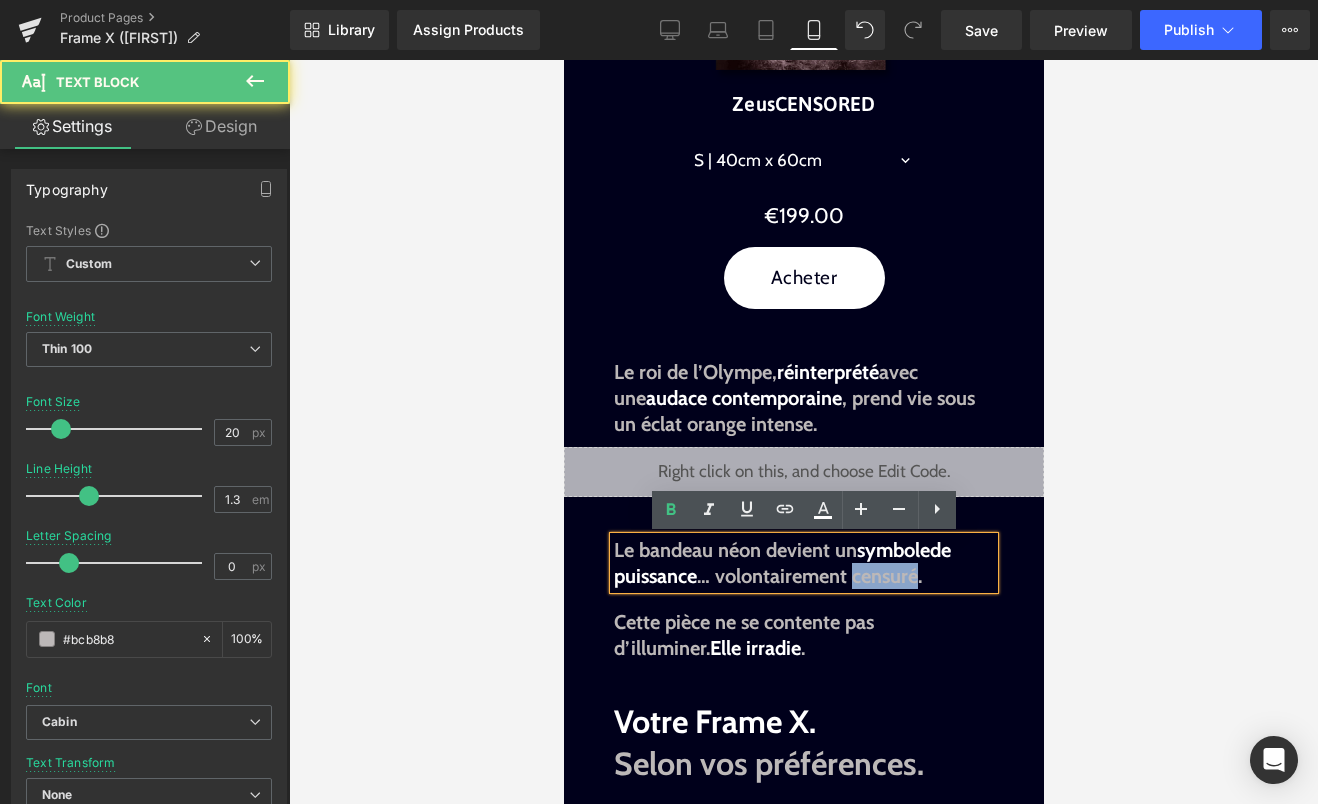 click on "Le bandeau néon devient un symbole de puissance … volontairement censuré." at bounding box center (781, 563) 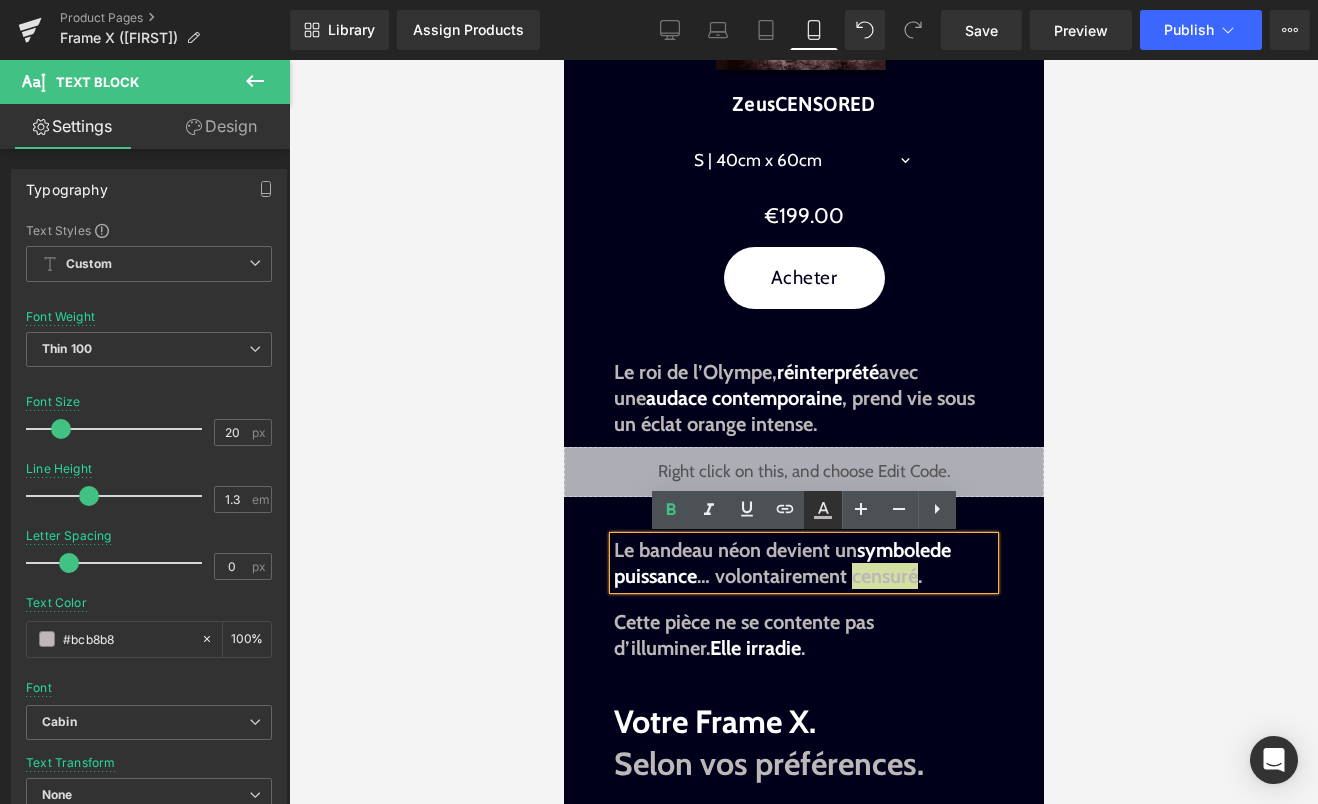 click 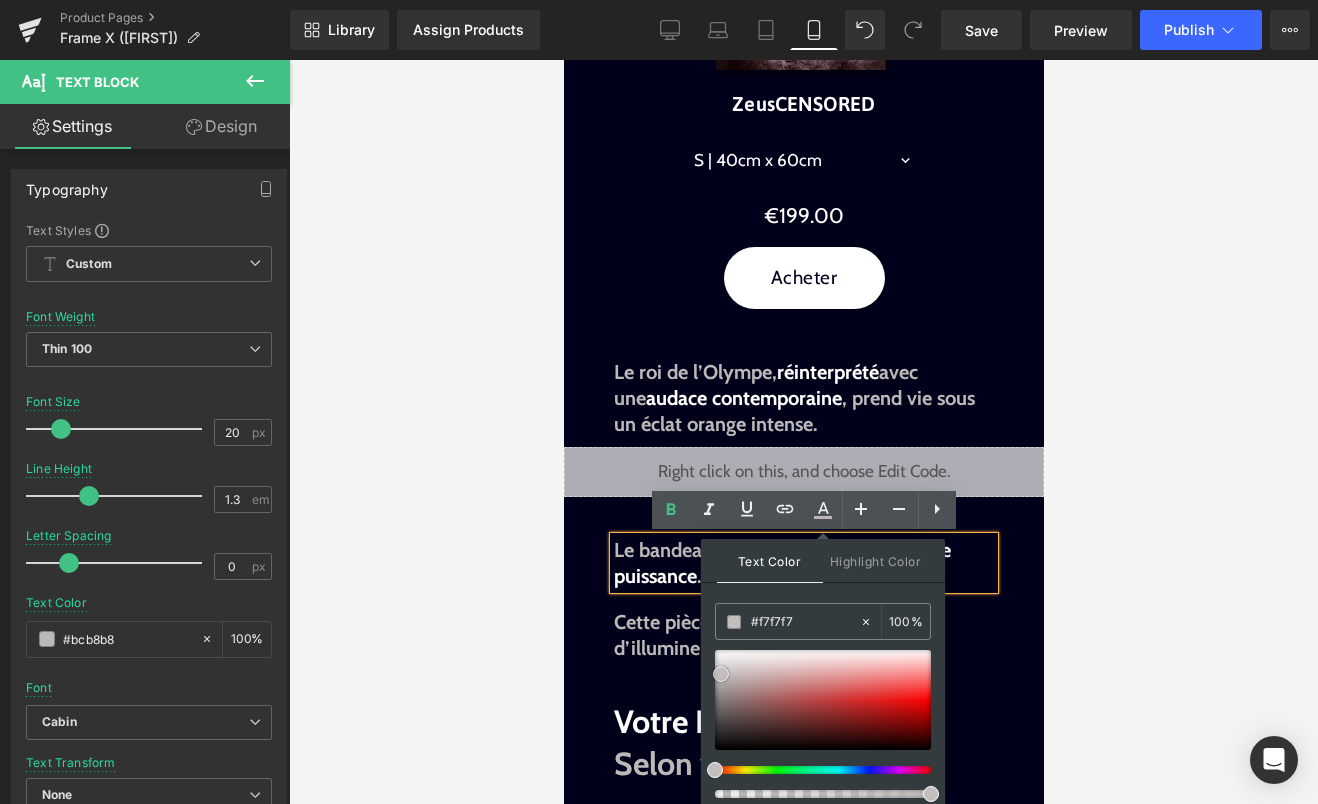 type on "#ffffff" 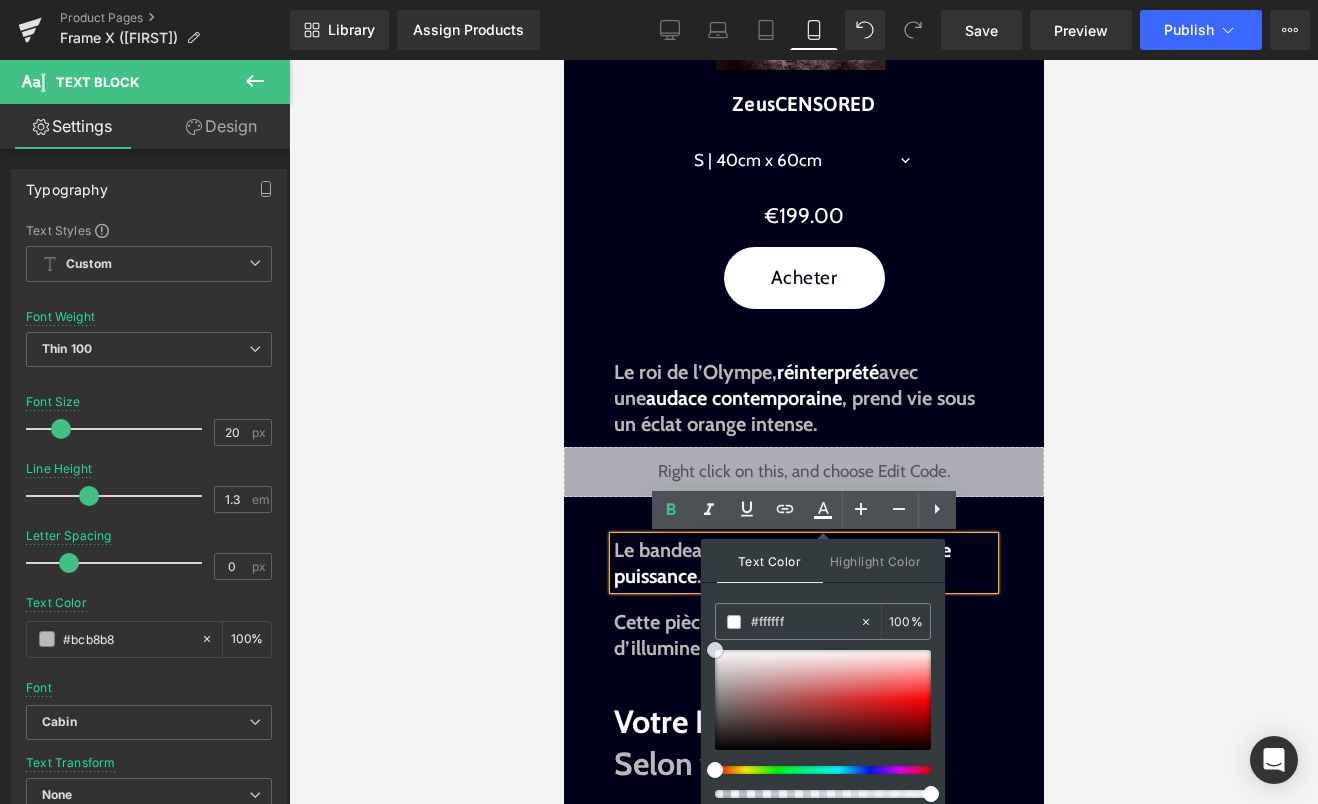 drag, startPoint x: 722, startPoint y: 674, endPoint x: 708, endPoint y: 630, distance: 46.173584 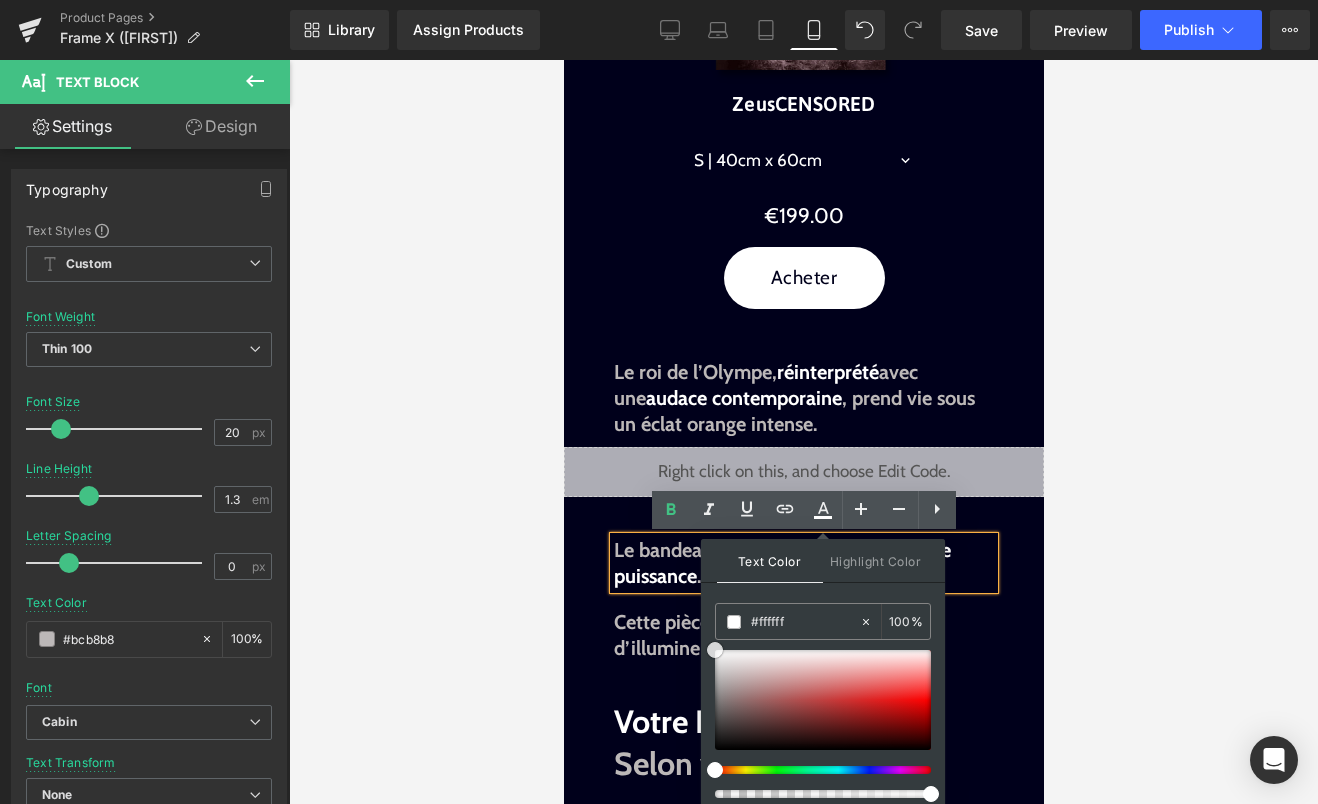 click on "Text Color Highlight Color rgba(255, 255, 255, 1) #ffffff 100 % transparent transparent 0 %" at bounding box center (823, 675) 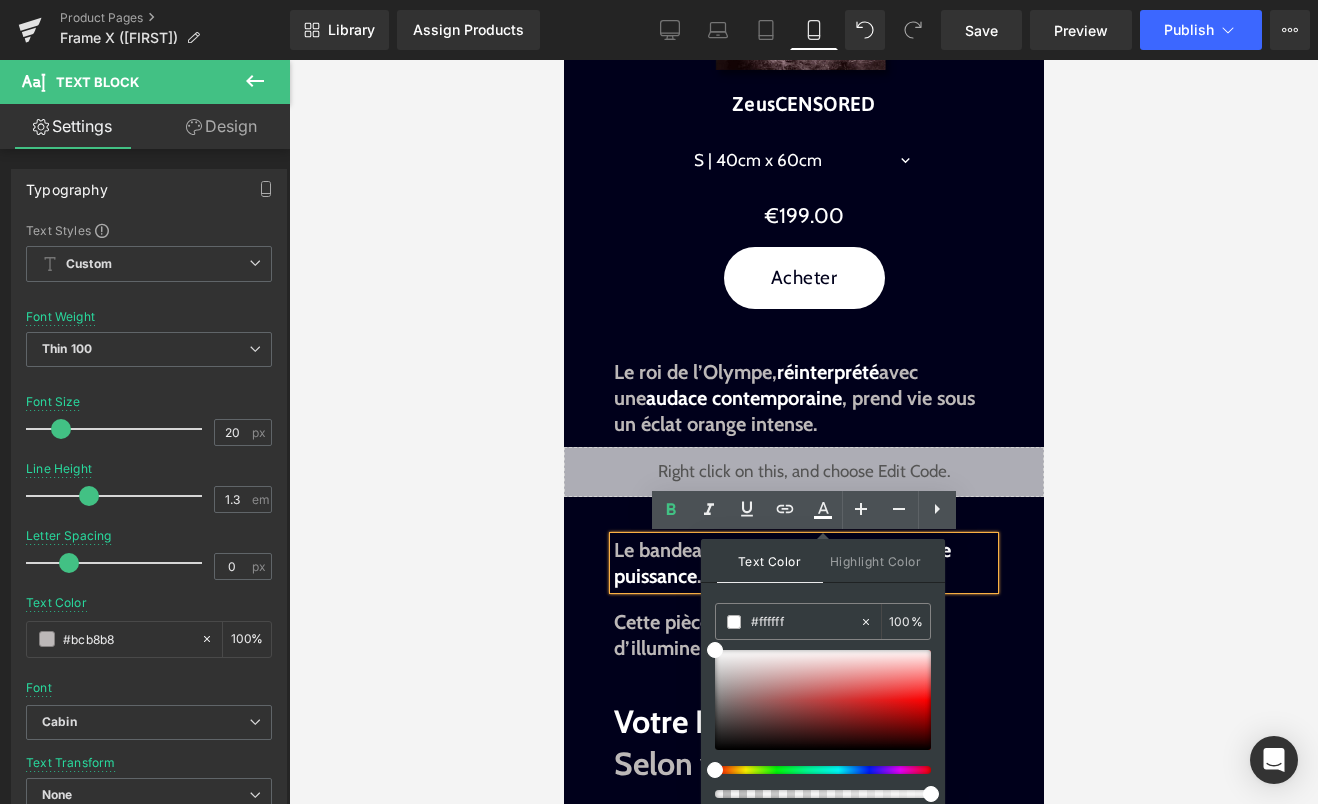 click on "Le bandeau néon devient un symbole de puissance … volontairement censuré ." at bounding box center (803, 563) 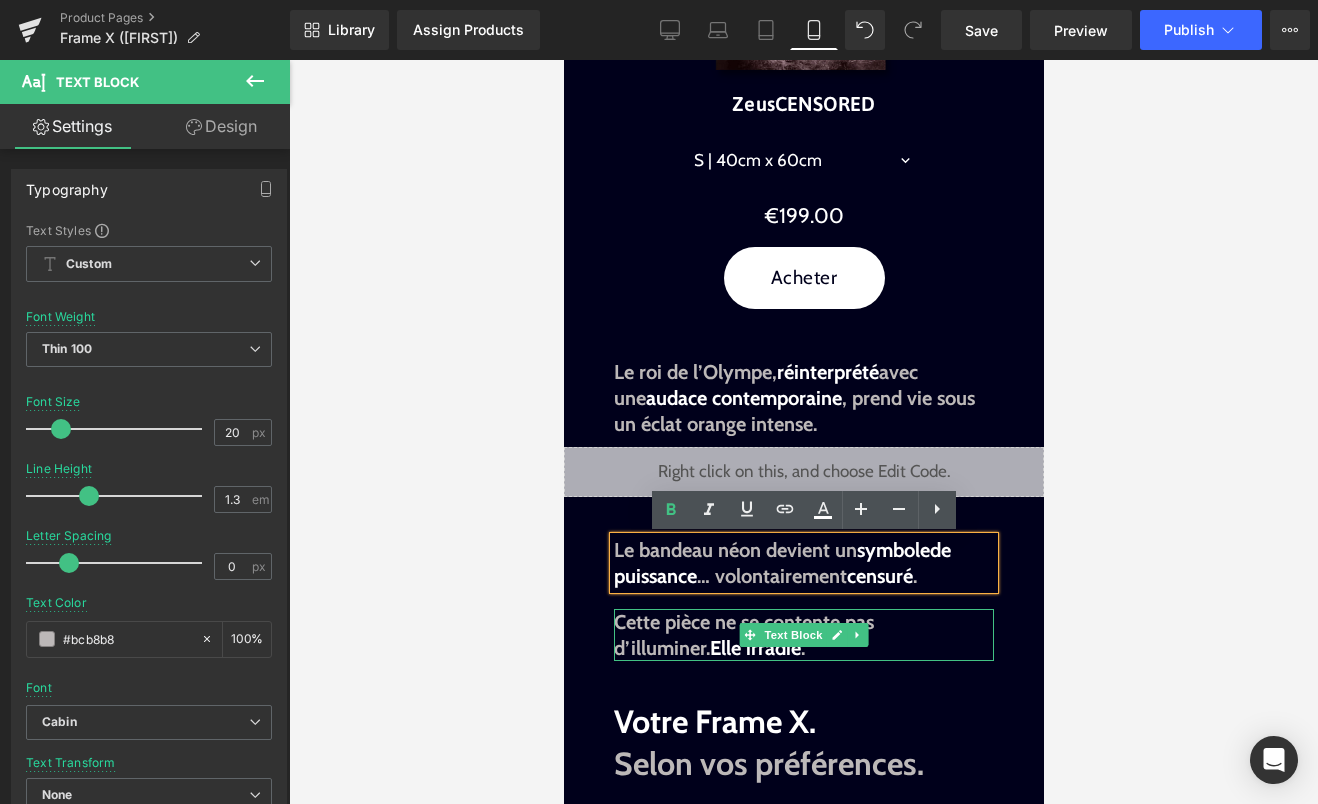 click on "Cette pièce ne se contente pas d’illuminer.  Elle irradie ." at bounding box center (803, 635) 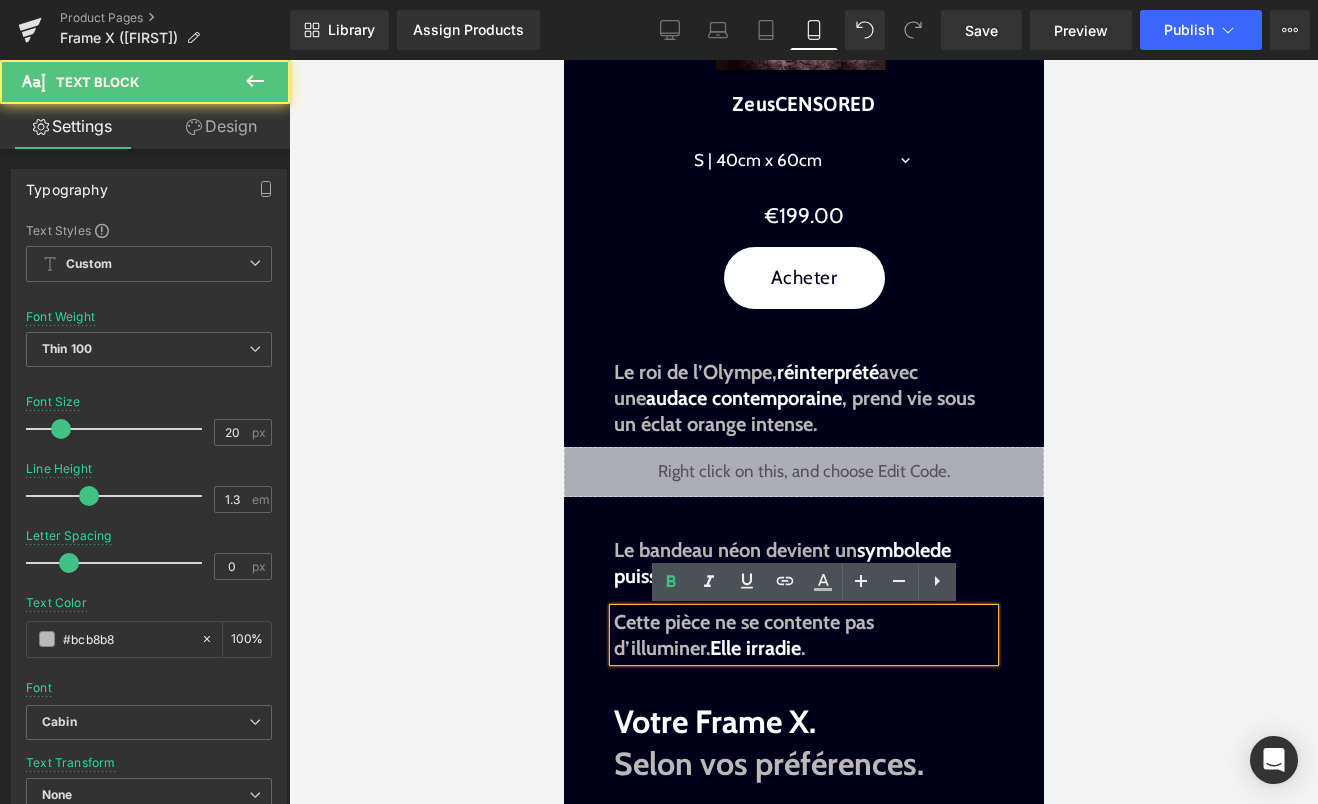 click on "Cette pièce ne se contente pas d’illuminer.  Elle irradie ." at bounding box center [803, 635] 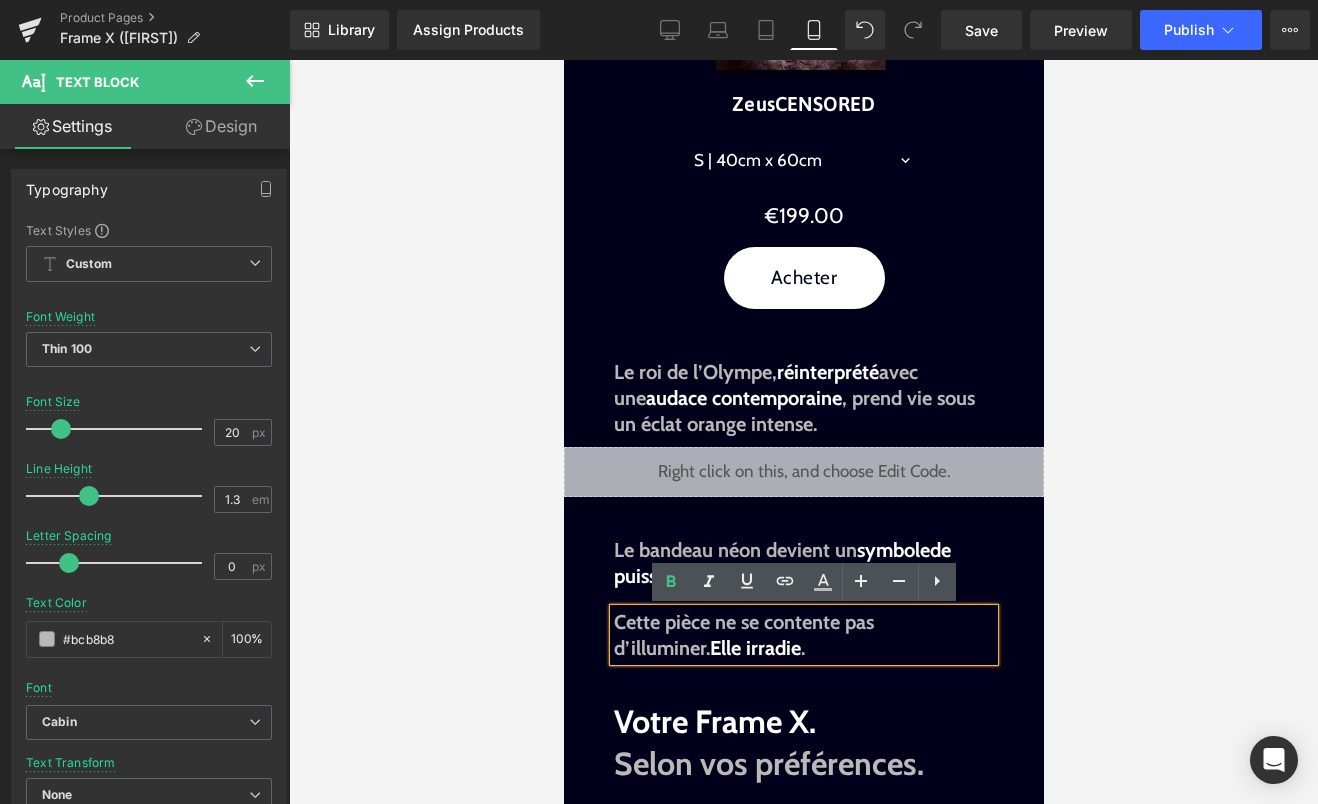 type 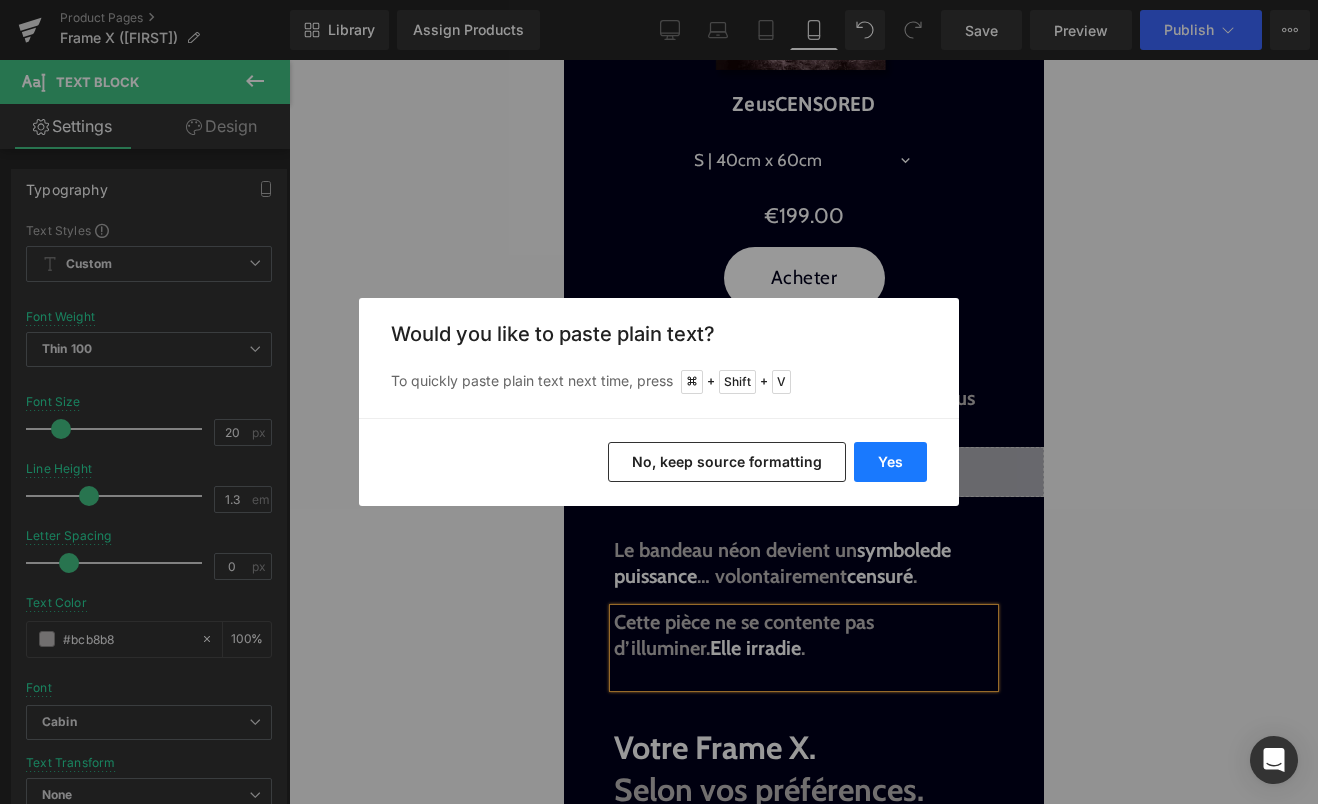 click on "Yes" at bounding box center [890, 462] 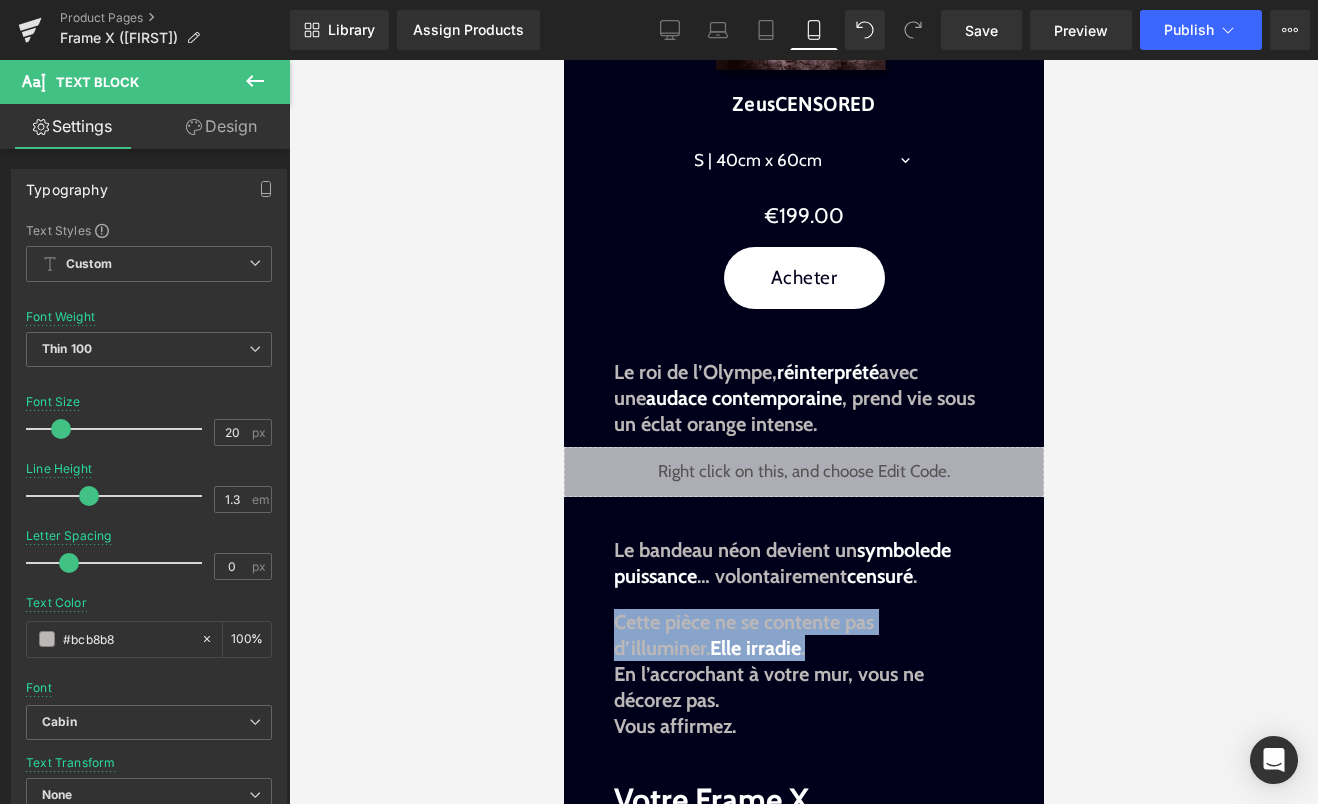 drag, startPoint x: 822, startPoint y: 653, endPoint x: 595, endPoint y: 618, distance: 229.68239 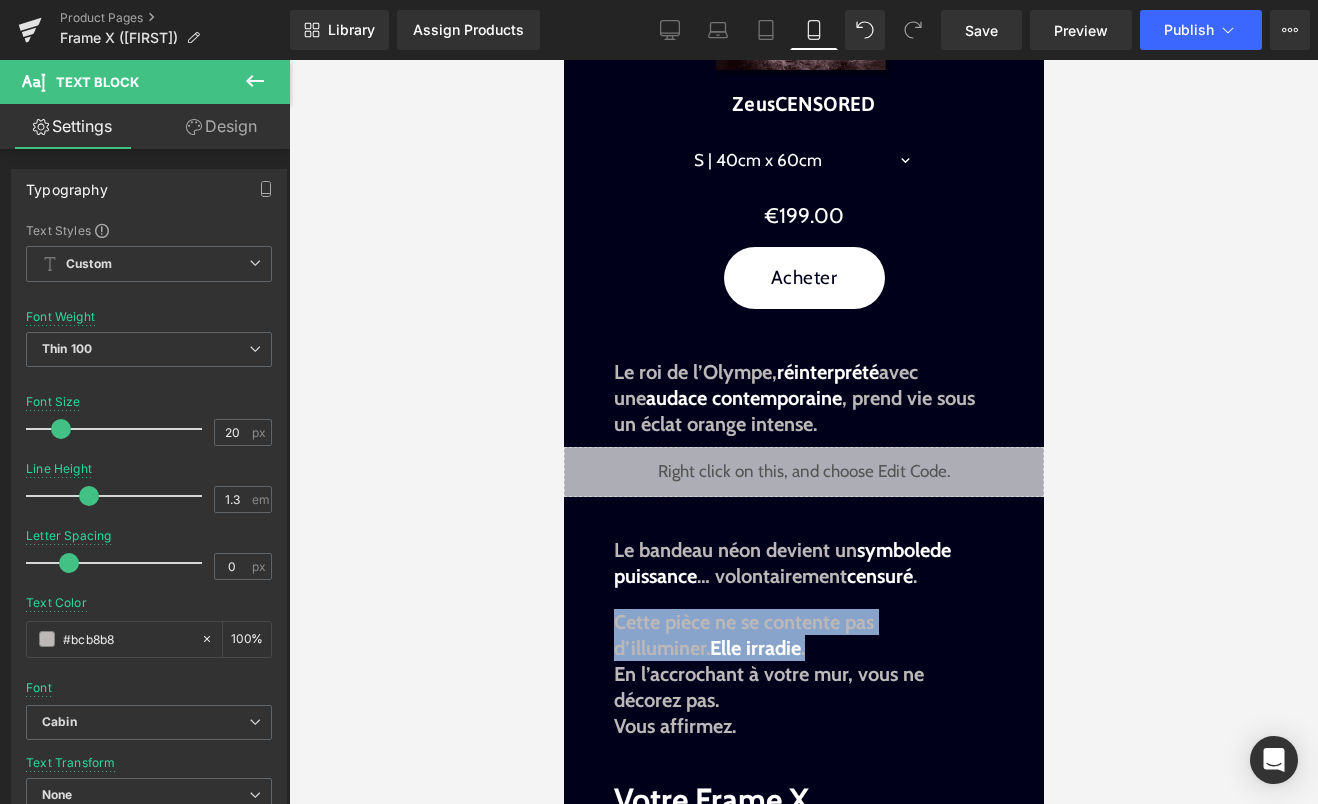 click on "Image         Image         Liquid         Image         Image         La lumière, affirmée. Text Block         Imposant. Mythique. Subversif. ZeusCENSORED ne cherche pas à plaire.  Il impose sa présence. Text Block
Sale Off
(P) Image
ZeusCENSORED
(P) Title
S | 40cm x 60cm
M | 50cm x 75cm
L  | 60cm x 90cm
XL | 80cm x 120cm
0" at bounding box center (803, 1304) 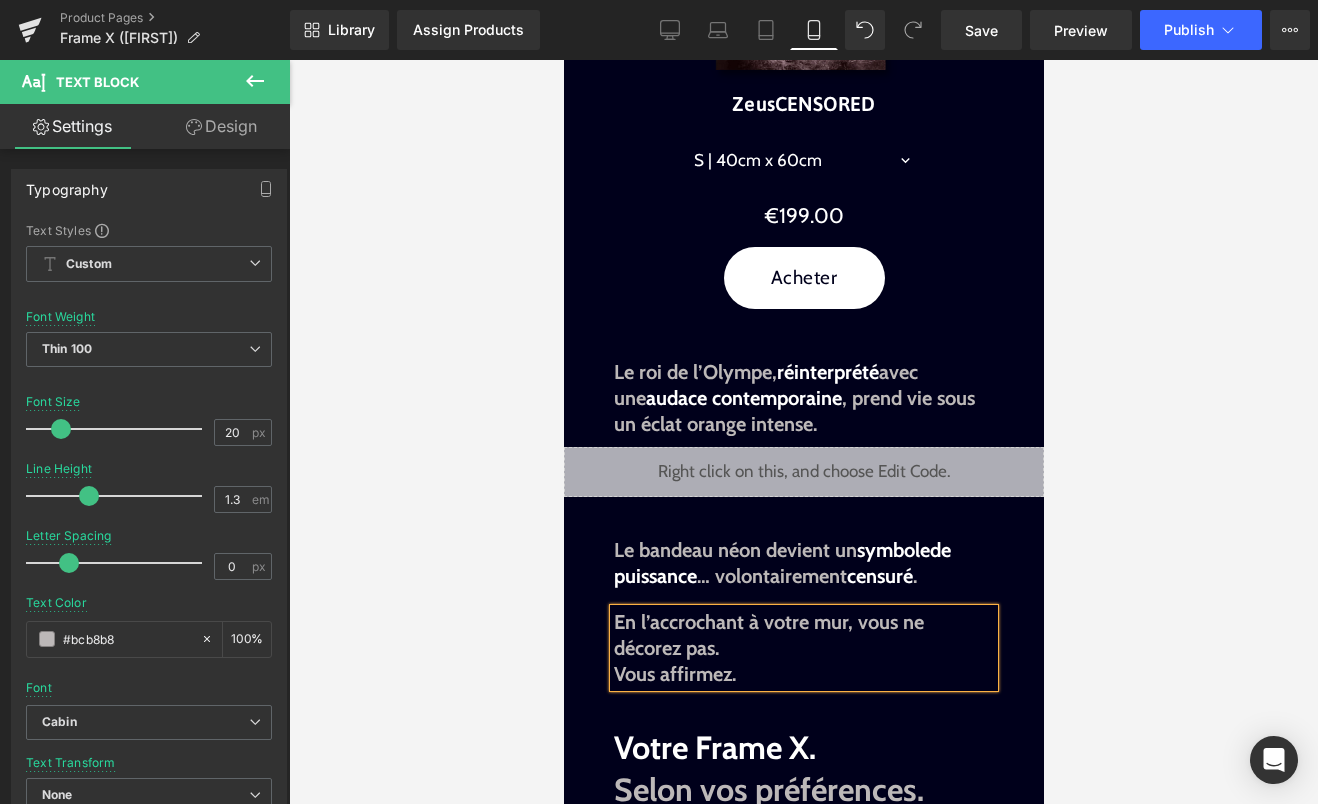 click on "Vous affirmez." at bounding box center (674, 674) 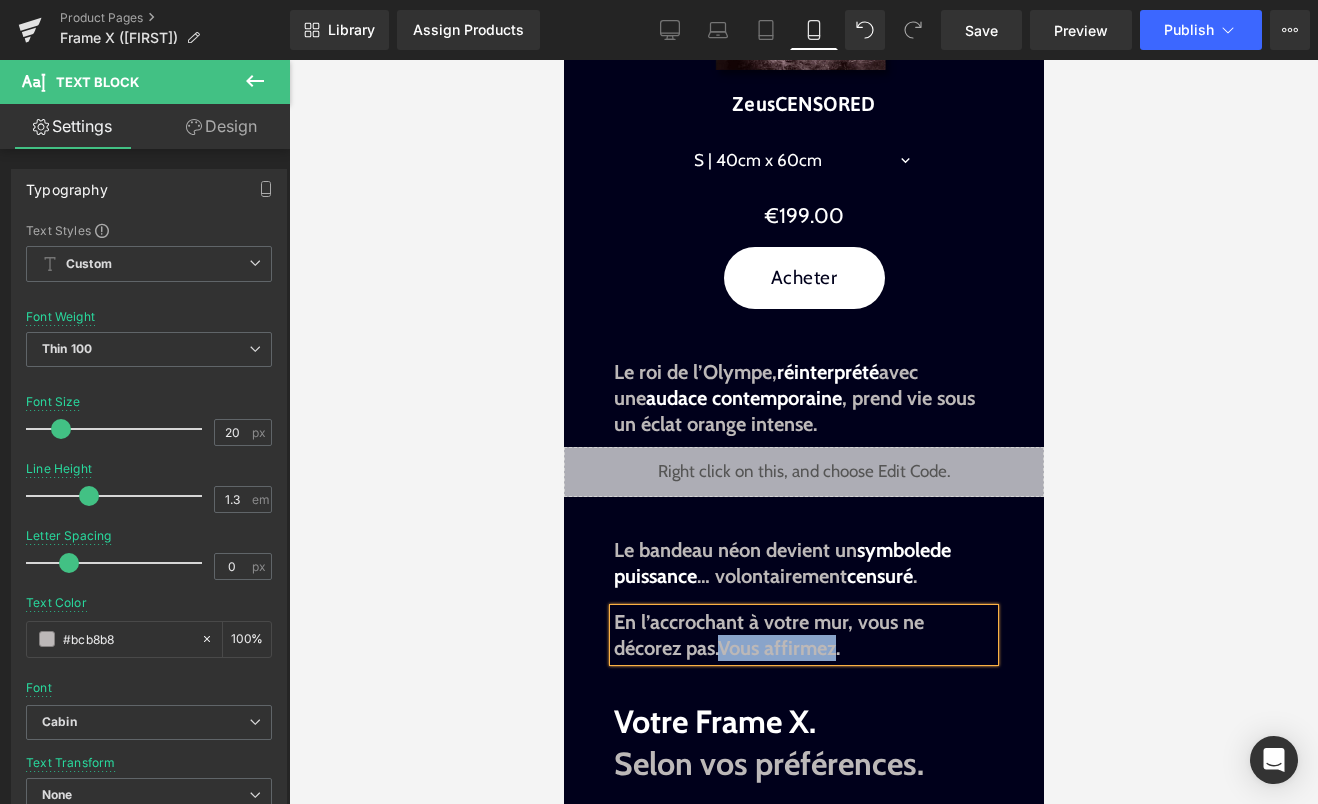 drag, startPoint x: 844, startPoint y: 649, endPoint x: 727, endPoint y: 651, distance: 117.01709 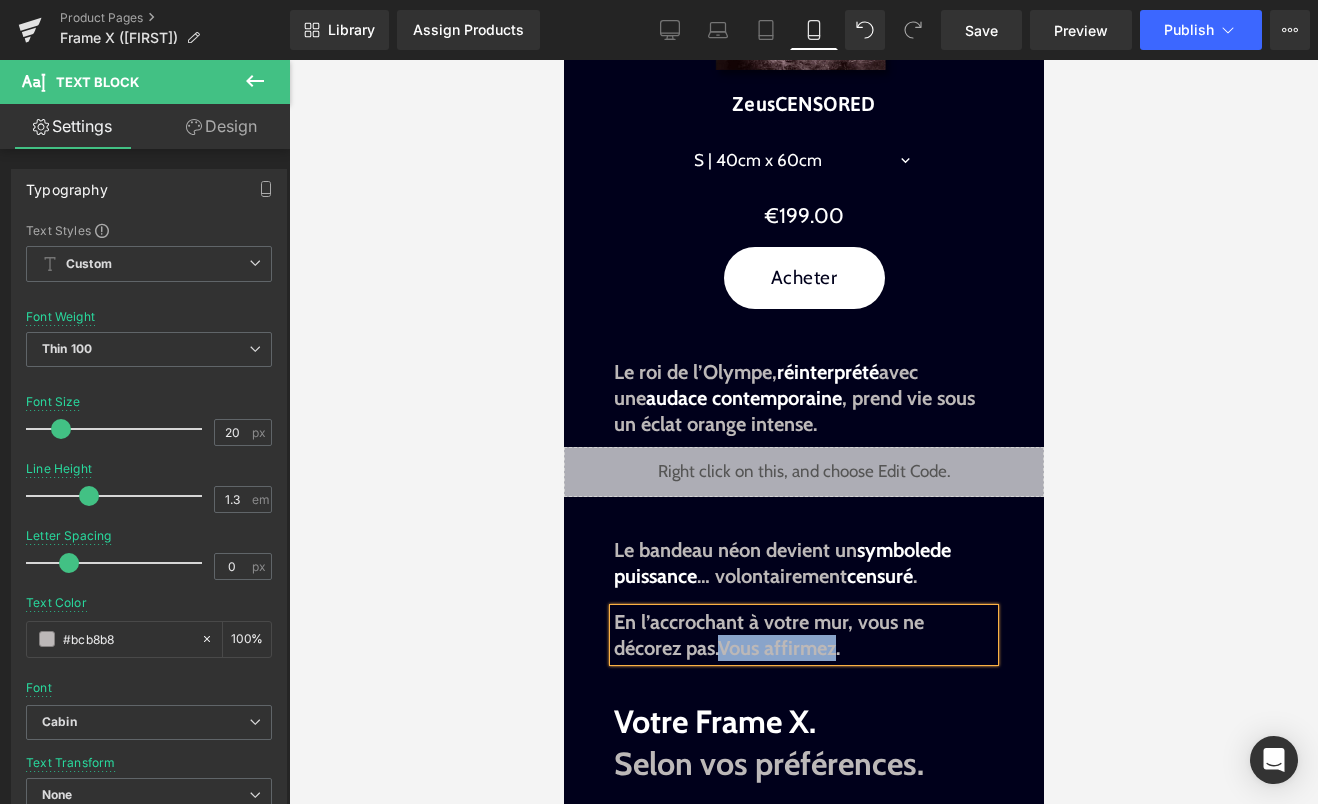 click on "Vous affirmez." at bounding box center (778, 648) 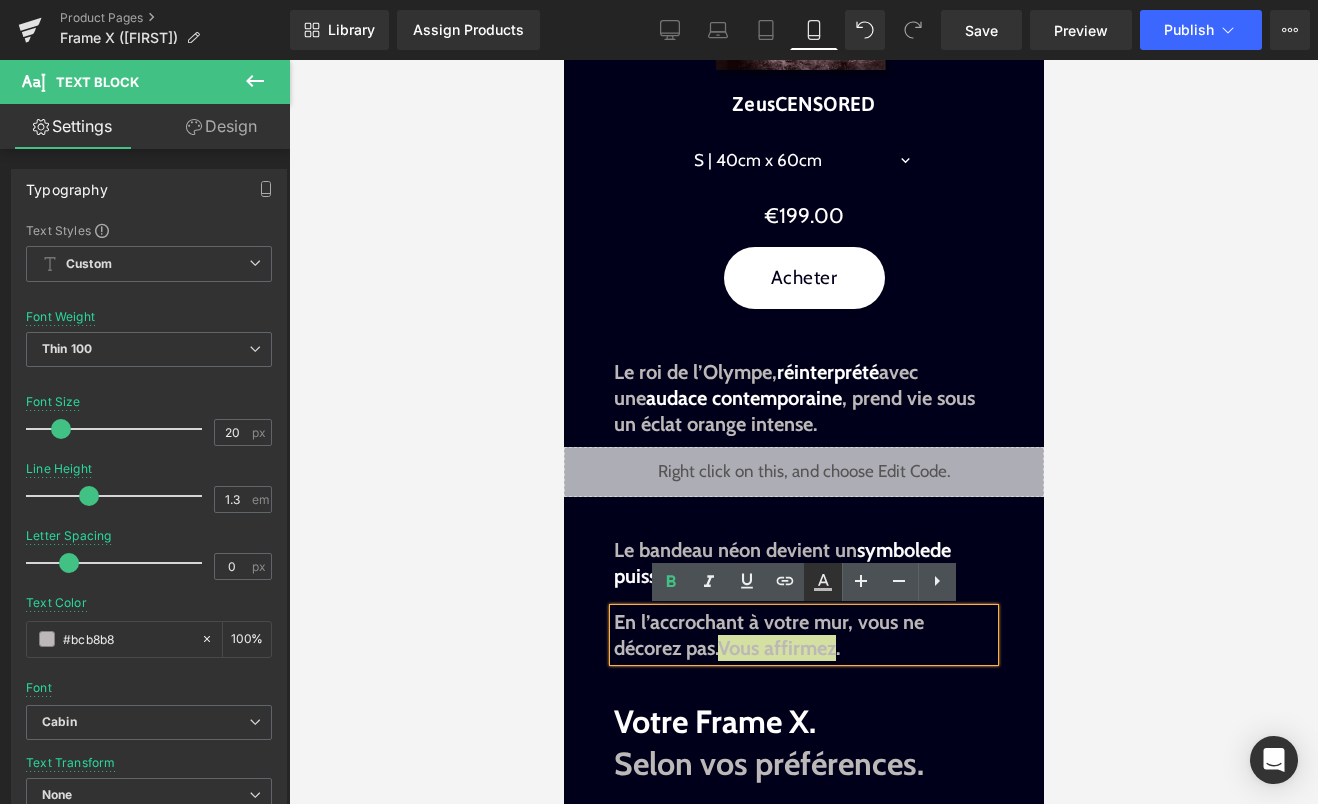 click 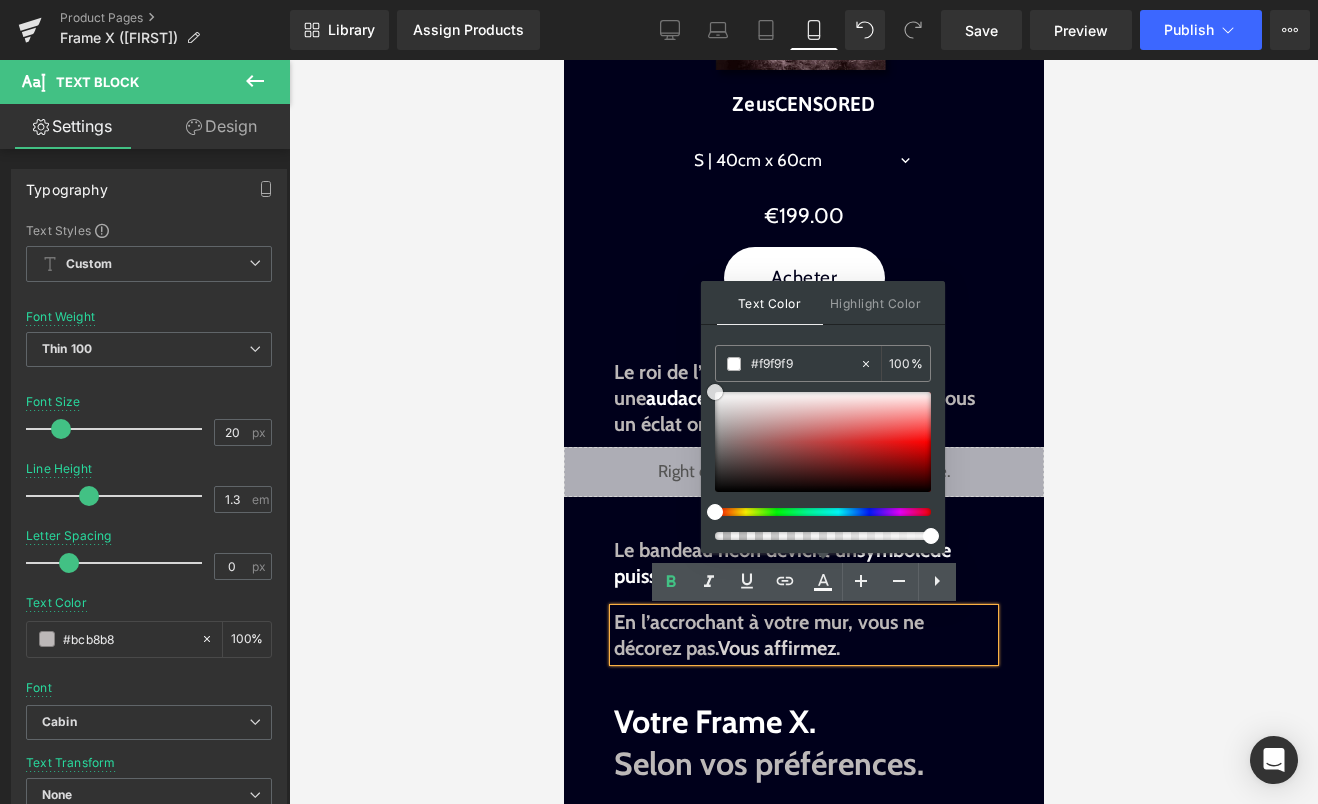 type on "#ffffff" 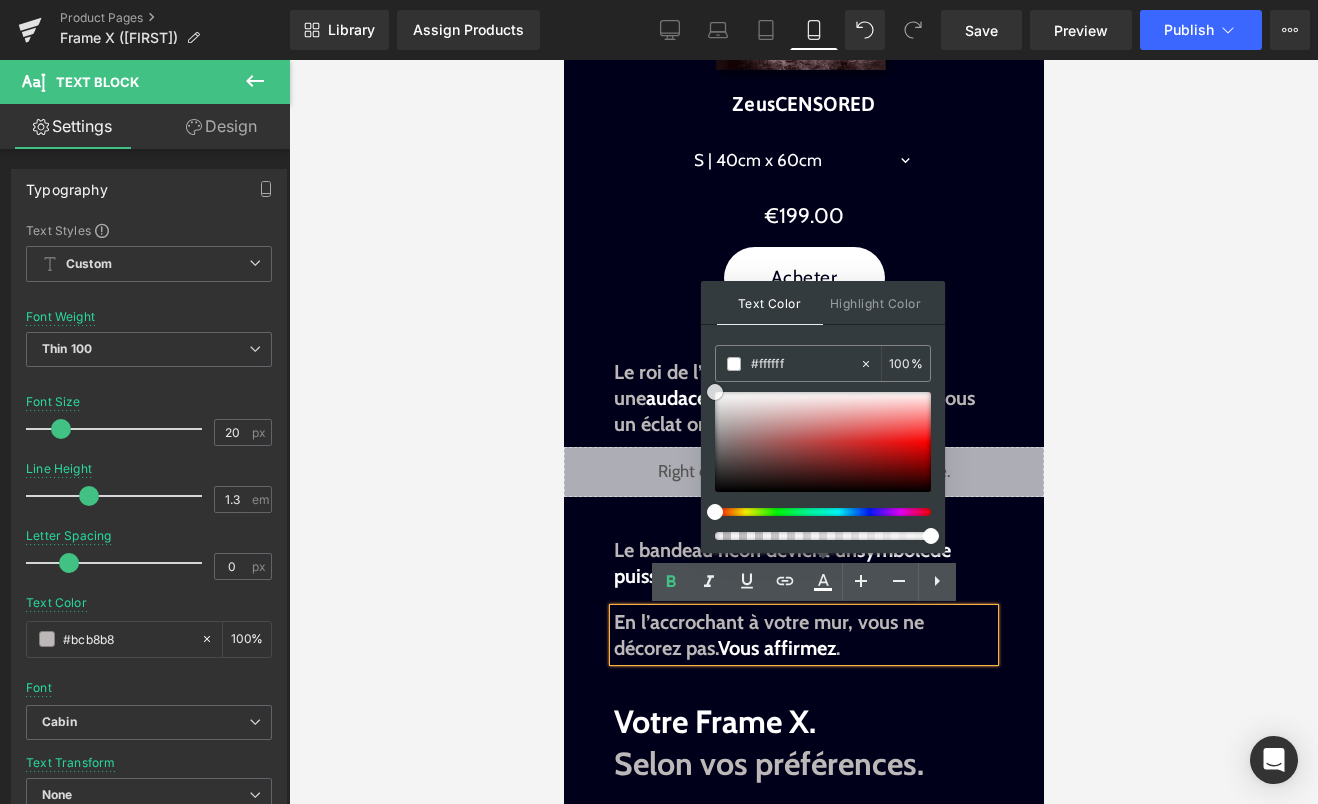 drag, startPoint x: 726, startPoint y: 410, endPoint x: 706, endPoint y: 379, distance: 36.891735 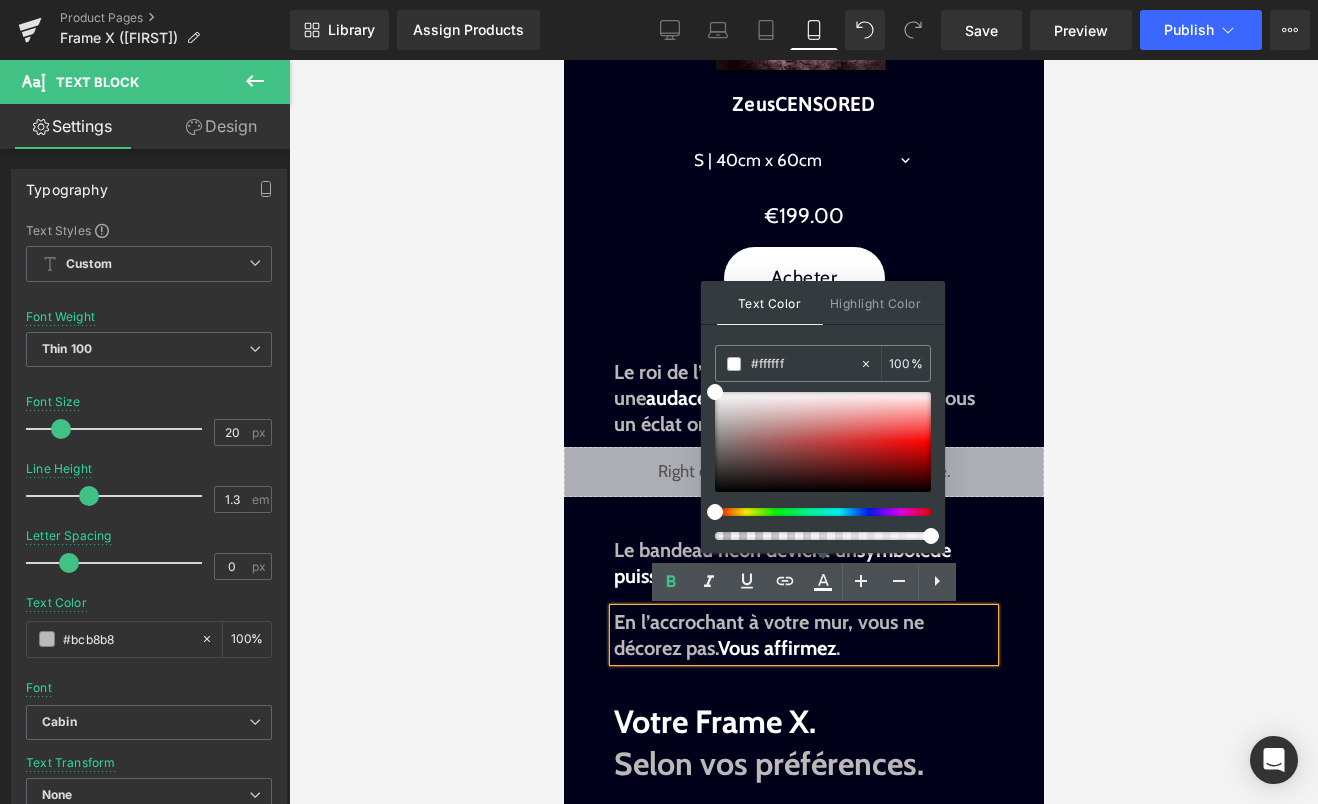 click on "Vous affirmez" at bounding box center (776, 648) 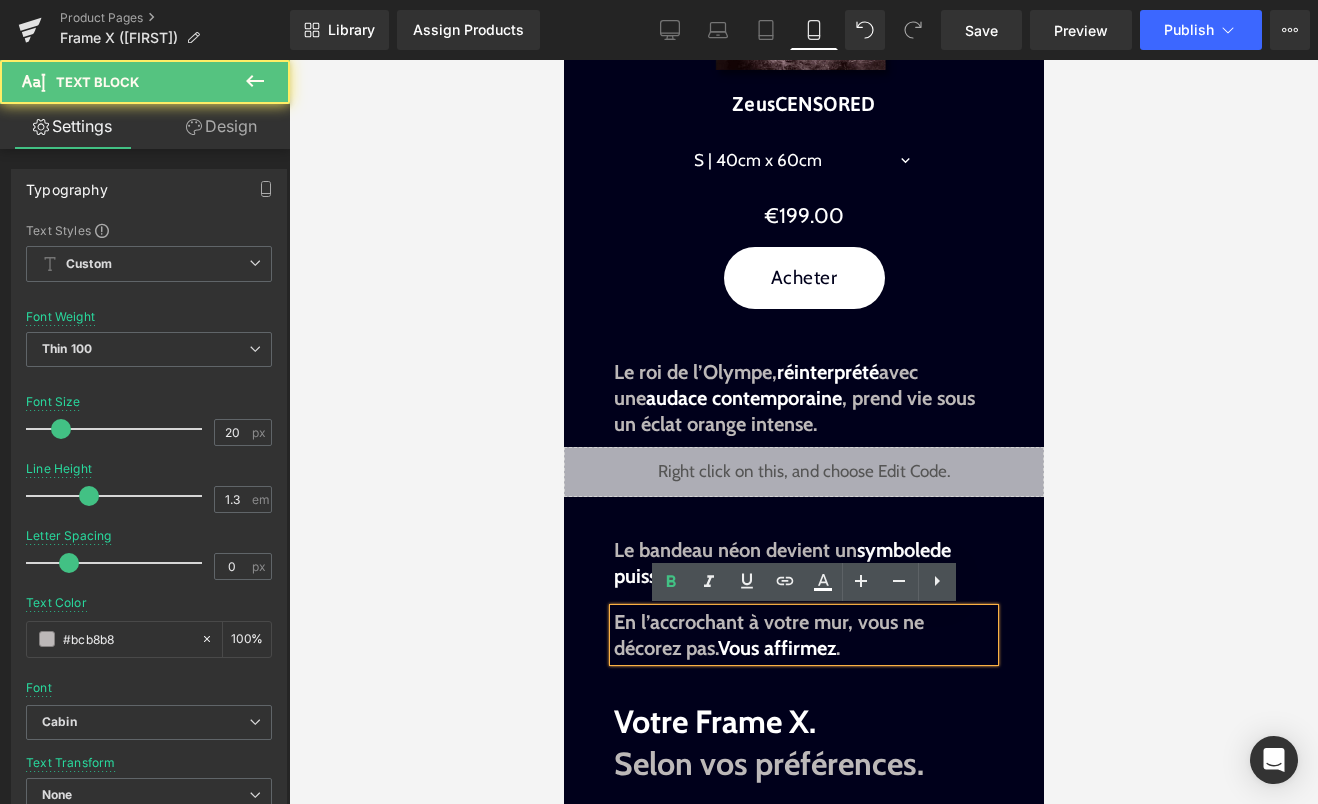 click on "En l’accrochant à votre mur, vous ne décorez pas.  Vous affirmez ." at bounding box center [803, 635] 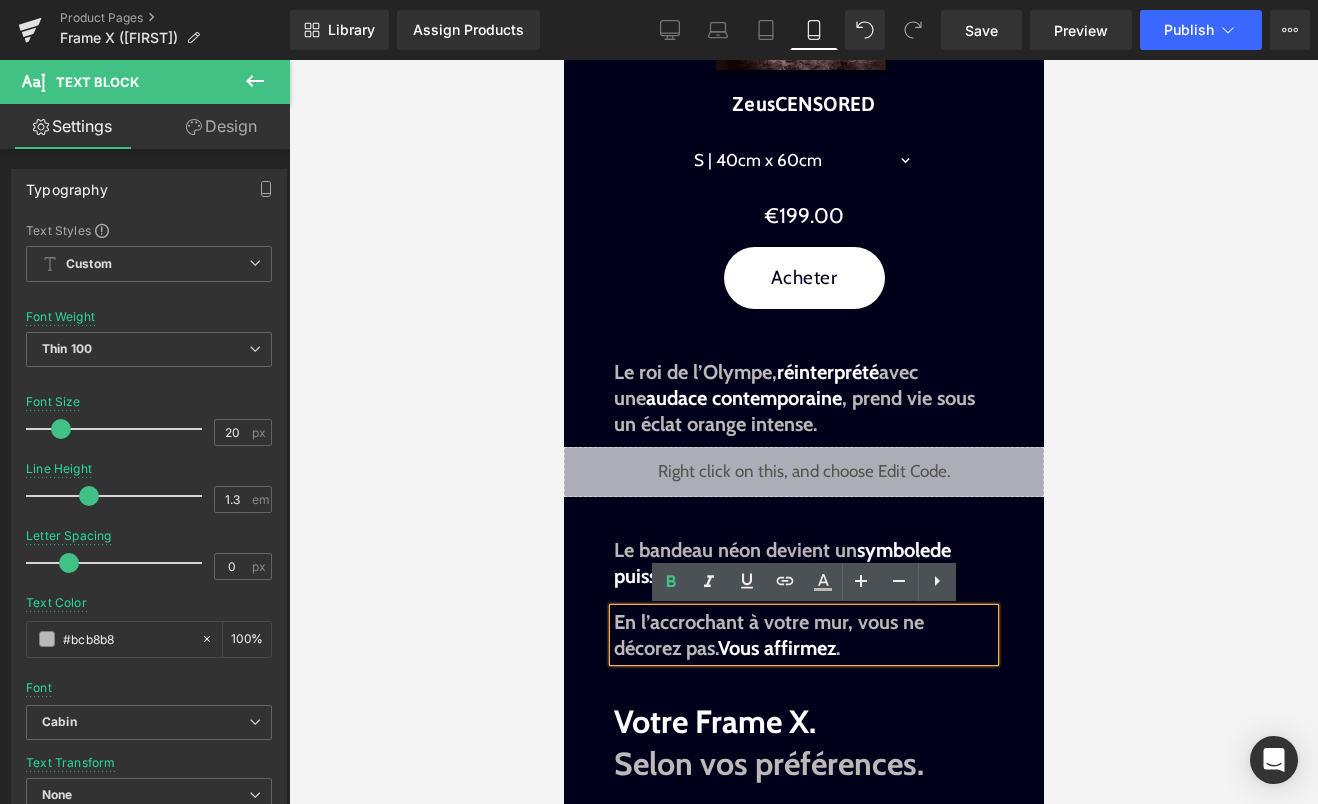 click on "Image         Image         Liquid         Image         Image         La lumière, affirmée. Text Block         Imposant. Mythique. Subversif. ZeusCENSORED ne cherche pas à plaire.  Il impose sa présence. Text Block
Sale Off
(P) Image
ZeusCENSORED
(P) Title
S | 40cm x 60cm
M | 50cm x 75cm
L  | 60cm x 90cm
XL | 80cm x 120cm
0" at bounding box center [803, 1265] 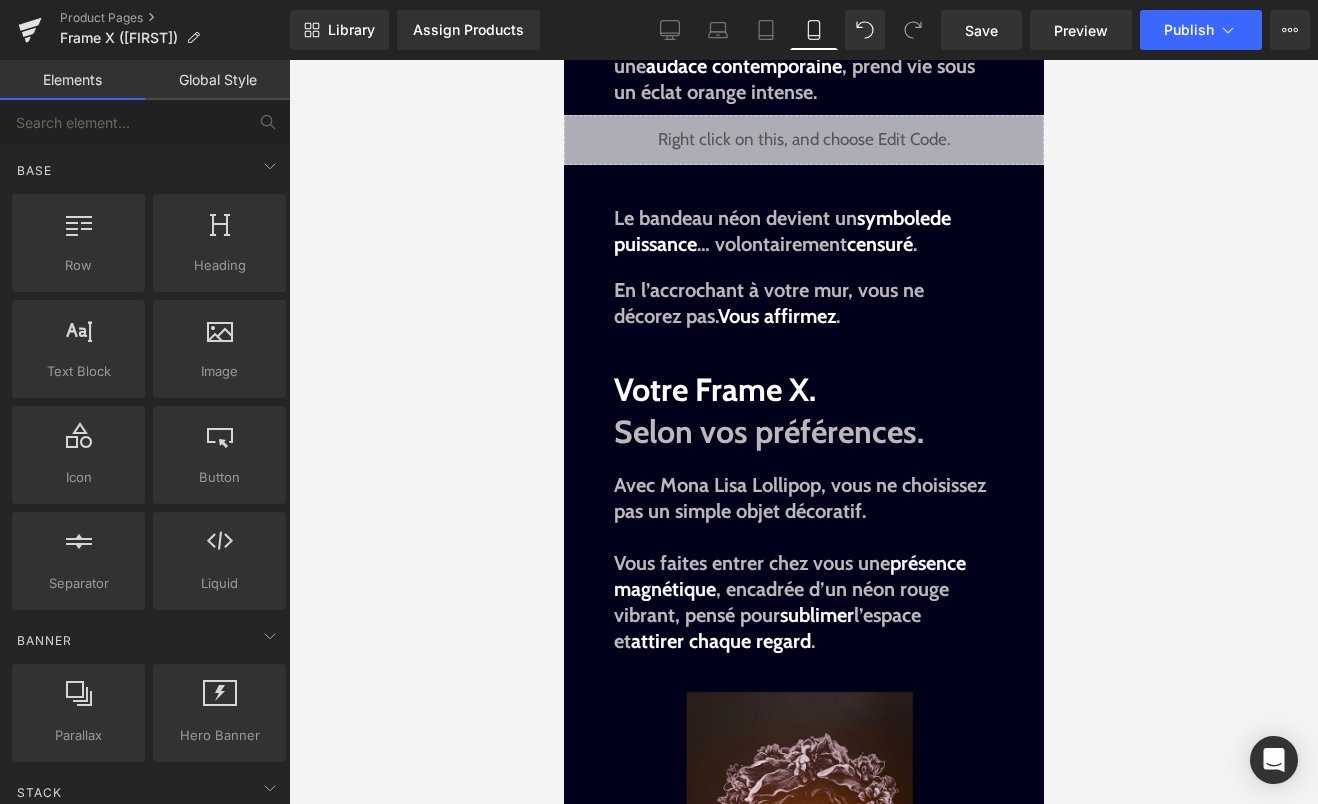 scroll, scrollTop: 1243, scrollLeft: 0, axis: vertical 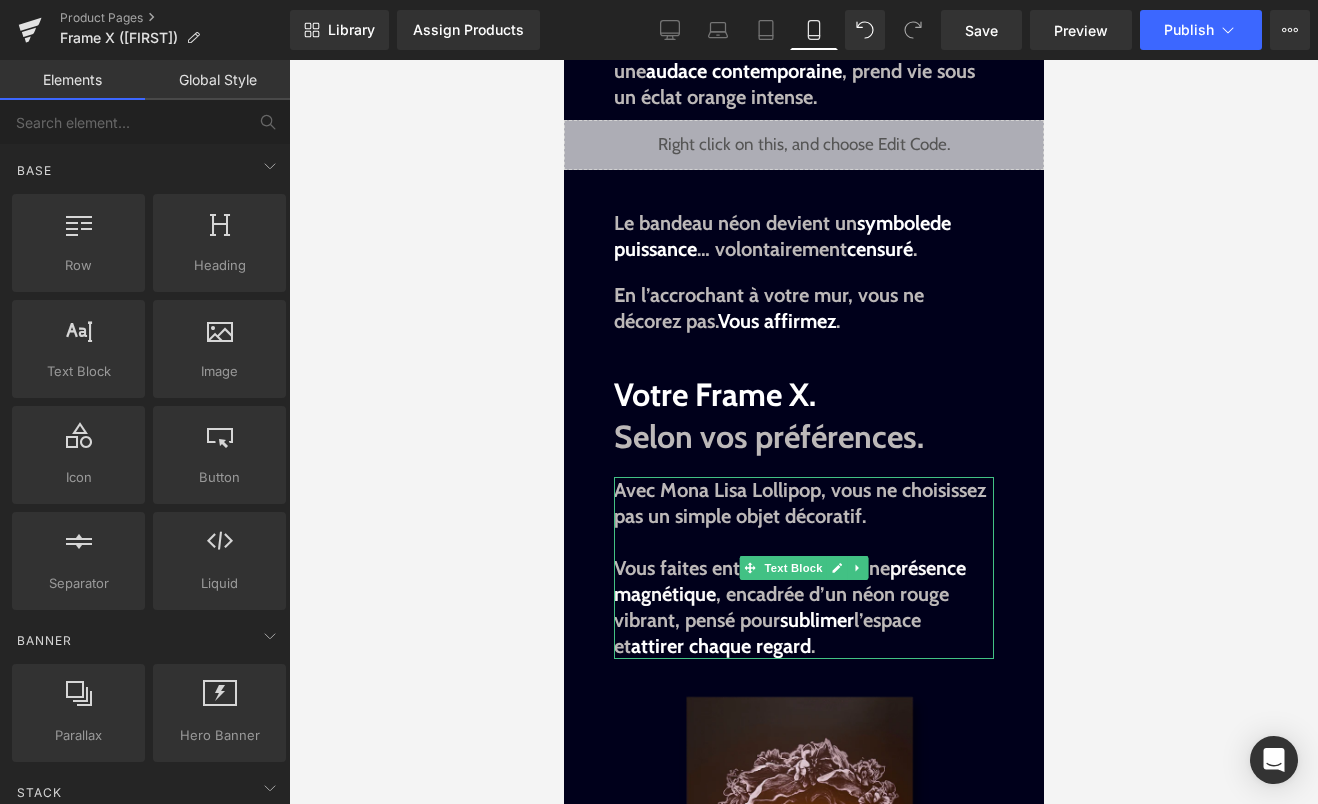 click on "Avec Mona Lisa Lollipop, vous ne choisissez pas un simple objet décoratif." at bounding box center [799, 503] 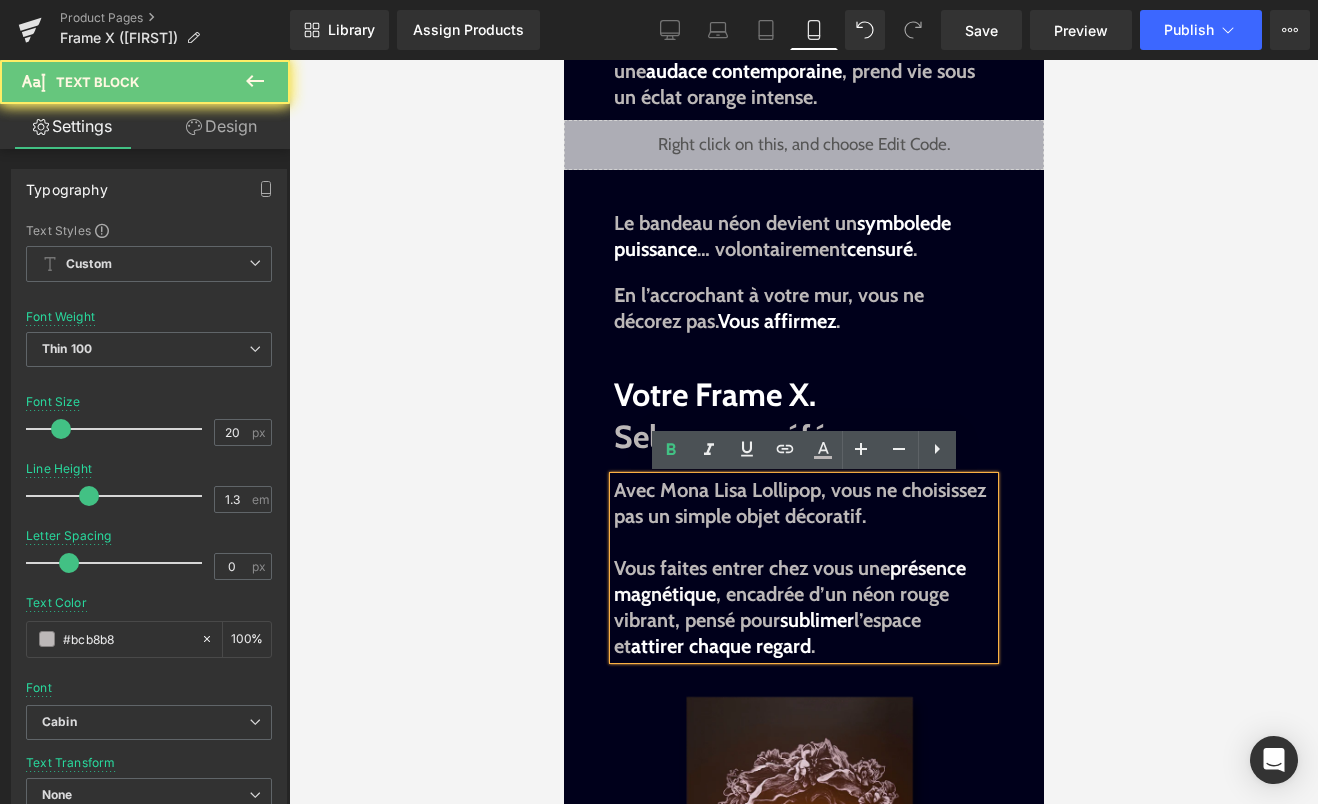 click on "Avec Mona Lisa Lollipop, vous ne choisissez pas un simple objet décoratif." at bounding box center [799, 503] 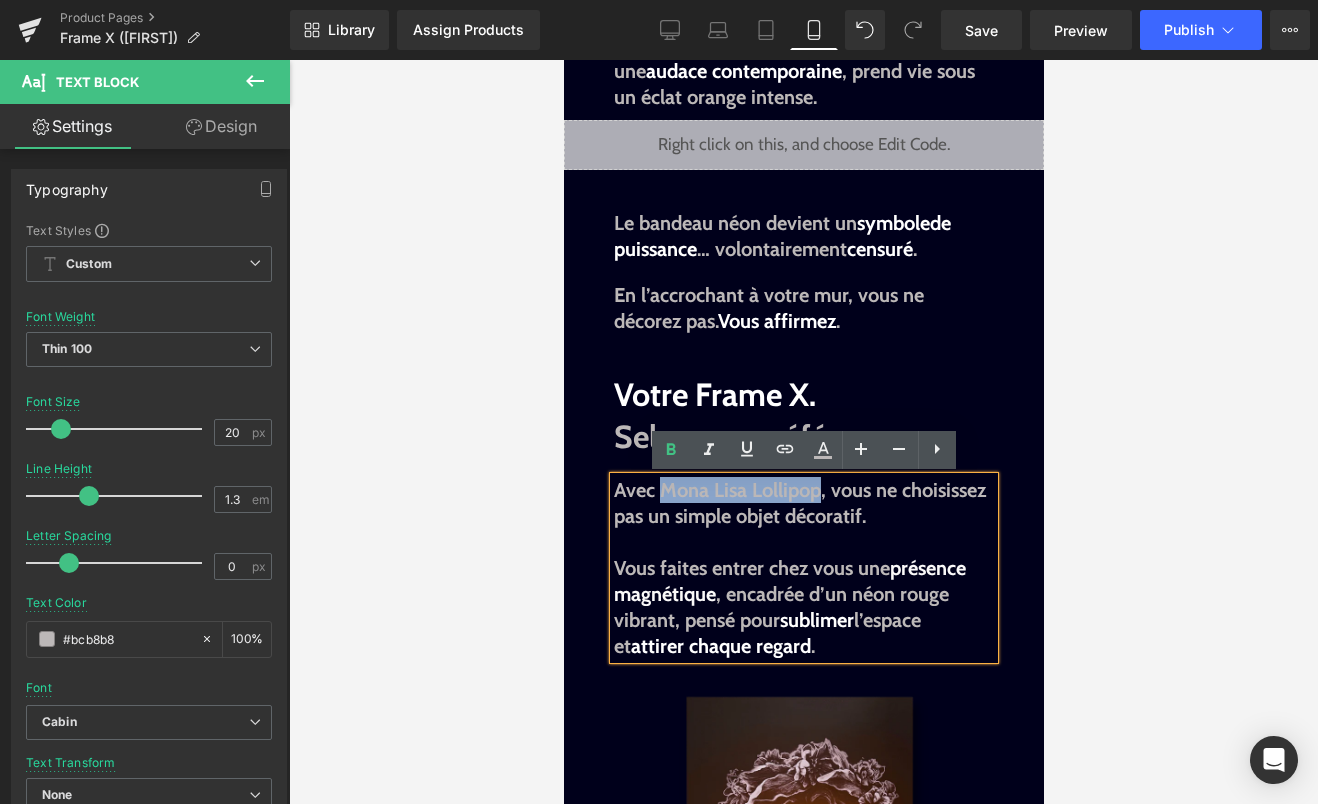 drag, startPoint x: 819, startPoint y: 491, endPoint x: 661, endPoint y: 489, distance: 158.01266 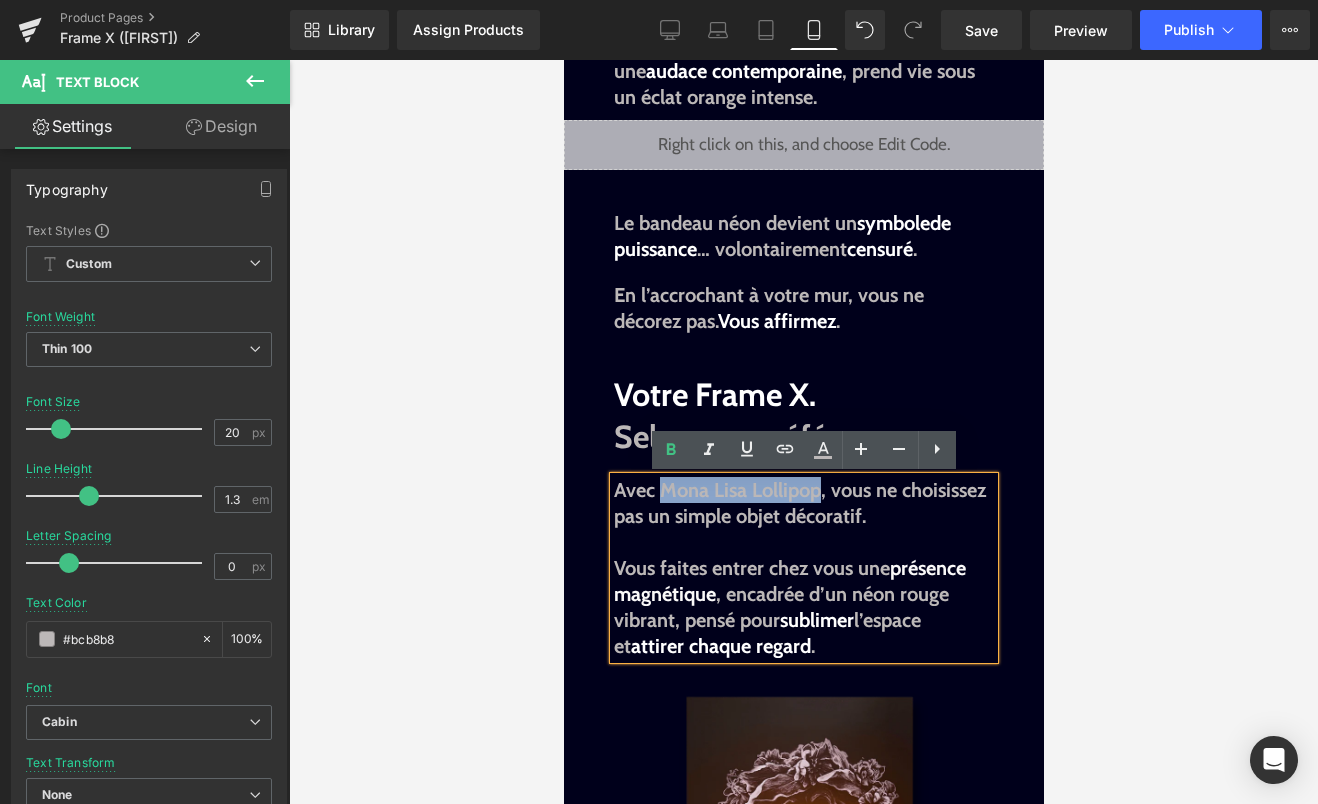 click on "Avec Mona Lisa Lollipop, vous ne choisissez pas un simple objet décoratif." at bounding box center [799, 503] 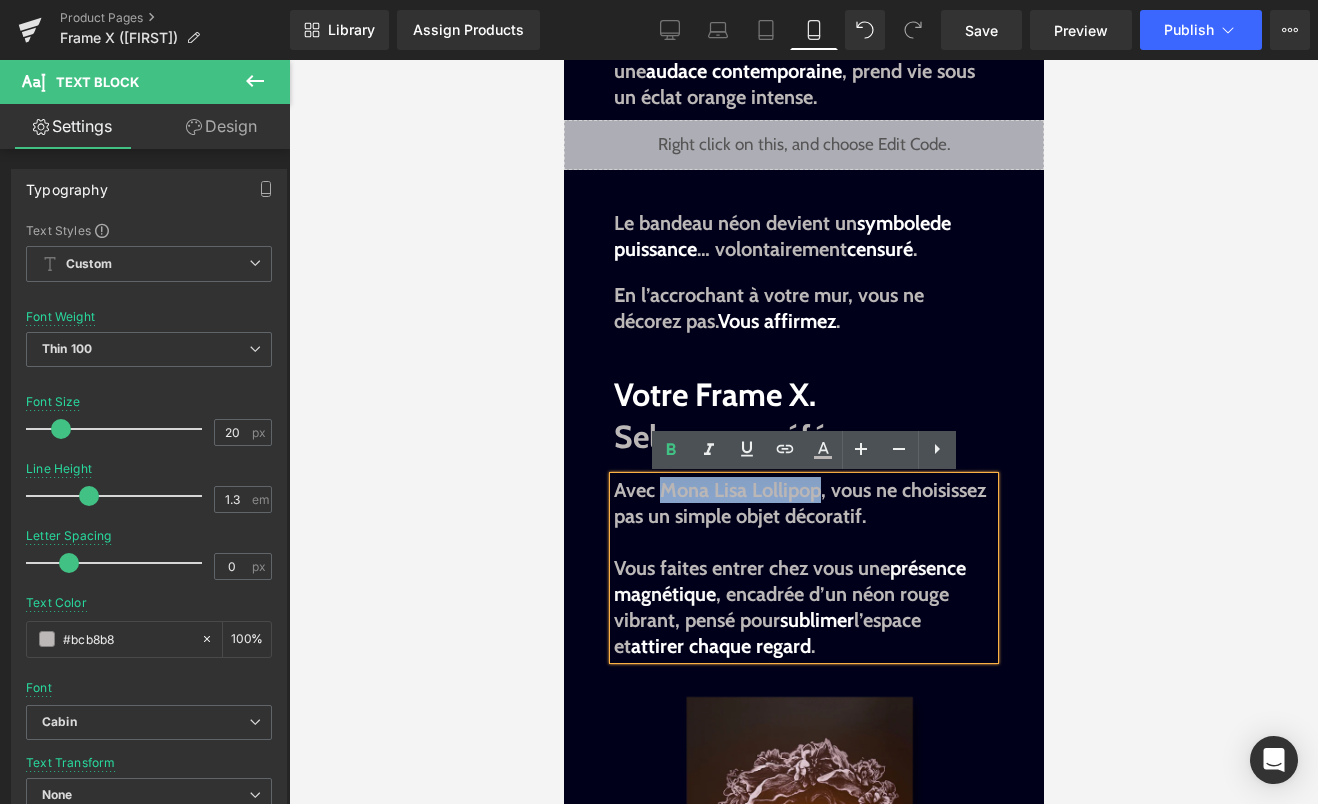 type 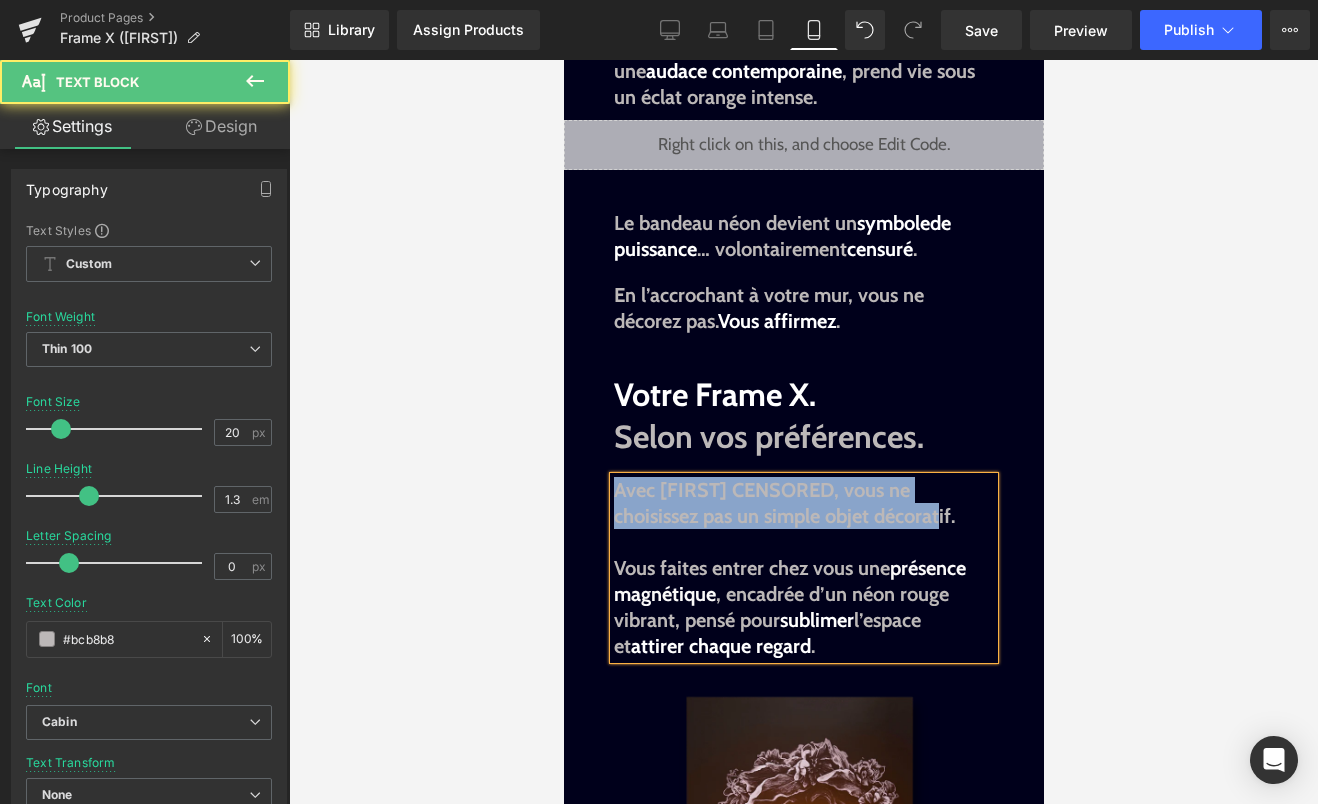 drag, startPoint x: 875, startPoint y: 519, endPoint x: 604, endPoint y: 493, distance: 272.2444 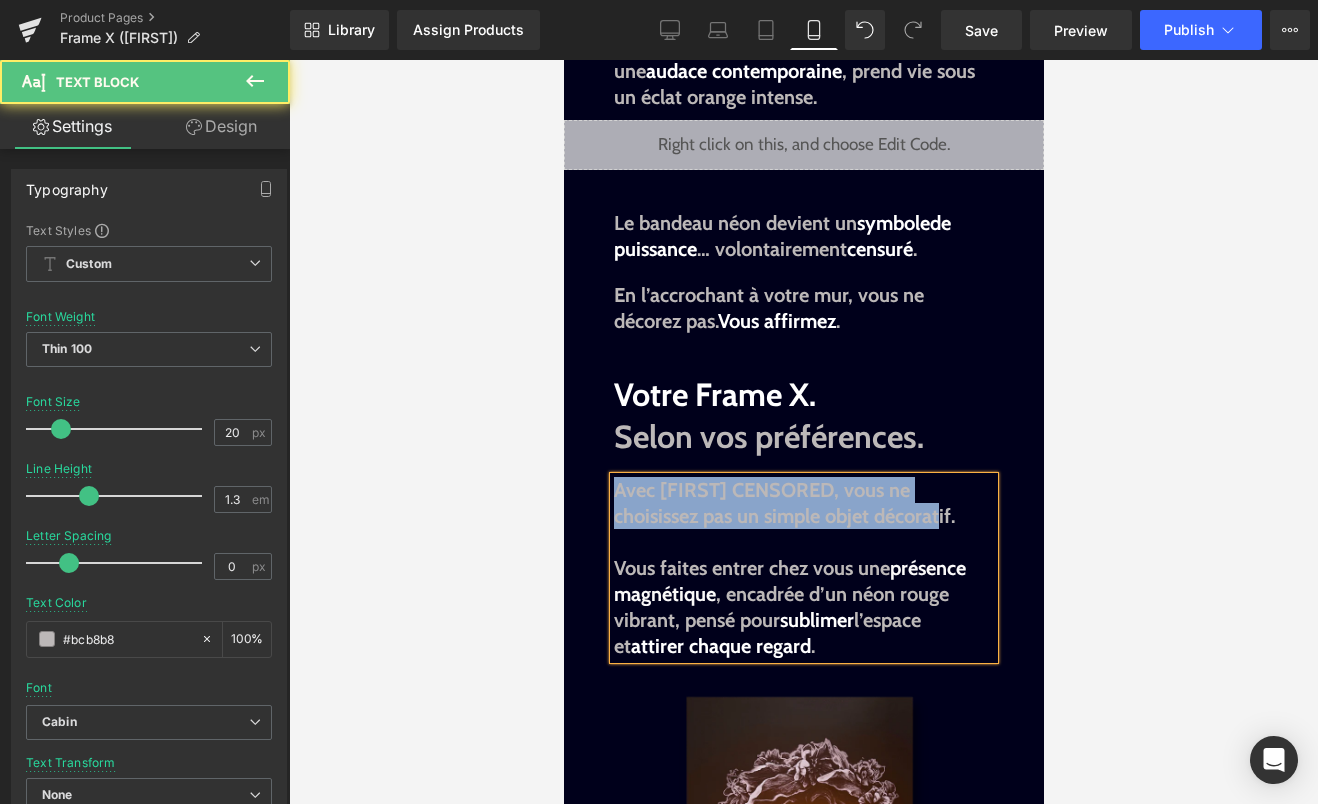 click on "Image         Image         Liquid         Image         Image         La lumière, affirmée. Text Block         Imposant. Mythique. Subversif. ZeusCENSORED ne cherche pas à plaire.  Il impose sa présence. Text Block
Sale Off
(P) Image
ZeusCENSORED
(P) Title
S | 40cm x 60cm
M | 50cm x 75cm
L  | 60cm x 90cm
XL | 80cm x 120cm
0" at bounding box center [803, 938] 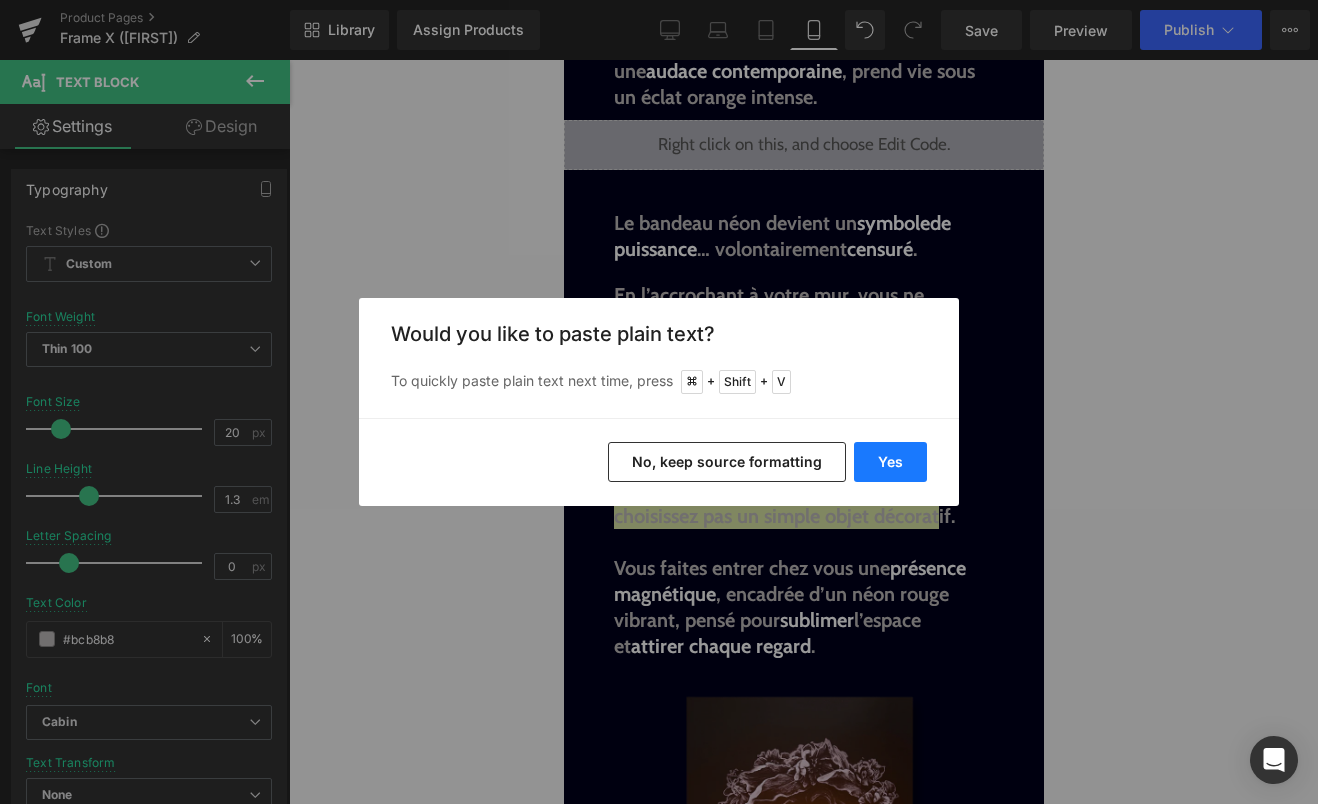 click on "Yes" at bounding box center (890, 462) 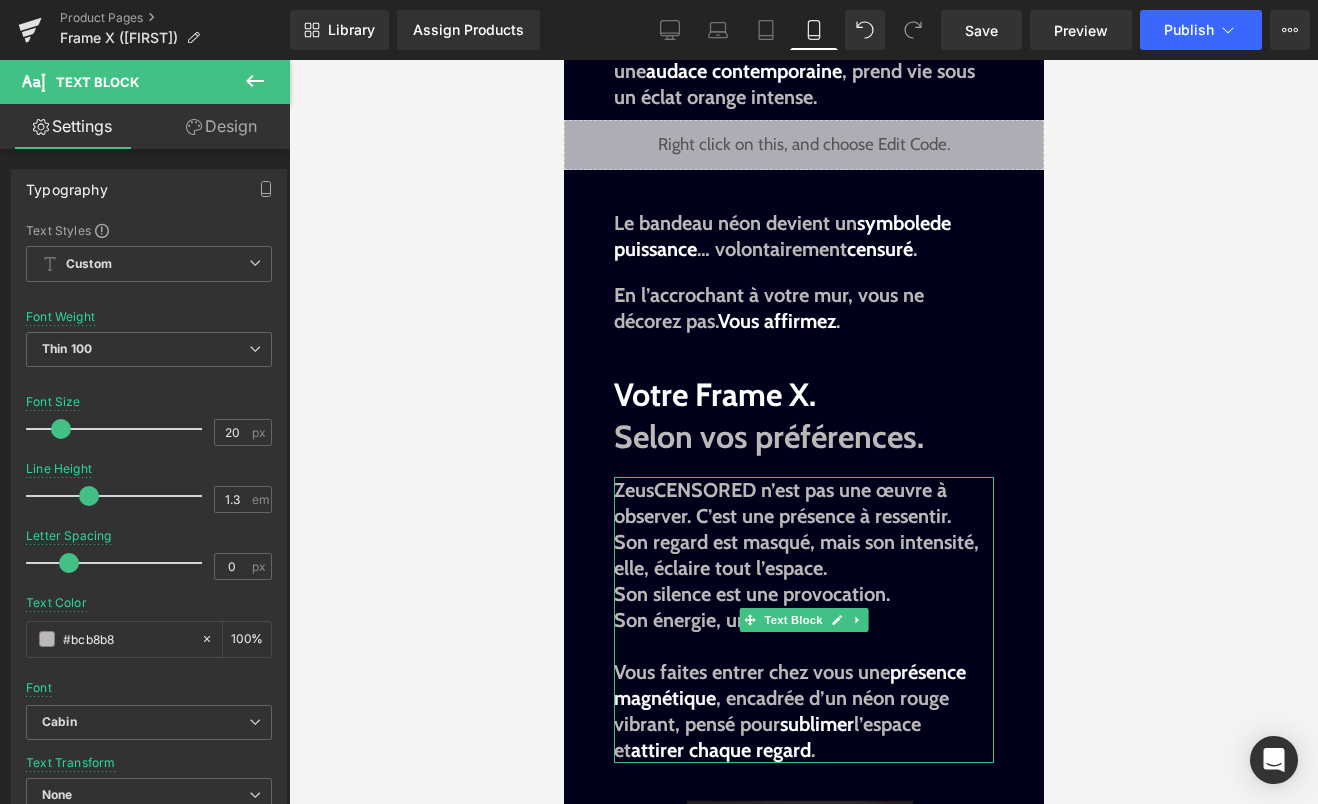 click on "Son silence est une provocation." at bounding box center (803, 594) 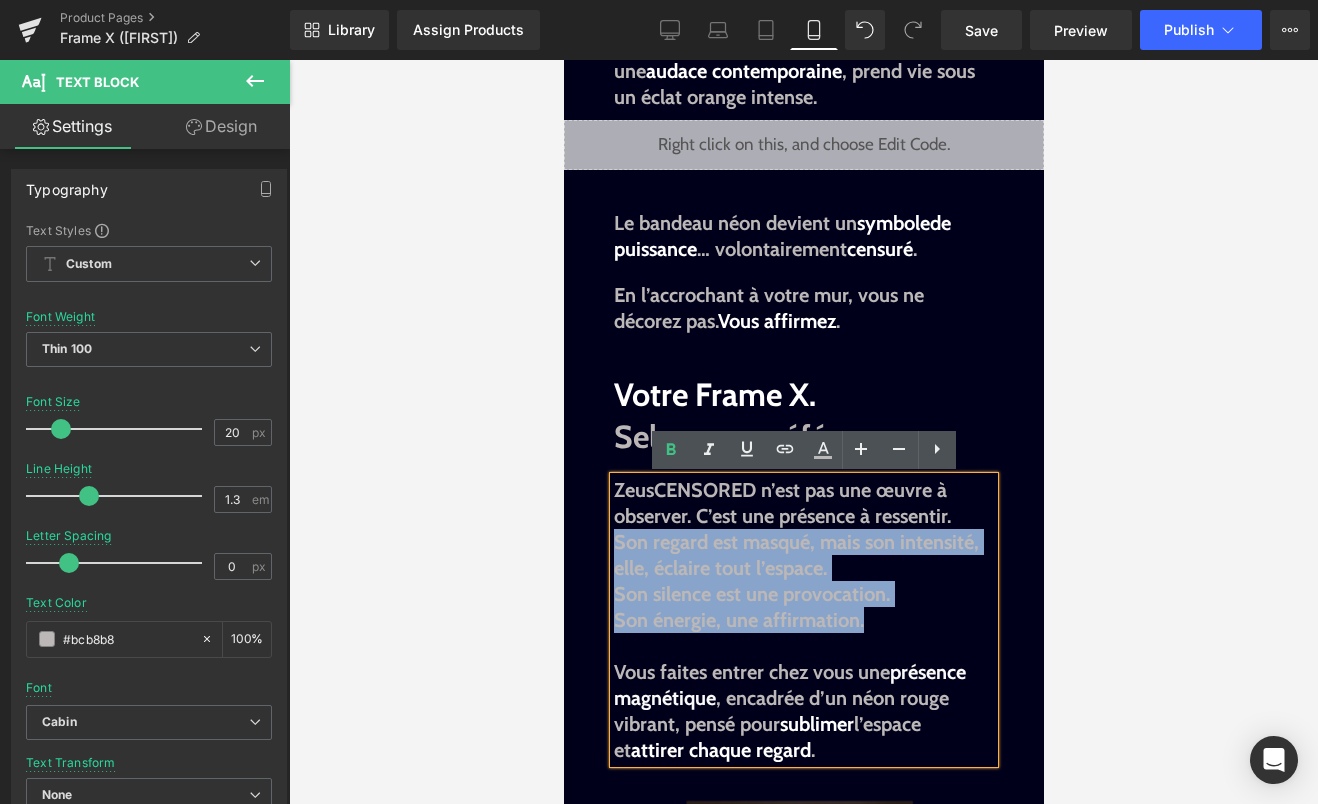 drag, startPoint x: 868, startPoint y: 623, endPoint x: 606, endPoint y: 539, distance: 275.13632 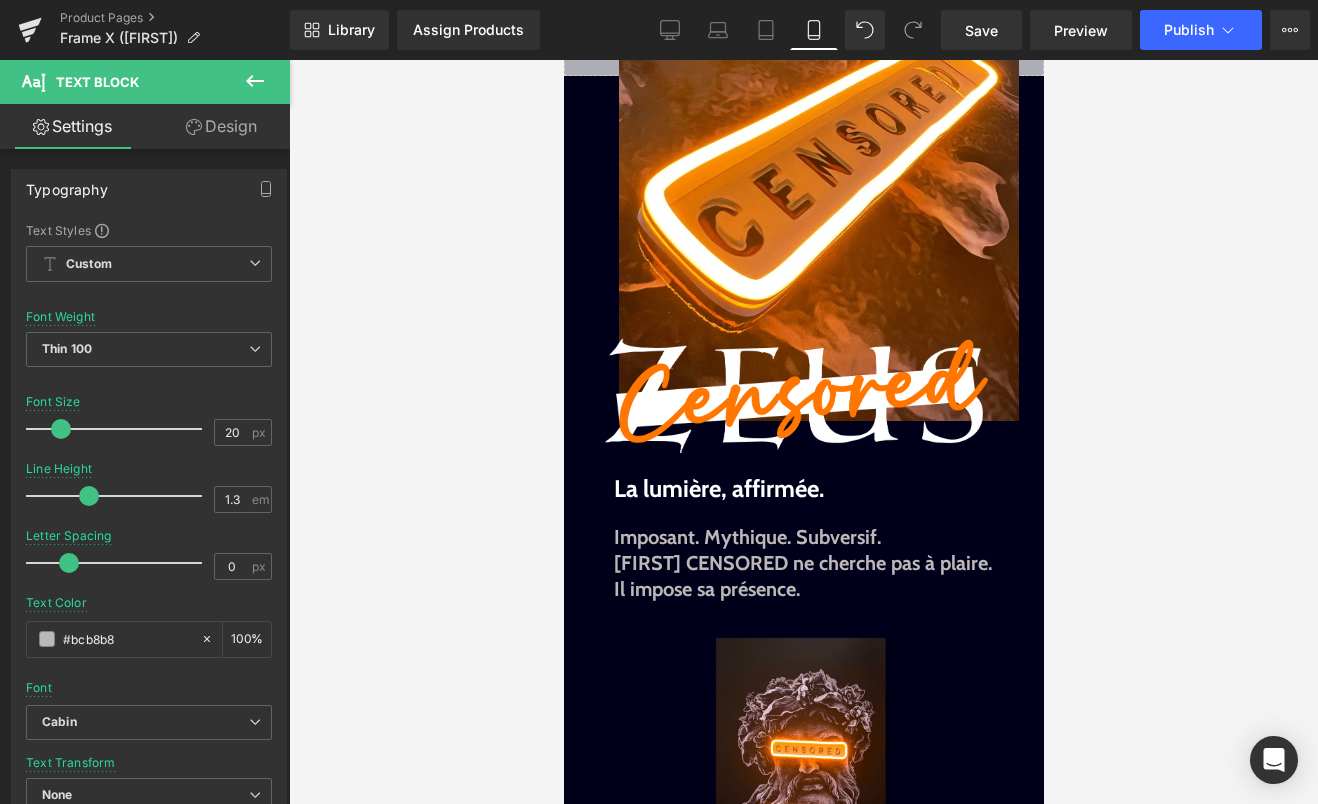 scroll, scrollTop: 0, scrollLeft: 0, axis: both 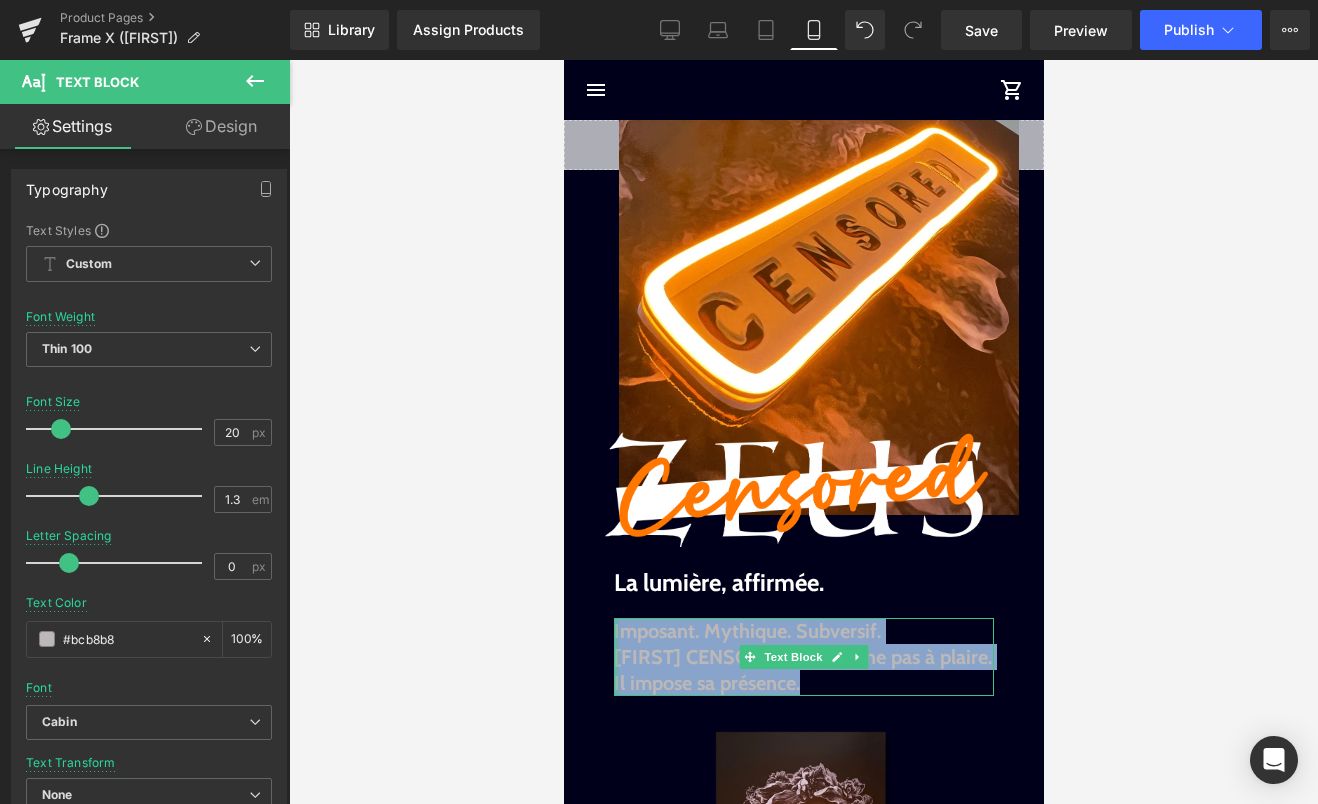 drag, startPoint x: 924, startPoint y: 675, endPoint x: 613, endPoint y: 622, distance: 315.48376 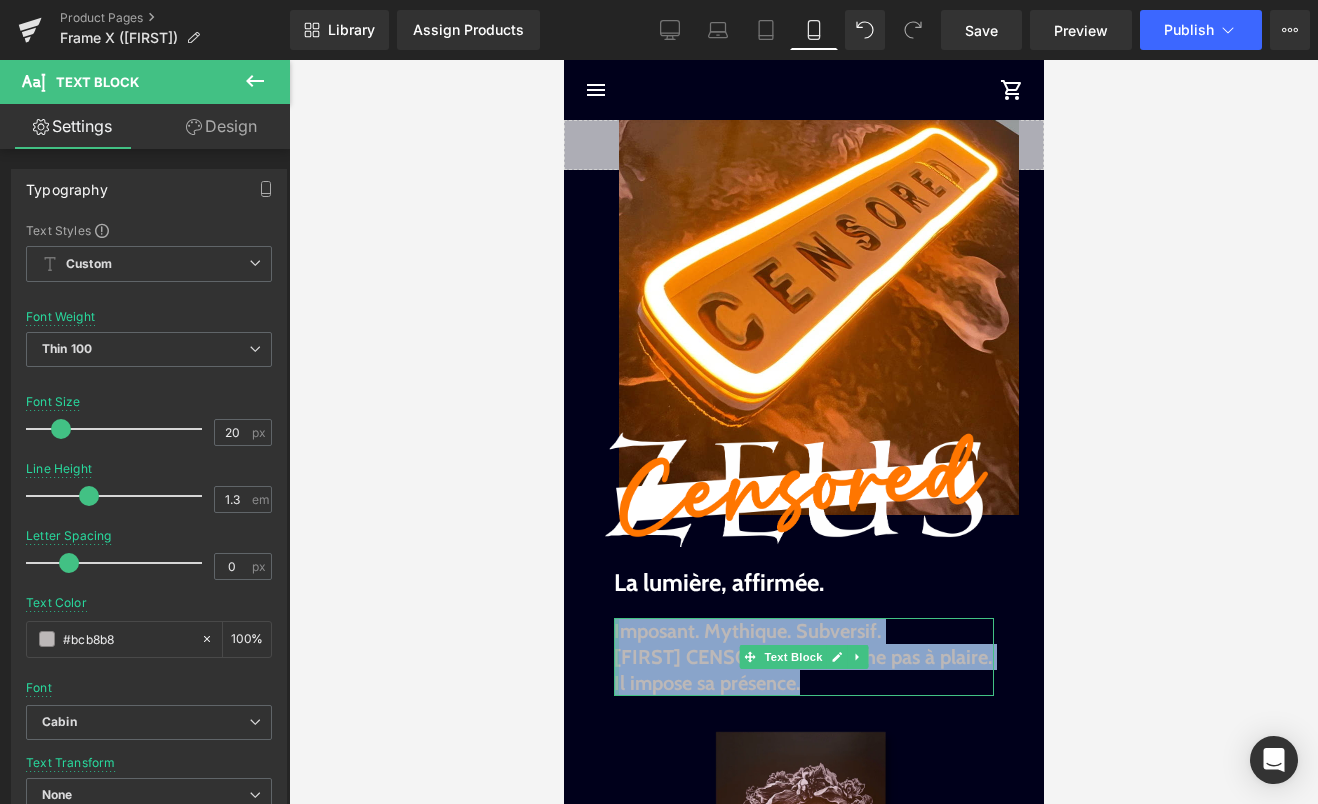 click on "Imposant. Mythique. Subversif. ZeusCENSORED ne cherche pas à plaire. Il impose sa présence. Text Block" at bounding box center [803, 657] 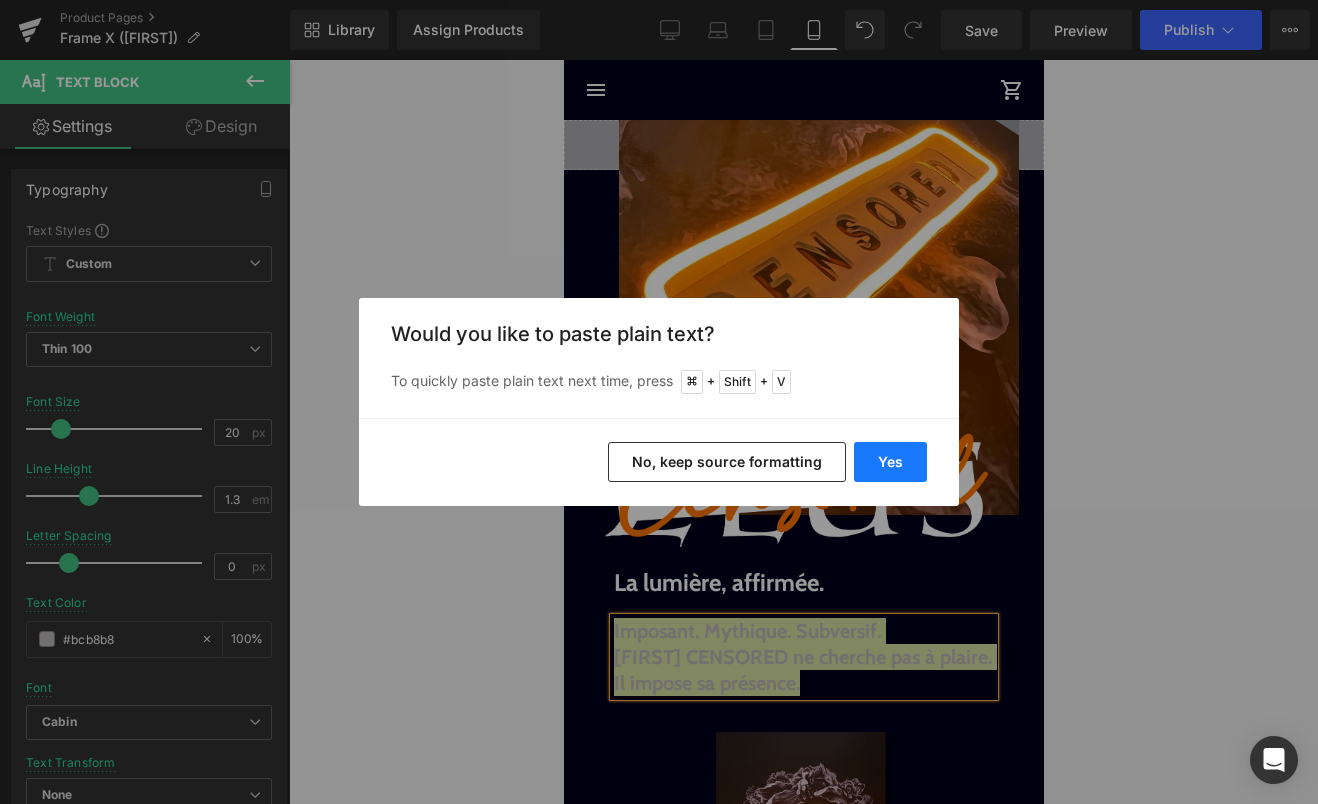 click on "Yes" at bounding box center [890, 462] 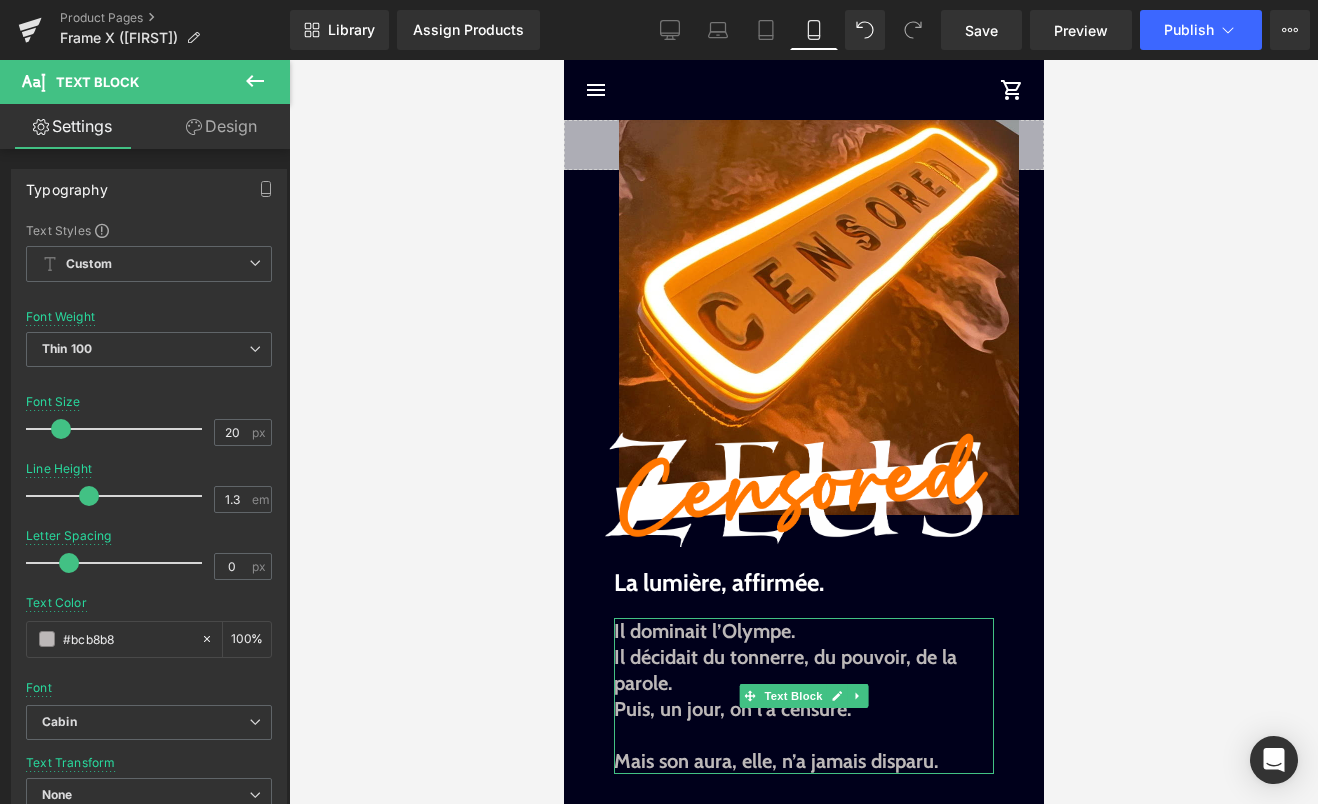 click on "Puis, un jour, on l’a censuré." at bounding box center [731, 709] 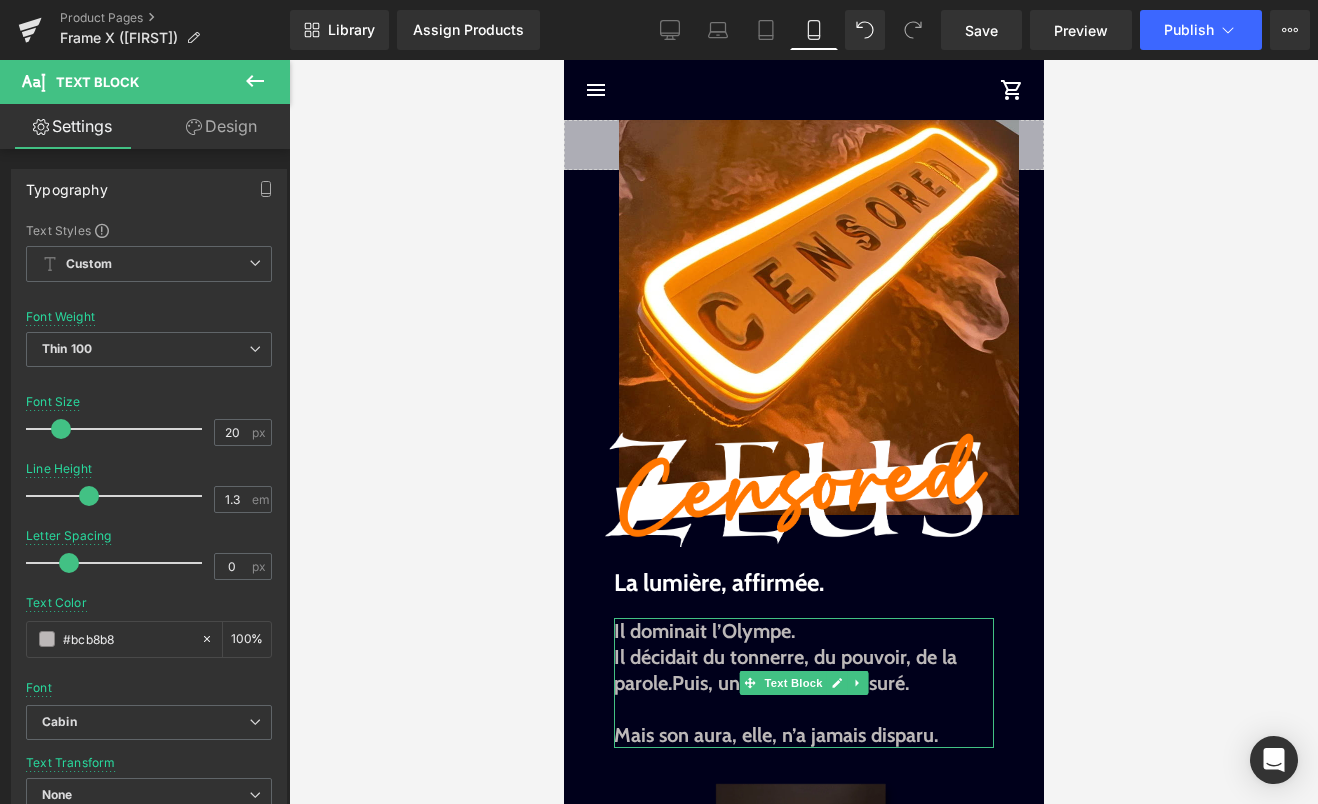 drag, startPoint x: 1182, startPoint y: 794, endPoint x: 716, endPoint y: 740, distance: 469.11832 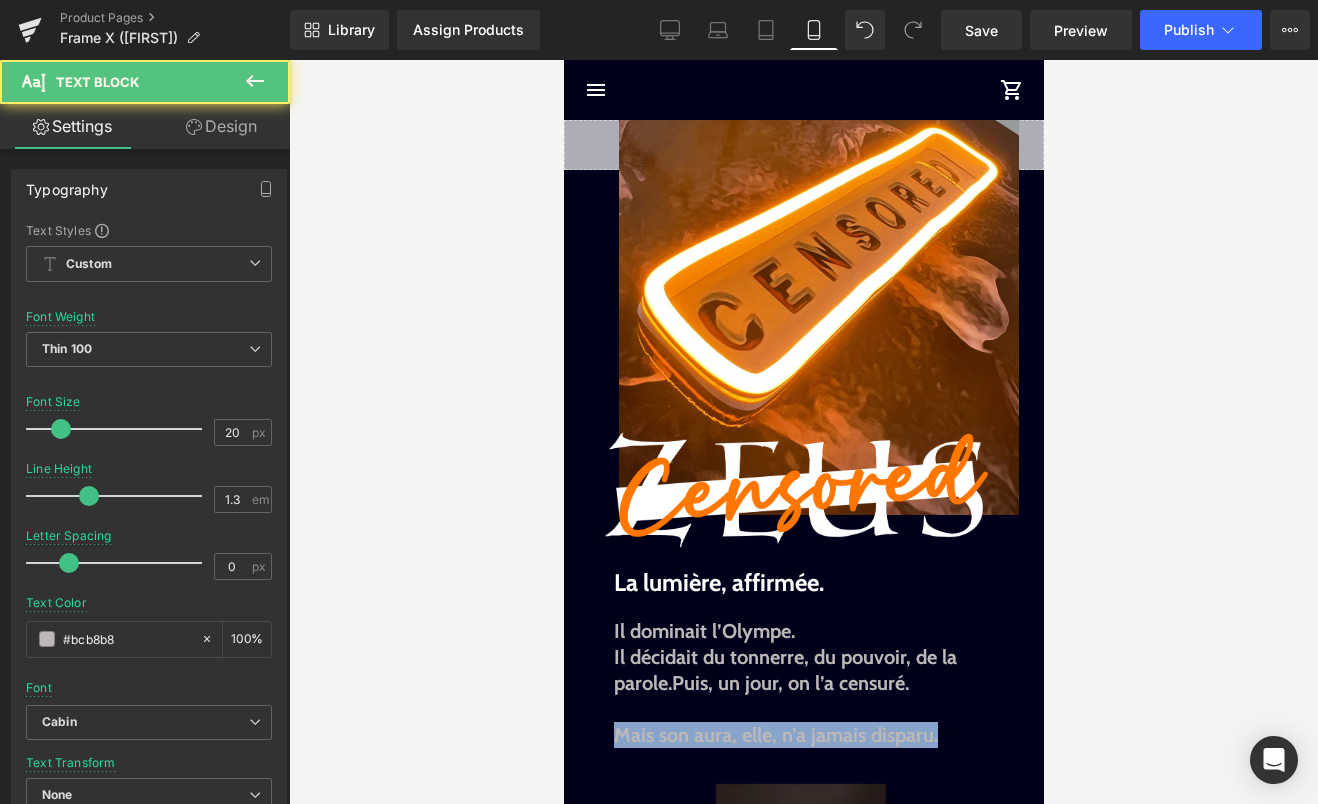 drag, startPoint x: 941, startPoint y: 733, endPoint x: 601, endPoint y: 735, distance: 340.0059 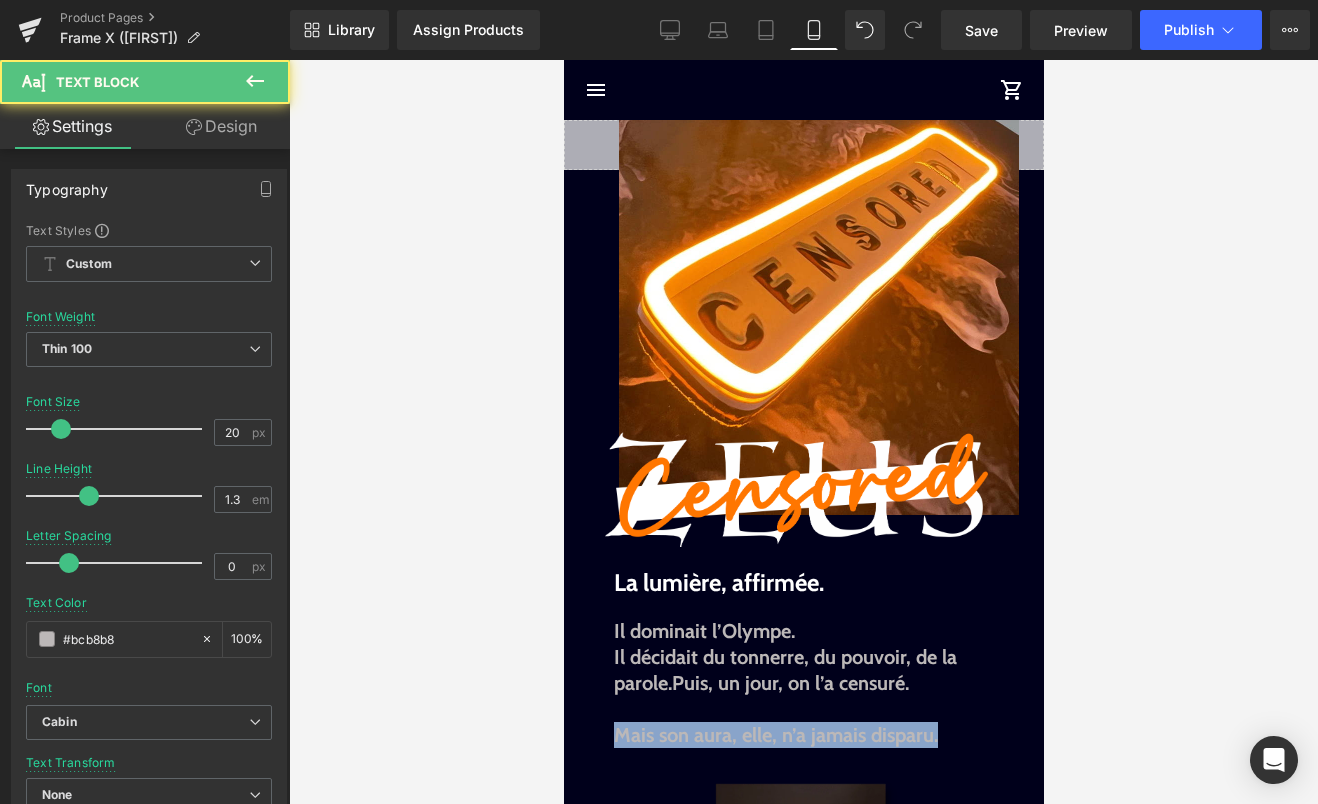 click on "Image         Image         Liquid         Image         Image         La lumière, affirmée. Text Block         Il dominait l’Olympe. Il décidait du tonnerre, du pouvoir, de la parole.  Puis, un jour, on l’a censuré. Mais son aura, elle, n’a jamais disparu. Text Block
Sale Off
(P) Image
ZeusCENSORED
(P) Title
S | 40cm x 60cm
M | 50cm x 75cm
L  | 60cm x 90cm
0" at bounding box center (803, 2207) 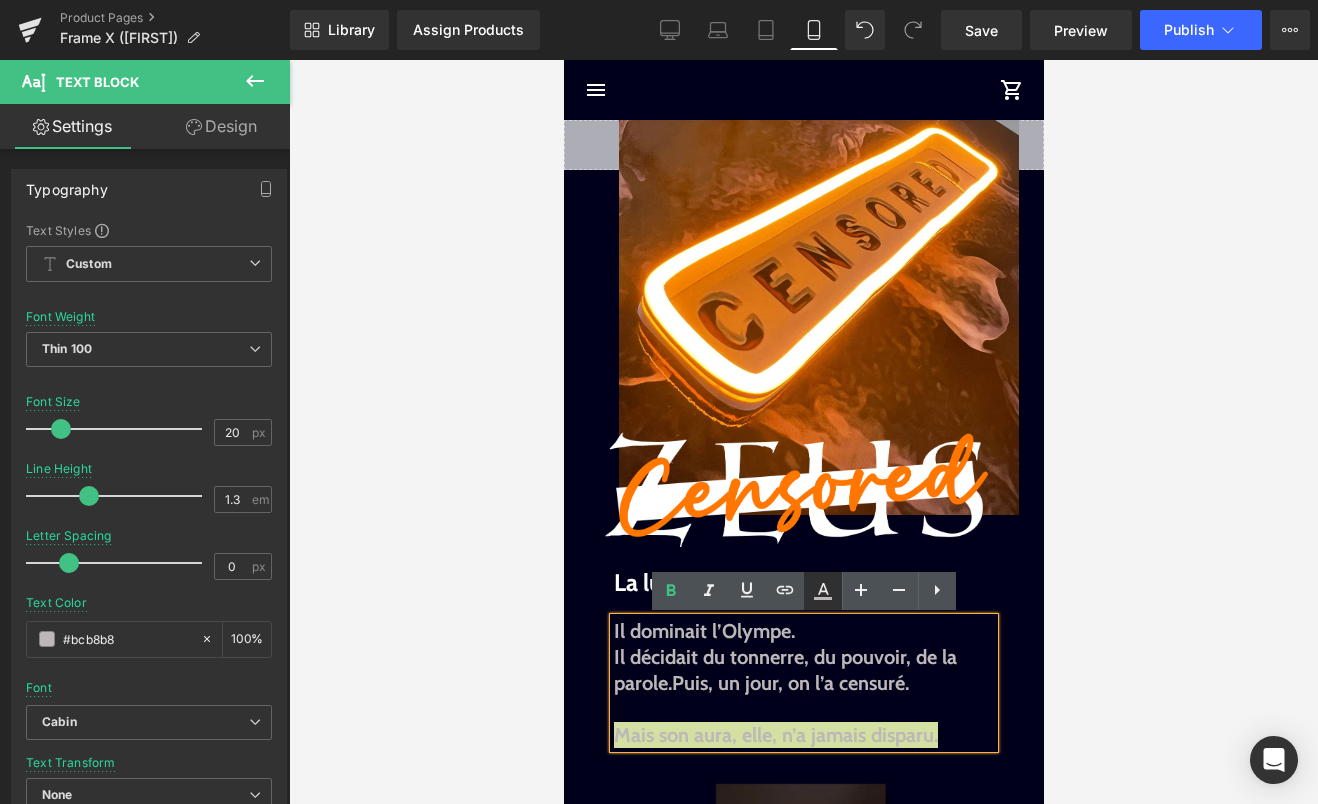 click 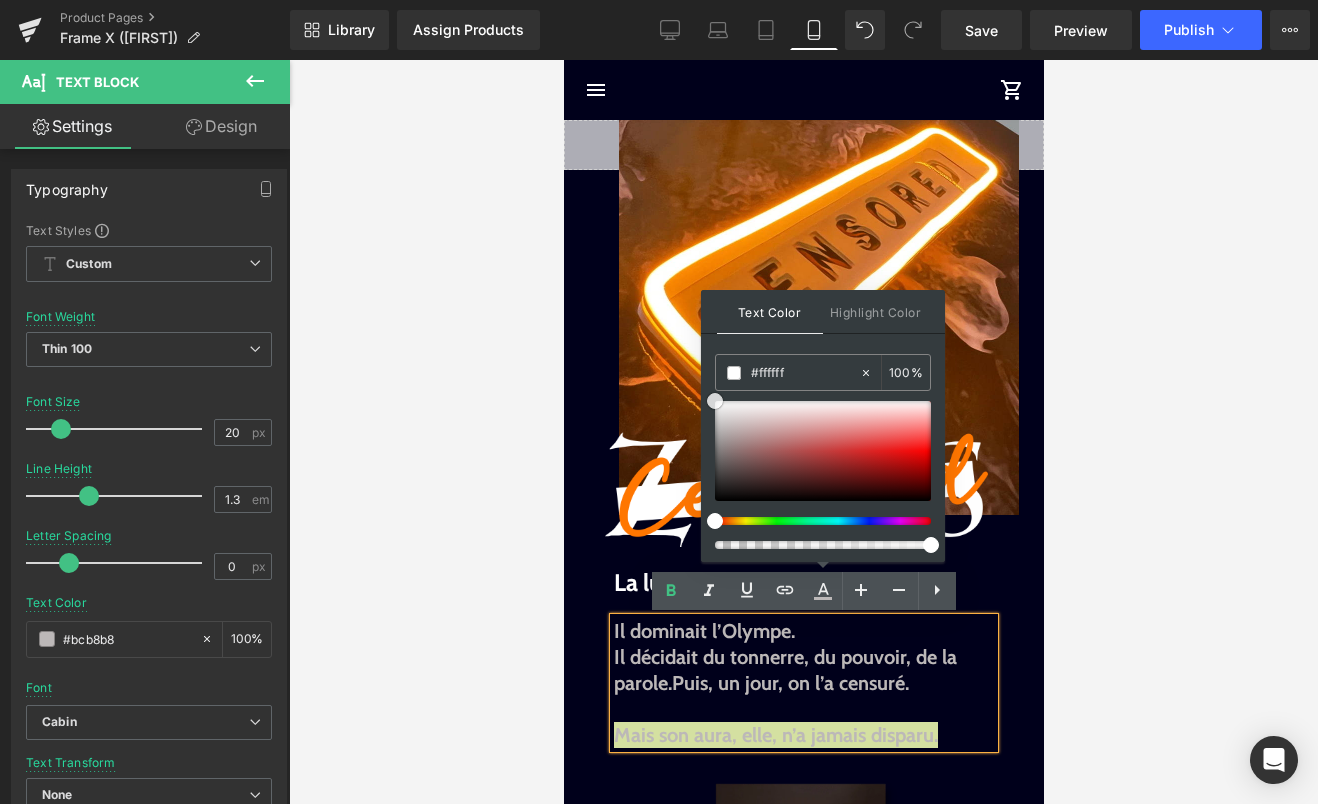 click at bounding box center (715, 401) 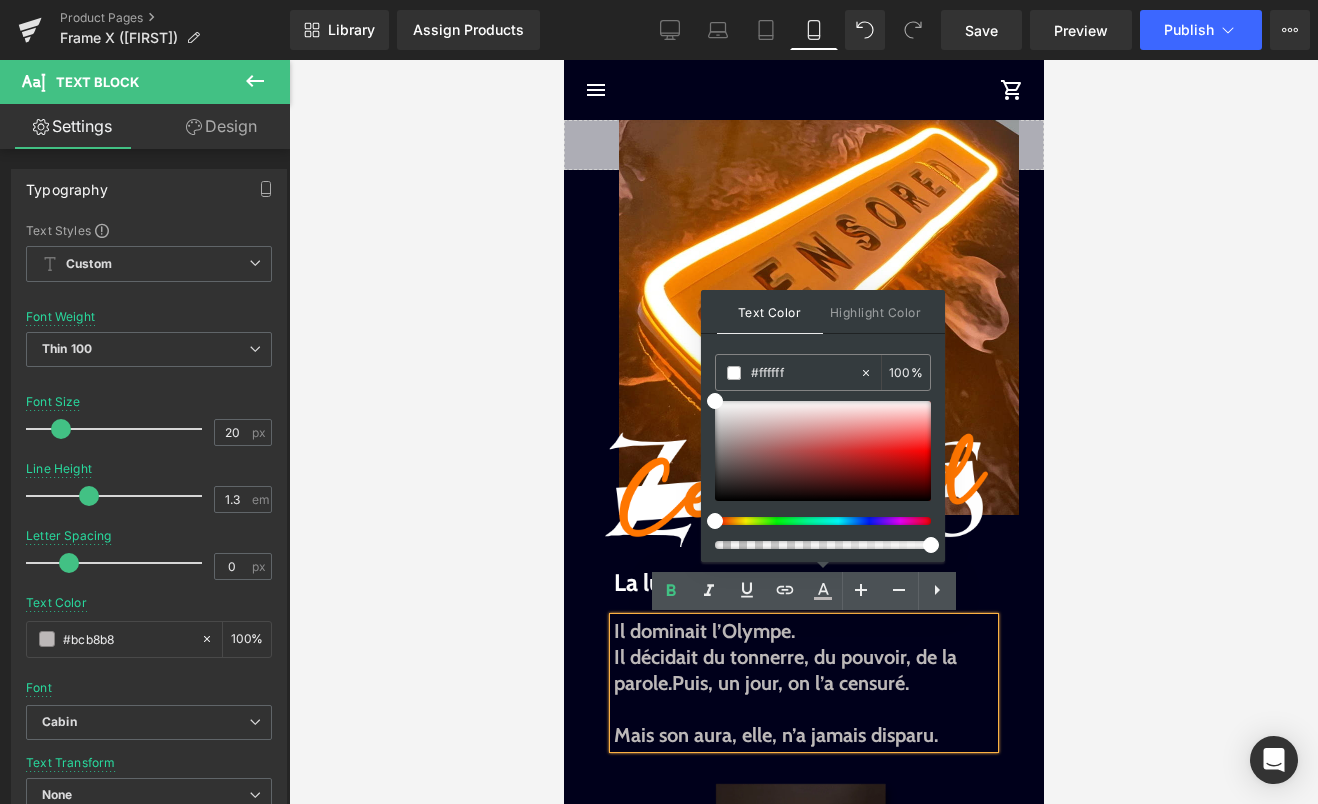 click on "Puis, un jour, on l’a censuré." at bounding box center [789, 683] 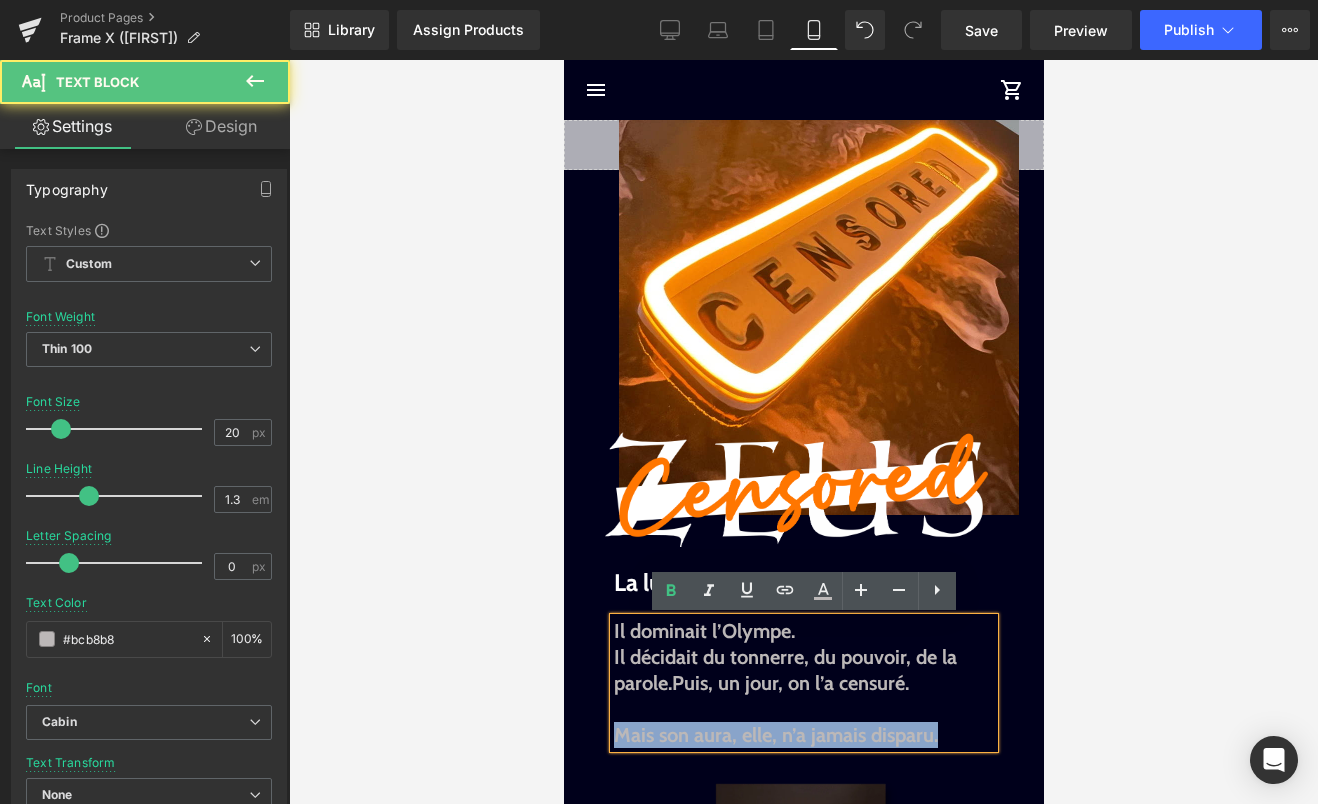 drag, startPoint x: 946, startPoint y: 740, endPoint x: 534, endPoint y: 737, distance: 412.01093 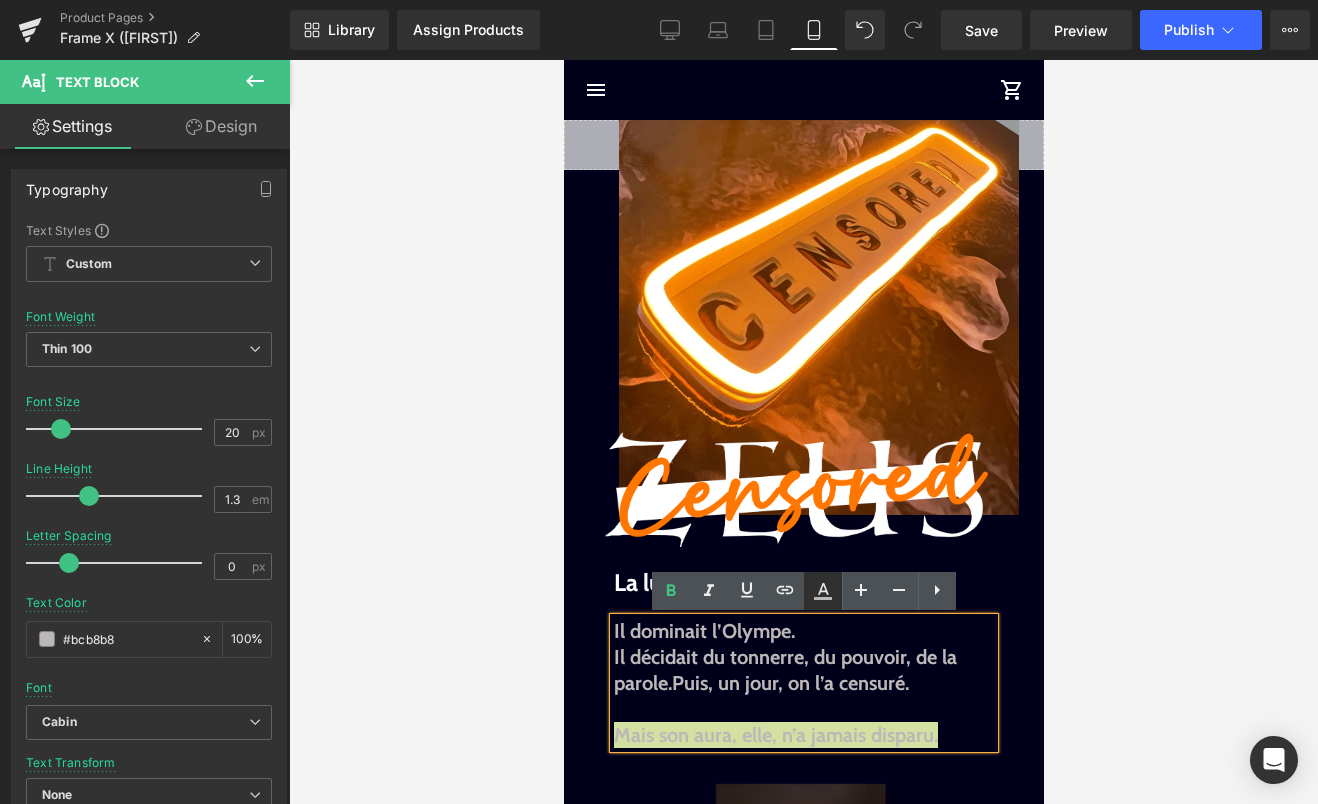 click 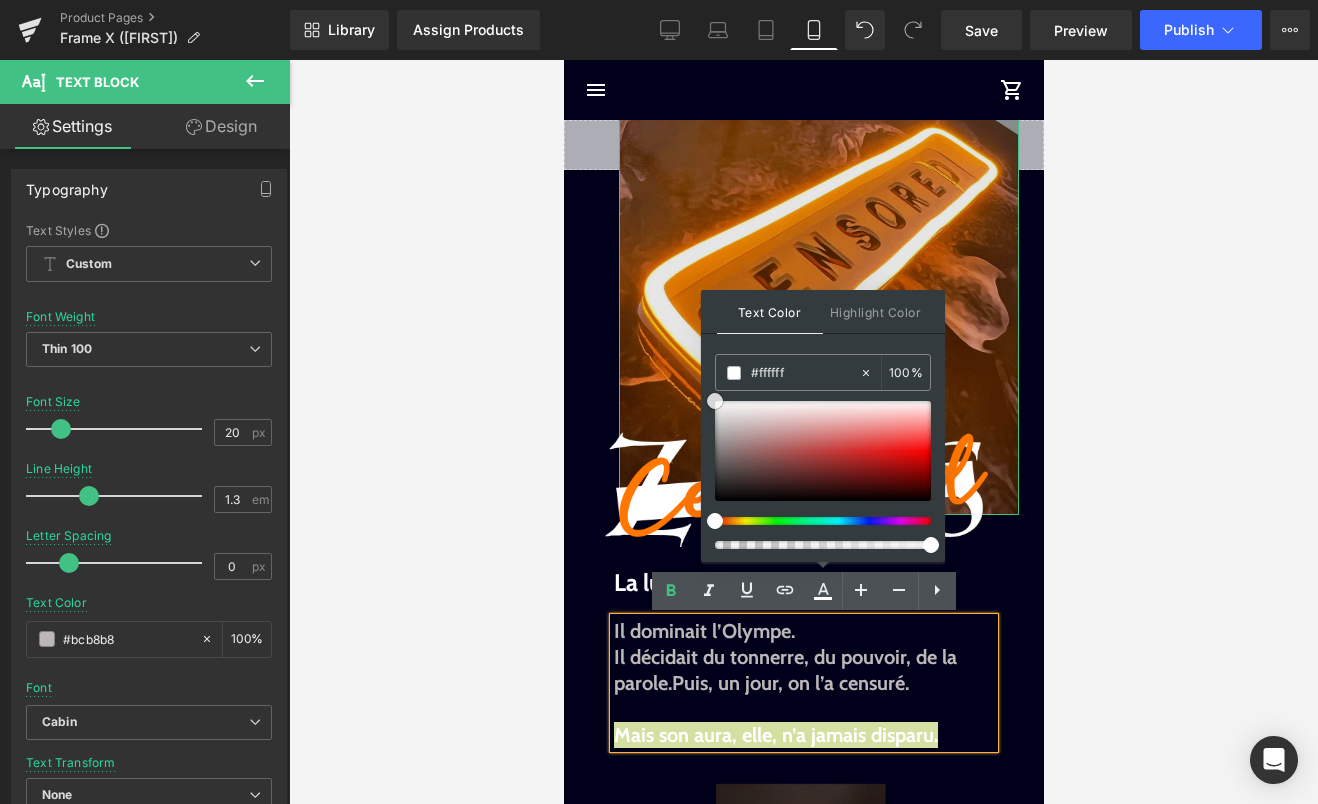 drag, startPoint x: 1394, startPoint y: 484, endPoint x: 635, endPoint y: 361, distance: 768.9018 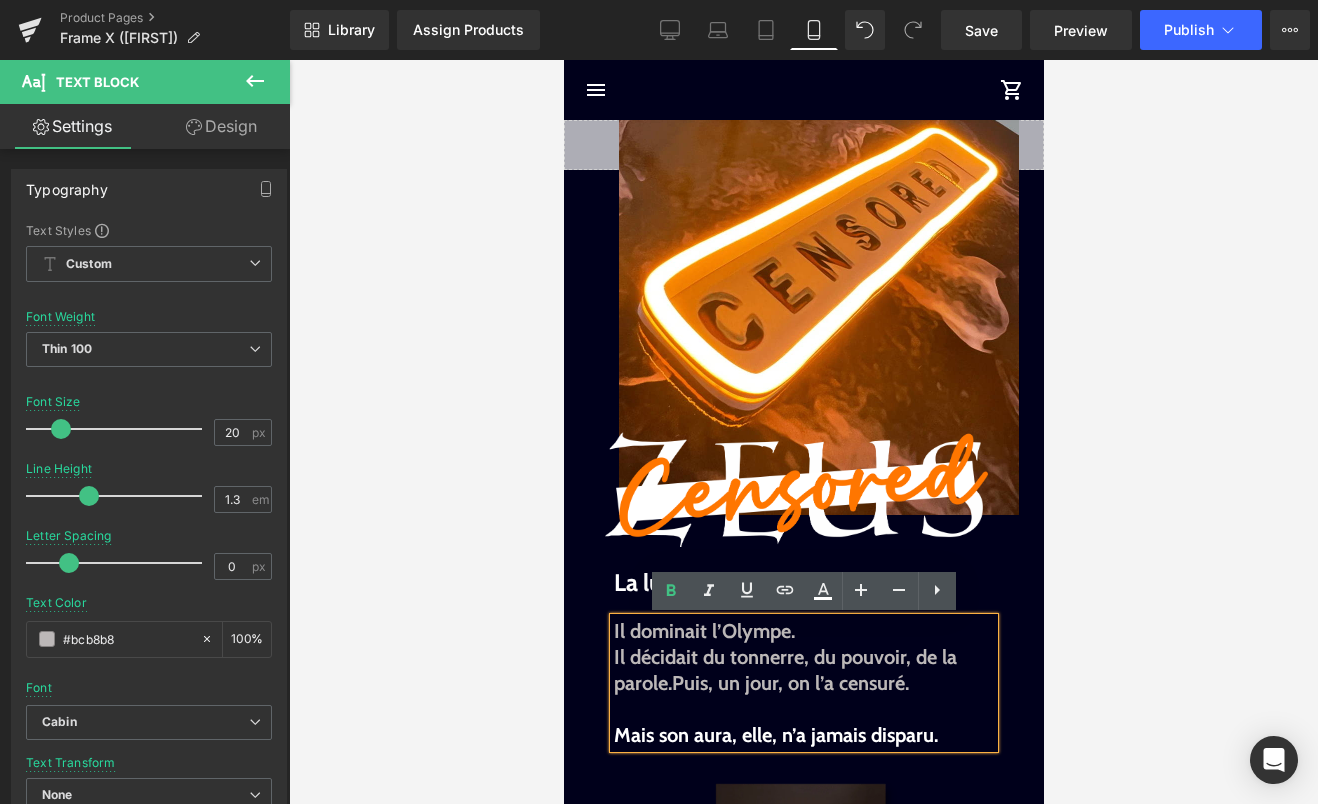 click at bounding box center [803, 709] 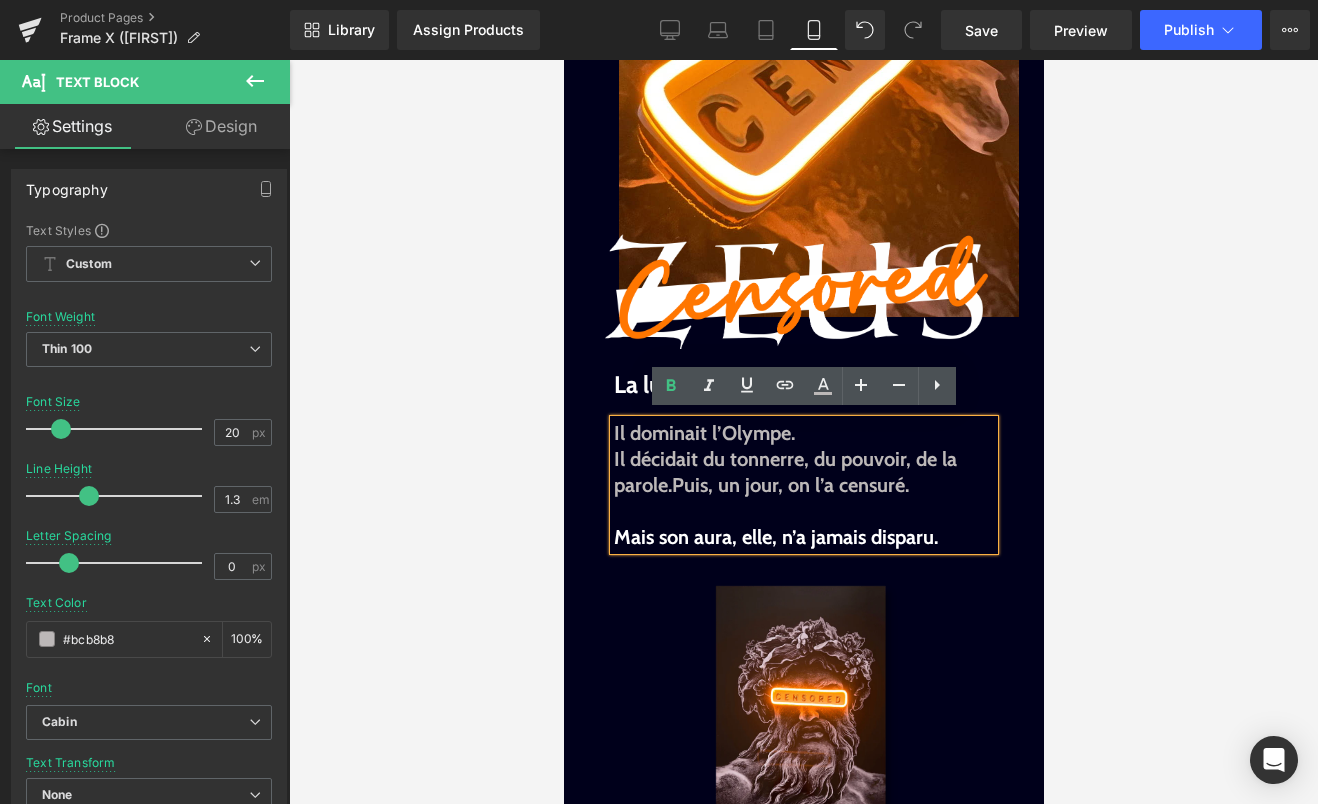 scroll, scrollTop: 206, scrollLeft: 0, axis: vertical 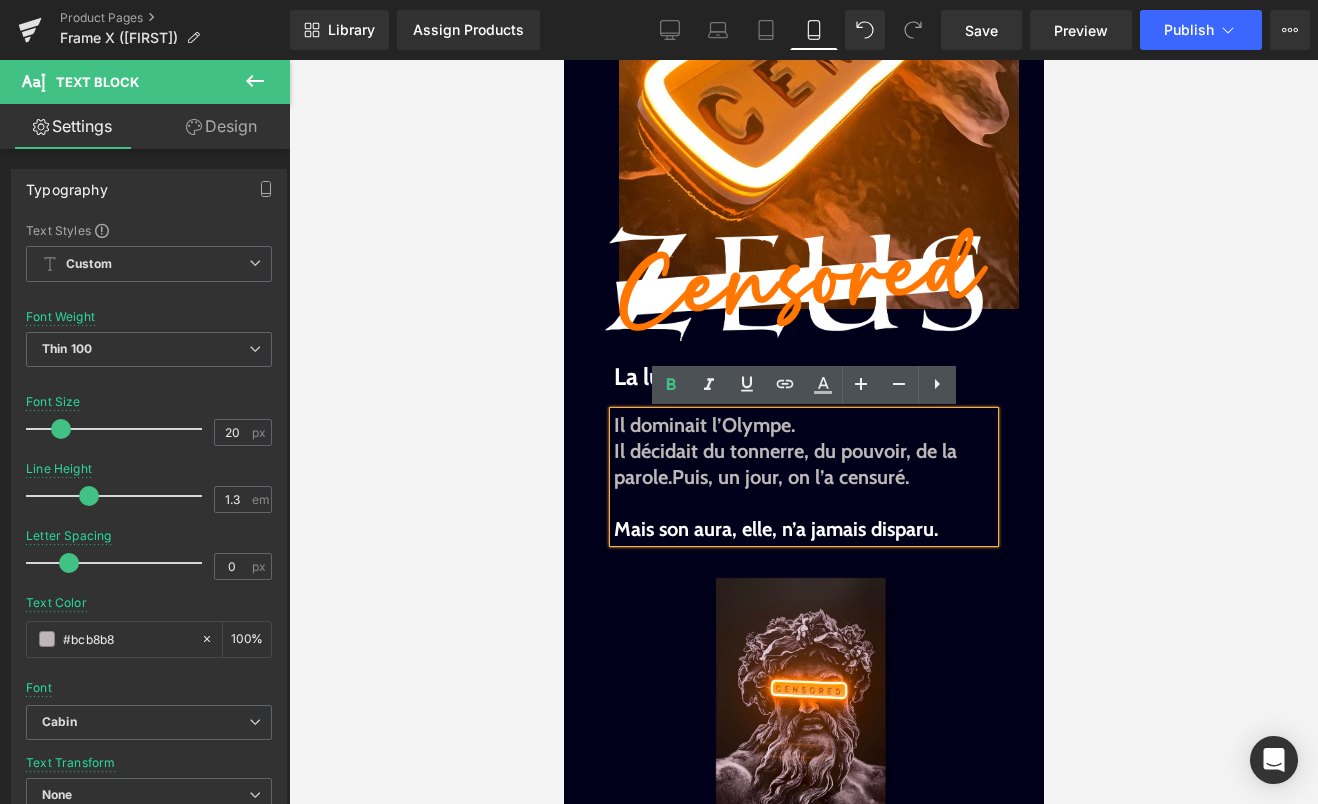 click at bounding box center (803, 432) 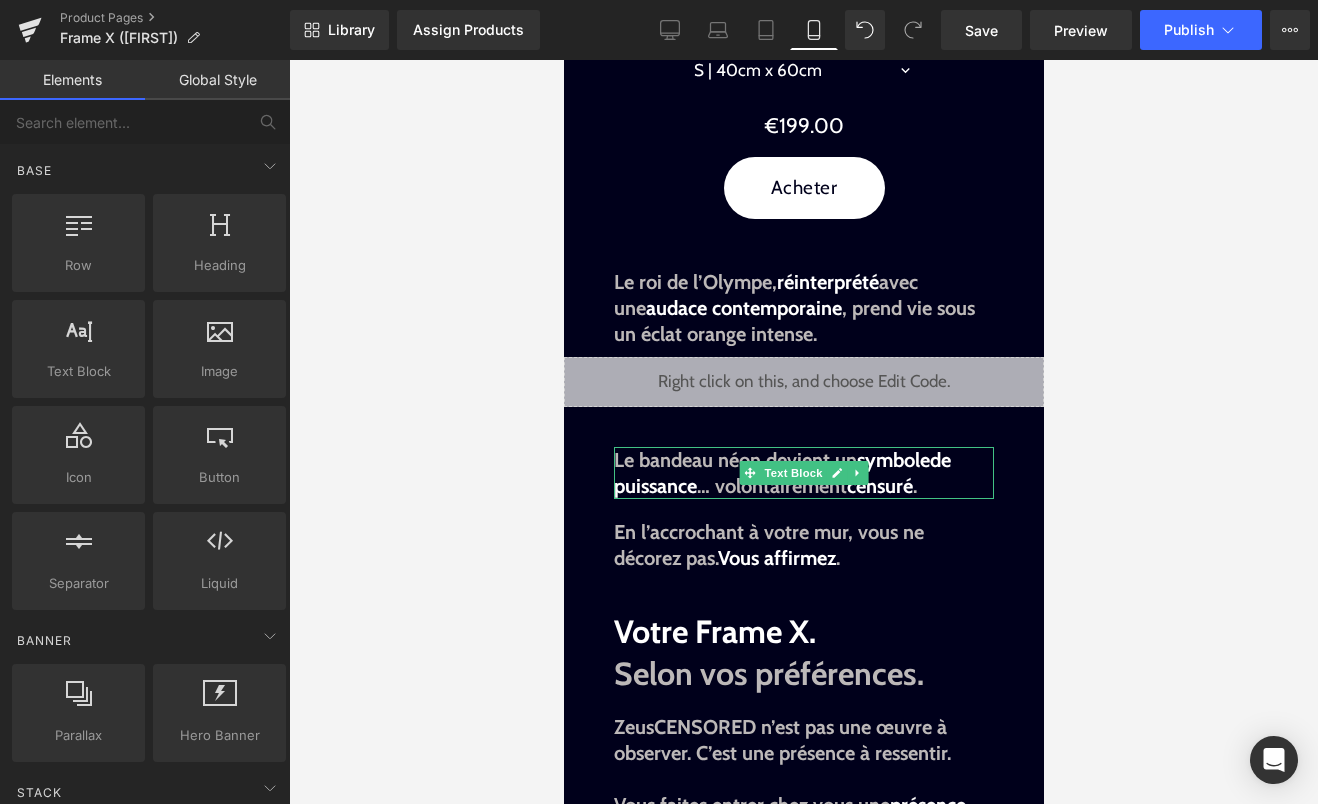 scroll, scrollTop: 1061, scrollLeft: 0, axis: vertical 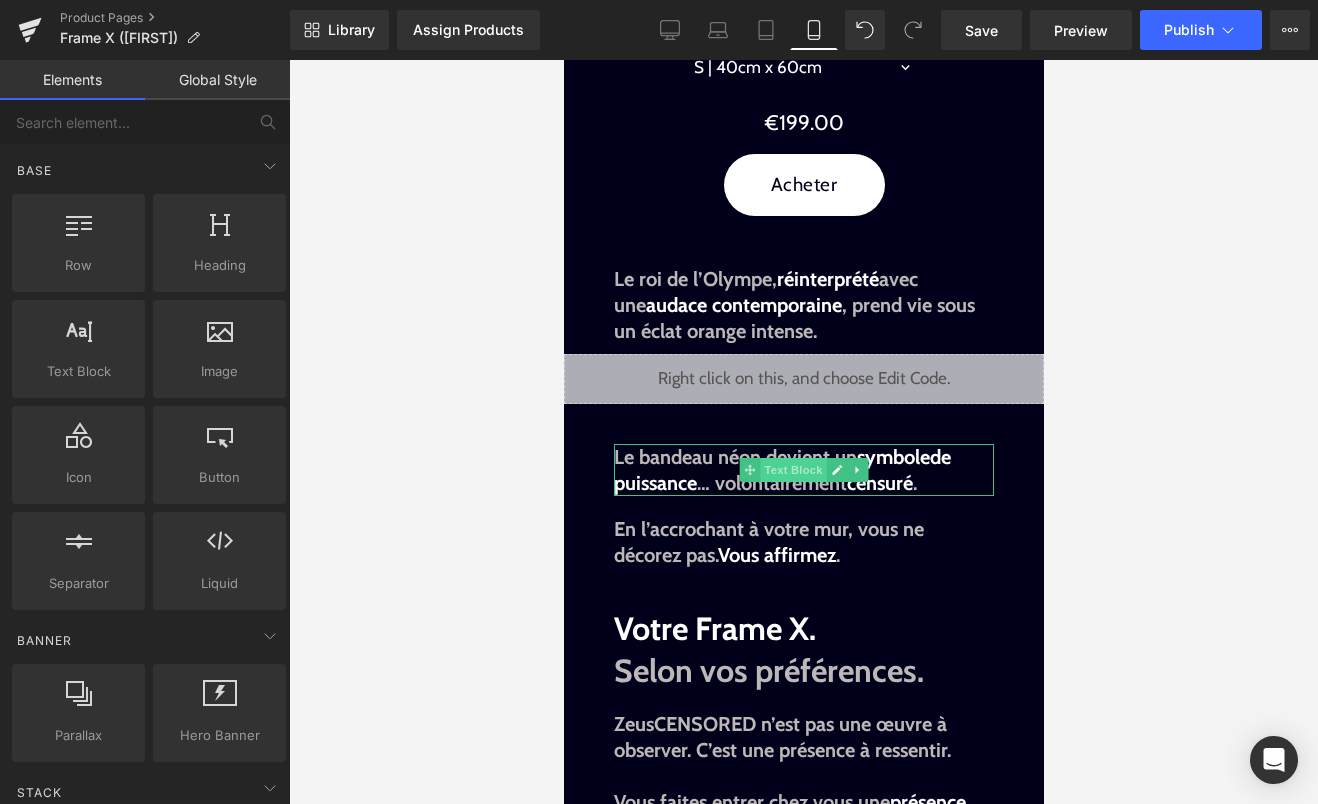 click on "Text Block" at bounding box center [792, 470] 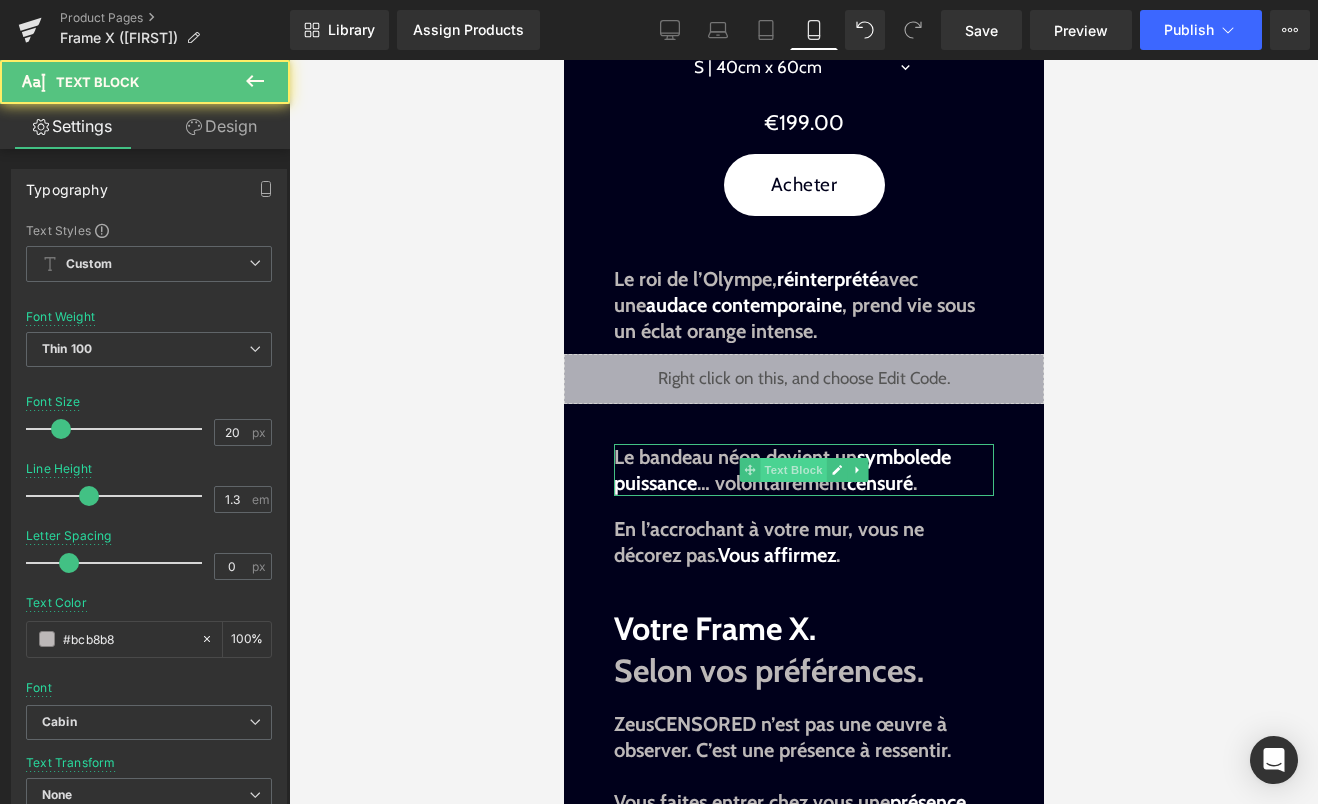 click on "Text Block" at bounding box center (792, 470) 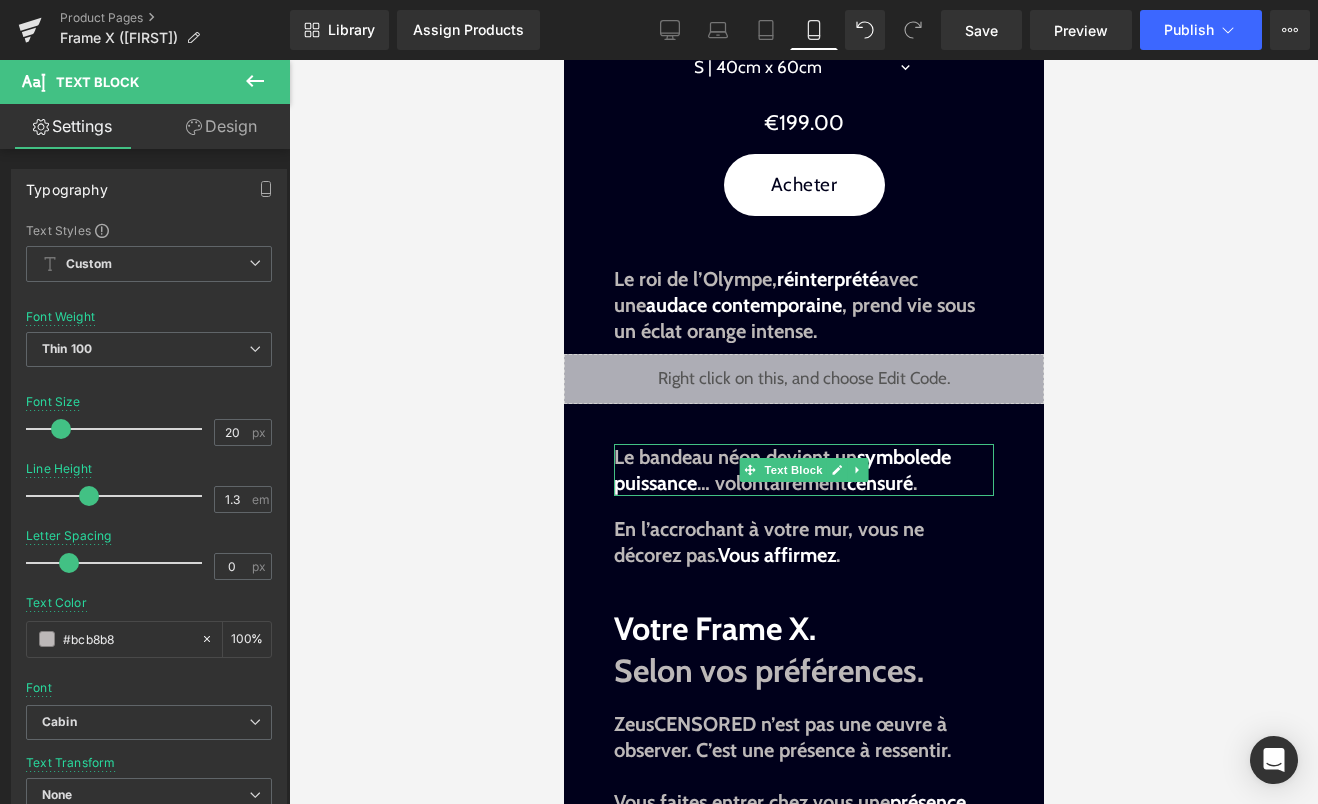 click on "censuré" at bounding box center [879, 483] 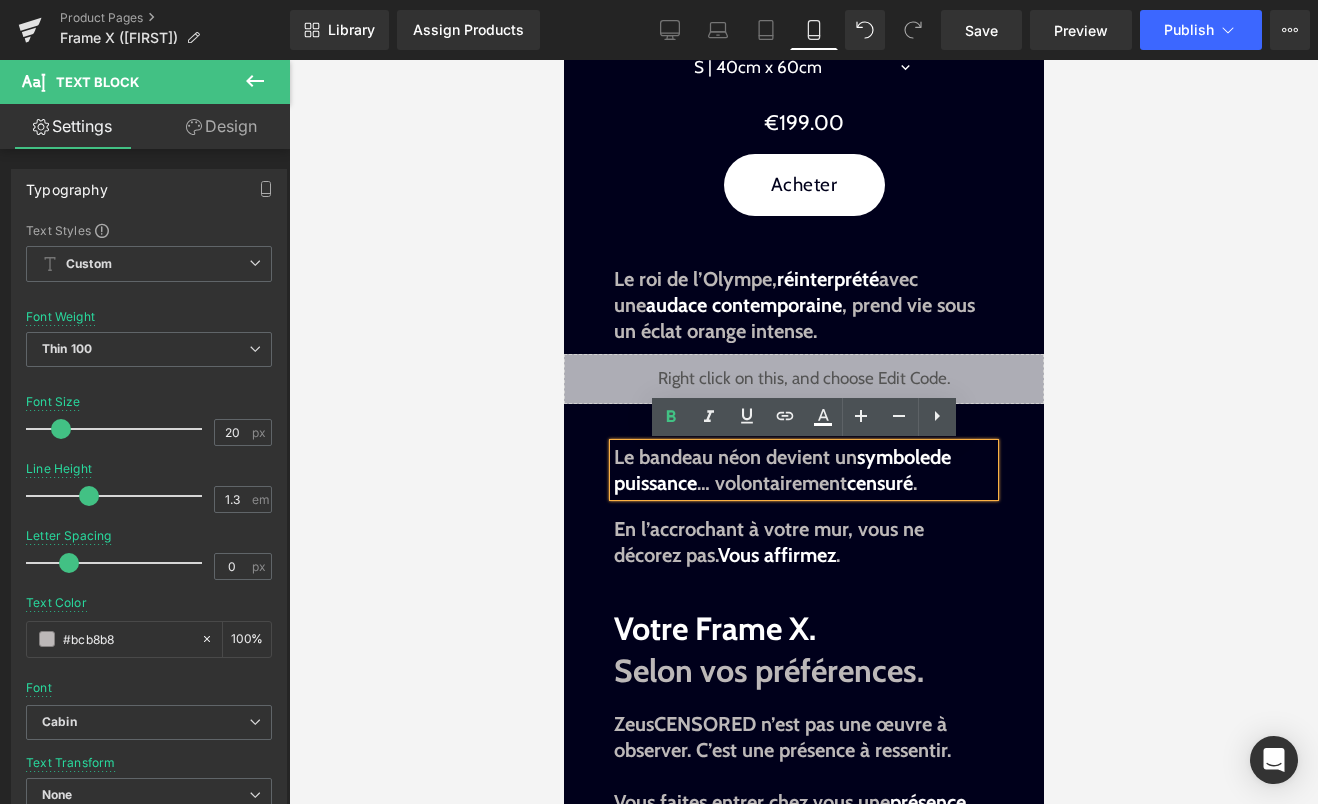 drag, startPoint x: 853, startPoint y: 490, endPoint x: 714, endPoint y: 485, distance: 139.0899 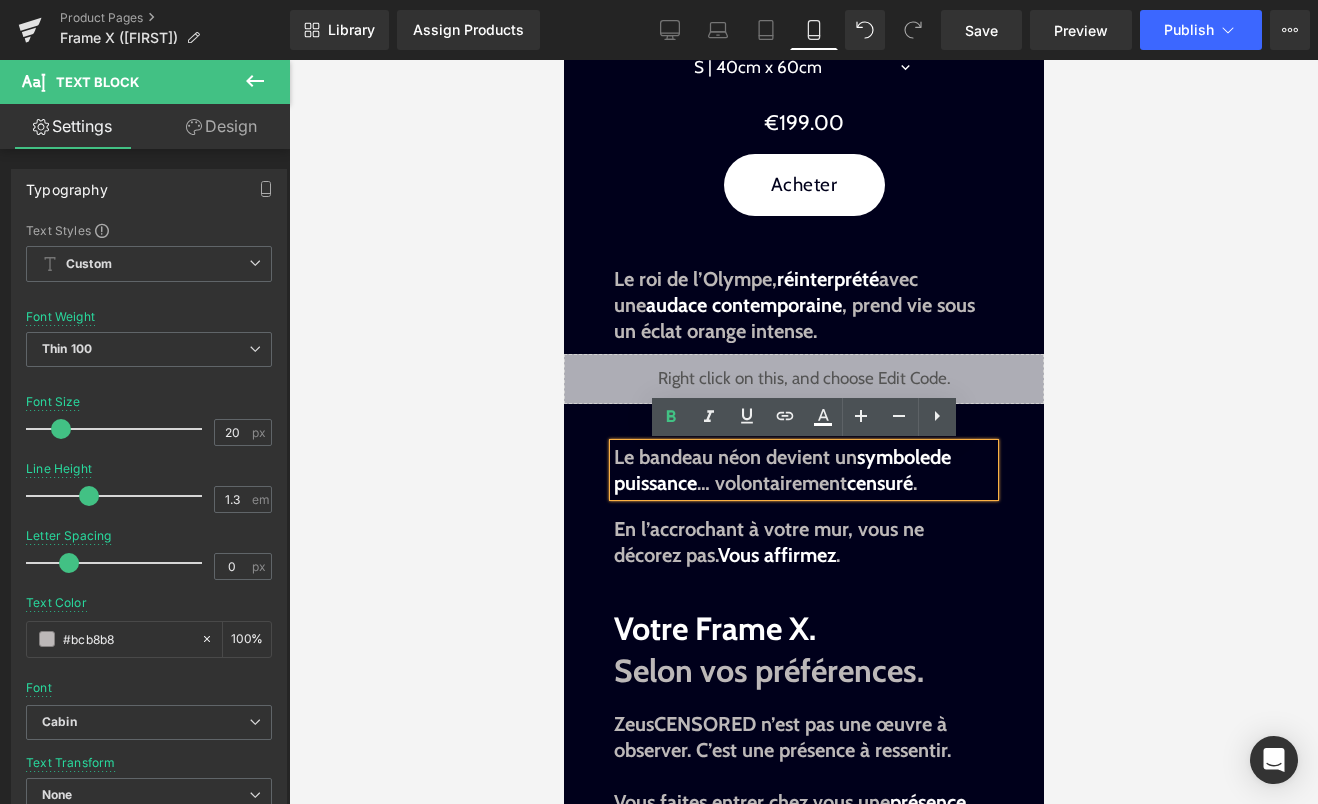 click on "Le bandeau néon devient un symbole de puissance … volontairement censuré ." at bounding box center (781, 470) 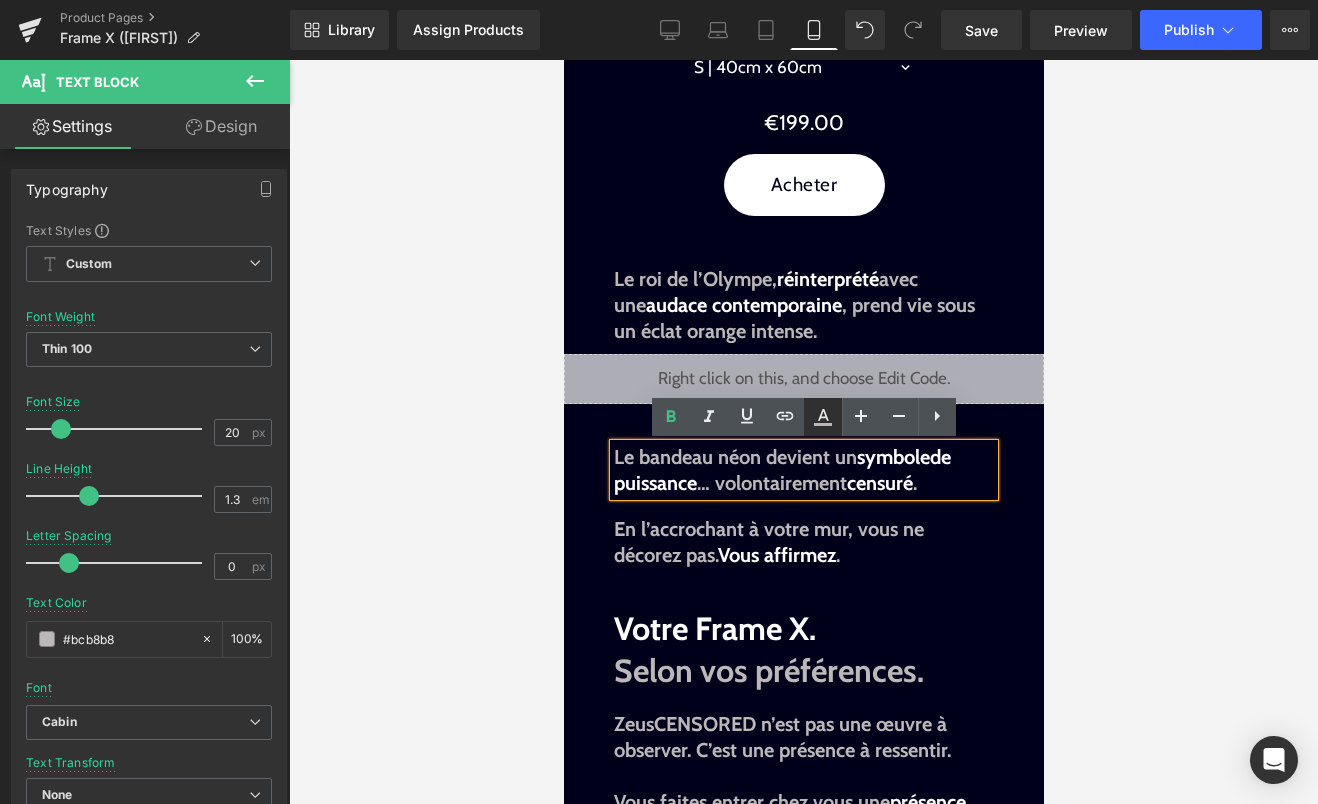 click 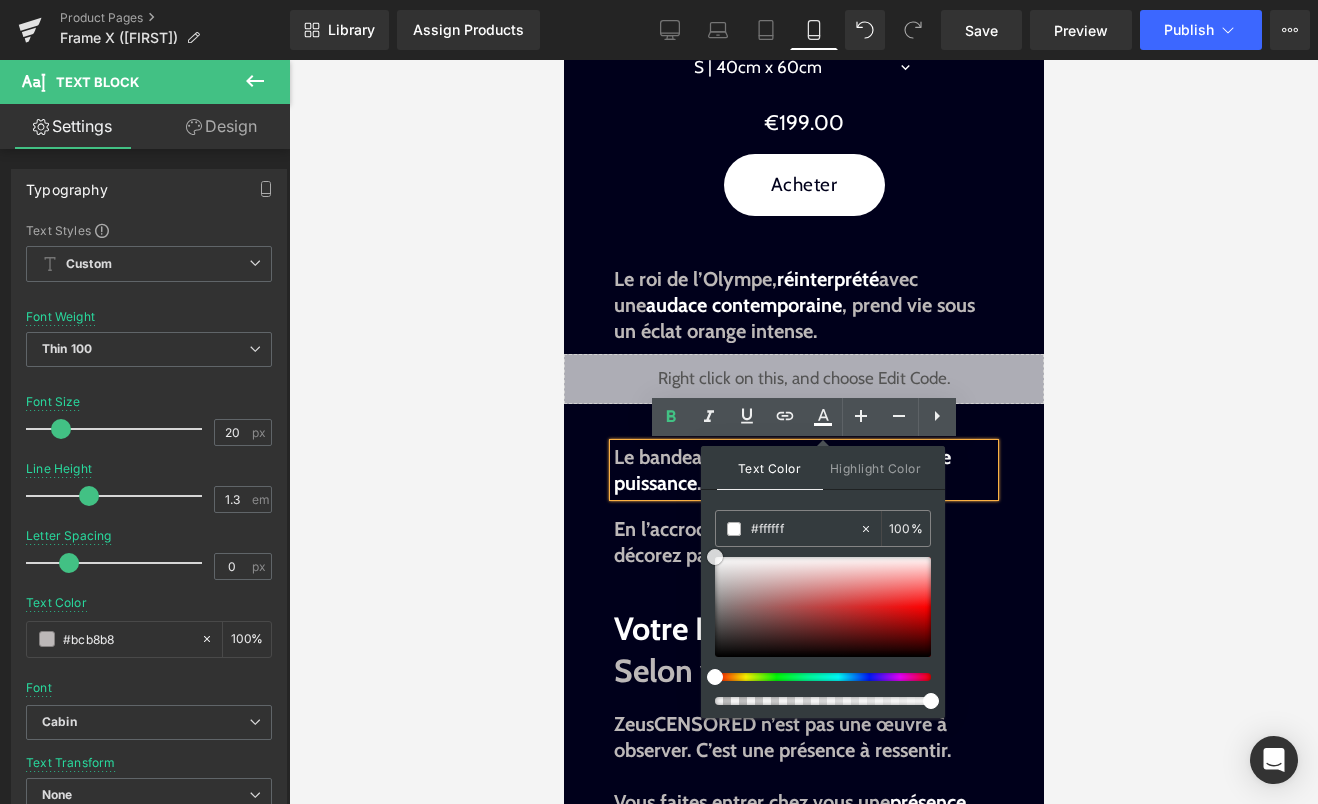 drag, startPoint x: 718, startPoint y: 581, endPoint x: 709, endPoint y: 544, distance: 38.078865 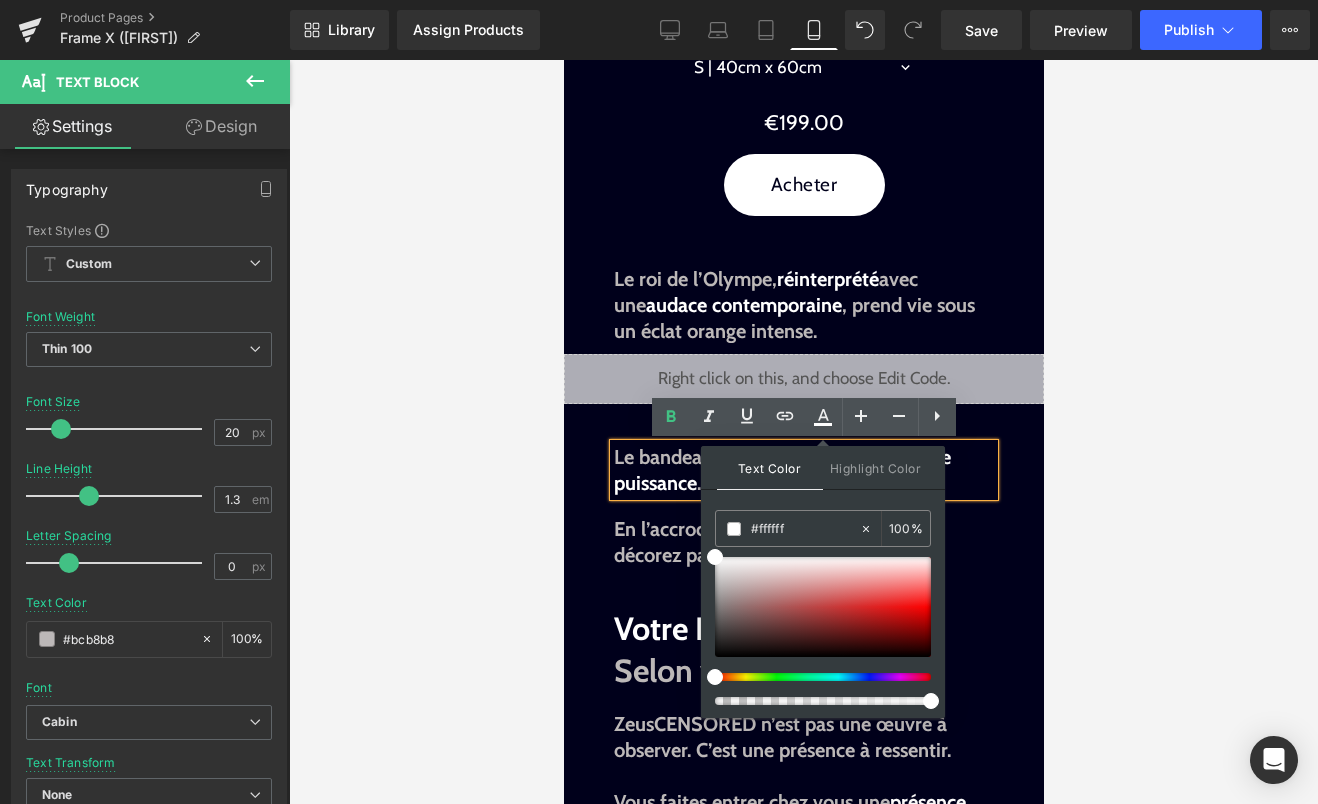 click on "symbole de puissance" at bounding box center (781, 470) 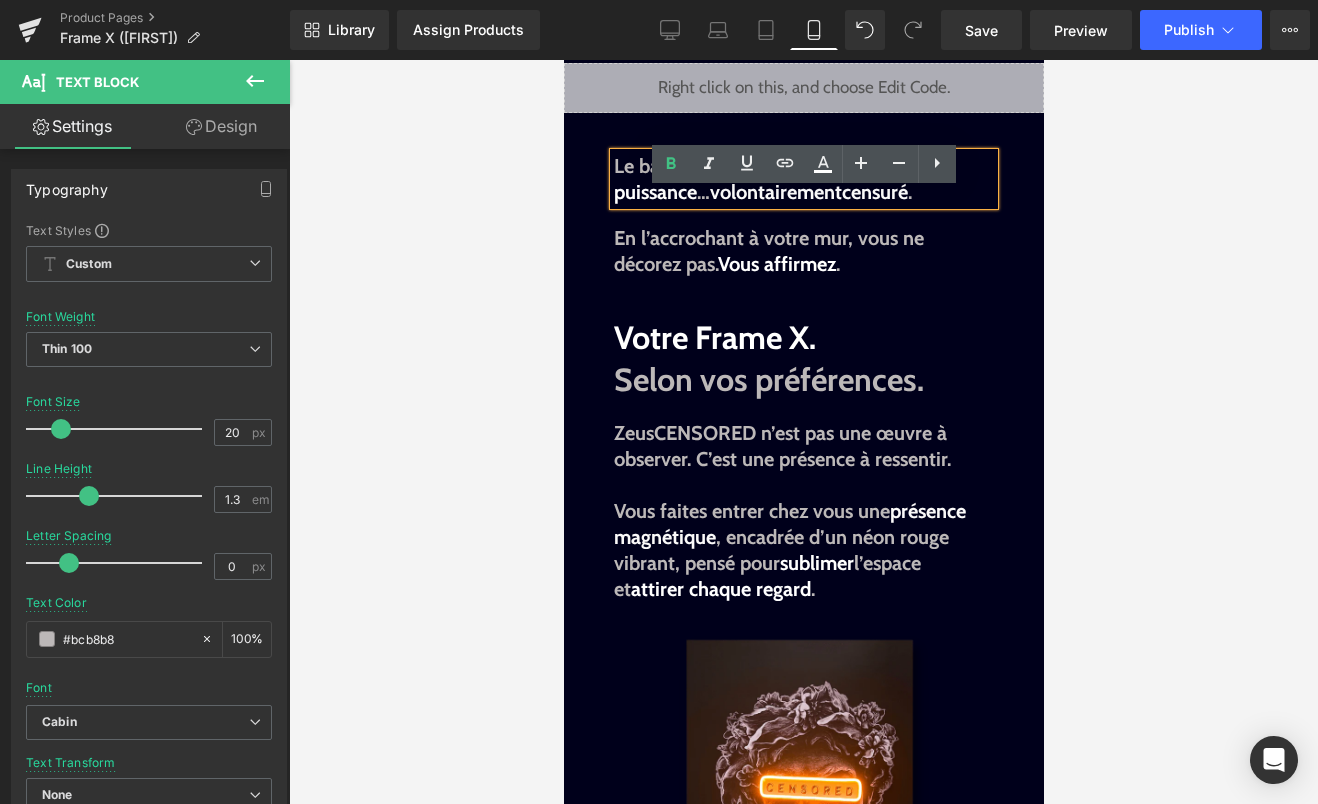 scroll, scrollTop: 1368, scrollLeft: 0, axis: vertical 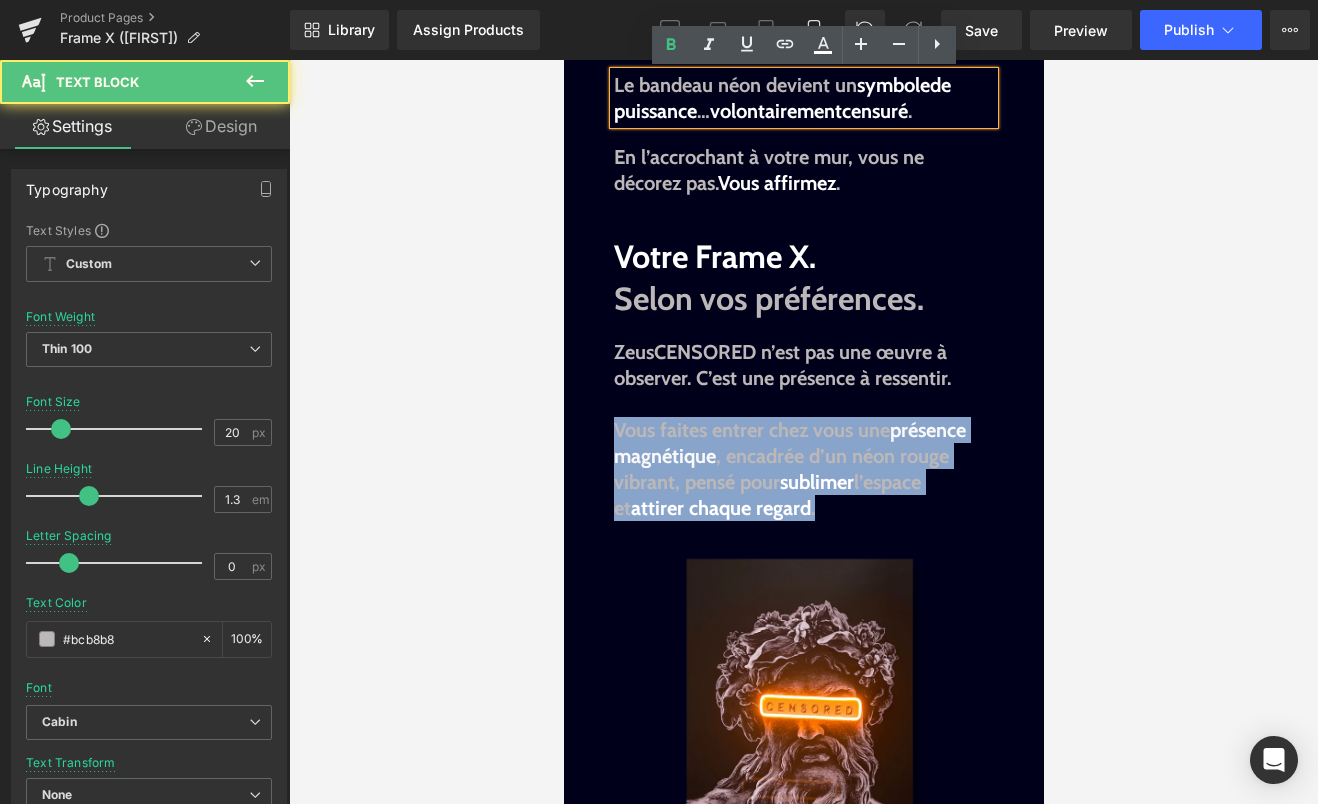 drag, startPoint x: 770, startPoint y: 508, endPoint x: 607, endPoint y: 431, distance: 180.27202 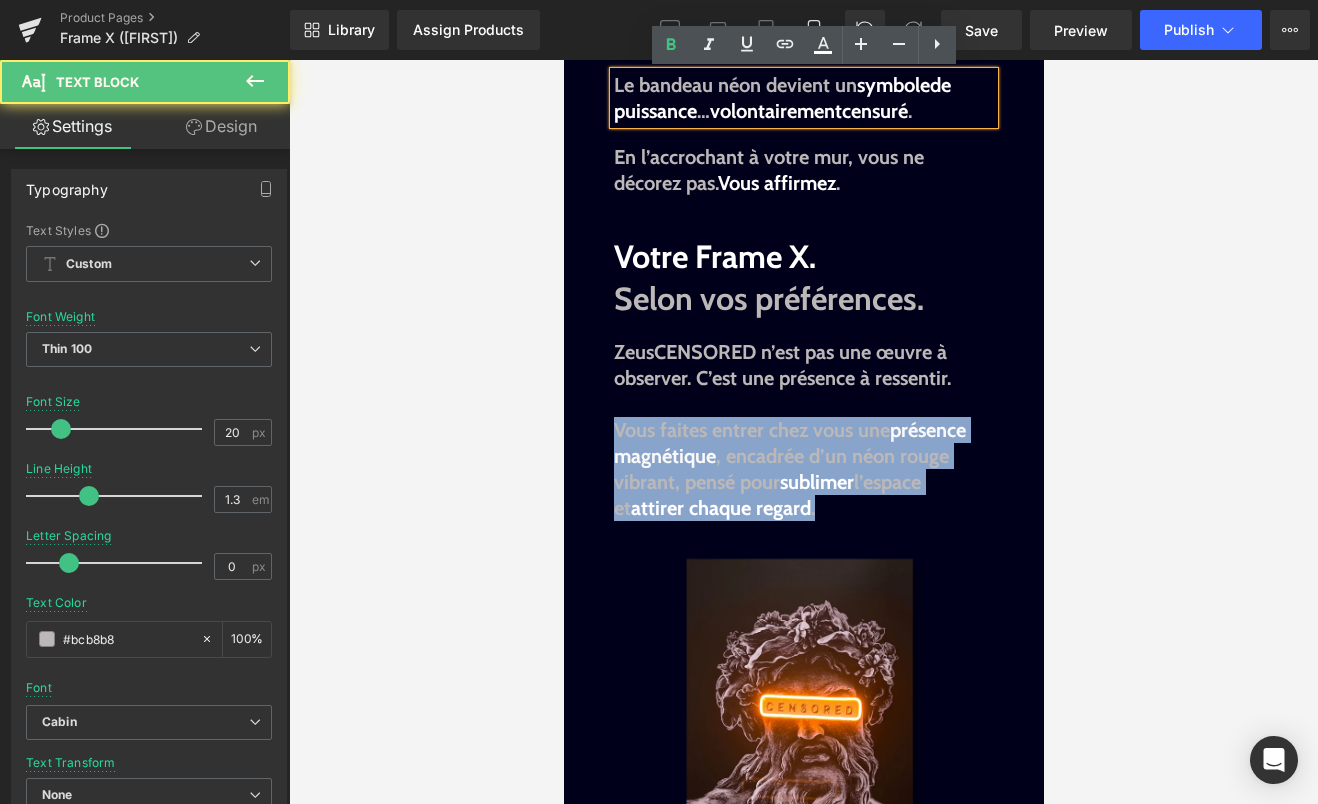click on "Image         Image         Liquid         Image         Image         La lumière, affirmée. Text Block         Il dominait l’Olympe. Il décidait du tonnerre, du pouvoir, de la parole.  Puis, un jour, on l’a censuré. Mais son aura, elle, n’a jamais disparu. Text Block
Sale Off
(P) Image
ZeusCENSORED
(P) Title
S | 40cm x 60cm
M | 50cm x 75cm
L  | 60cm x 90cm
0" at bounding box center [803, 774] 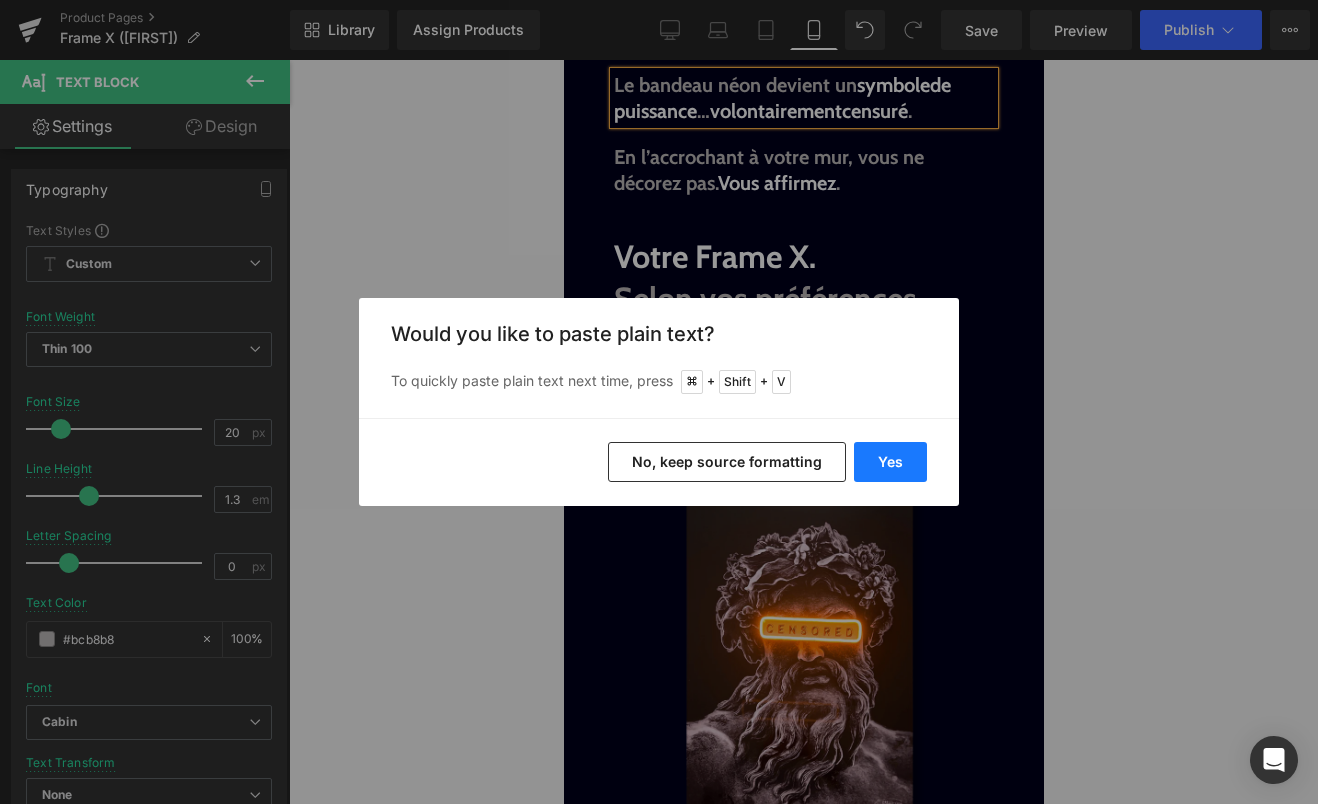 click on "Yes" at bounding box center [890, 462] 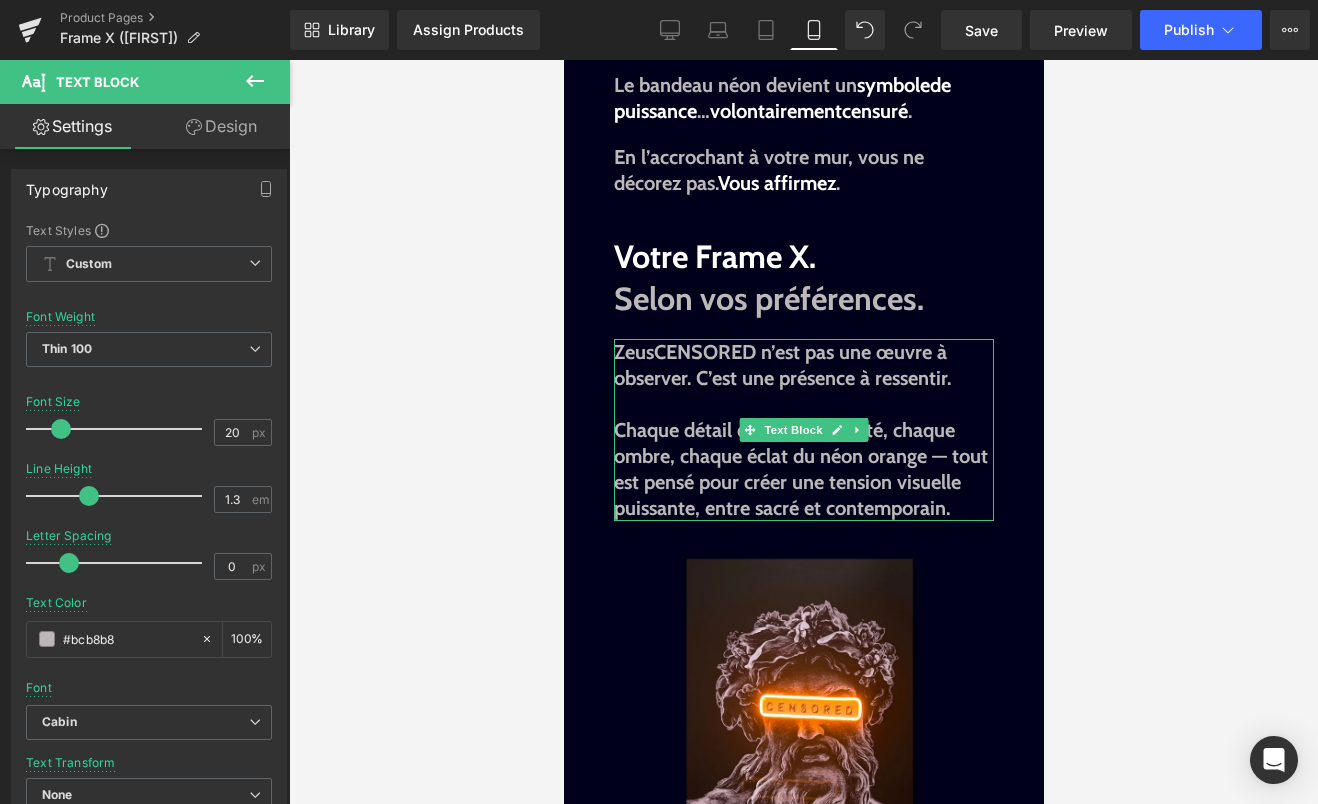 click on "ZeusCENSORED n’est pas une œuvre à observer. C’est une présence à ressentir." at bounding box center (781, 365) 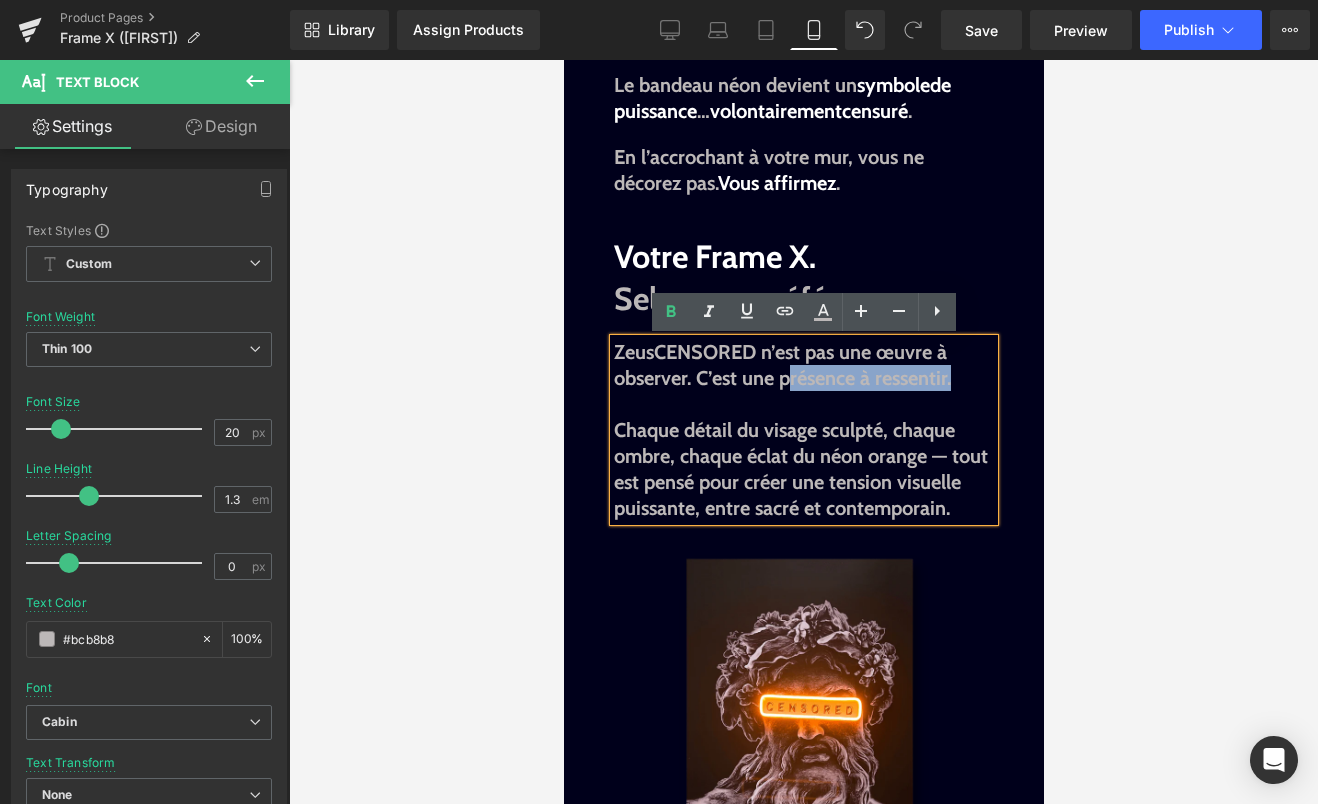 drag, startPoint x: 781, startPoint y: 385, endPoint x: 950, endPoint y: 389, distance: 169.04733 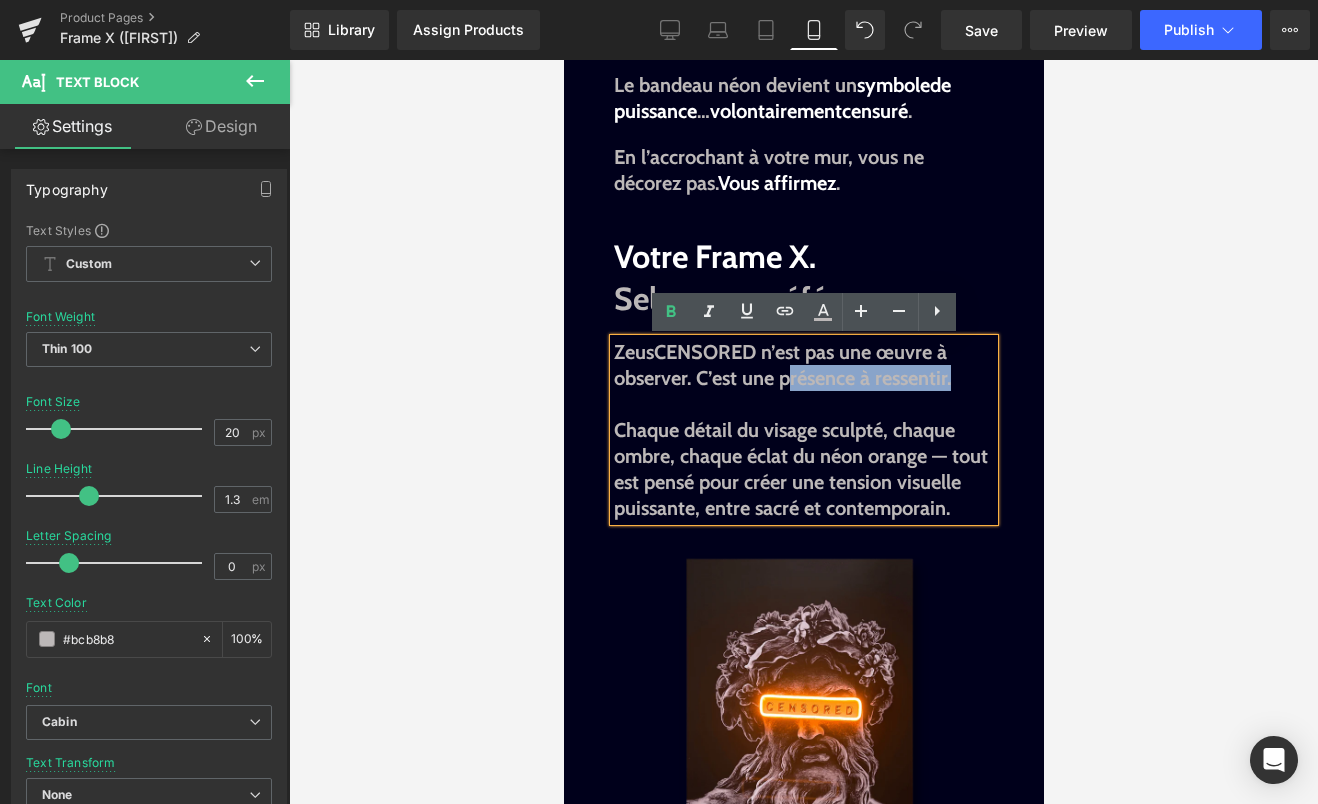 click on "ZeusCENSORED n’est pas une œuvre à observer. C’est une présence à ressentir." at bounding box center [781, 365] 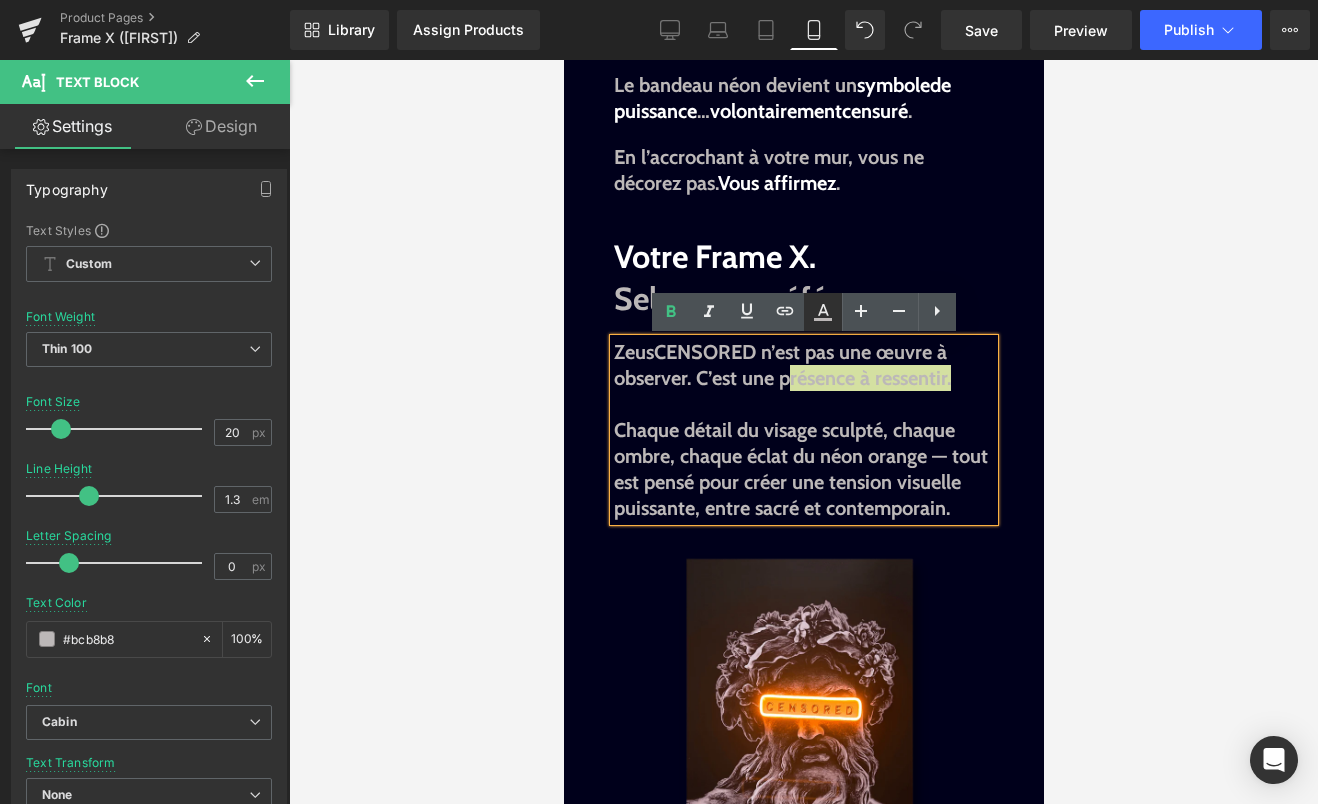 click 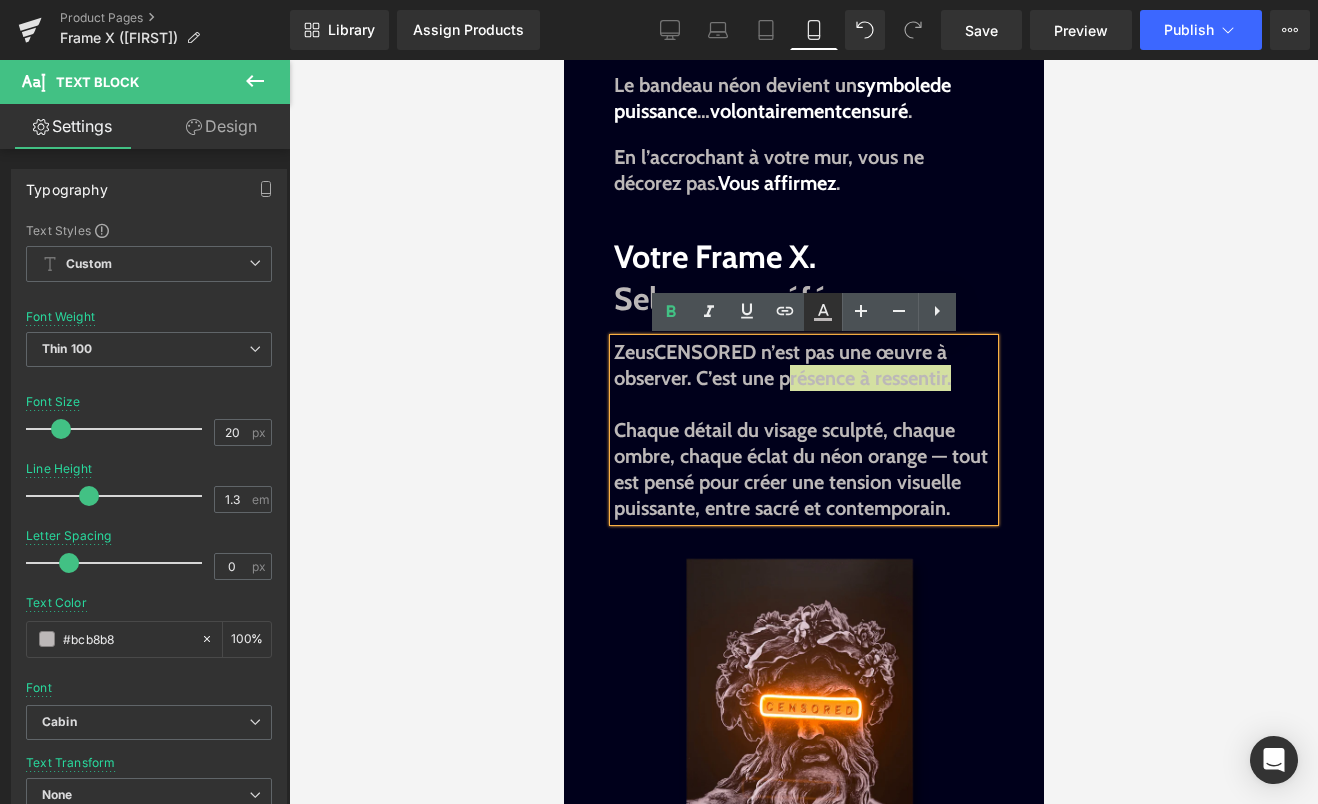 type on "#bcb8b8" 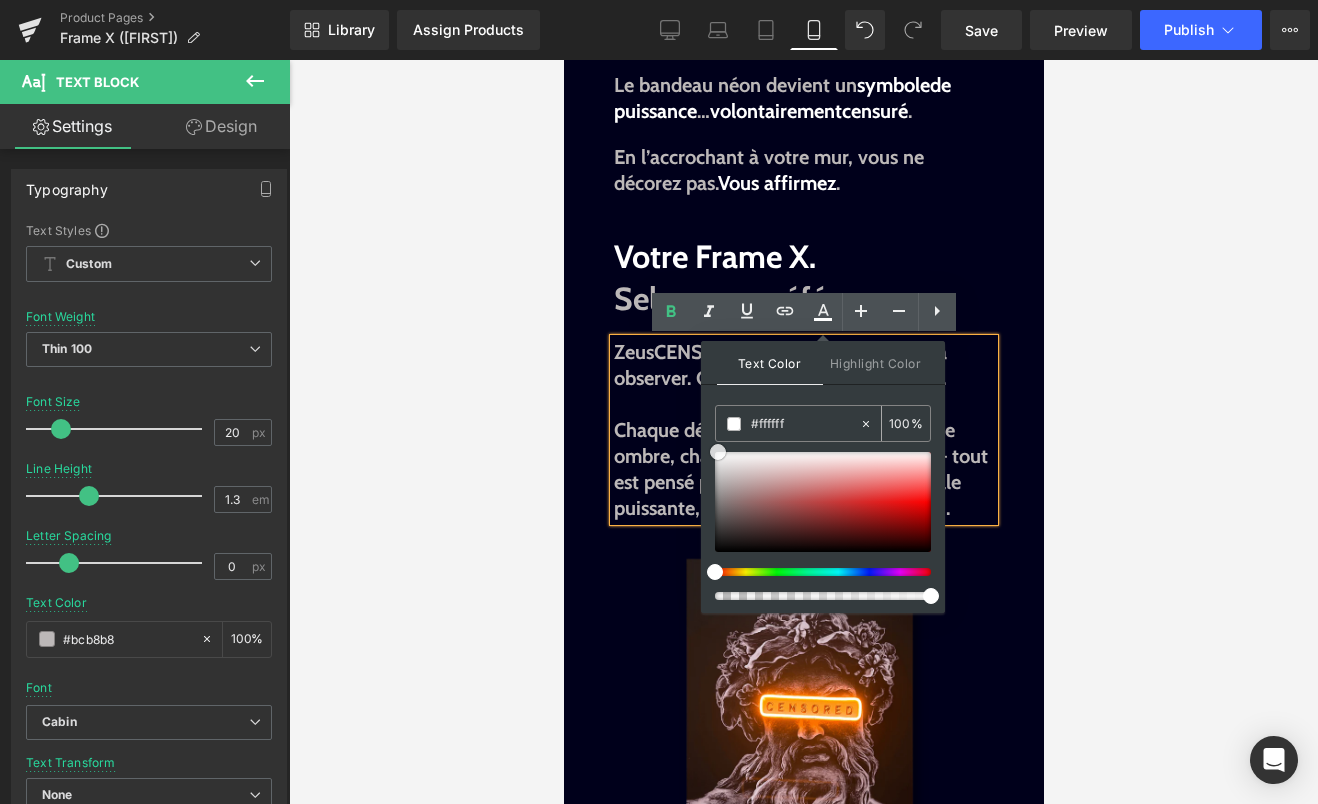 drag, startPoint x: 719, startPoint y: 472, endPoint x: 716, endPoint y: 440, distance: 32.140316 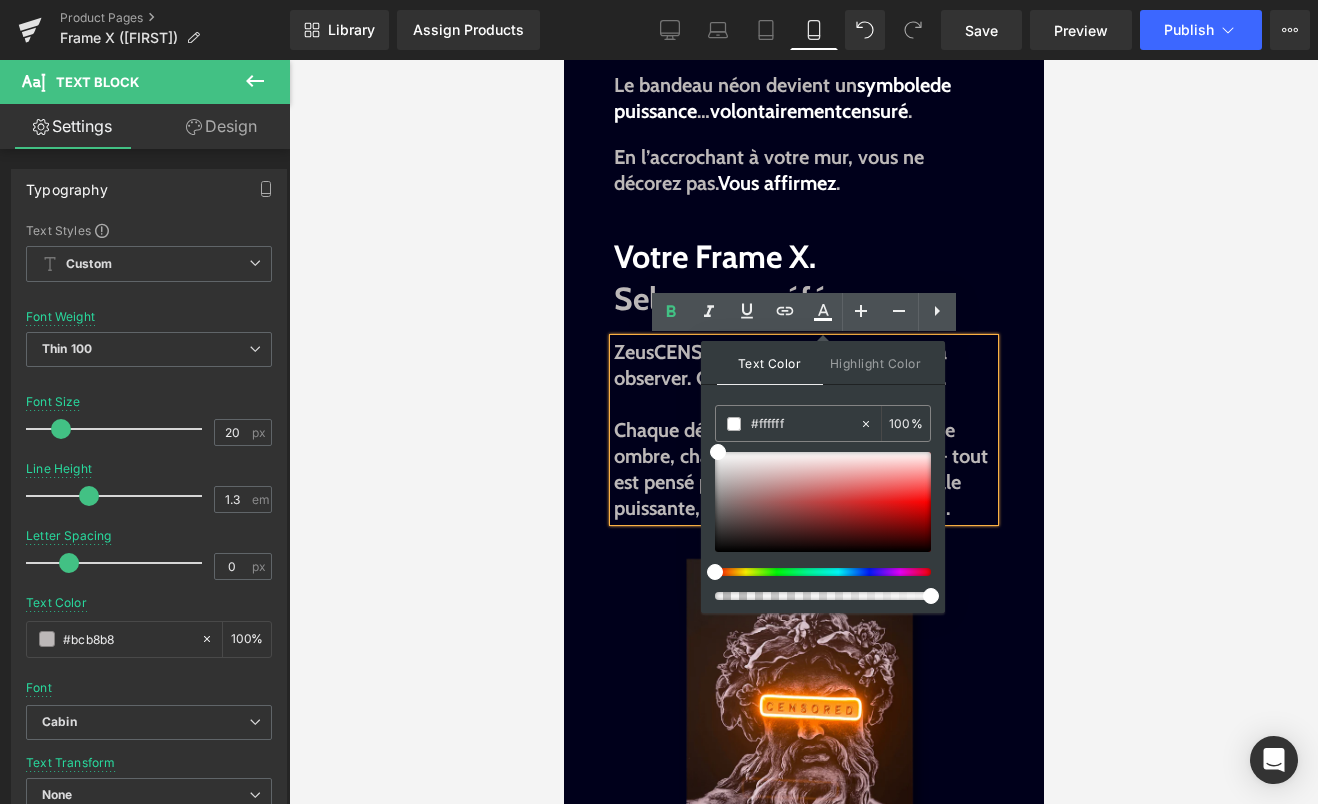 click on "Chaque détail du visage sculpté, chaque ombre, chaque éclat du néon orange — tout est pensé pour créer une tension visuelle puissante, entre sacré et contemporain." at bounding box center [800, 469] 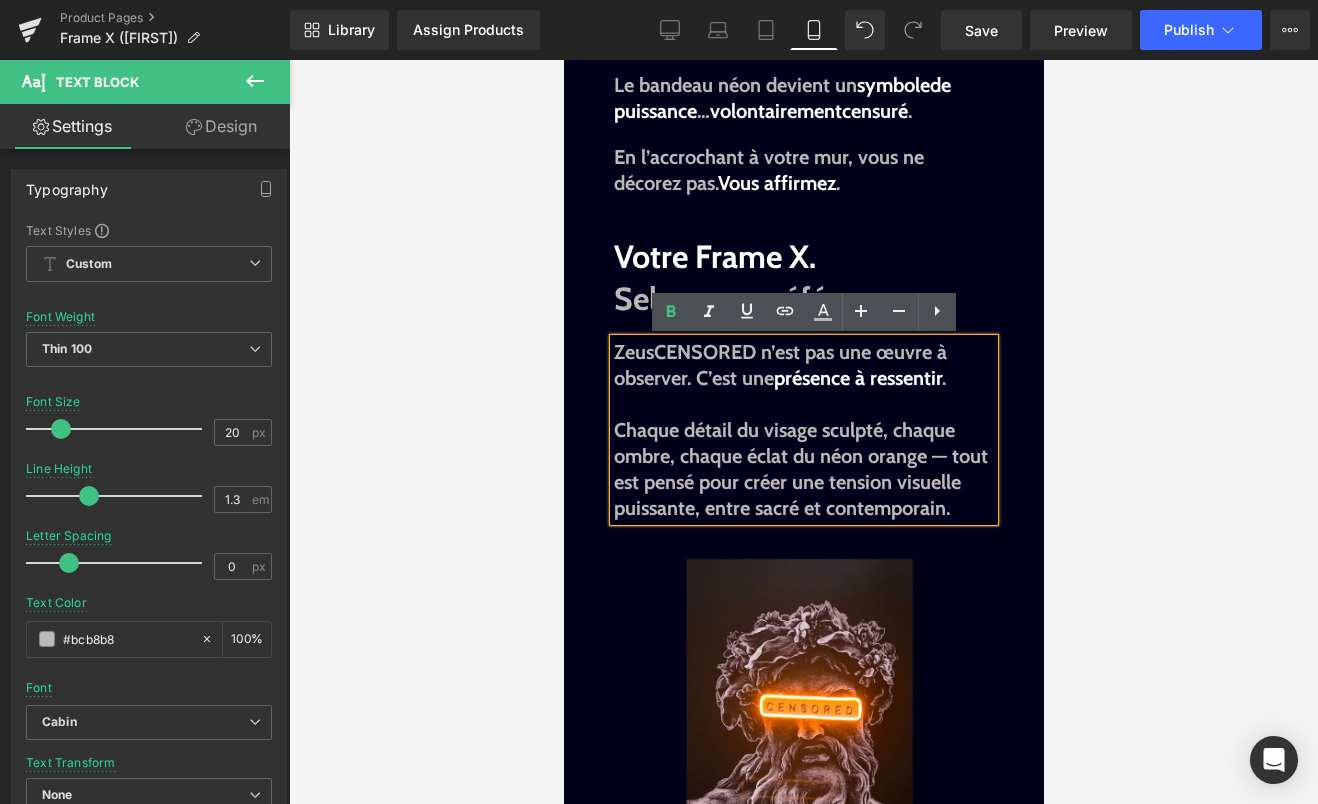 drag, startPoint x: 696, startPoint y: 380, endPoint x: 777, endPoint y: 386, distance: 81.22192 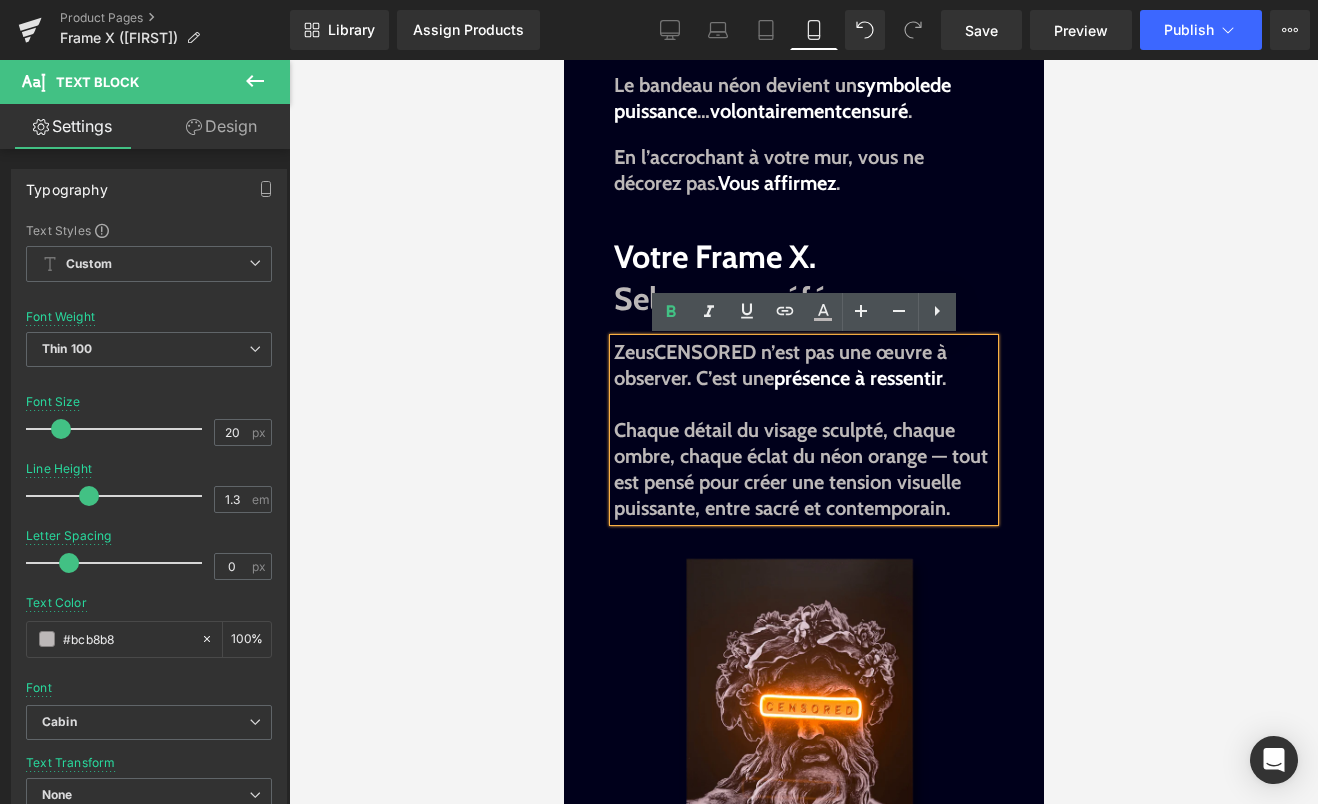 click on "[FIRST] CENSORED n’est pas une œuvre à observer. C’est une  présence à ressentir ." at bounding box center [779, 365] 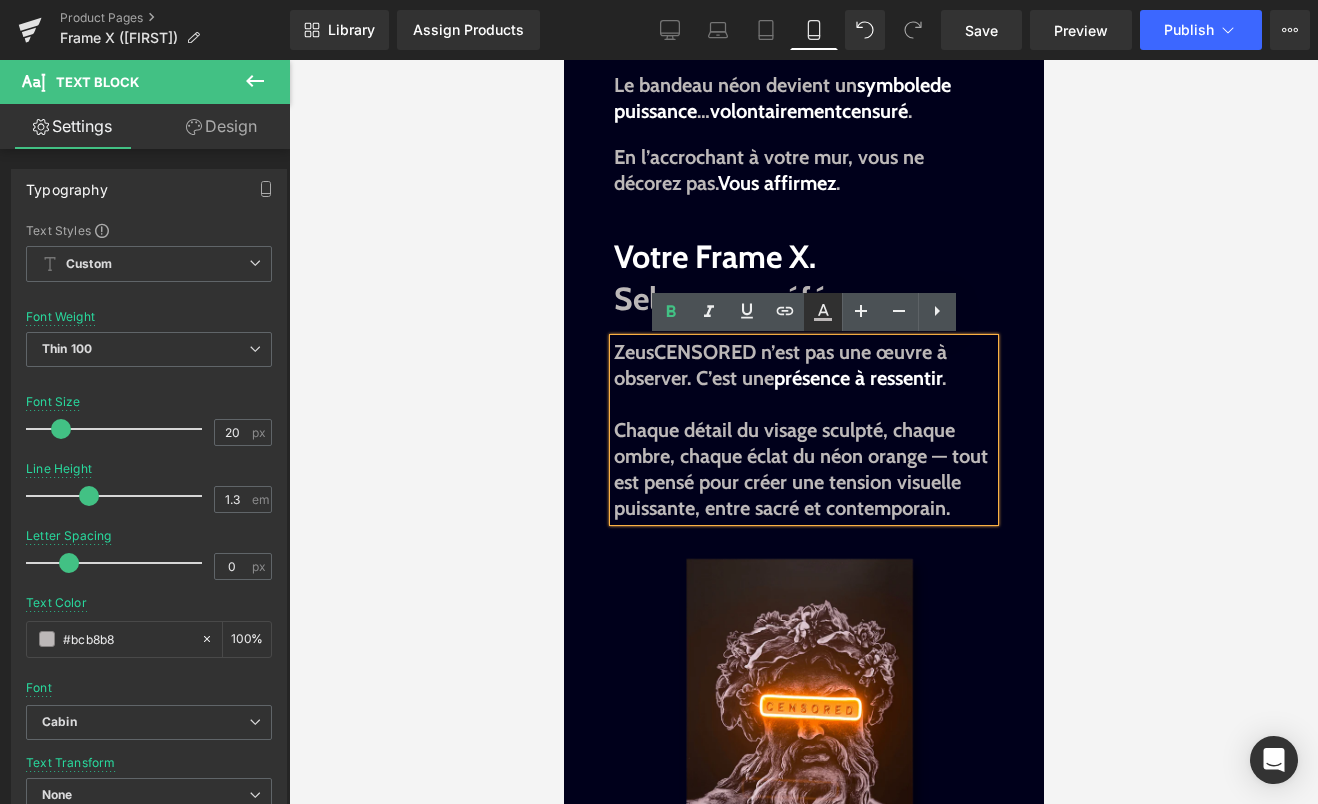 click at bounding box center [823, 312] 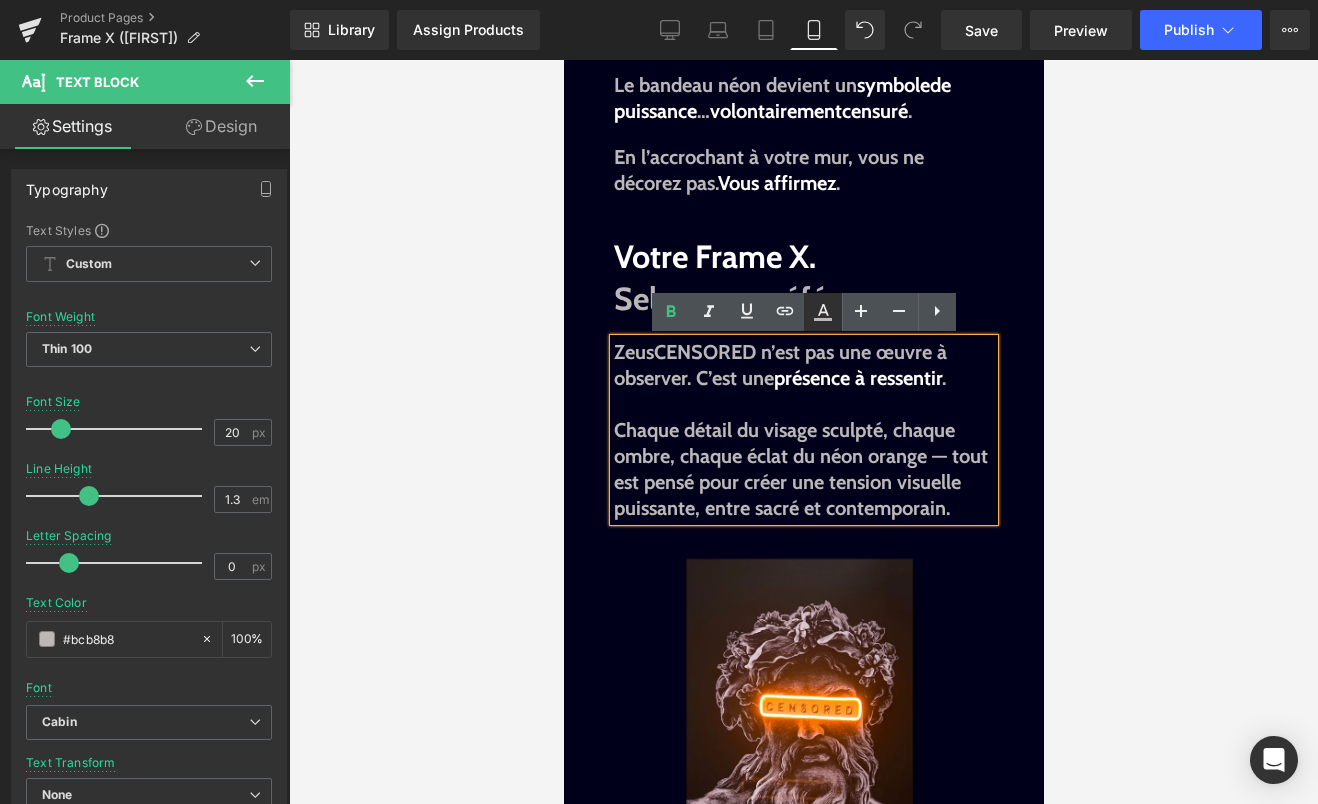 type on "#bcb8b8" 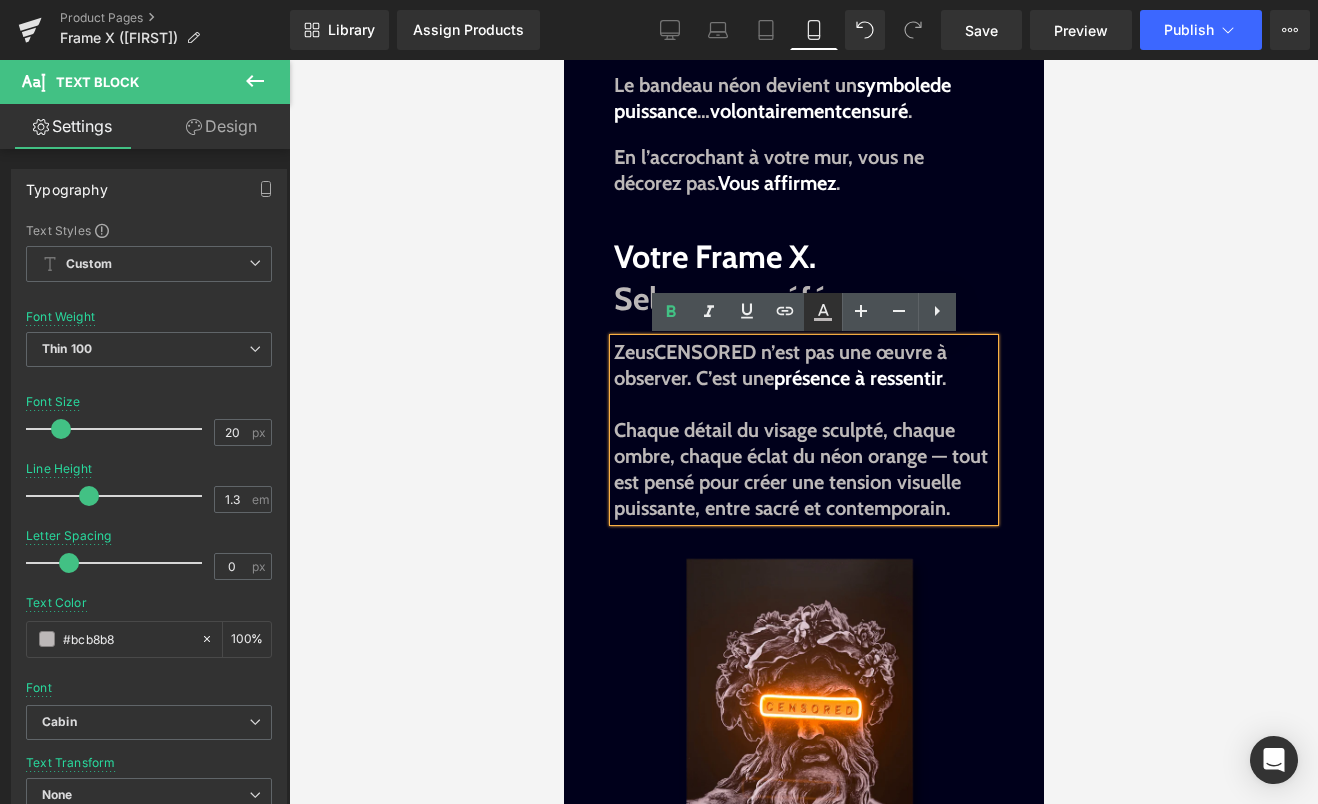 type on "100" 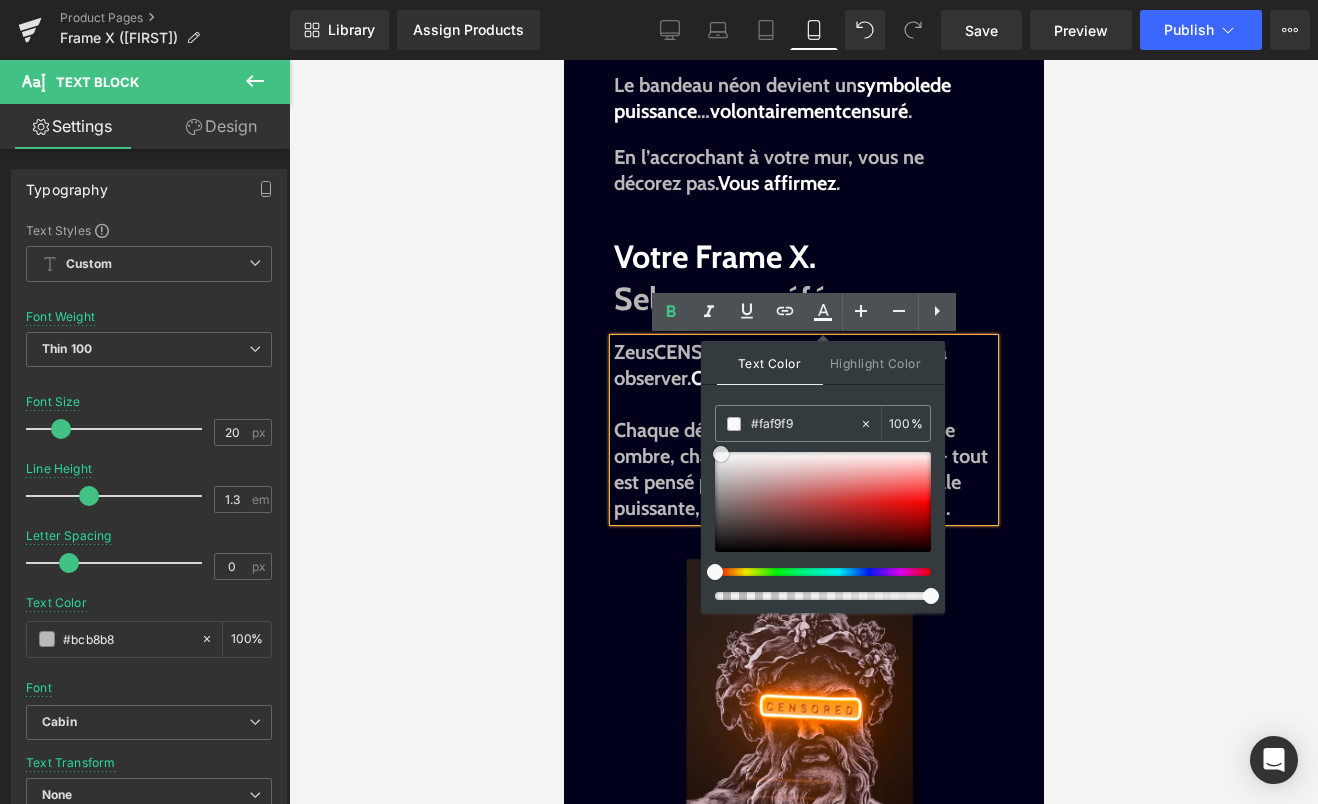 drag, startPoint x: 719, startPoint y: 479, endPoint x: 719, endPoint y: 454, distance: 25 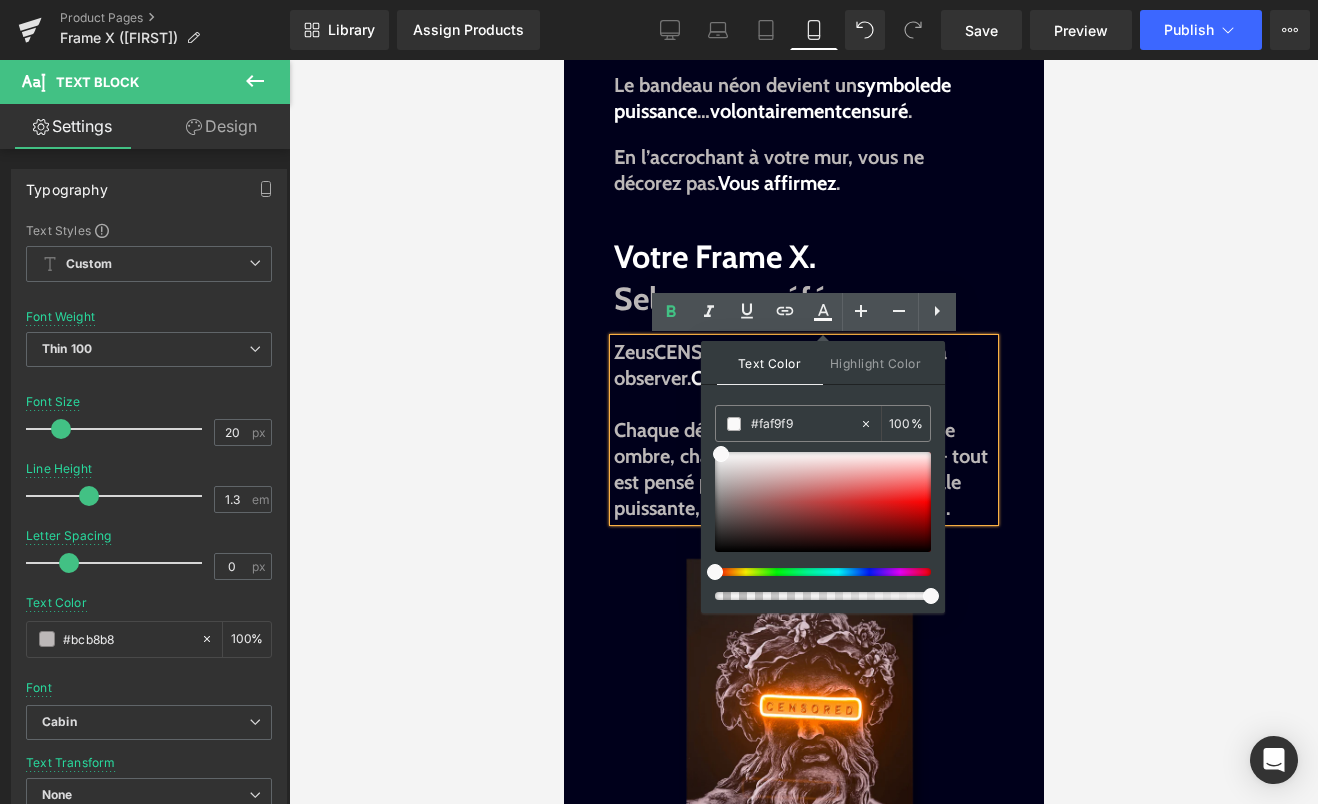 click on "Chaque détail du visage sculpté, chaque ombre, chaque éclat du néon orange — tout est pensé pour créer une tension visuelle puissante, entre sacré et contemporain." at bounding box center [800, 469] 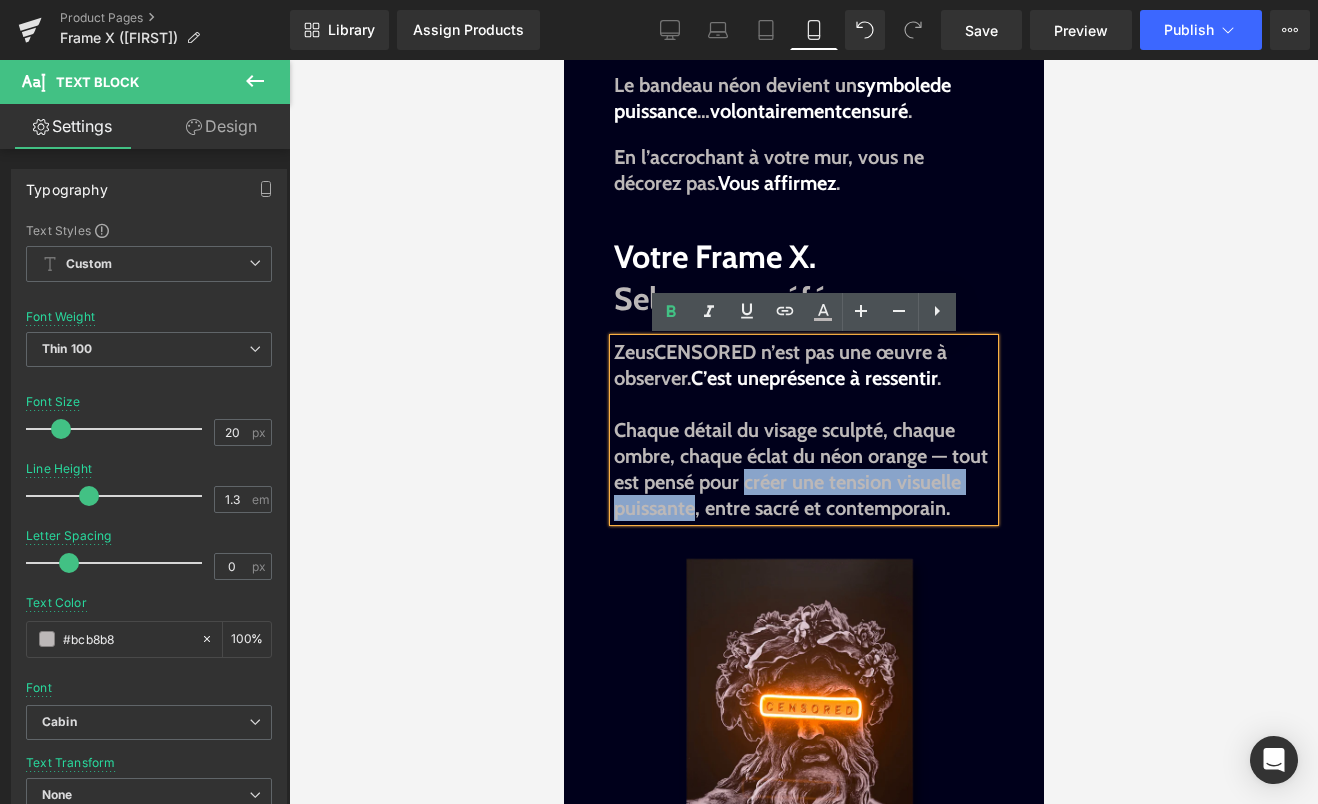 drag, startPoint x: 747, startPoint y: 486, endPoint x: 695, endPoint y: 513, distance: 58.59181 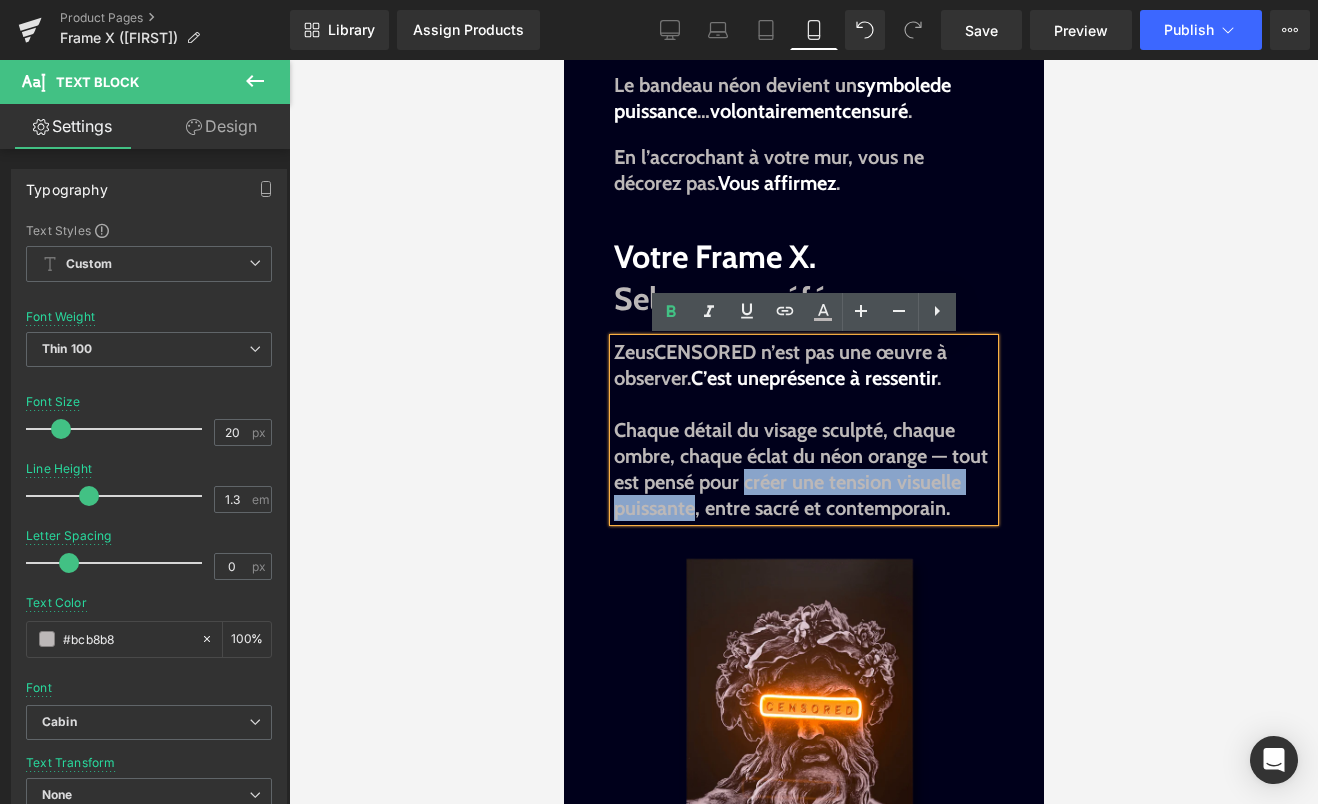 click on "Chaque détail du visage sculpté, chaque ombre, chaque éclat du néon orange — tout est pensé pour créer une tension visuelle puissante, entre sacré et contemporain." at bounding box center (800, 469) 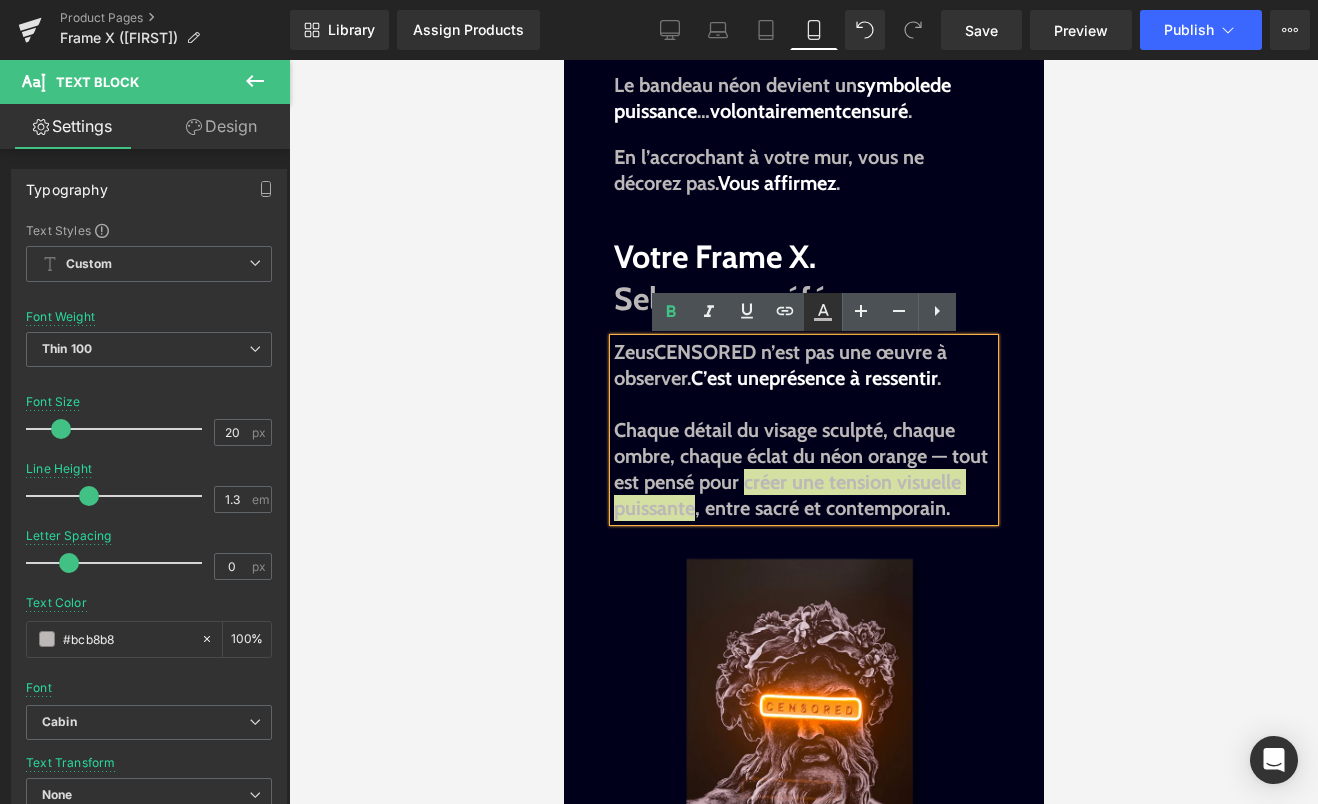 click 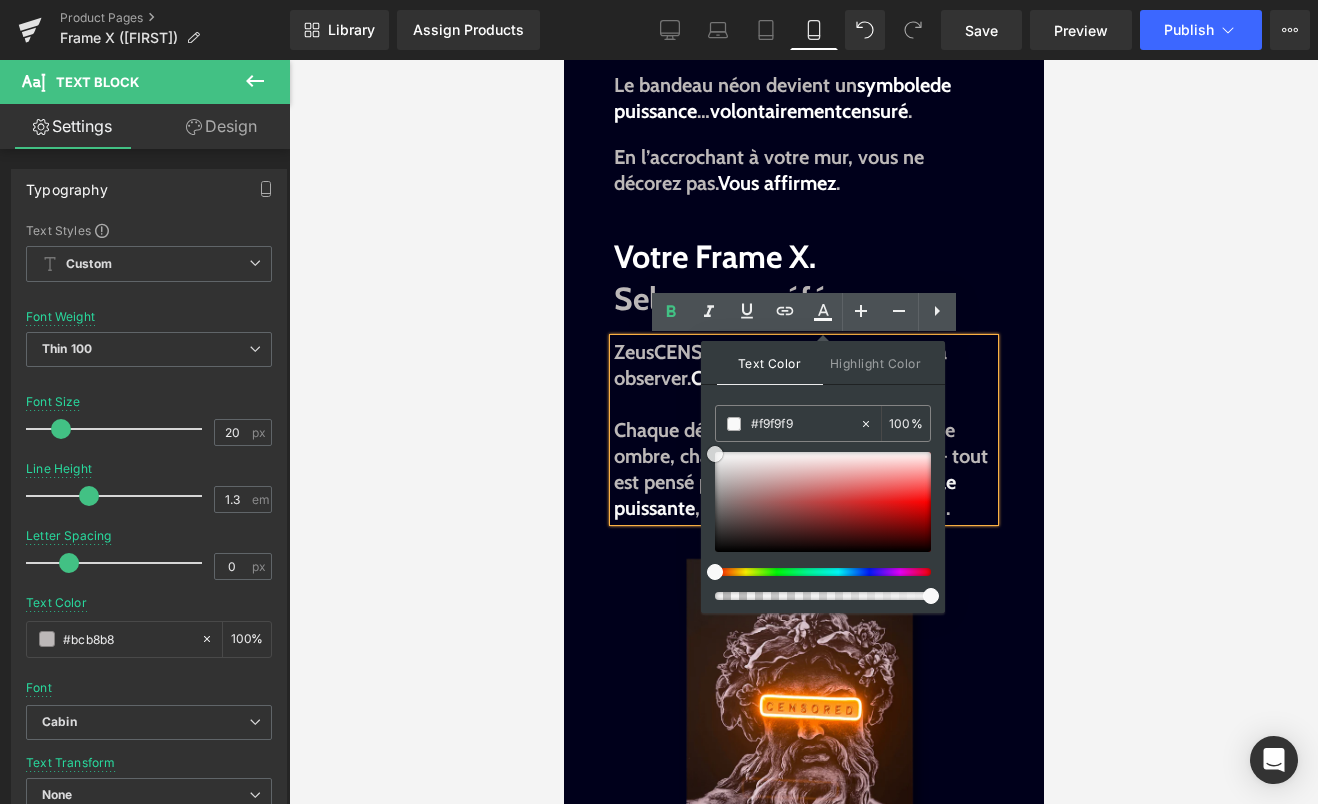 drag, startPoint x: 1281, startPoint y: 513, endPoint x: 690, endPoint y: 453, distance: 594.0379 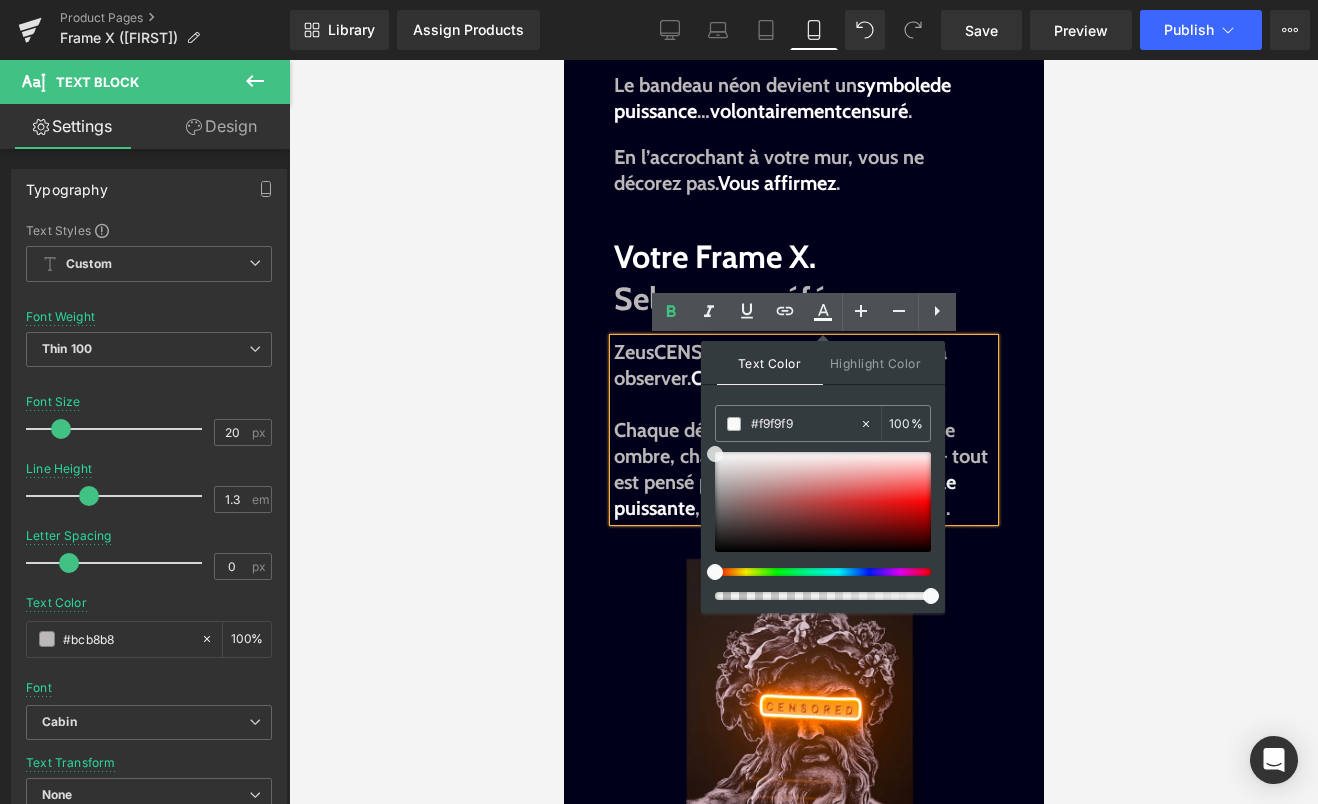click on "Chaque détail du visage sculpté, chaque ombre, chaque éclat du néon orange — tout est pensé pour créer une tension visuelle puissante, entre sacré et contemporain." at bounding box center (803, 469) 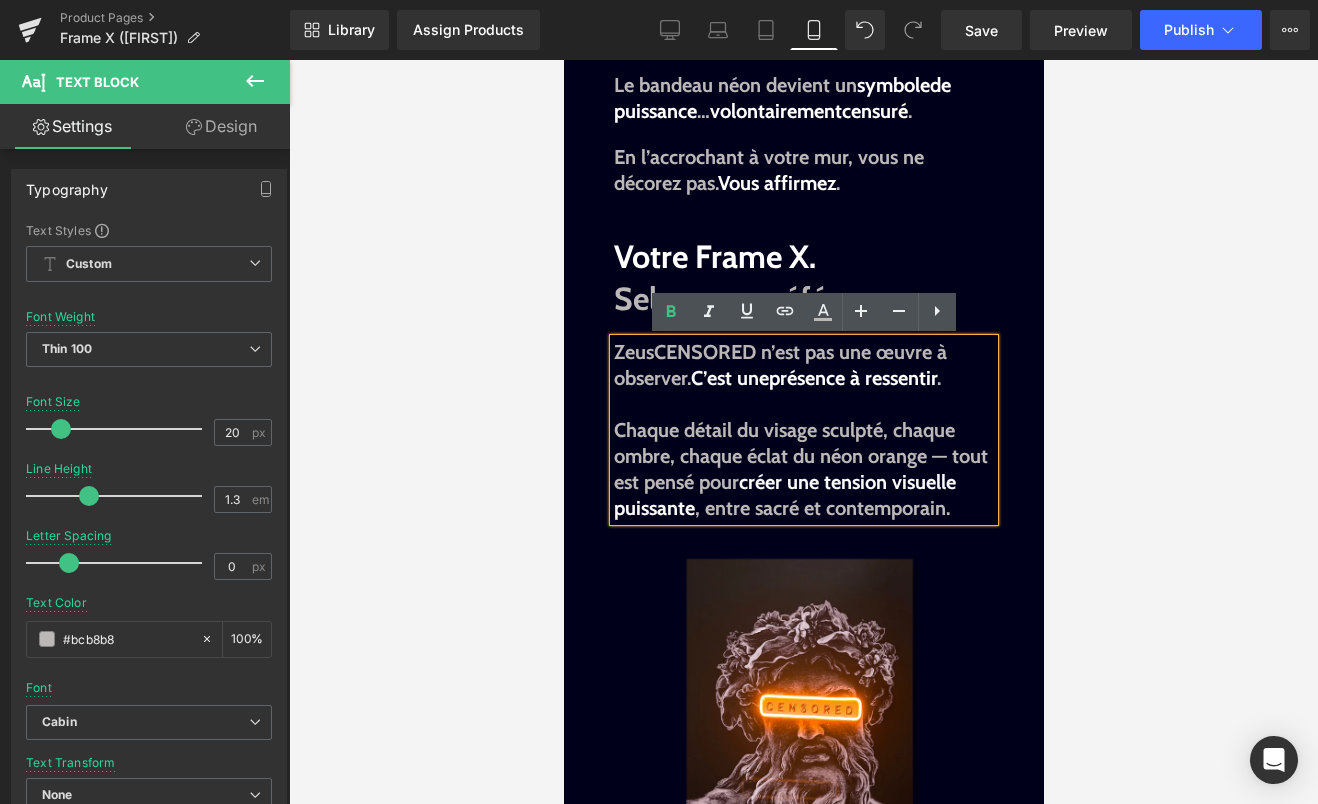 click on "Chaque détail du visage sculpté, chaque ombre, chaque éclat du néon orange — tout est pensé pour créer une tension visuelle puissante, entre sacré et contemporain." at bounding box center [800, 469] 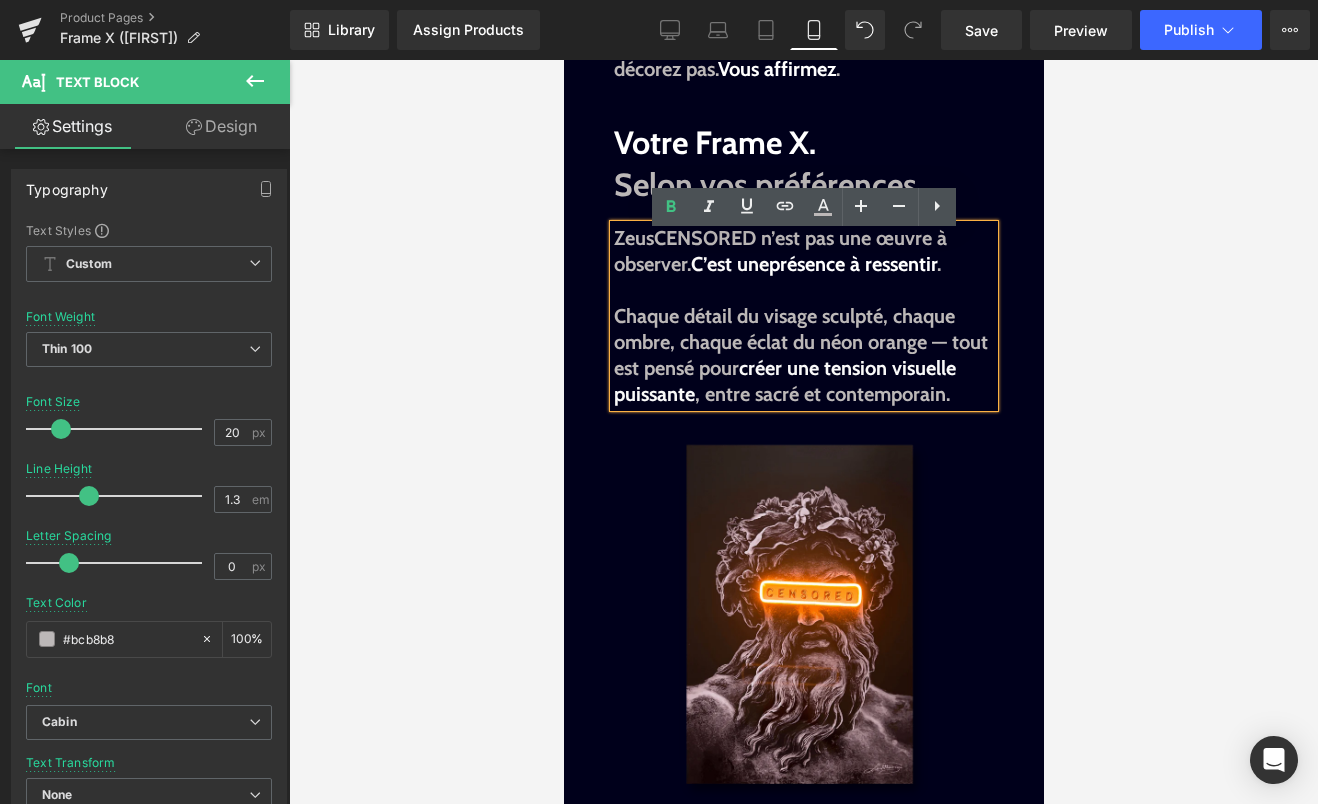 scroll, scrollTop: 1549, scrollLeft: 0, axis: vertical 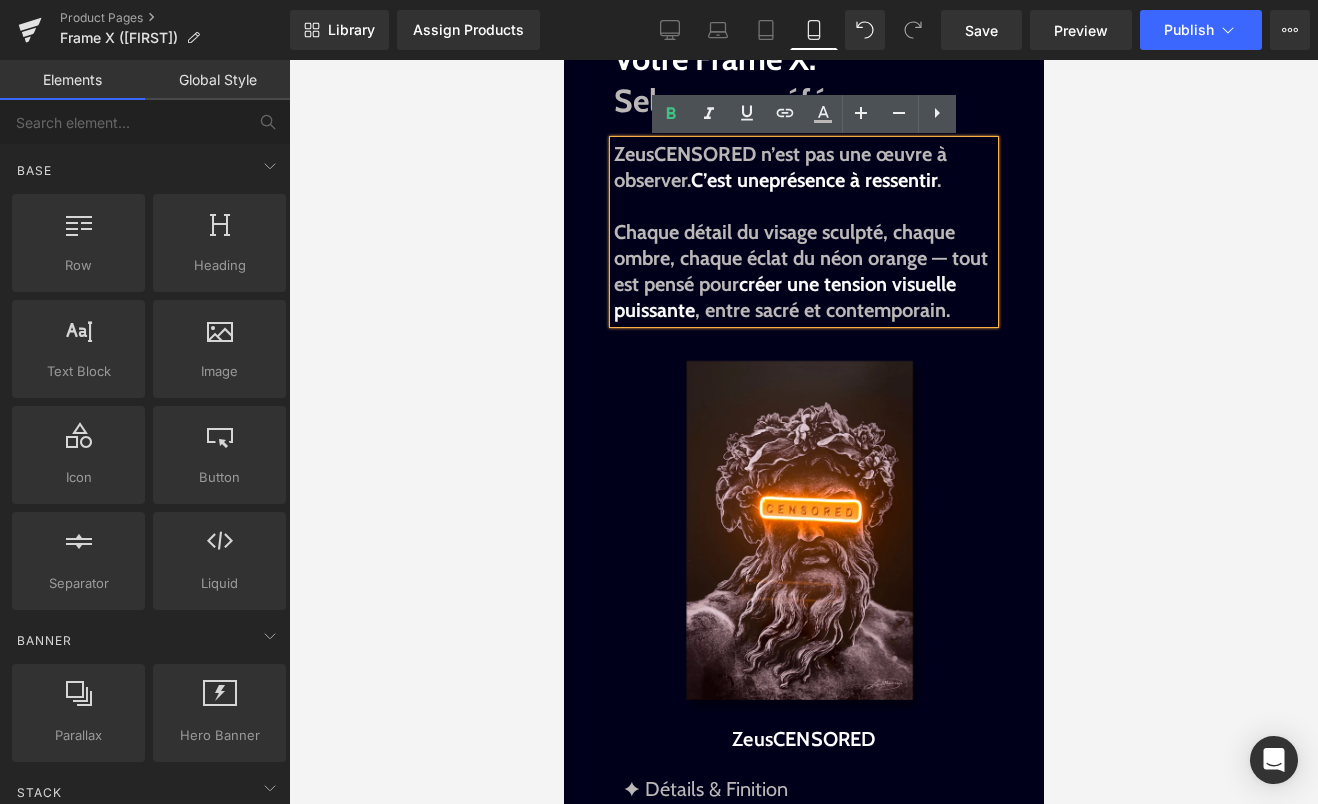 click on "Image         Image         Liquid         Image         Image         La lumière, affirmée. Text Block         Il dominait l’Olympe. Il décidait du tonnerre, du pouvoir, de la parole.  Puis, un jour, on l’a censuré. Mais son aura, elle, n’a jamais disparu. Text Block
Sale Off
(P) Image
ZeusCENSORED
(P) Title
S | 40cm x 60cm
M | 50cm x 75cm
L  | 60cm x 90cm
0" at bounding box center (803, 576) 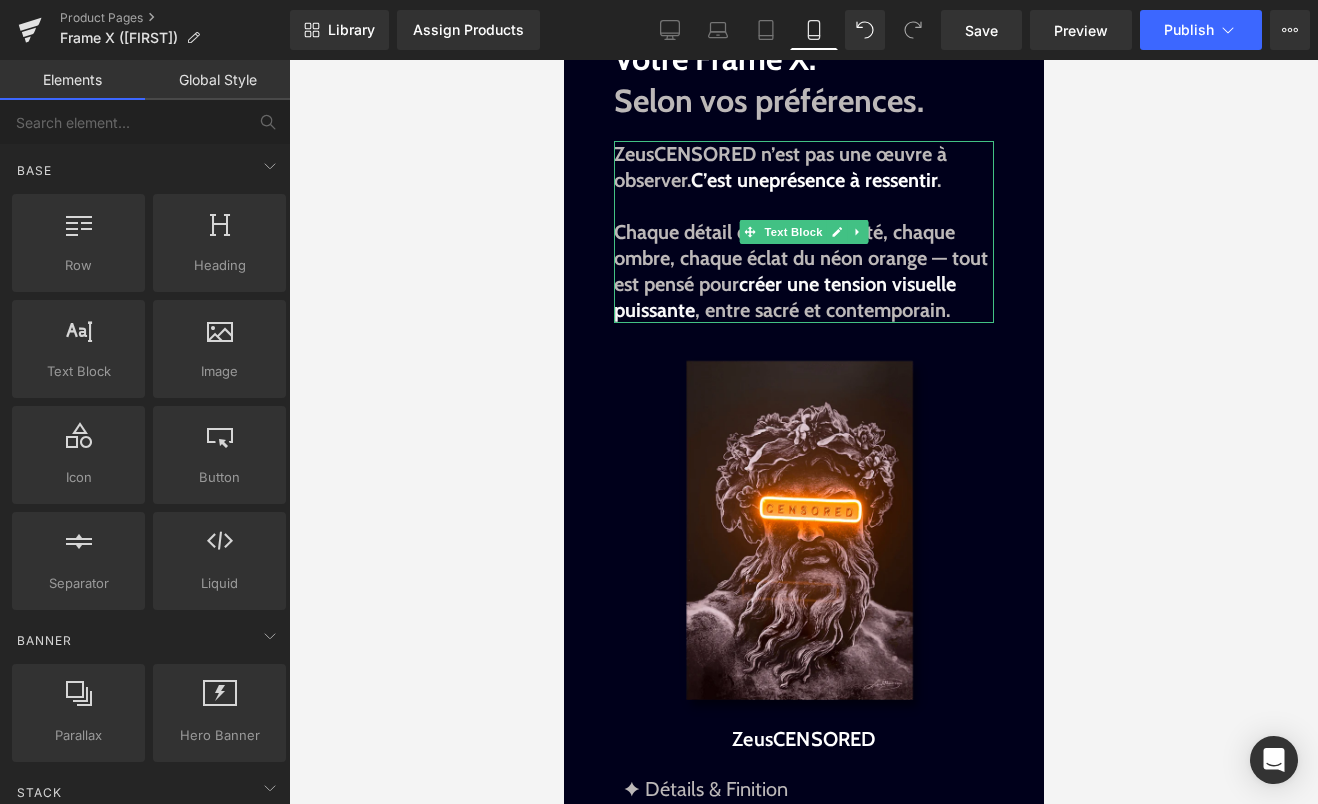 click on "créer une tension visuelle puissante" at bounding box center [784, 297] 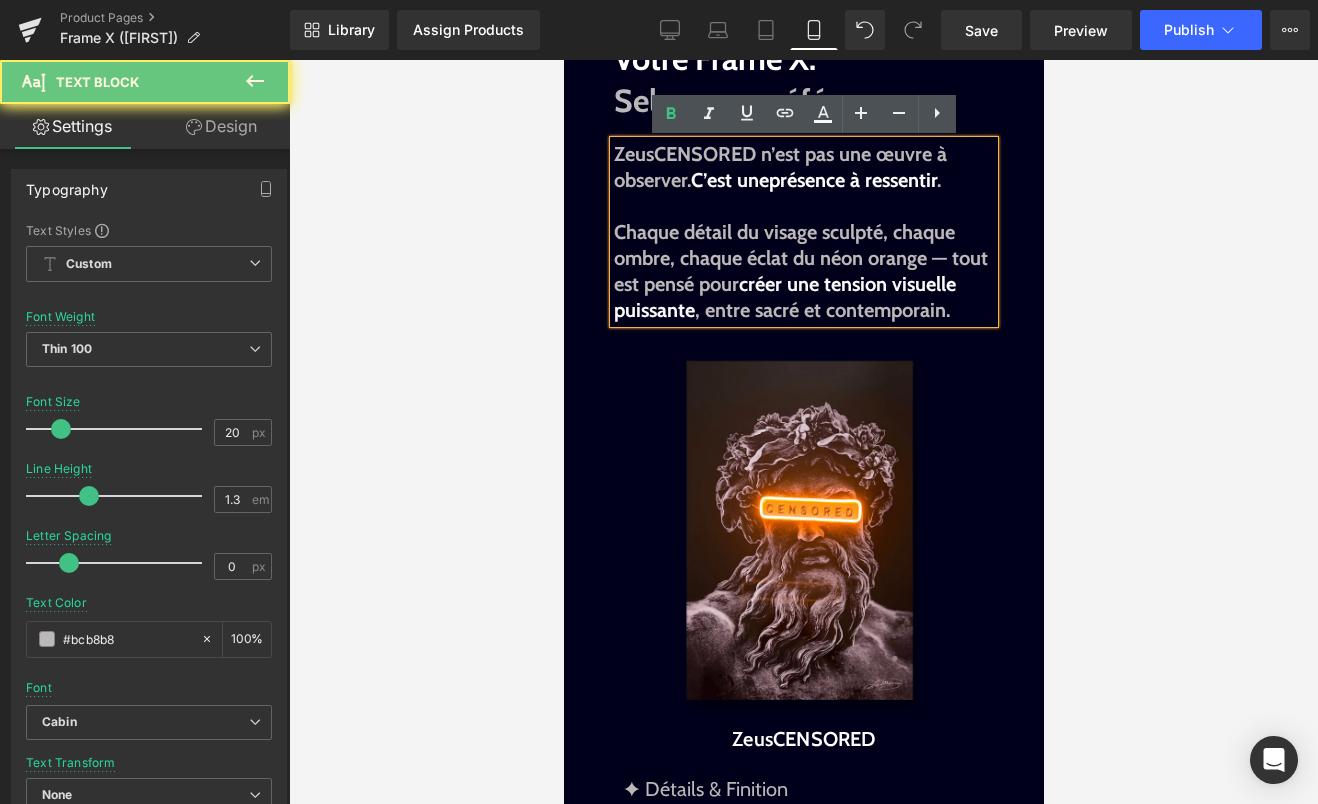 click on "Chaque détail du visage sculpté, chaque ombre, chaque éclat du néon orange — tout est pensé pour créer une tension visuelle puissante, entre sacré et contemporain." at bounding box center (803, 271) 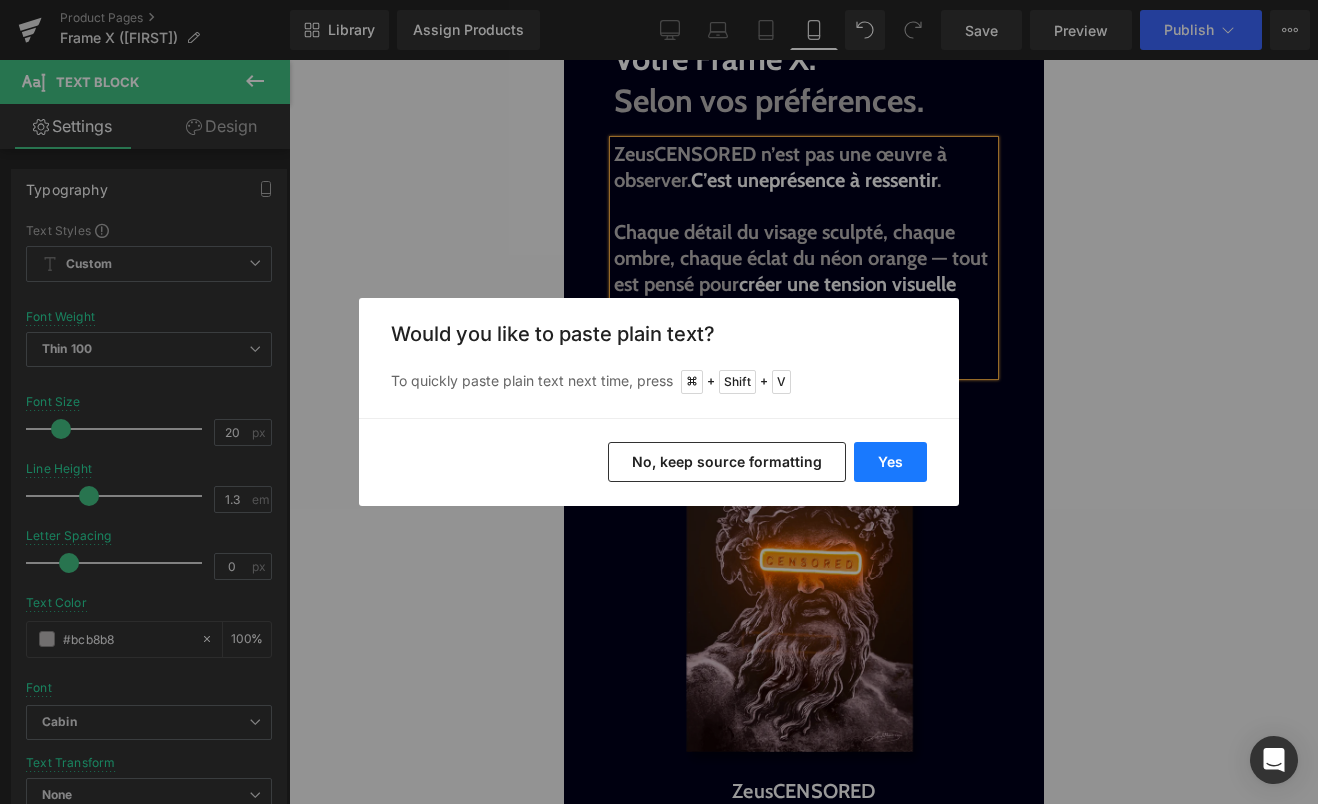 click on "Yes" at bounding box center (890, 462) 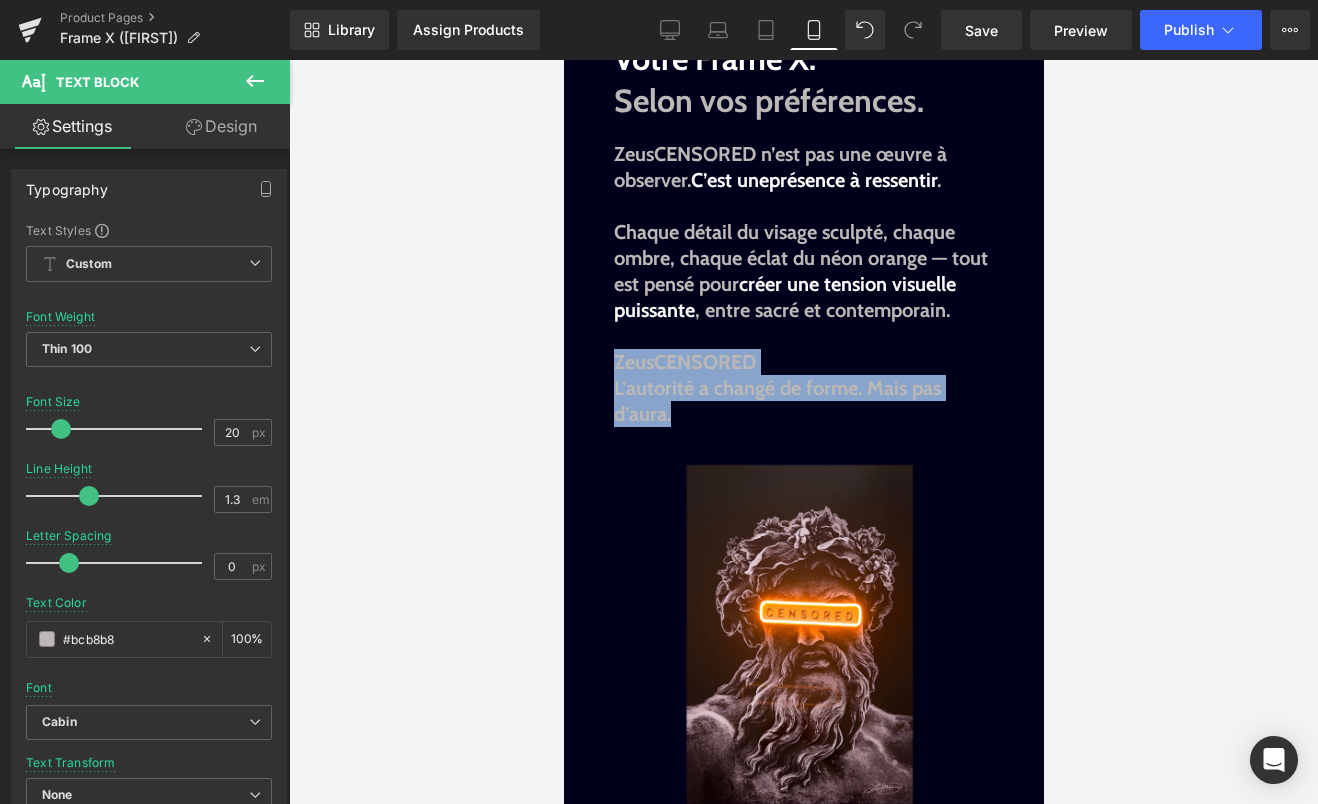 drag, startPoint x: 691, startPoint y: 415, endPoint x: 607, endPoint y: 364, distance: 98.270035 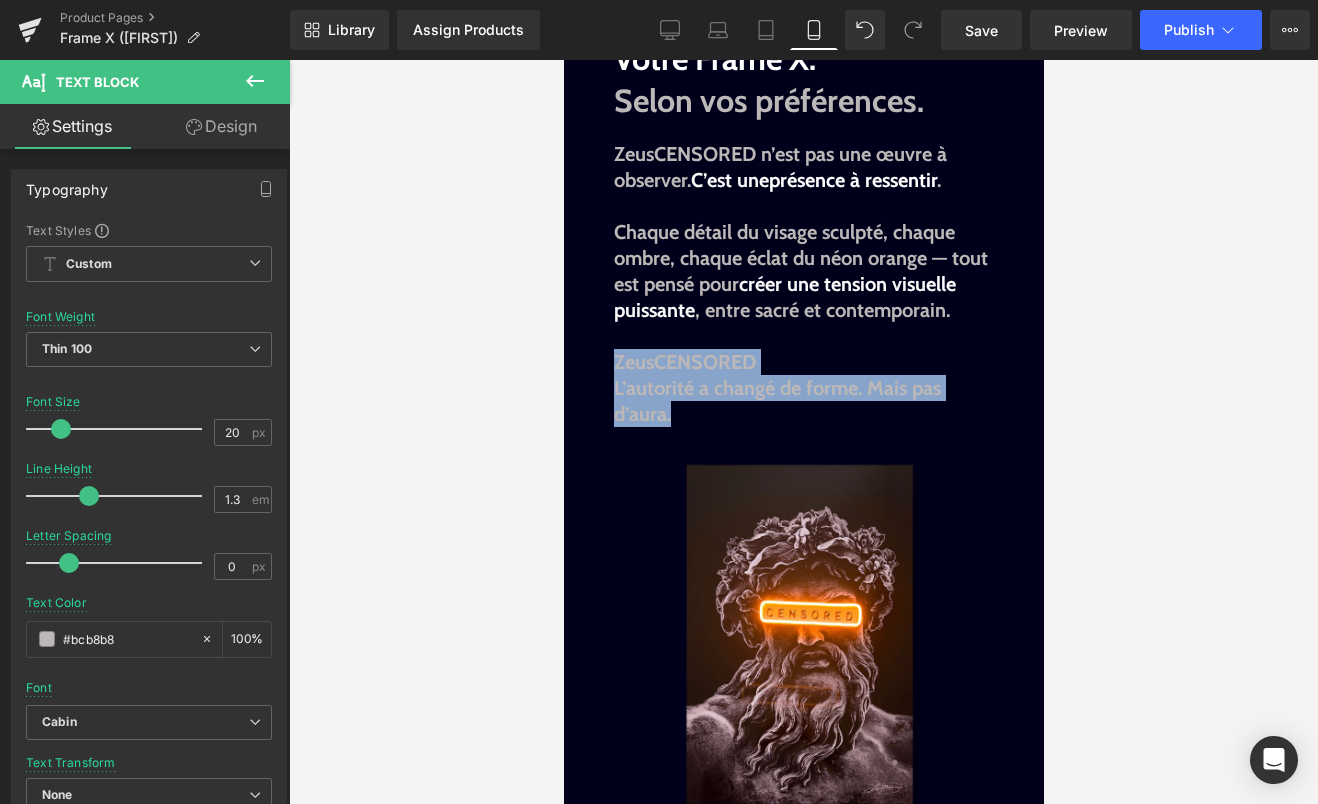 click on "Image         Image         Liquid         Image         Image         La lumière, affirmée. Text Block         Il dominait l’Olympe. Il décidait du tonnerre, du pouvoir, de la parole.  Puis, un jour, on l’a censuré. Mais son aura, elle, n’a jamais disparu. Text Block
Sale Off
(P) Image
ZeusCENSORED
(P) Title
S | 40cm x 60cm
M | 50cm x 75cm
L  | 60cm x 90cm
0" at bounding box center [803, 628] 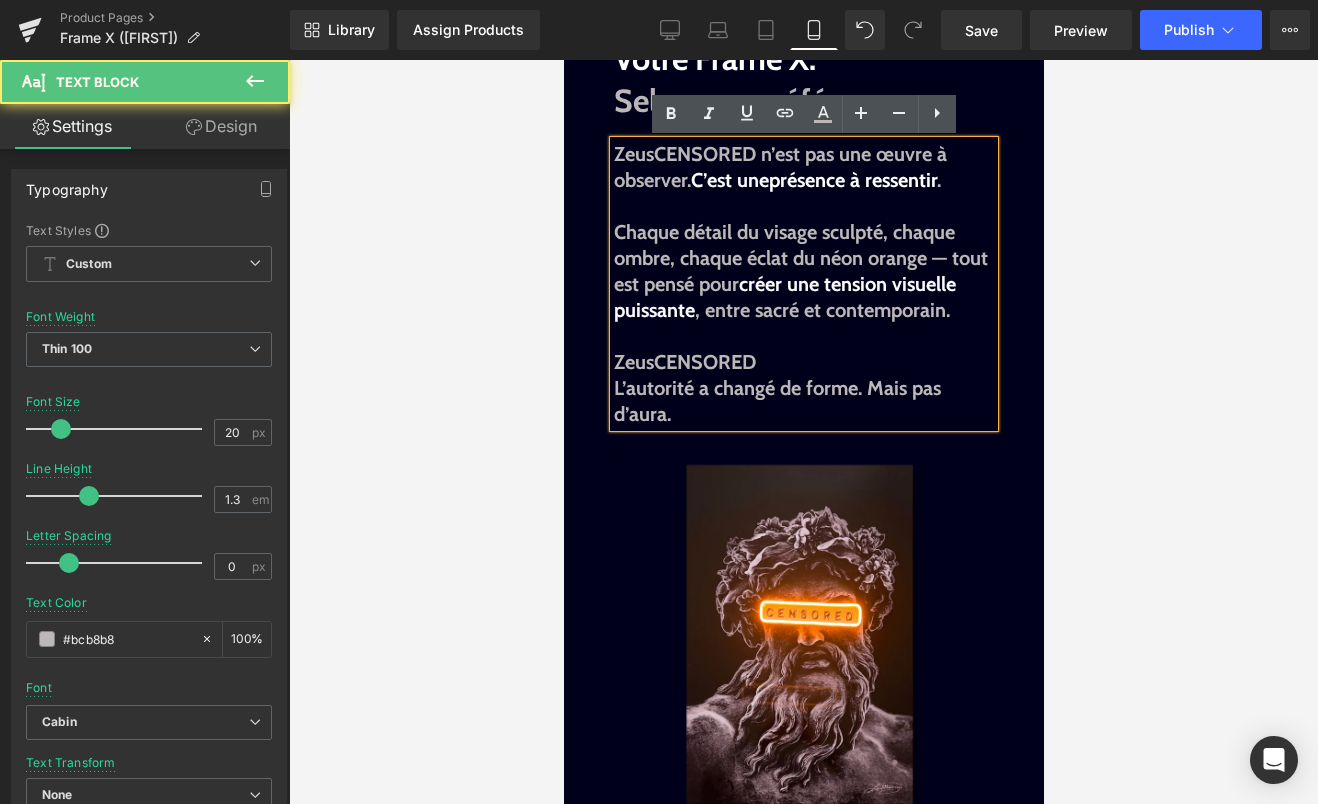 click on "L’autorité a changé de forme. Mais pas d’aura." at bounding box center (776, 401) 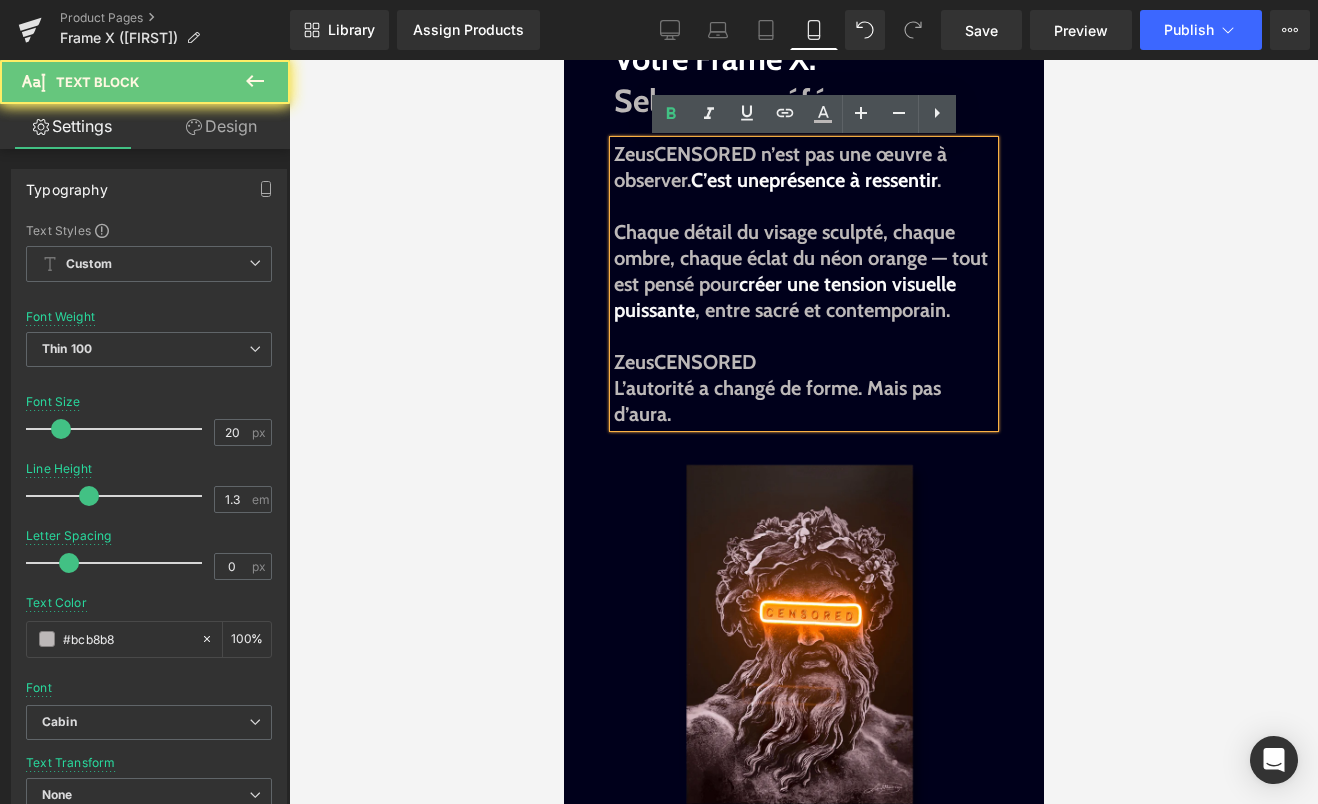 click on "L’autorité a changé de forme. Mais pas d’aura." at bounding box center (776, 401) 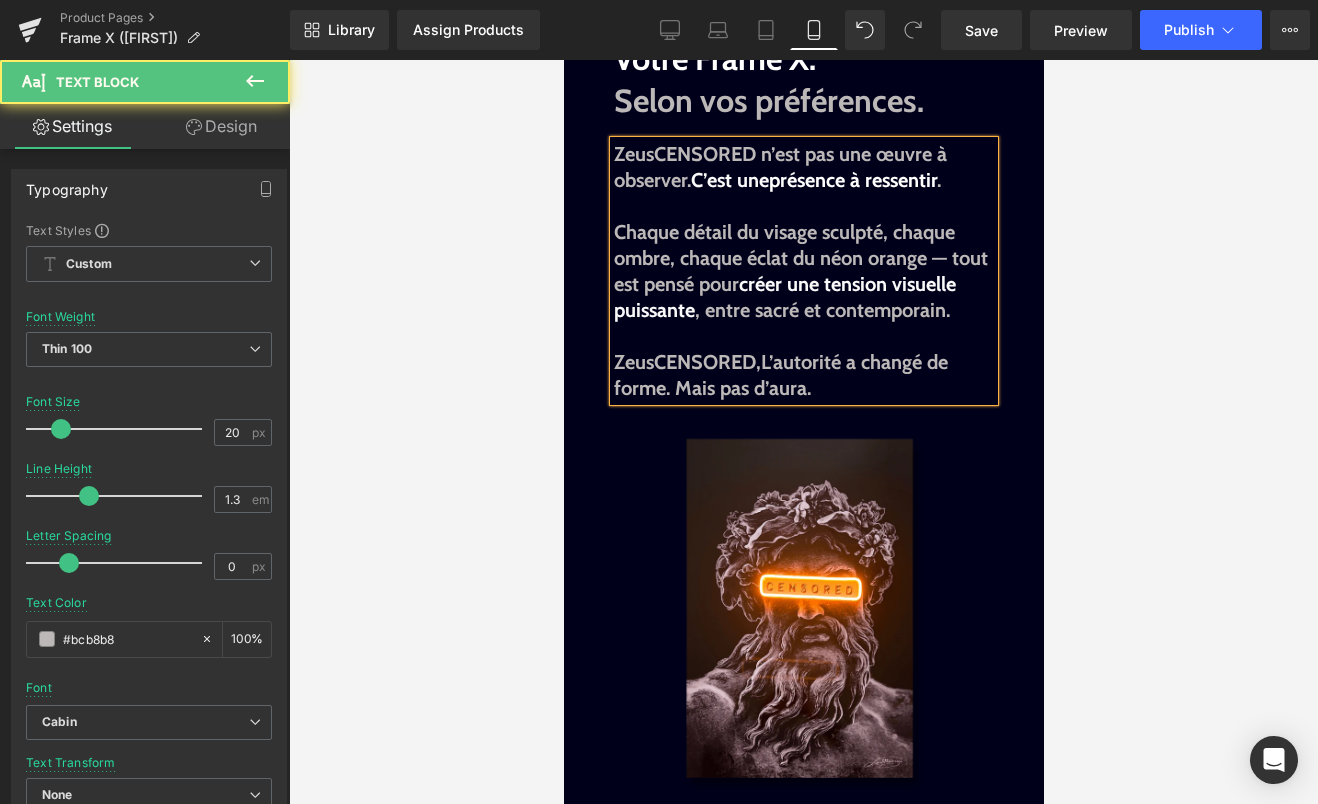 click on "L’autorité a changé de forme. Mais pas d’aura." at bounding box center (780, 375) 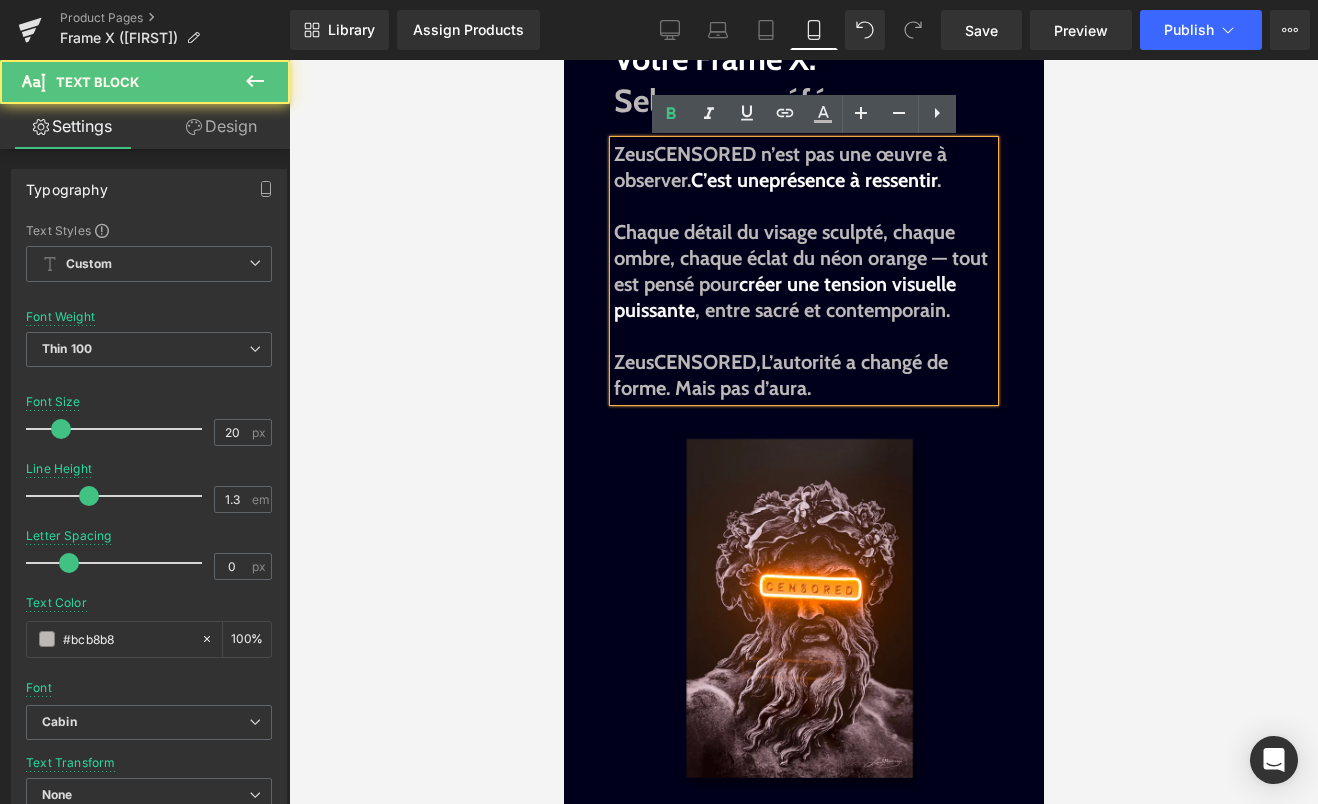click on "L’autorité a changé de forme. Mais pas d’aura." at bounding box center [780, 375] 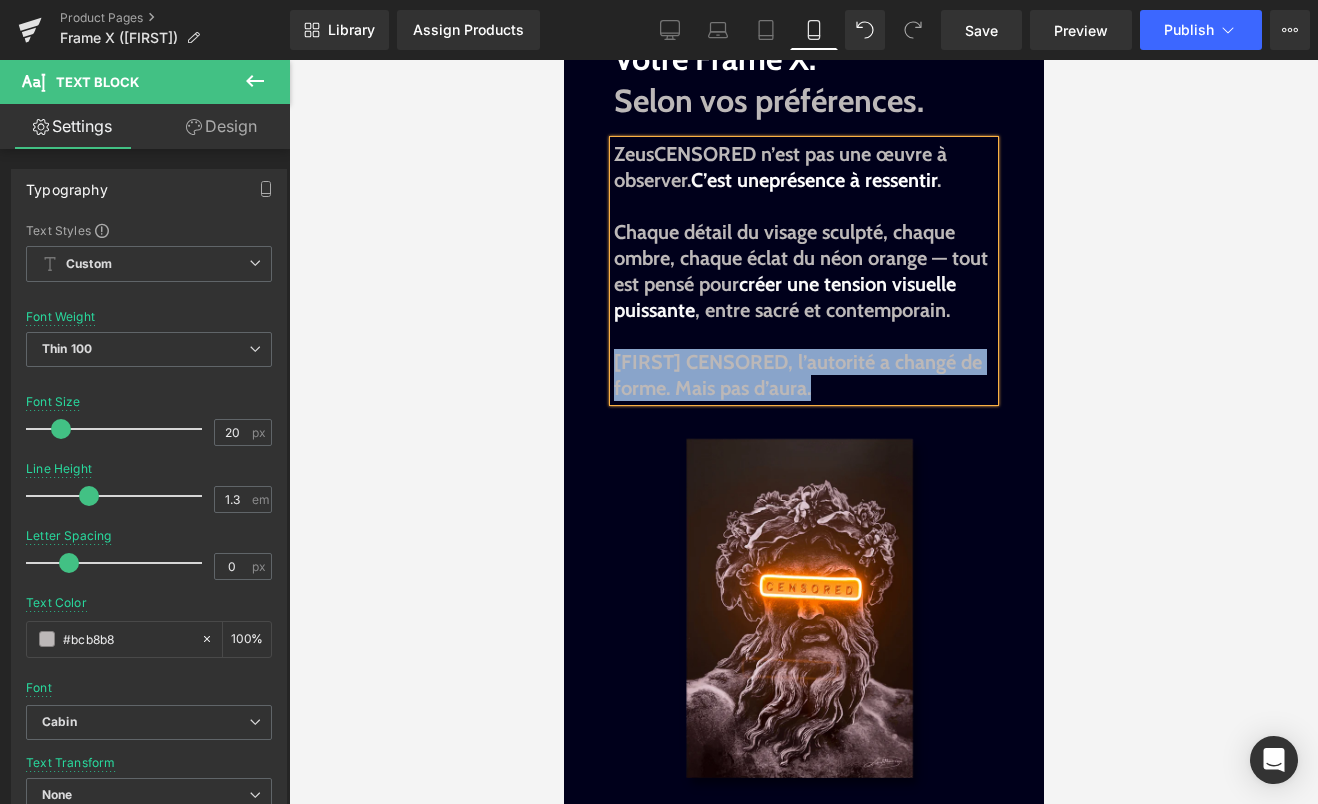 drag, startPoint x: 835, startPoint y: 394, endPoint x: 615, endPoint y: 364, distance: 222.03603 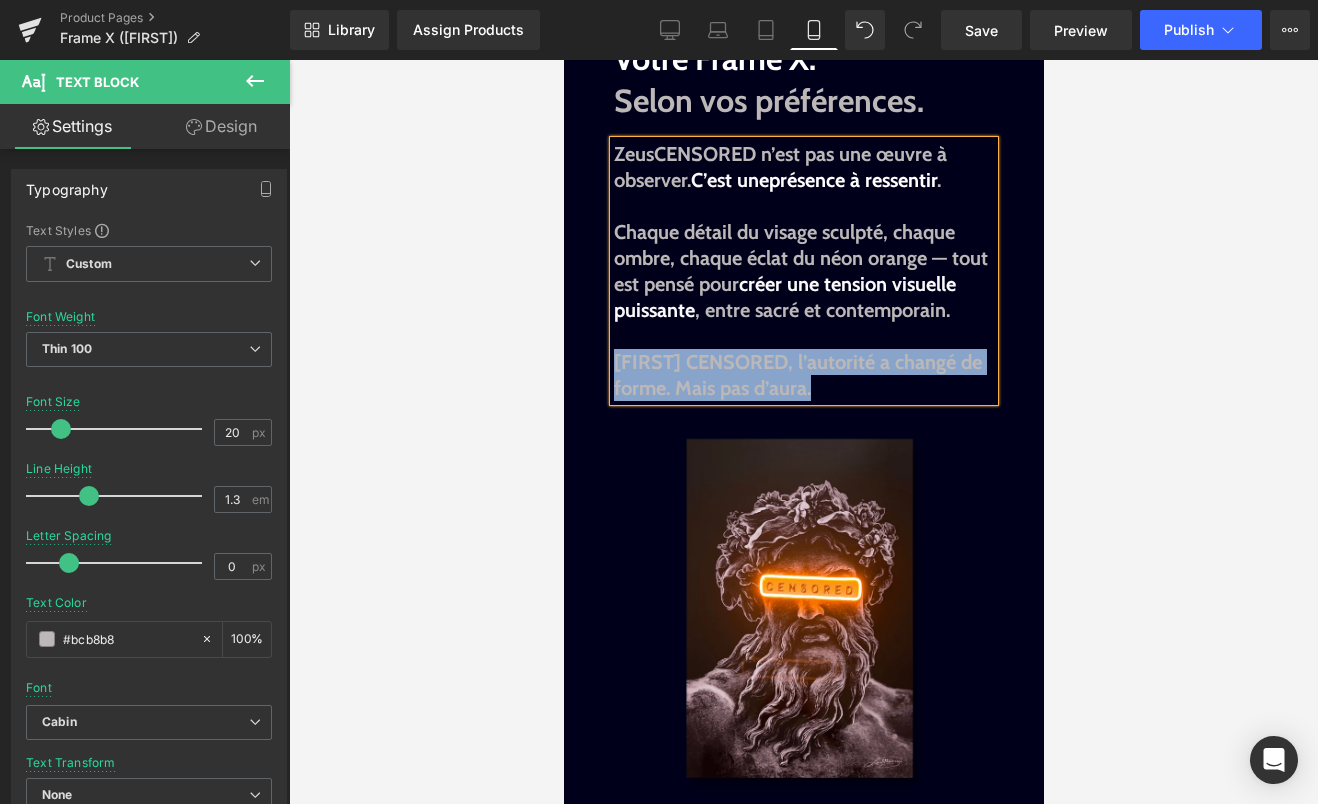click on "[FIRST] CENSORED, l ’autorité a changé de forme. Mais pas d’aura." at bounding box center (803, 375) 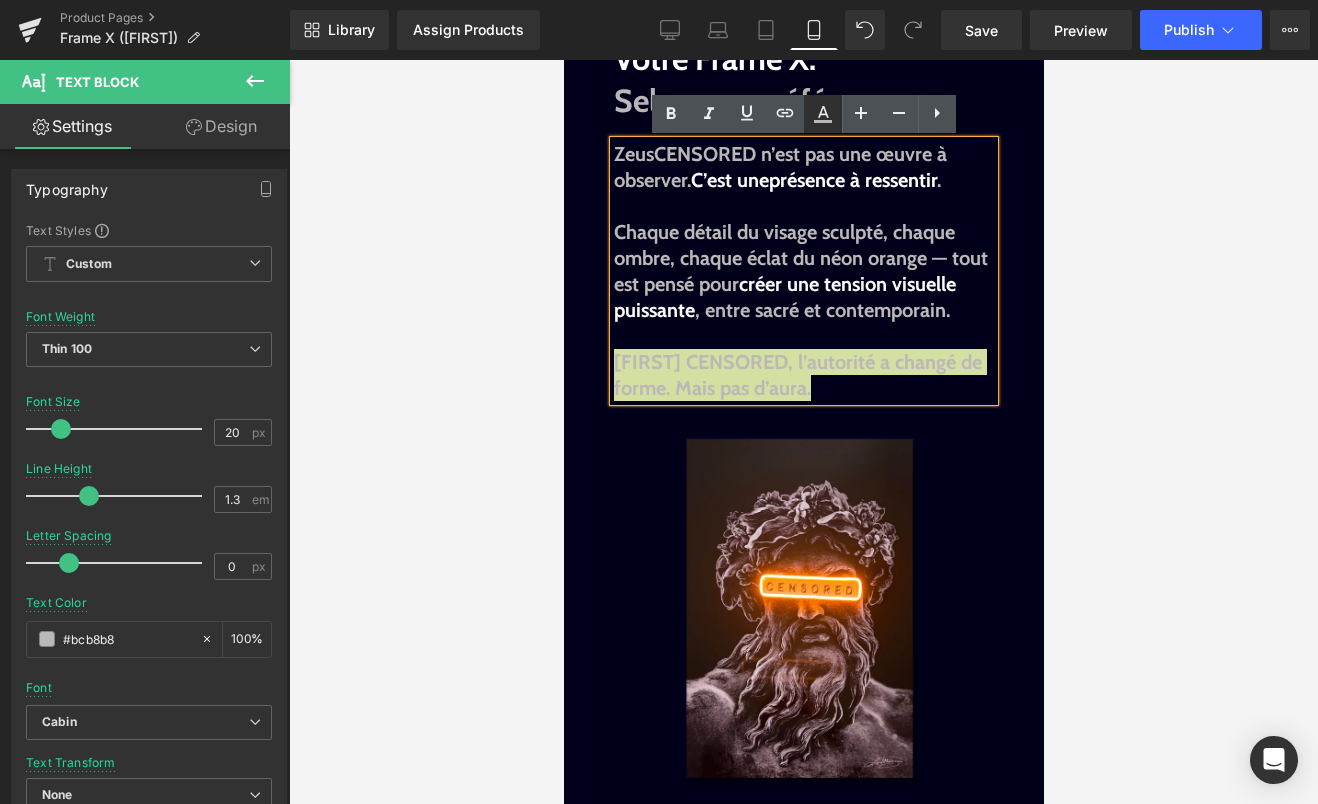 click 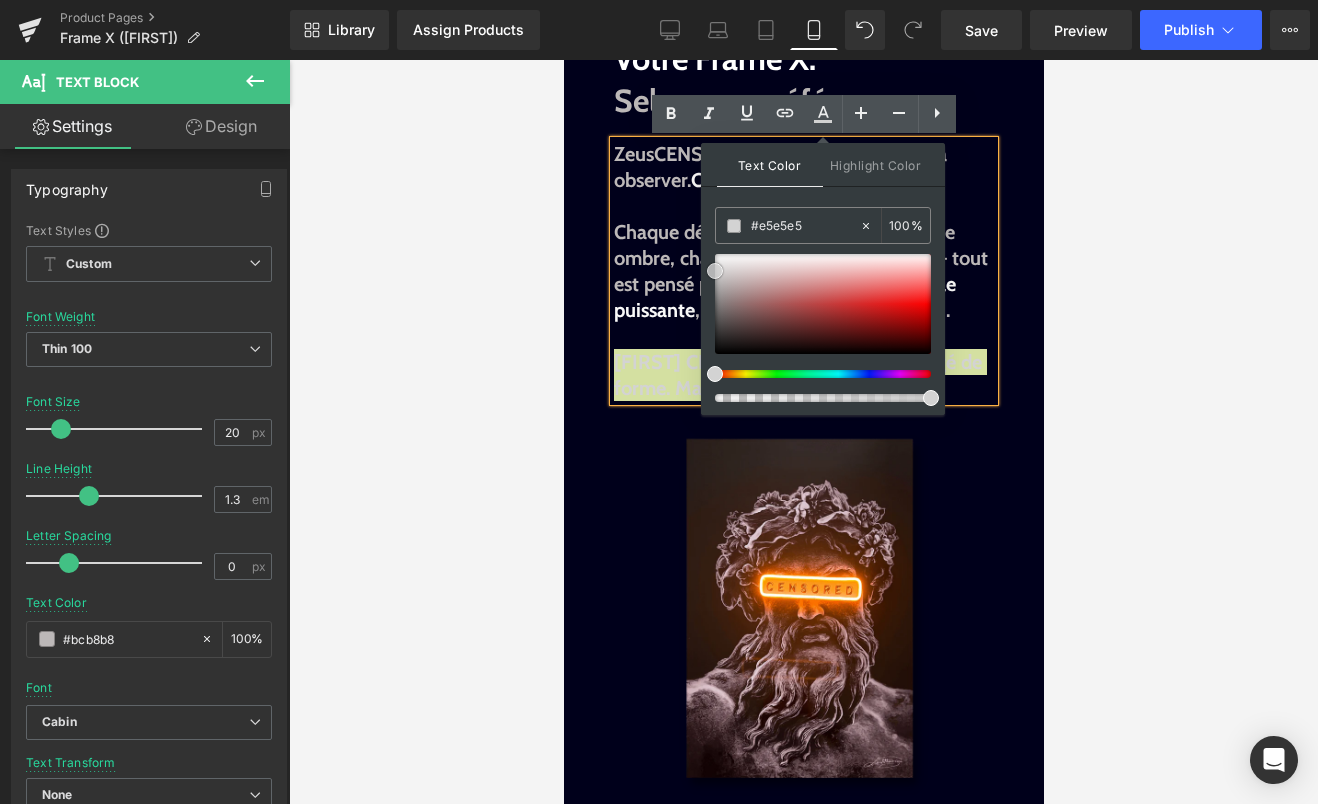 type on "#ffffff" 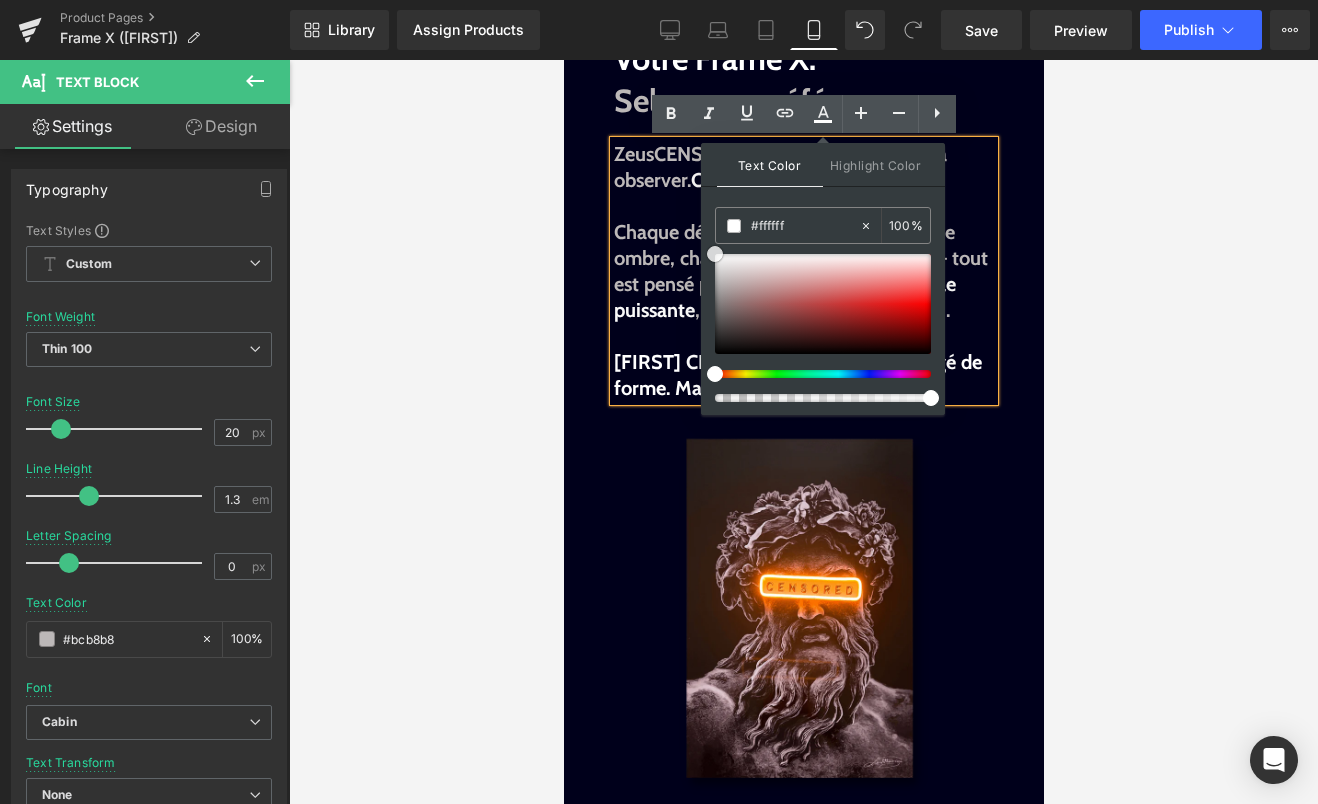 drag, startPoint x: 715, startPoint y: 271, endPoint x: 715, endPoint y: 245, distance: 26 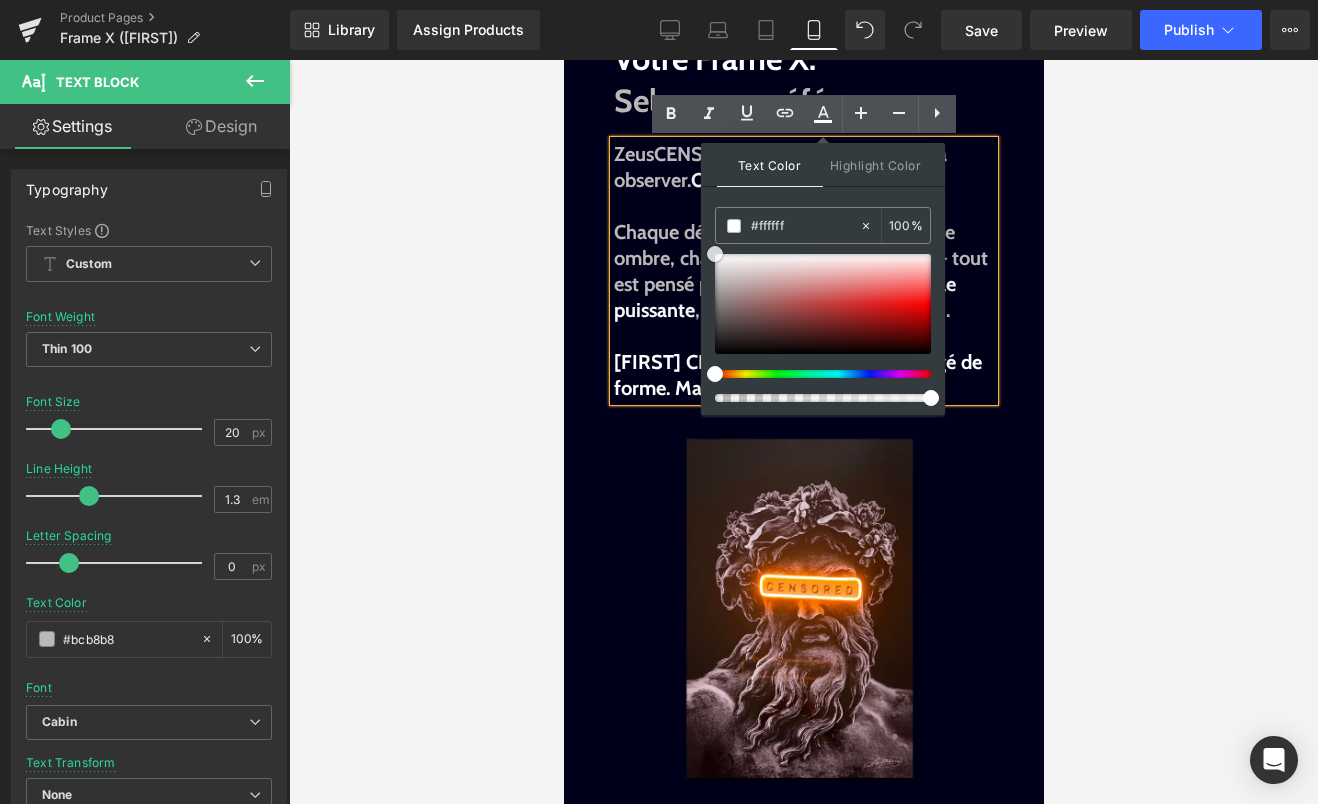 click on "#ffffff 100 %" at bounding box center [823, 311] 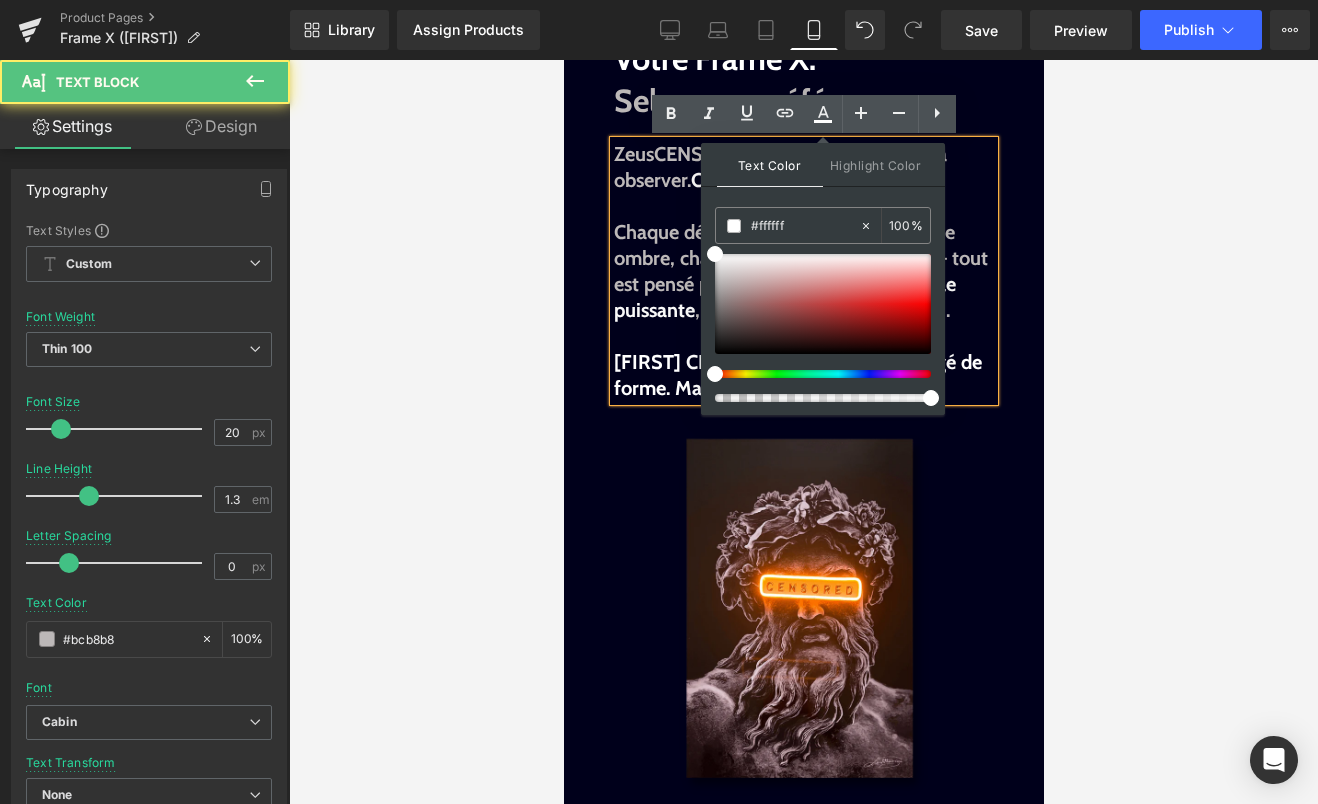 click at bounding box center [803, 336] 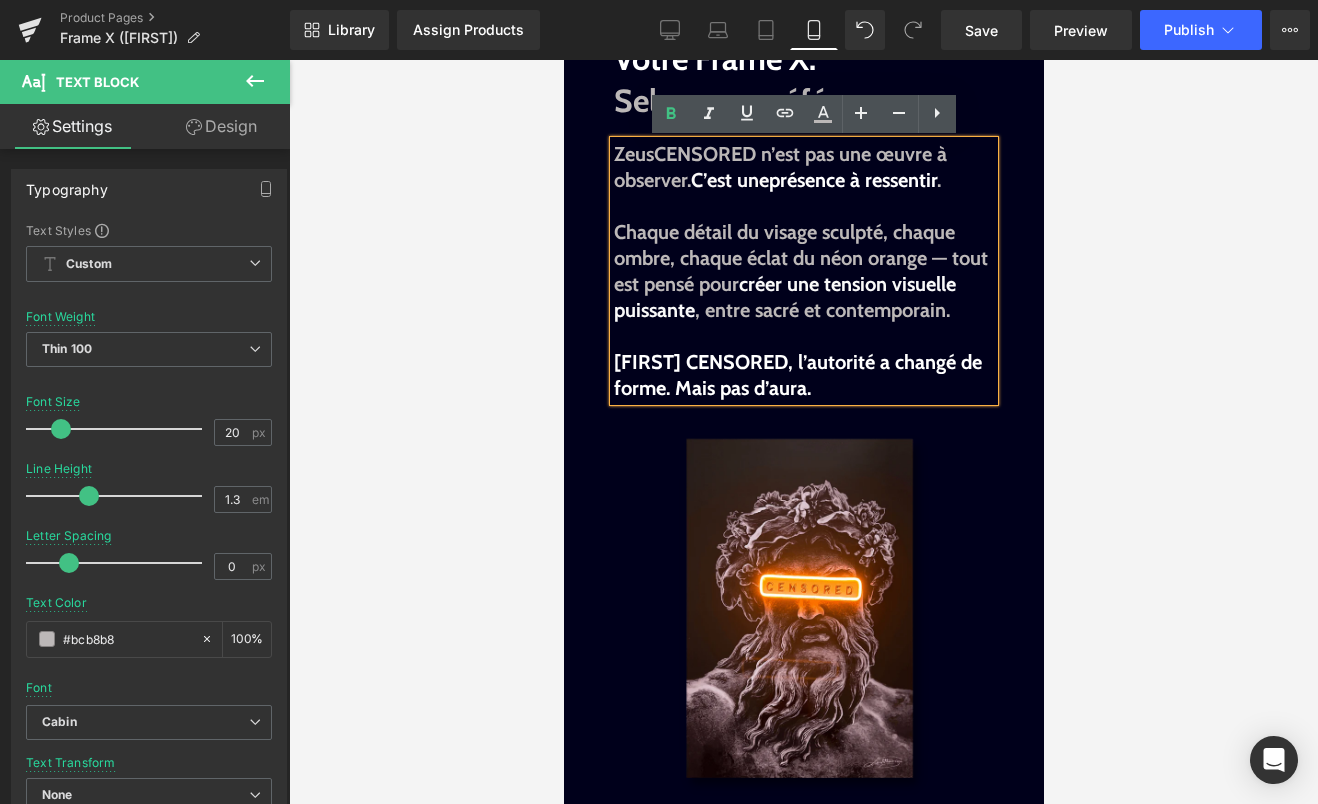 click at bounding box center (803, 336) 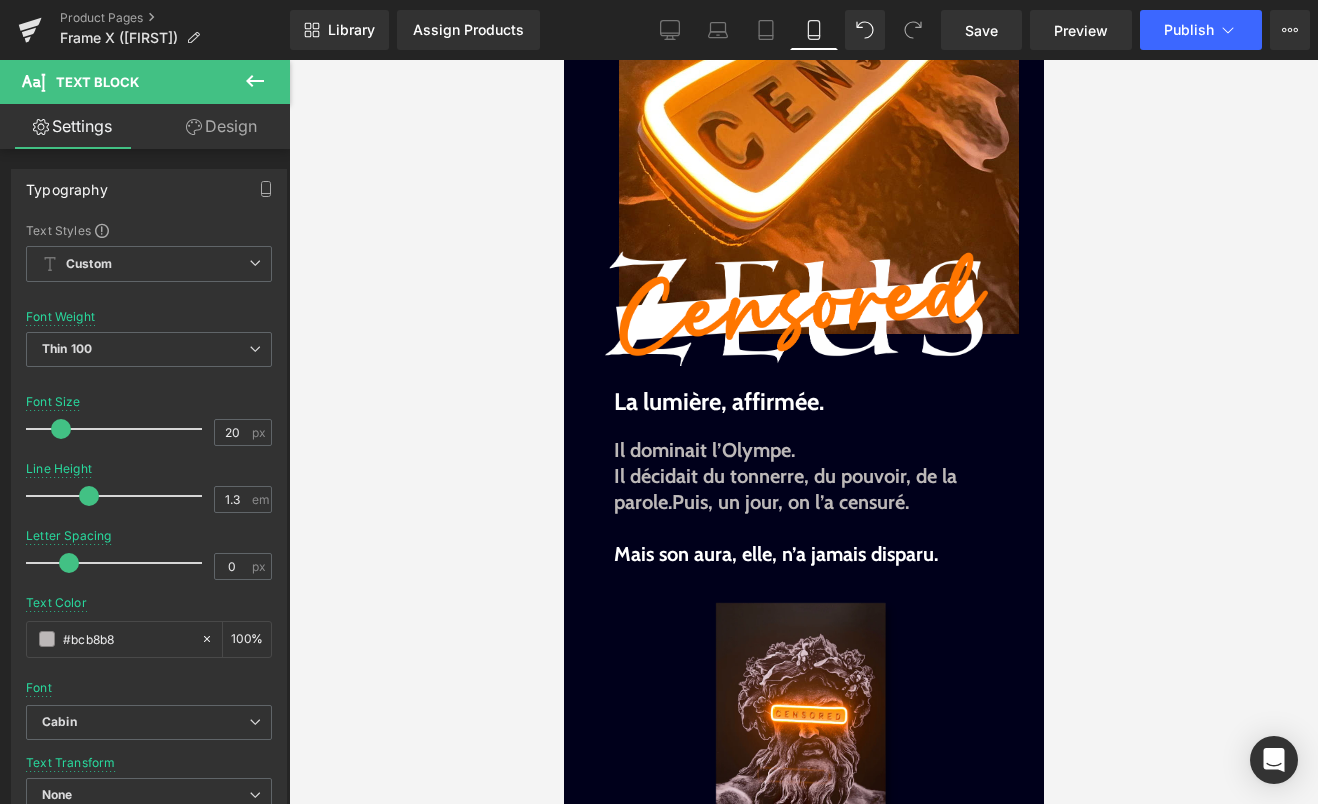 scroll, scrollTop: 173, scrollLeft: 0, axis: vertical 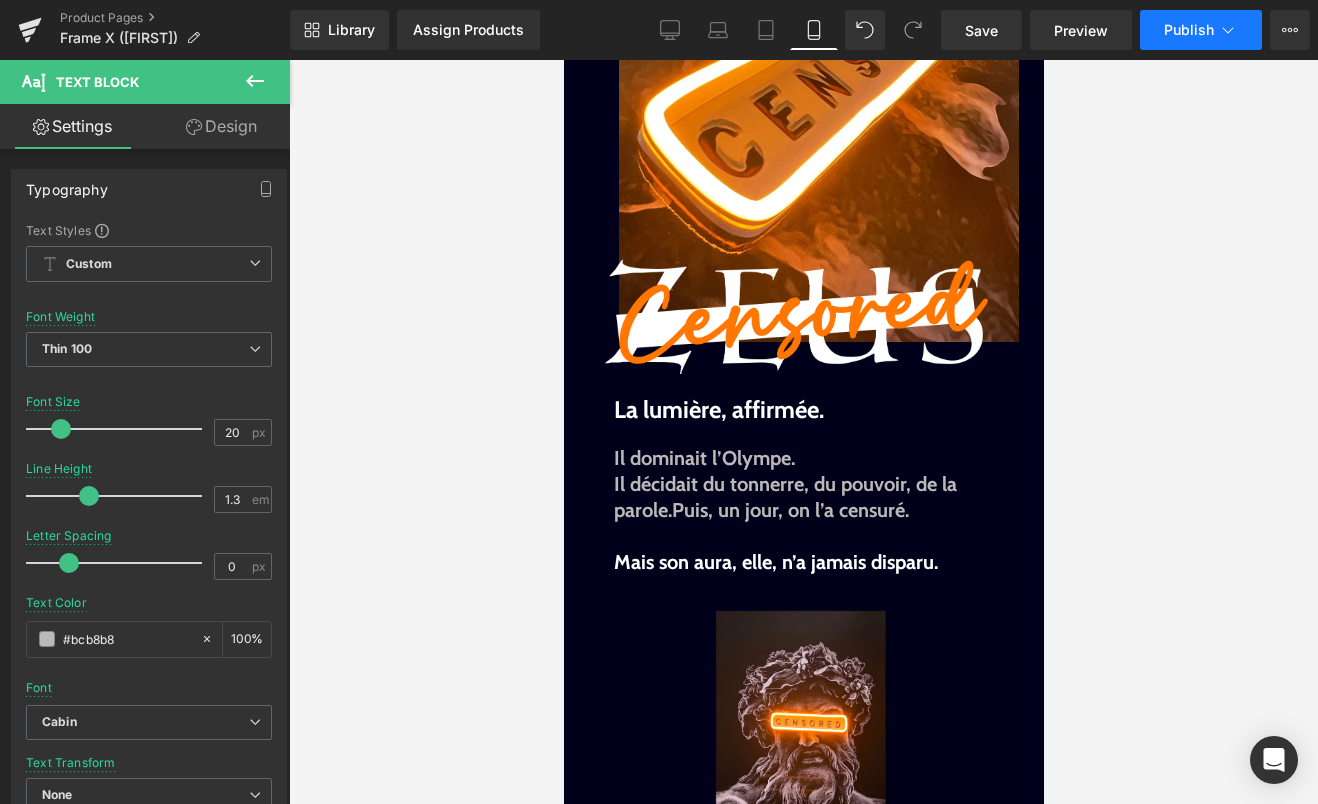 click on "Publish" at bounding box center [1189, 30] 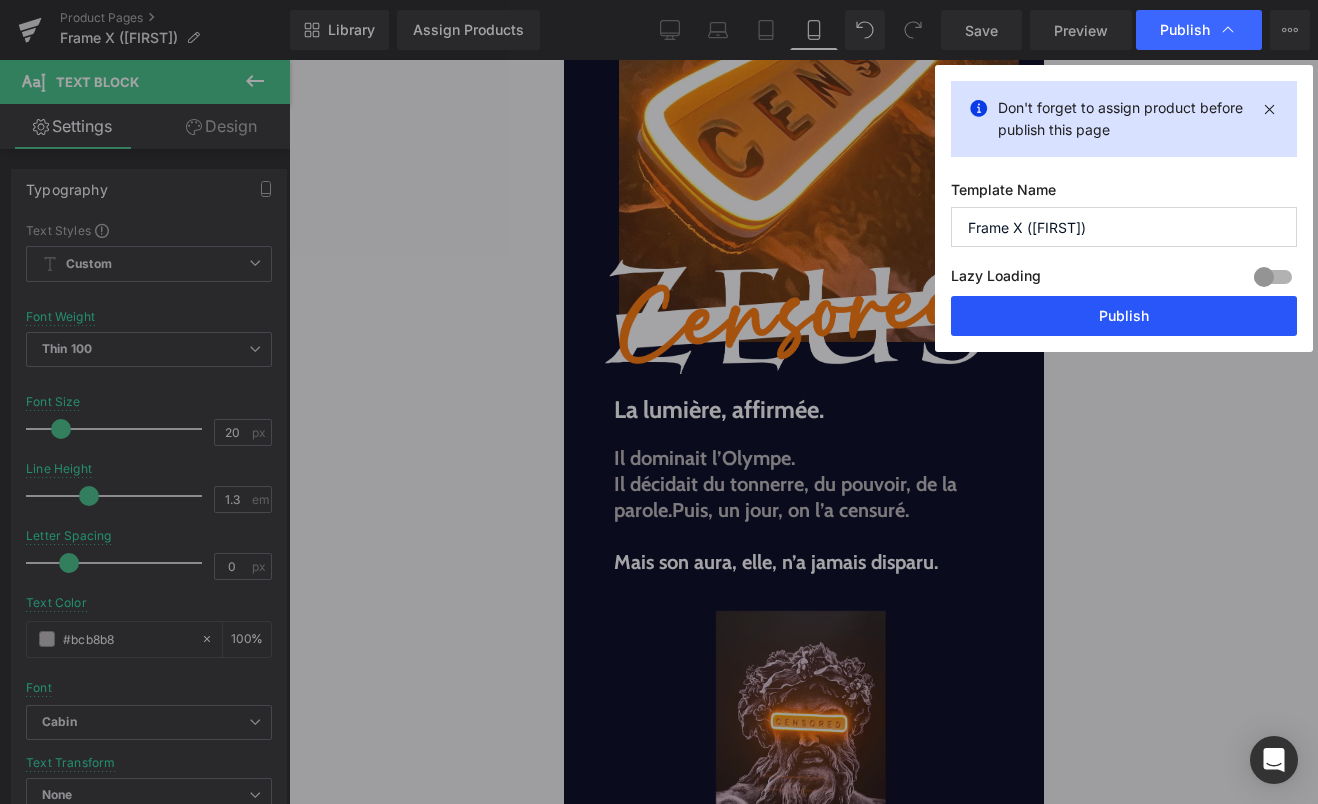 click on "Publish" at bounding box center [1124, 316] 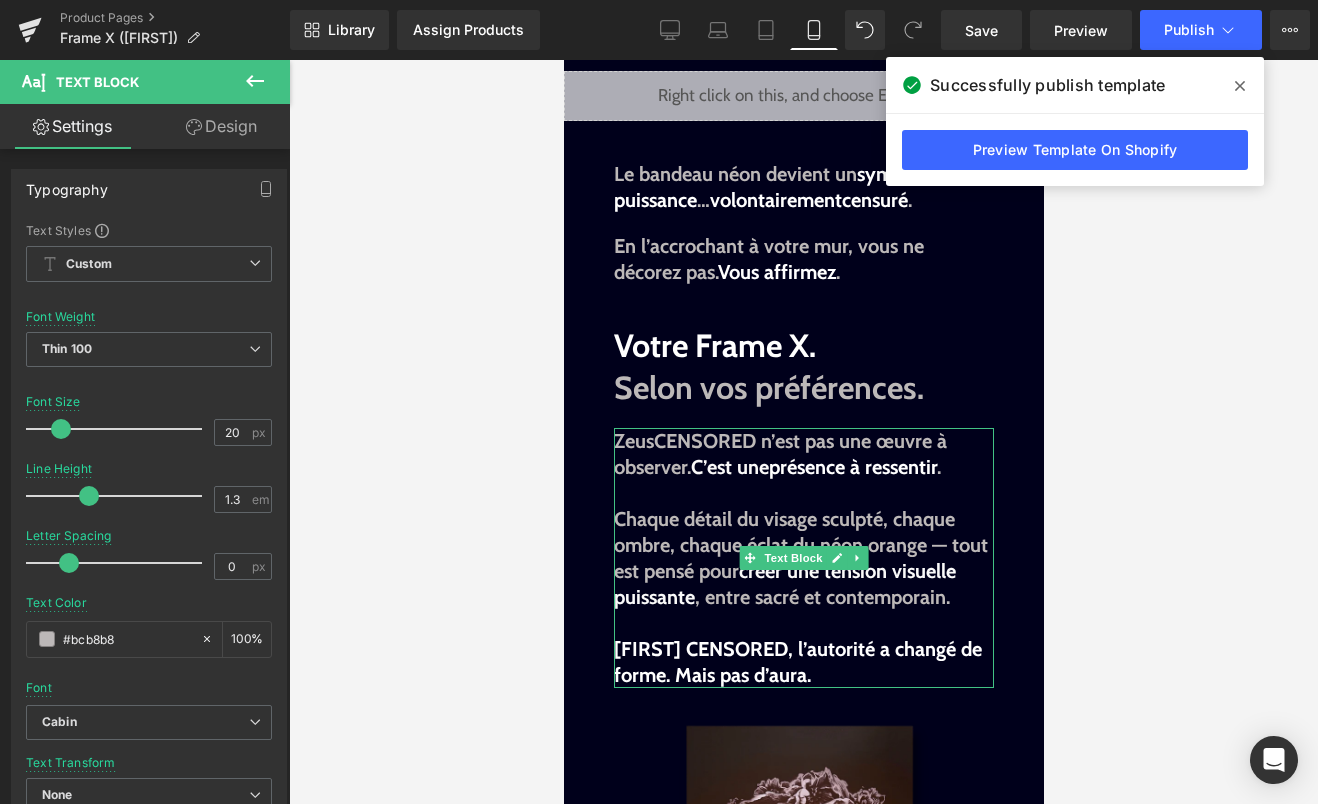 scroll, scrollTop: 1349, scrollLeft: 0, axis: vertical 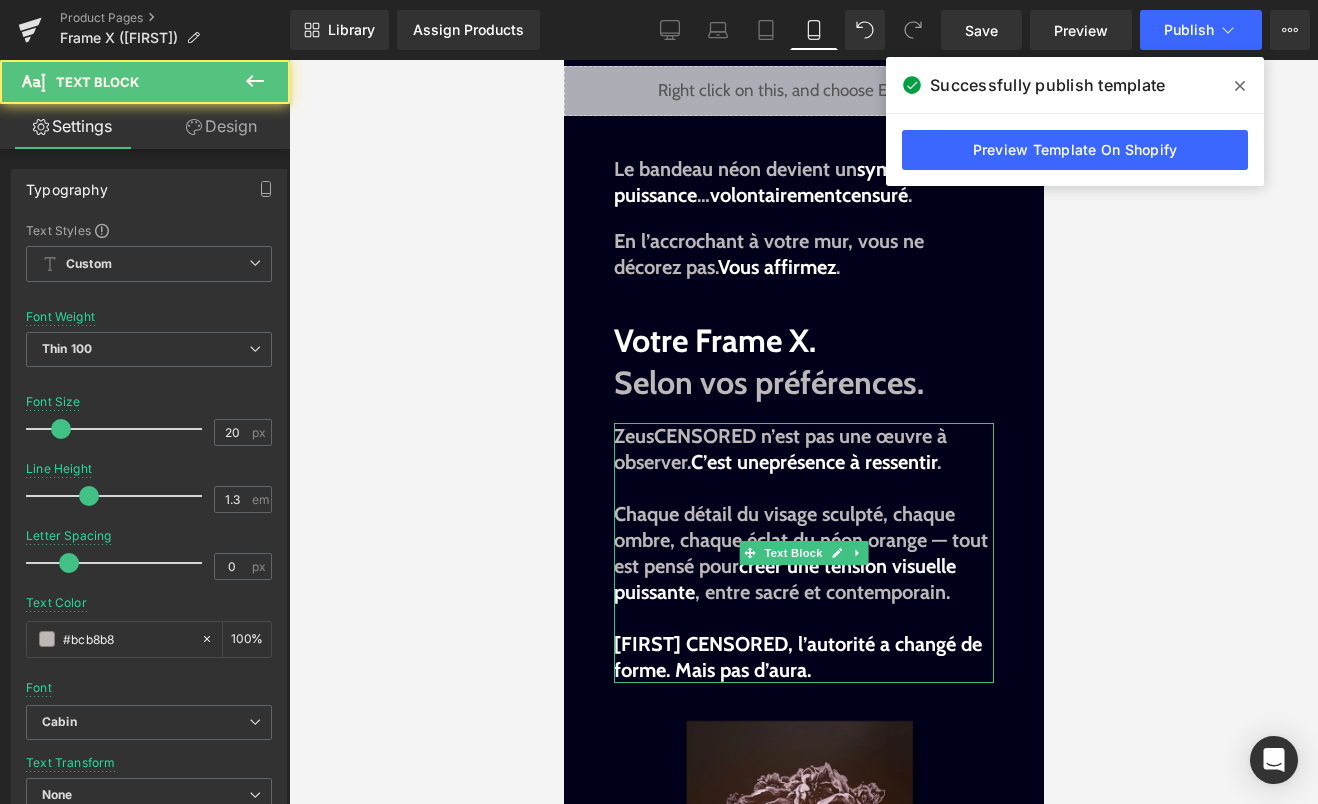 click on "[FIRST] CENSORED, l ’autorité a changé de forme. Mais pas d’aura." at bounding box center (803, 657) 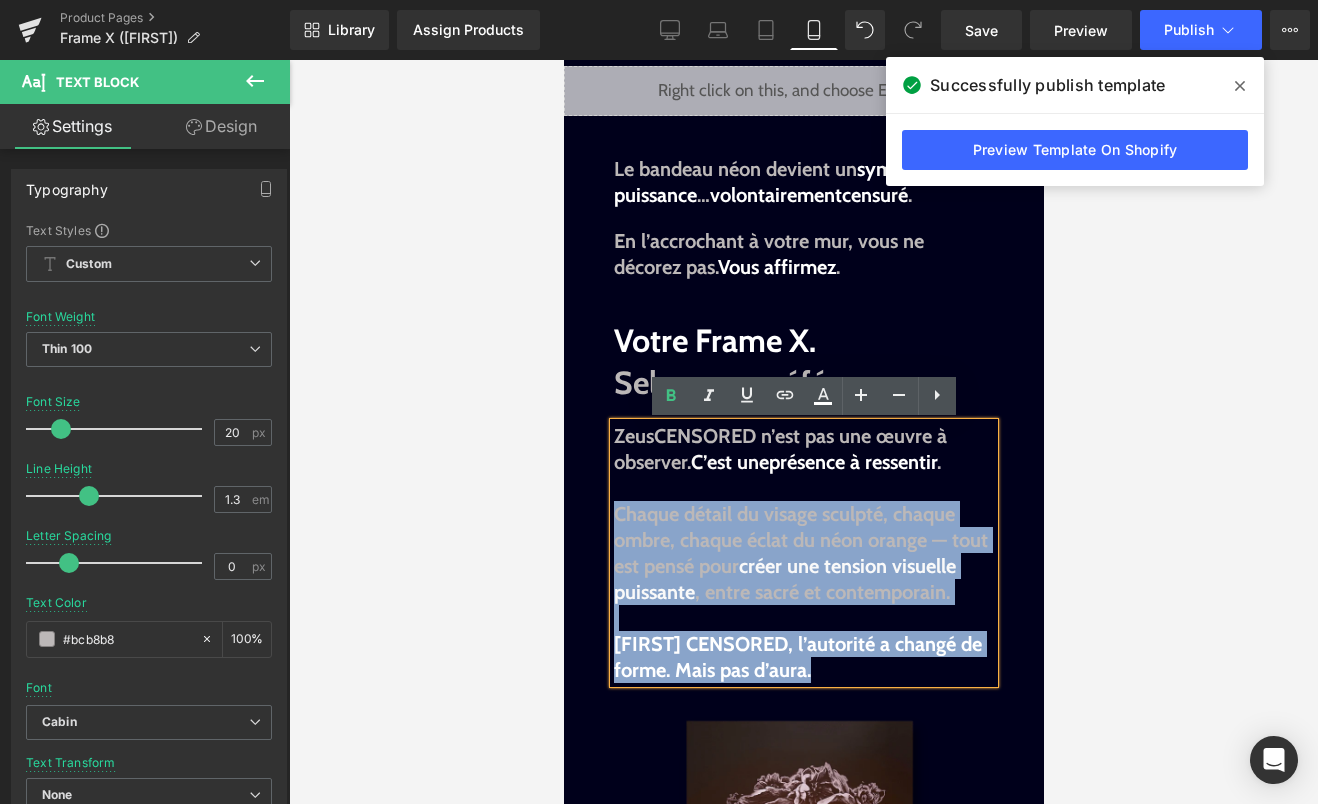 drag, startPoint x: 842, startPoint y: 672, endPoint x: 607, endPoint y: 508, distance: 286.56763 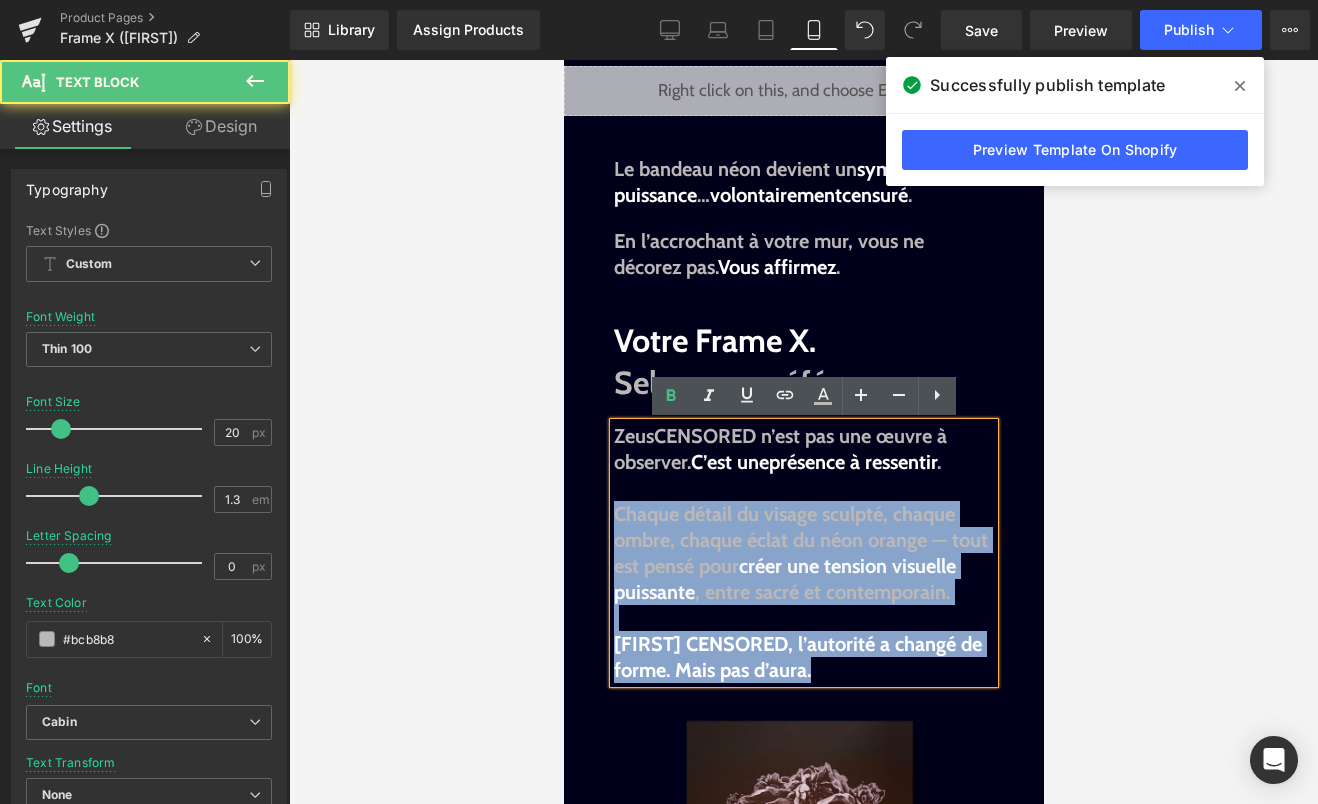 drag, startPoint x: 617, startPoint y: 510, endPoint x: 897, endPoint y: 681, distance: 328.08688 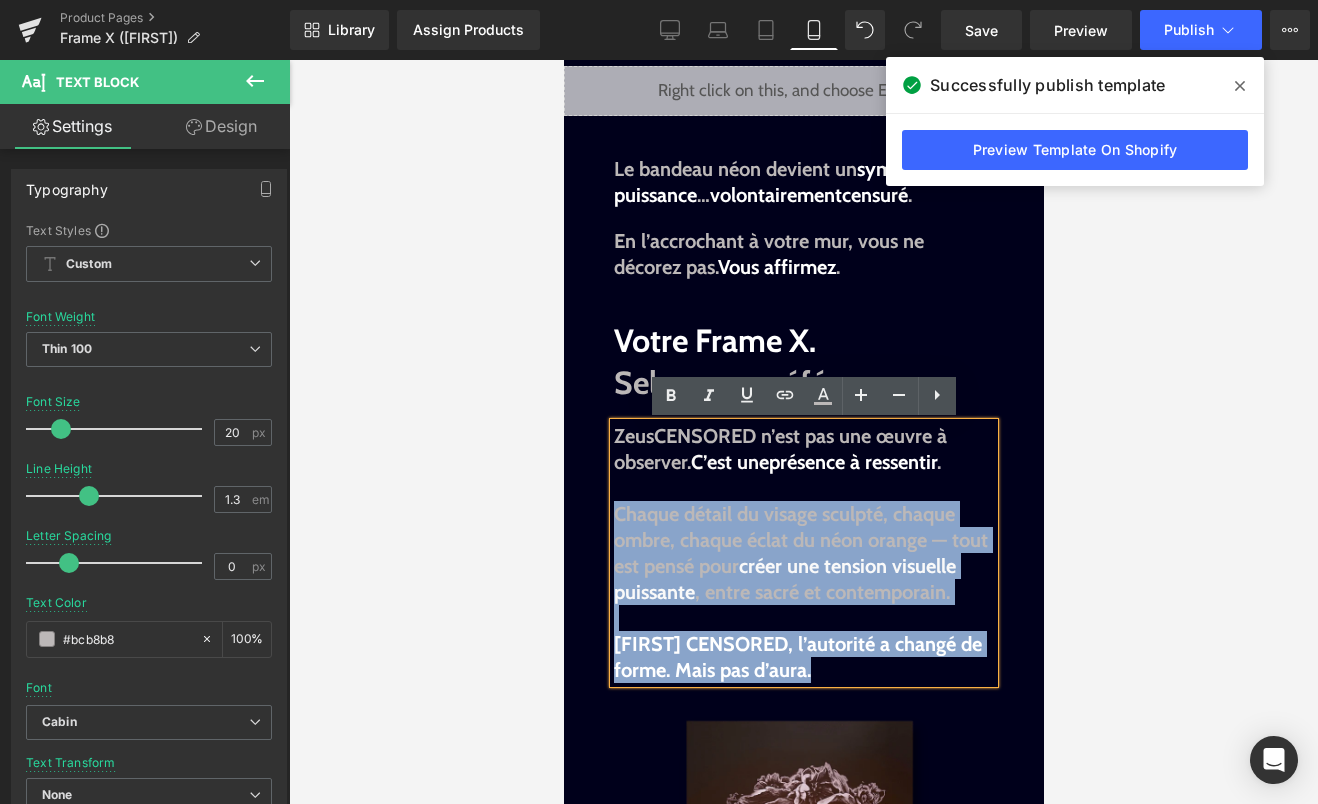 copy on "Chaque détail du visage sculpté, chaque ombre, chaque éclat du néon orange — tout est pensé pour créer une tension visuelle puissante , entre sacré et contemporain. ZeusCENSORED, l ’autorité a changé de forme. Mais pas d’aura." 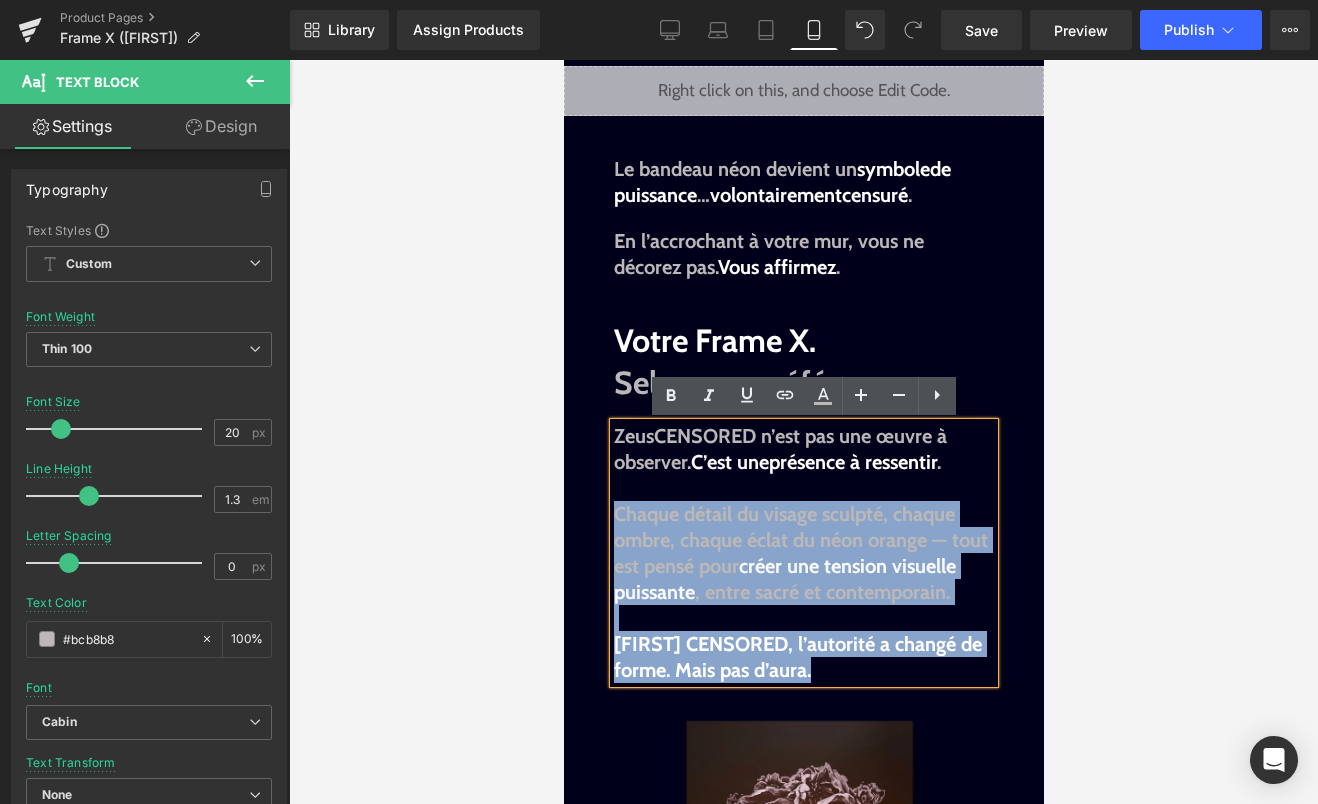 click on "En l’accrochant à votre mur, vous ne décorez pas.  Vous affirmez . Text Block" at bounding box center [803, 254] 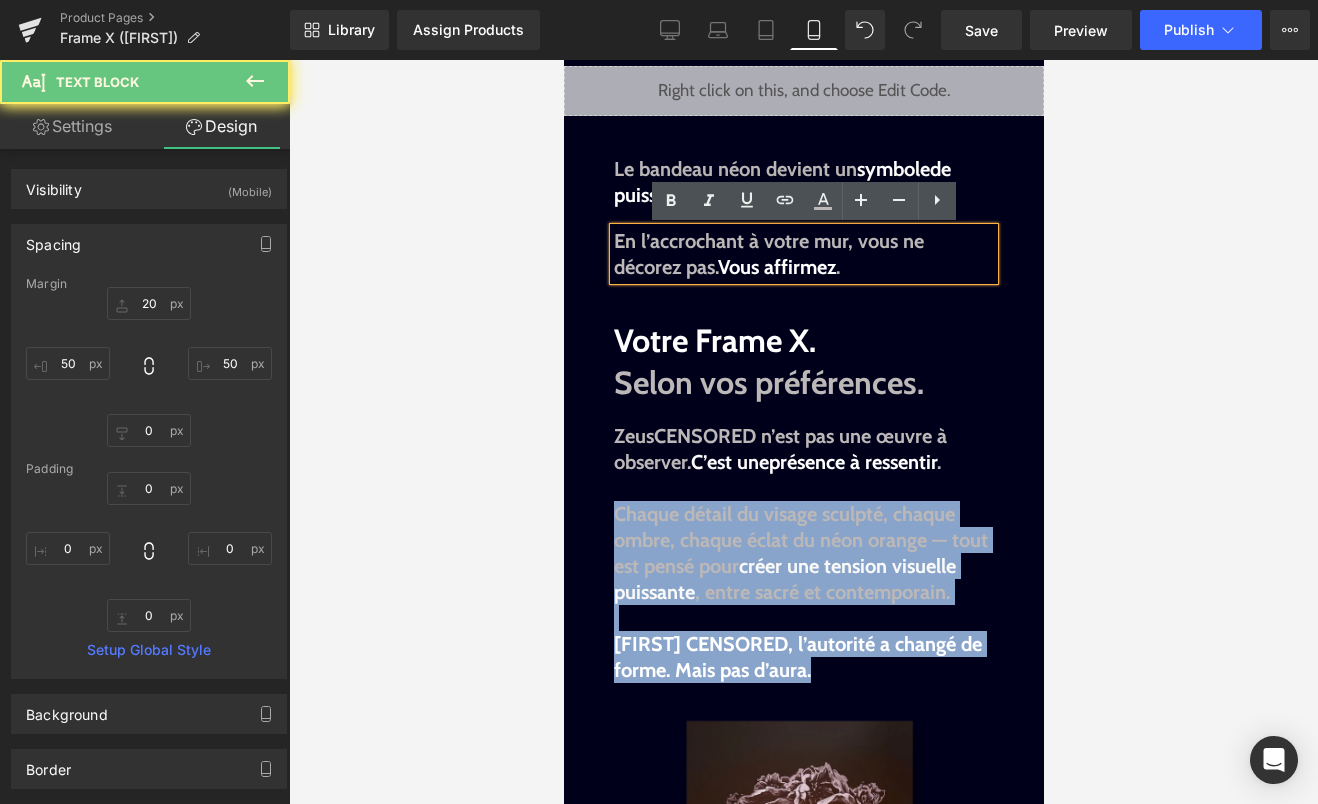click on "Votre Frame X. Selon vos préférences." at bounding box center (803, 361) 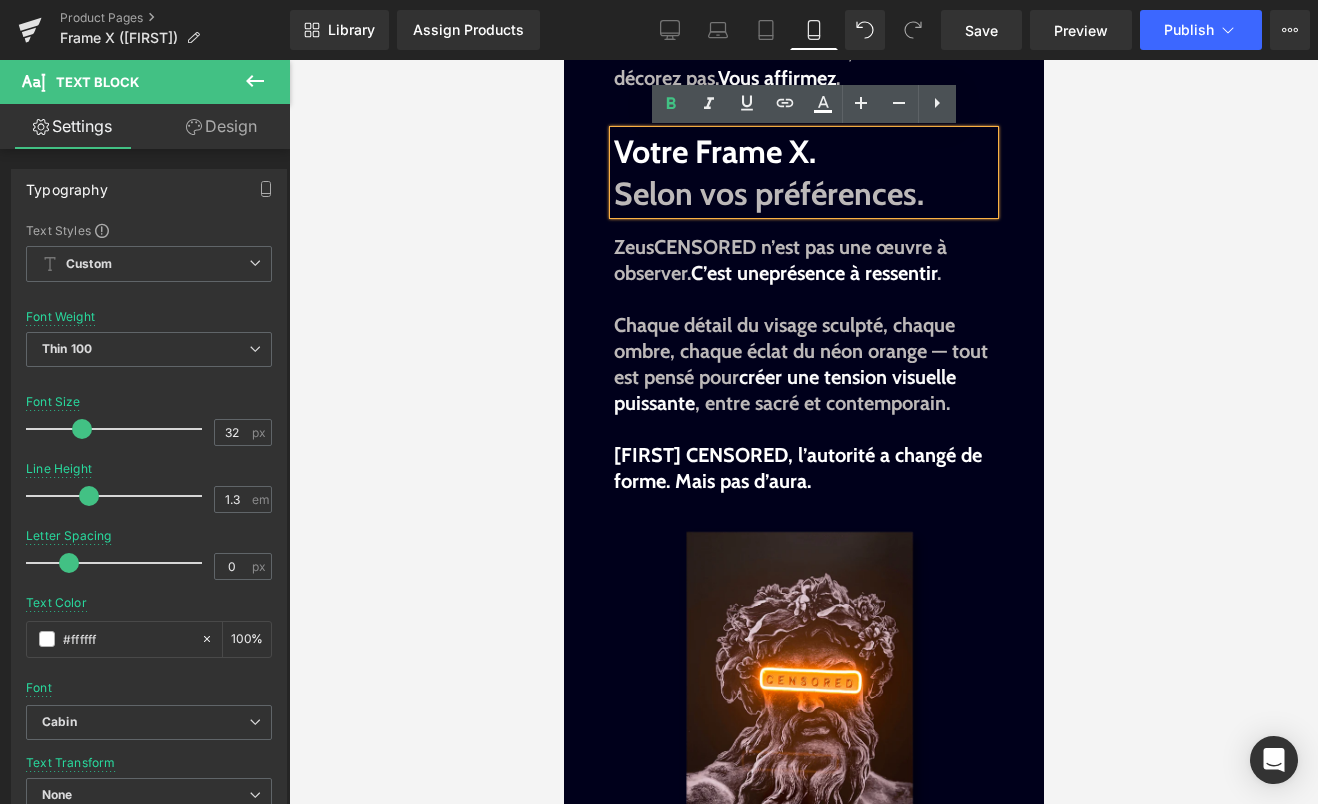 scroll, scrollTop: 1531, scrollLeft: 0, axis: vertical 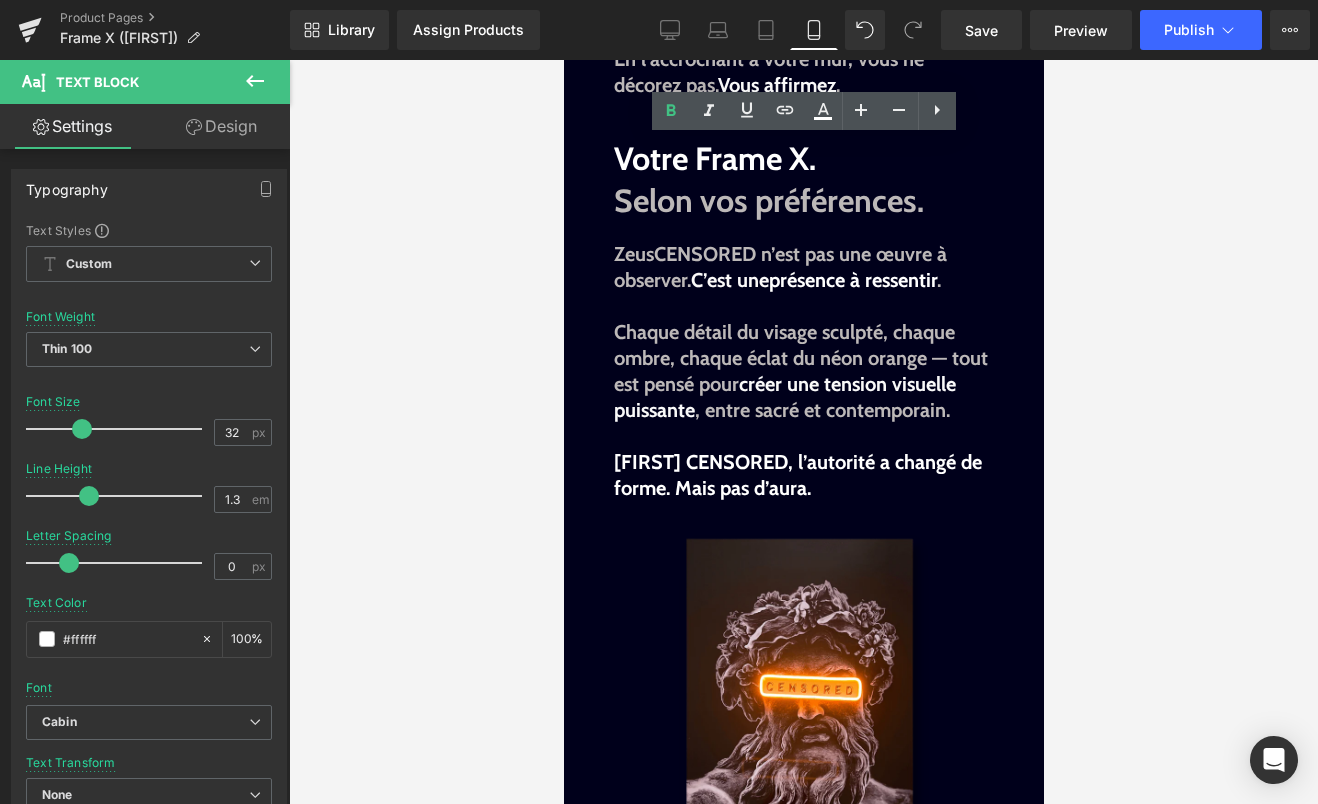 click at bounding box center (803, 432) 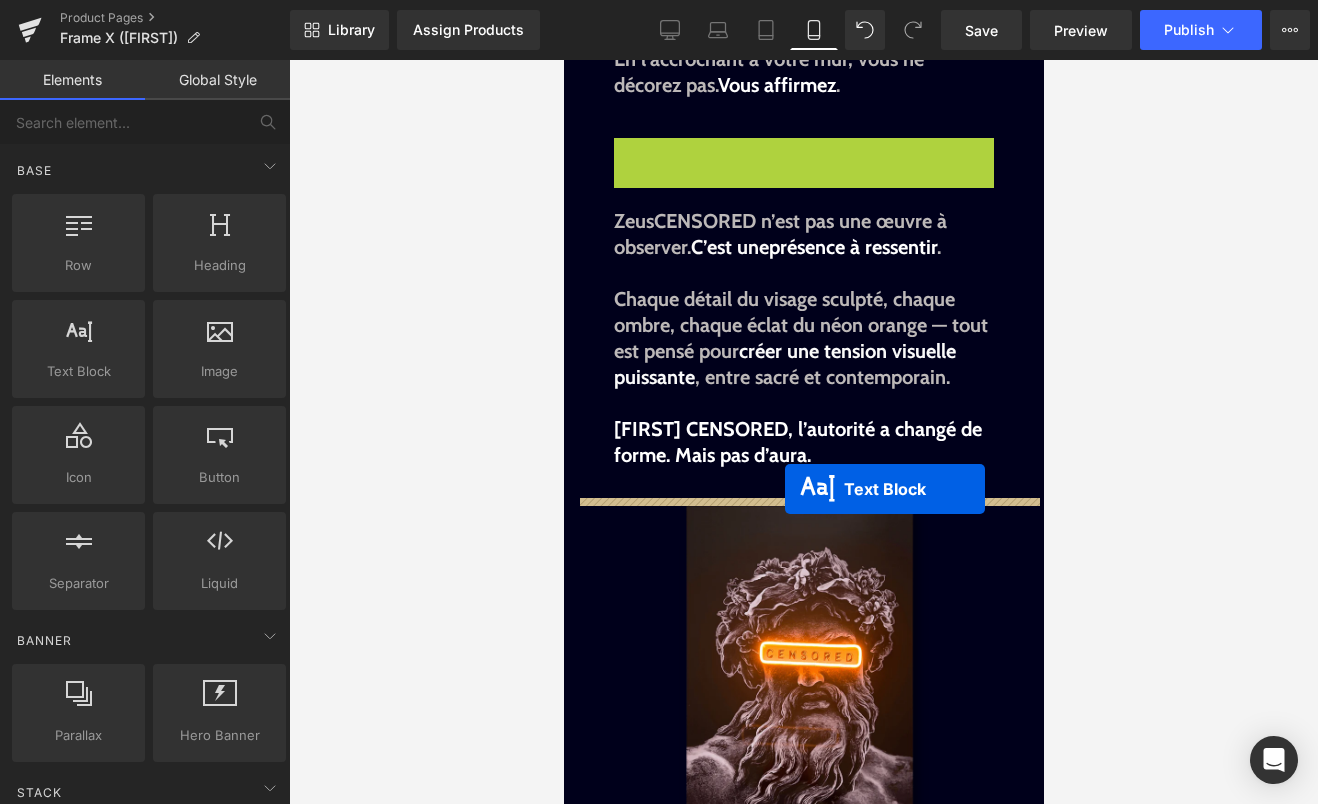 drag, startPoint x: 797, startPoint y: 181, endPoint x: 784, endPoint y: 488, distance: 307.27512 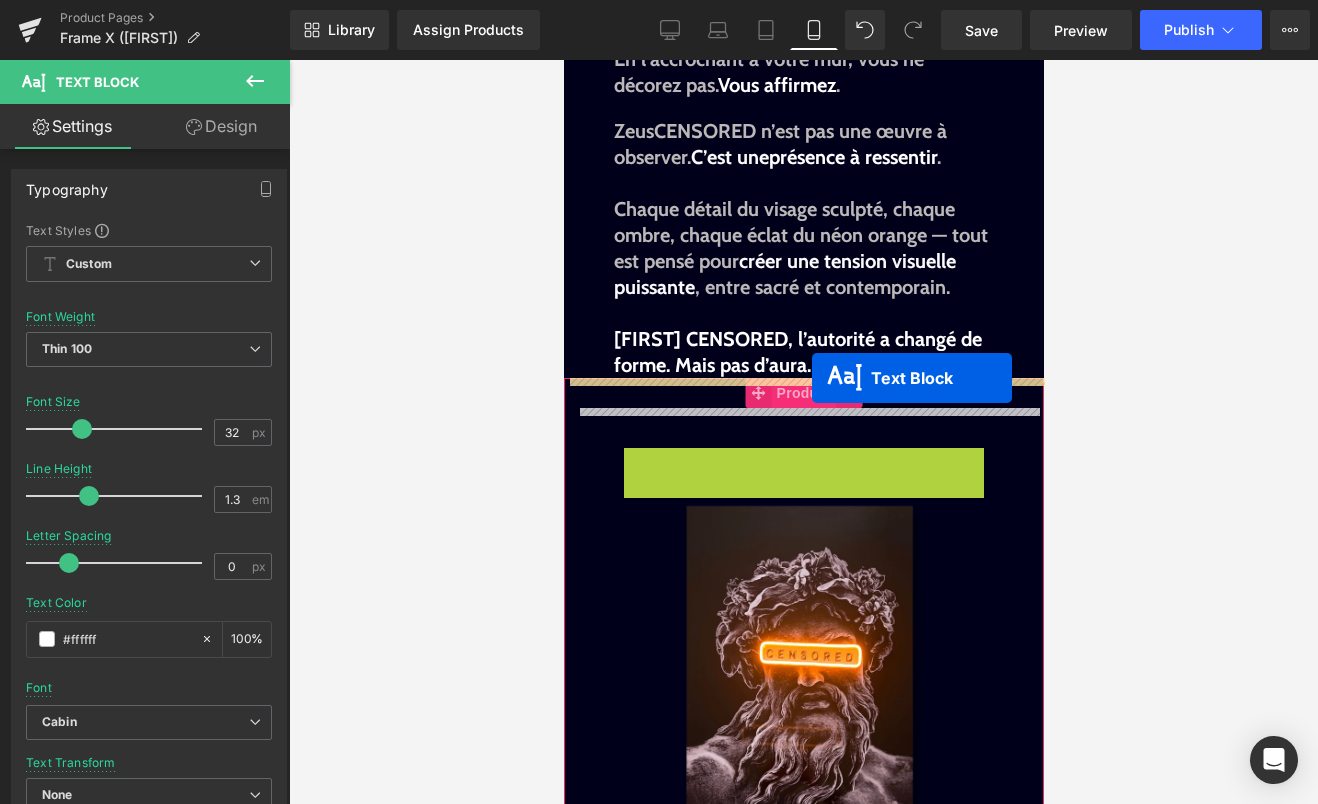 drag, startPoint x: 796, startPoint y: 492, endPoint x: 811, endPoint y: 378, distance: 114.982605 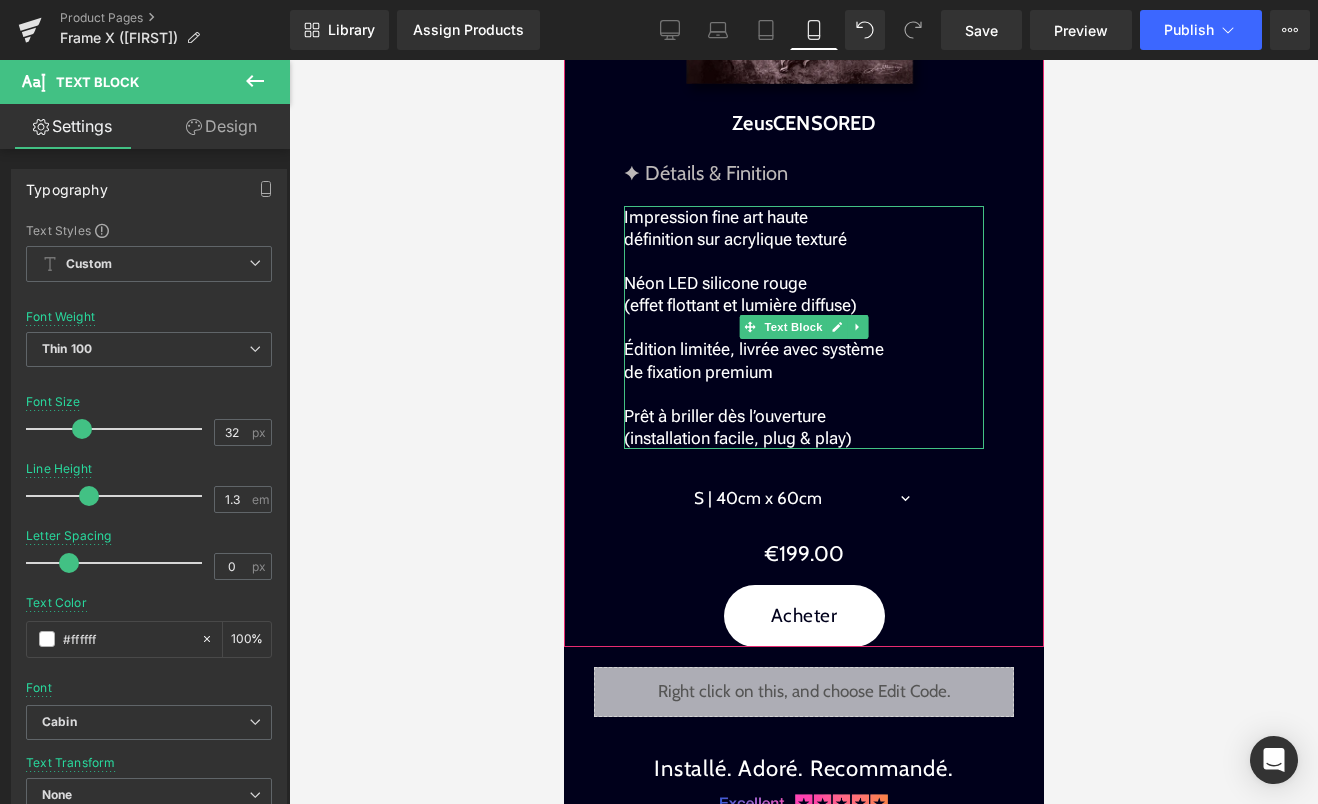 scroll, scrollTop: 2330, scrollLeft: 0, axis: vertical 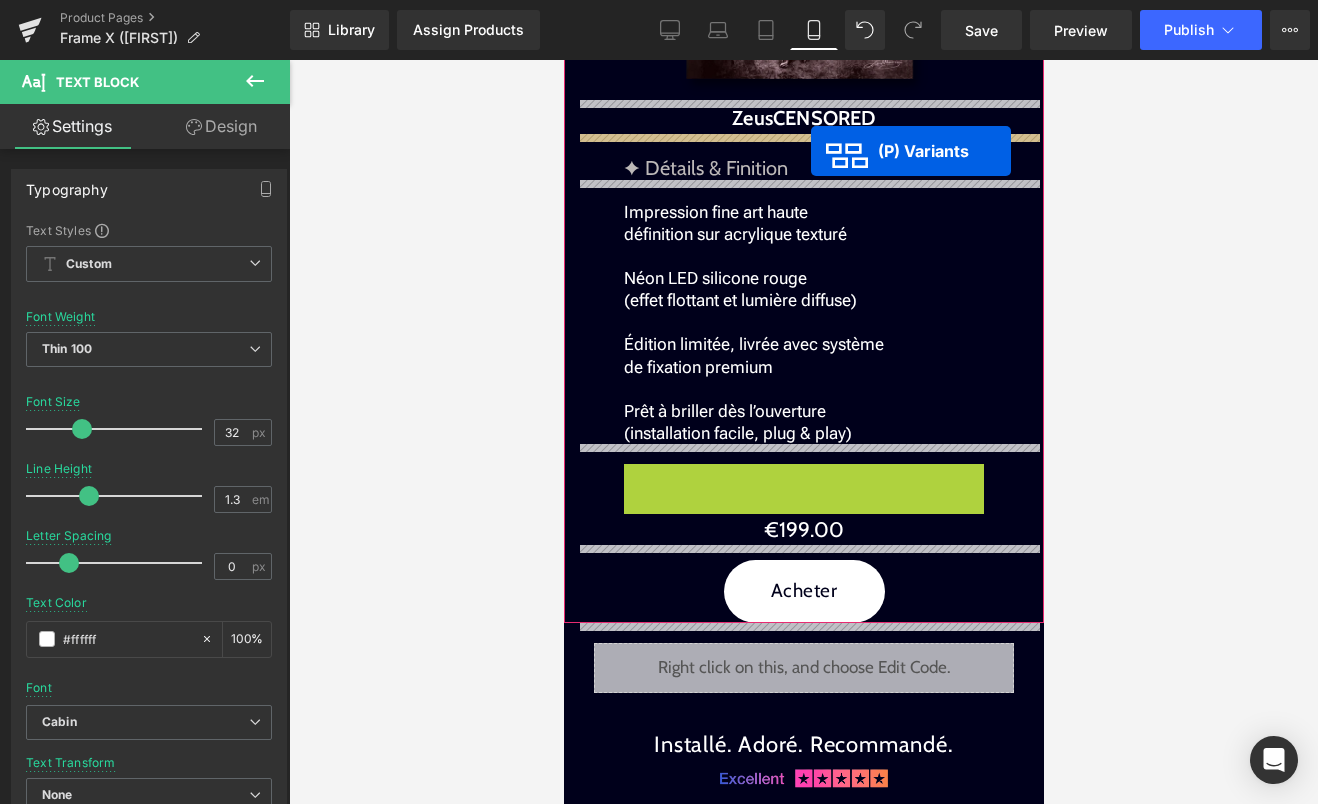 drag, startPoint x: 813, startPoint y: 501, endPoint x: 810, endPoint y: 151, distance: 350.01285 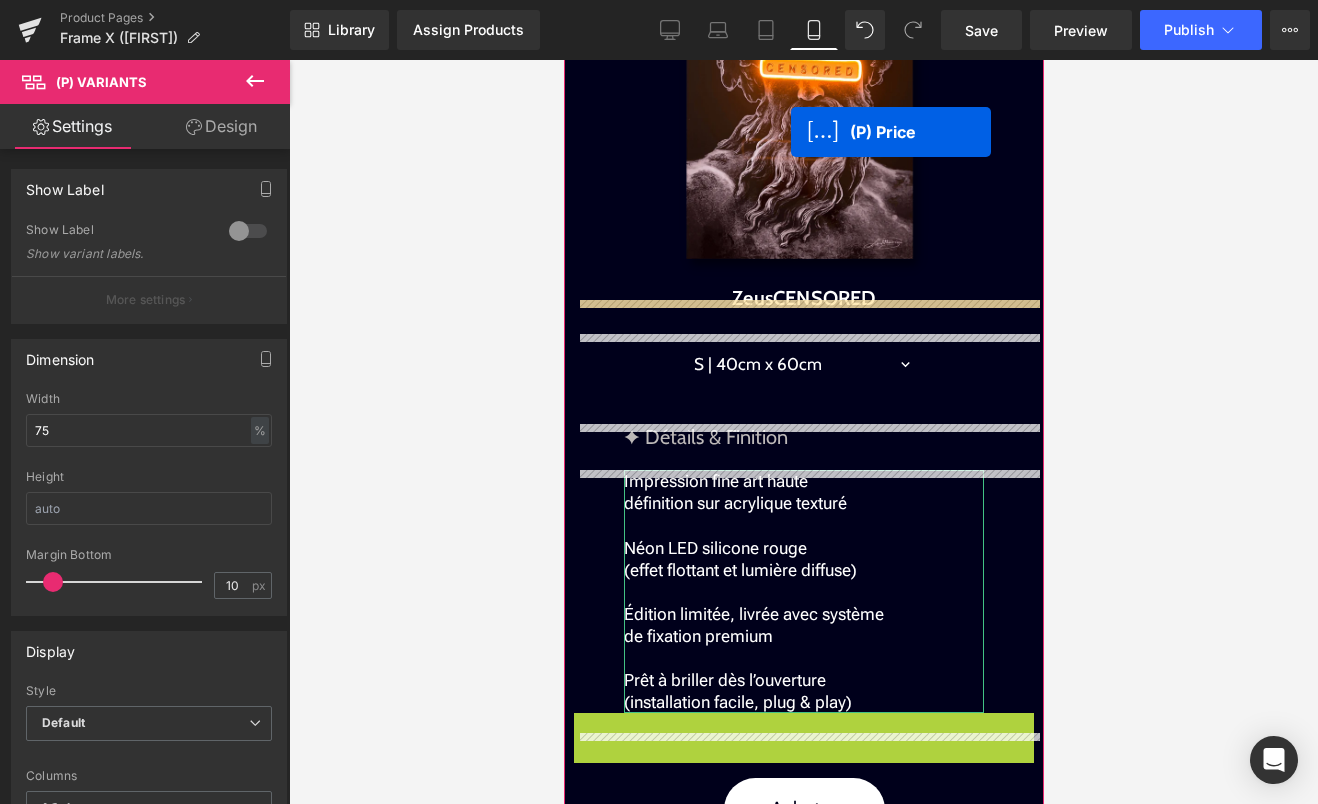 scroll, scrollTop: 1930, scrollLeft: 0, axis: vertical 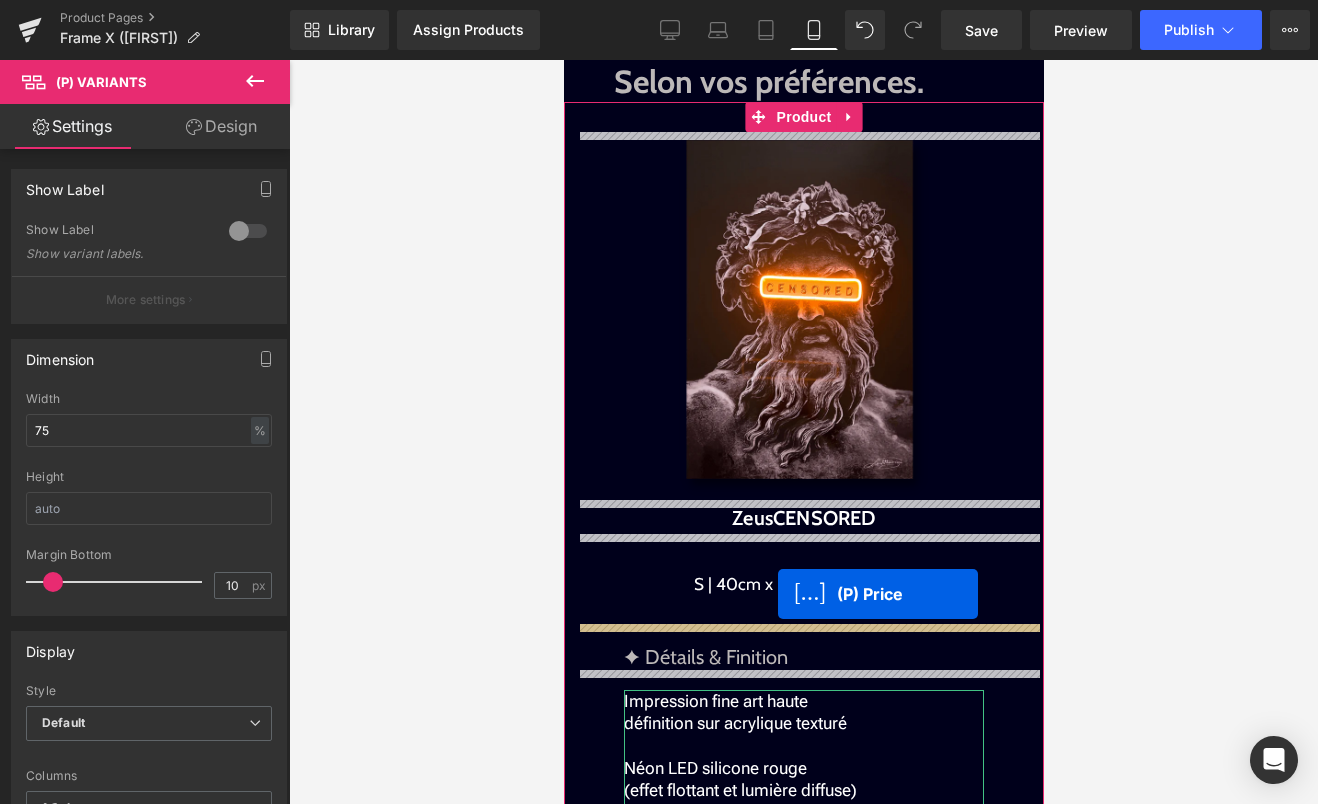 drag, startPoint x: 791, startPoint y: 547, endPoint x: 777, endPoint y: 594, distance: 49.0408 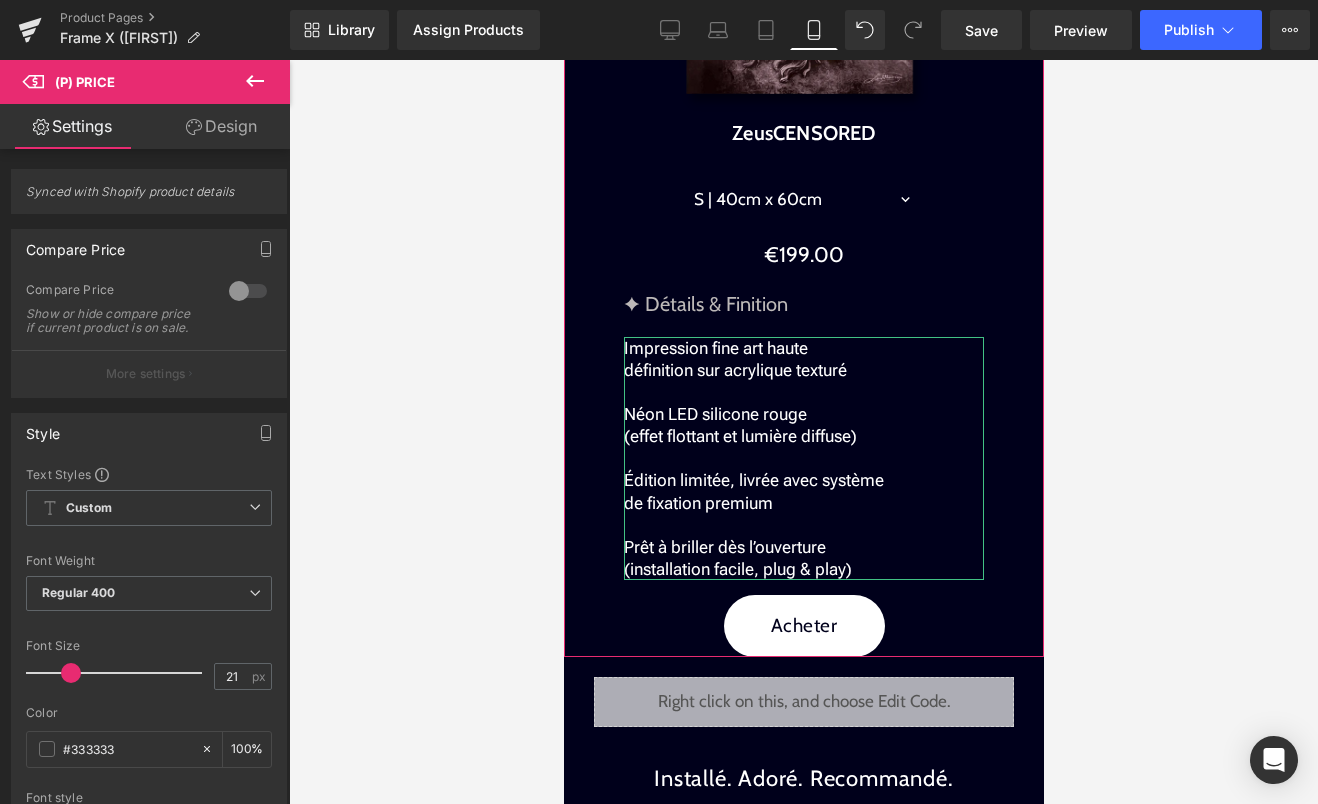 scroll, scrollTop: 2317, scrollLeft: 0, axis: vertical 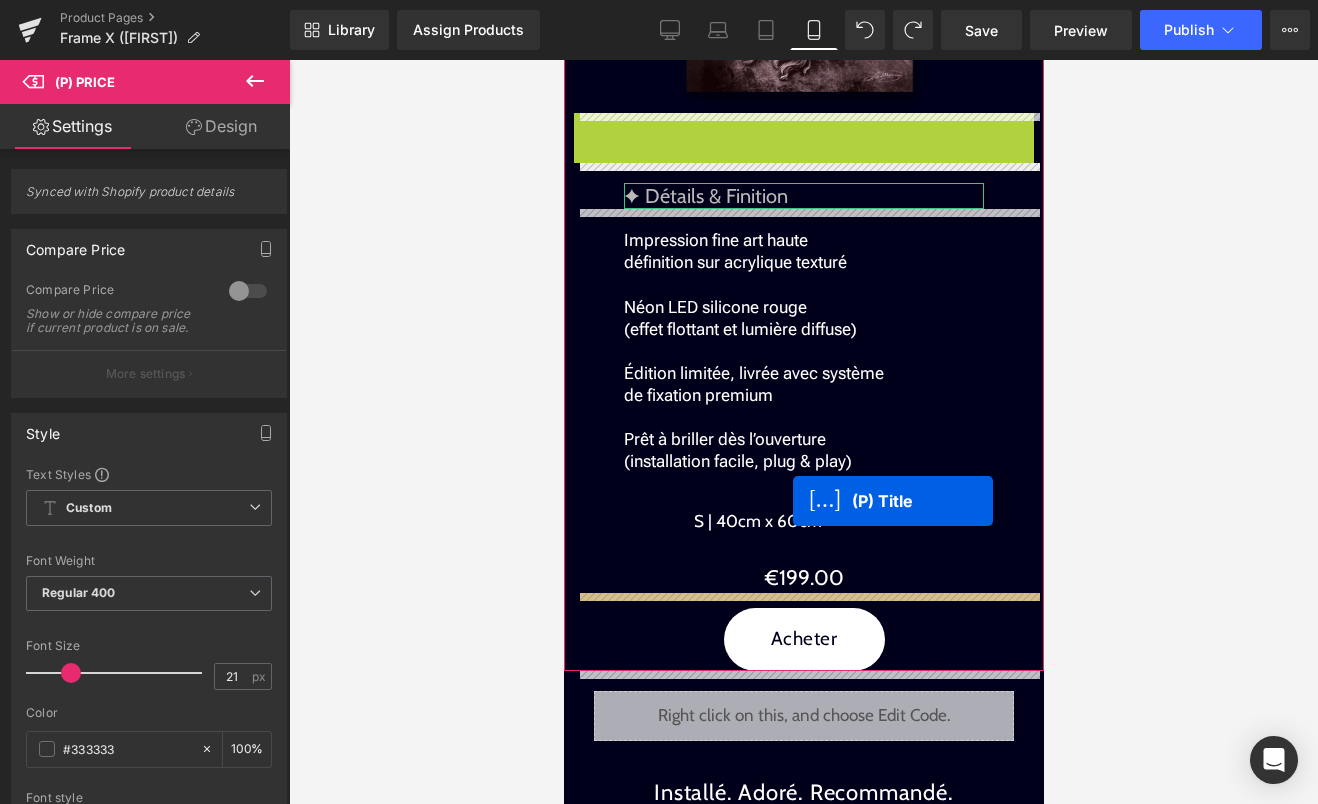 drag, startPoint x: 803, startPoint y: 134, endPoint x: 792, endPoint y: 500, distance: 366.16525 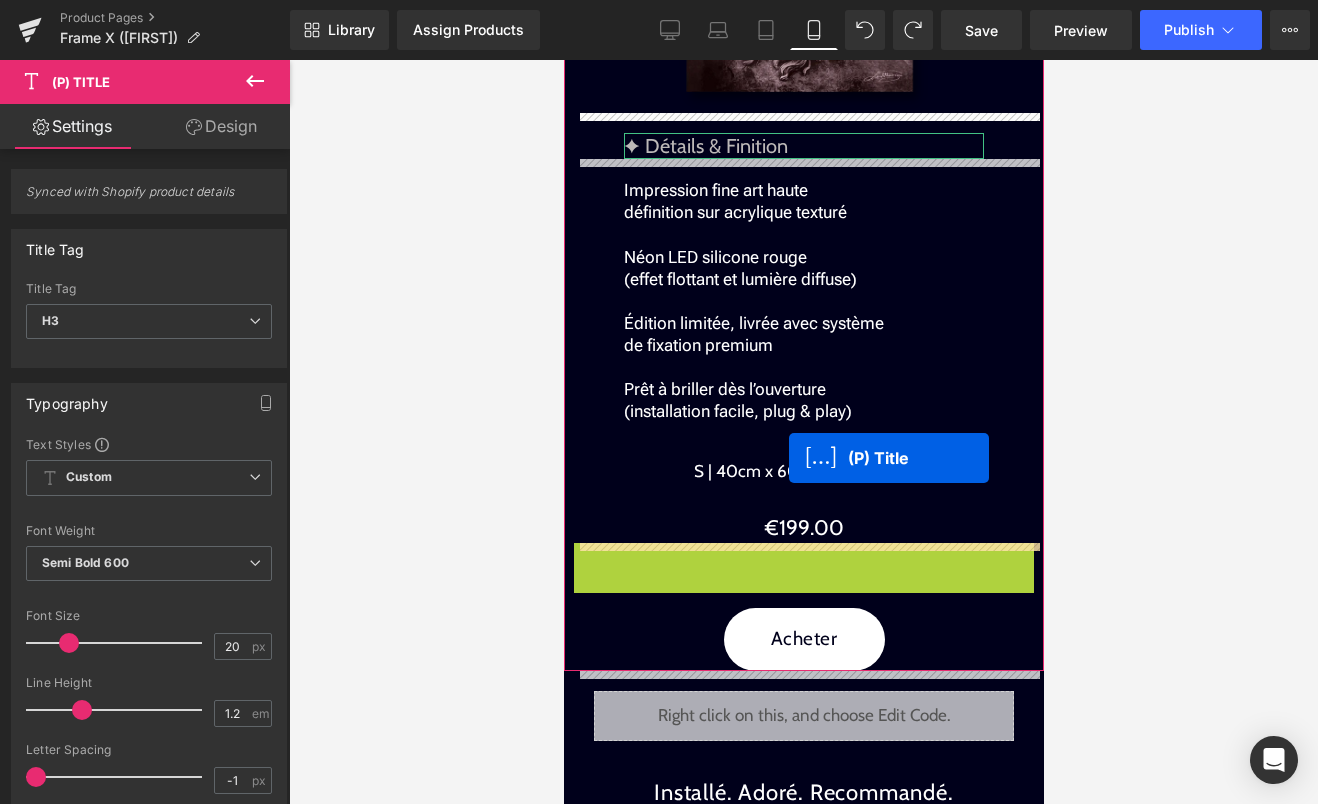 drag, startPoint x: 789, startPoint y: 562, endPoint x: 788, endPoint y: 458, distance: 104.00481 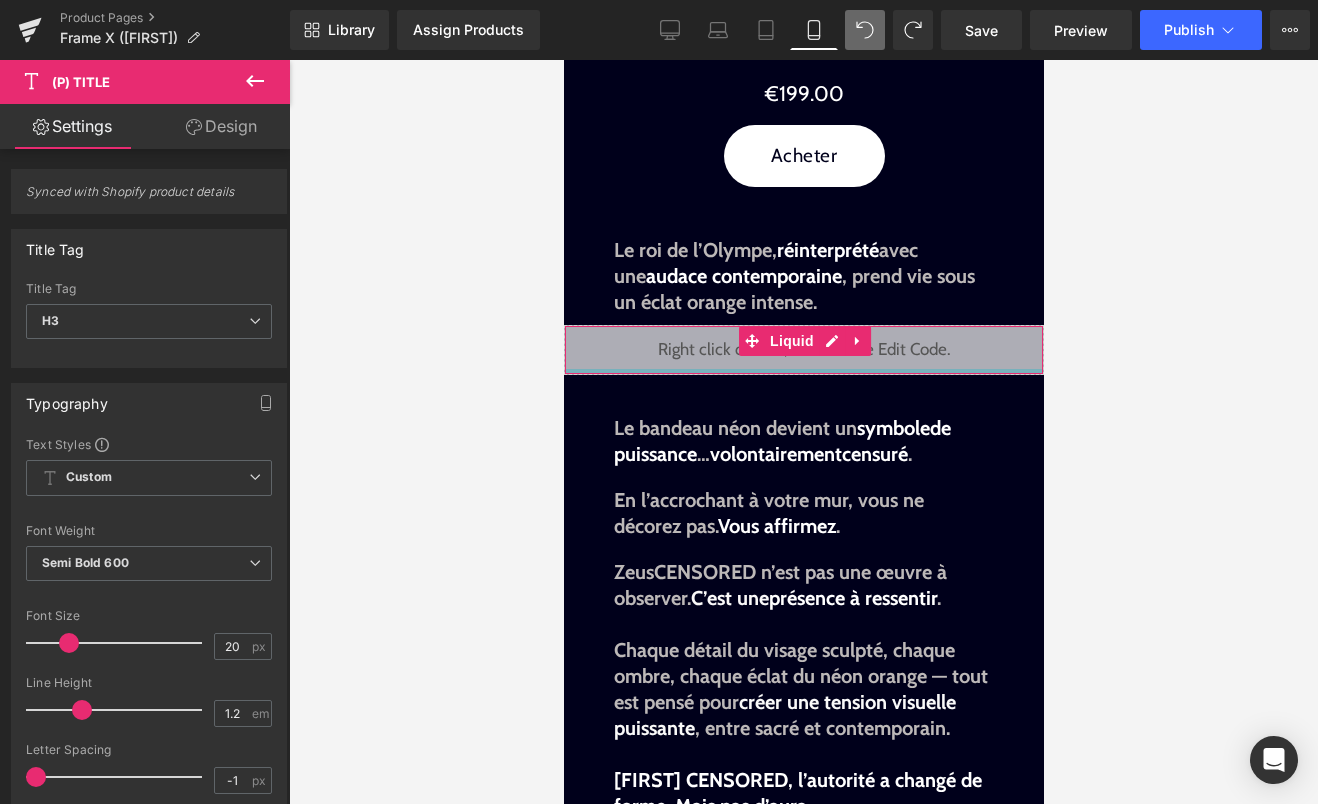 scroll, scrollTop: 1091, scrollLeft: 0, axis: vertical 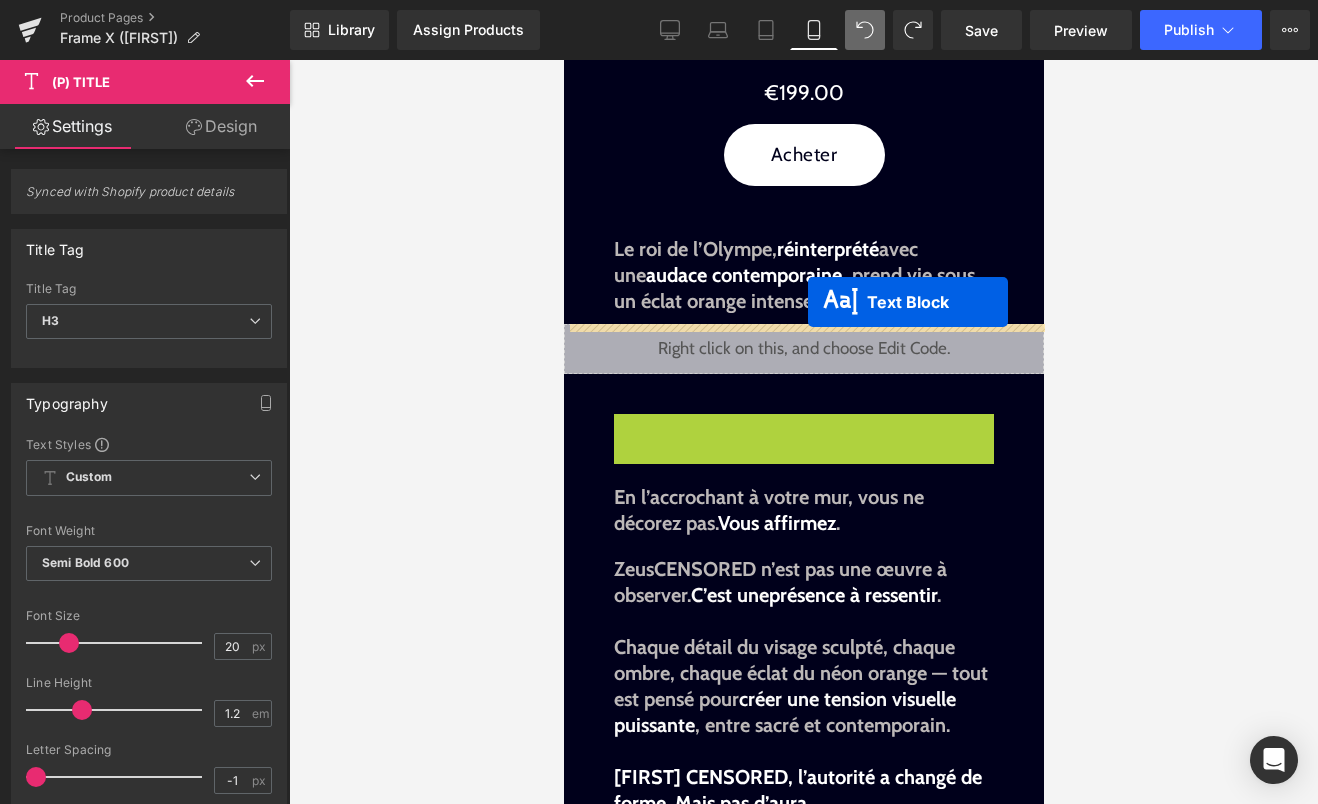 drag, startPoint x: 778, startPoint y: 436, endPoint x: 807, endPoint y: 302, distance: 137.10216 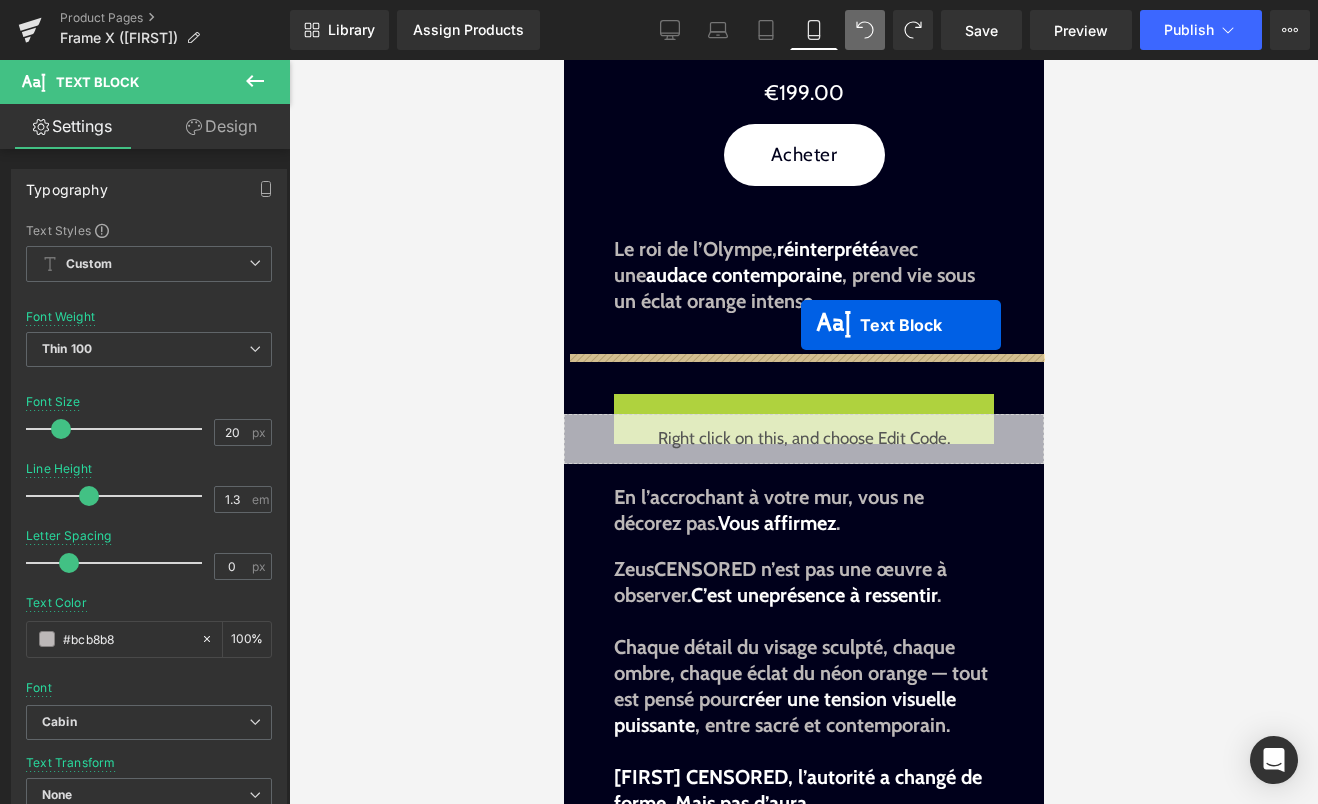 drag, startPoint x: 800, startPoint y: 407, endPoint x: 800, endPoint y: 326, distance: 81 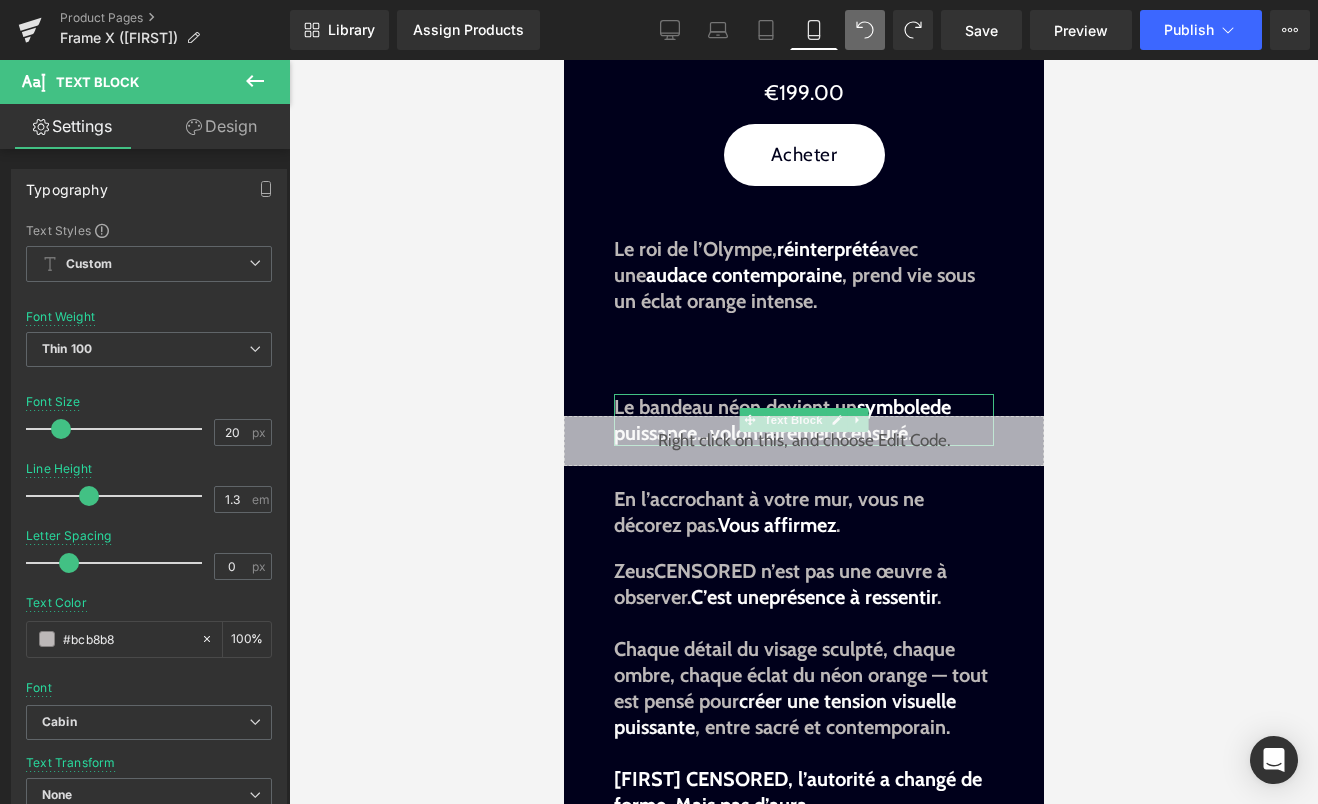 click on "Design" at bounding box center (221, 126) 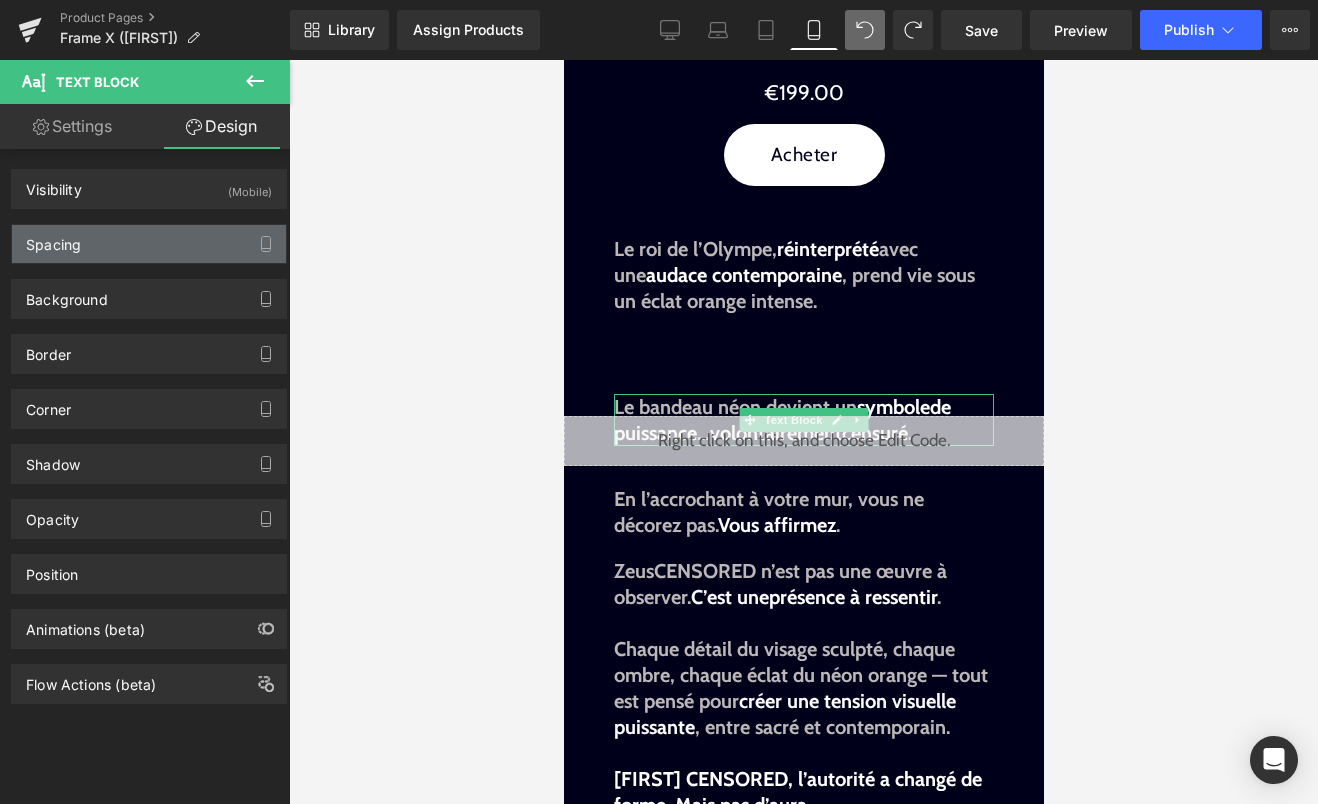 click on "Spacing" at bounding box center (149, 244) 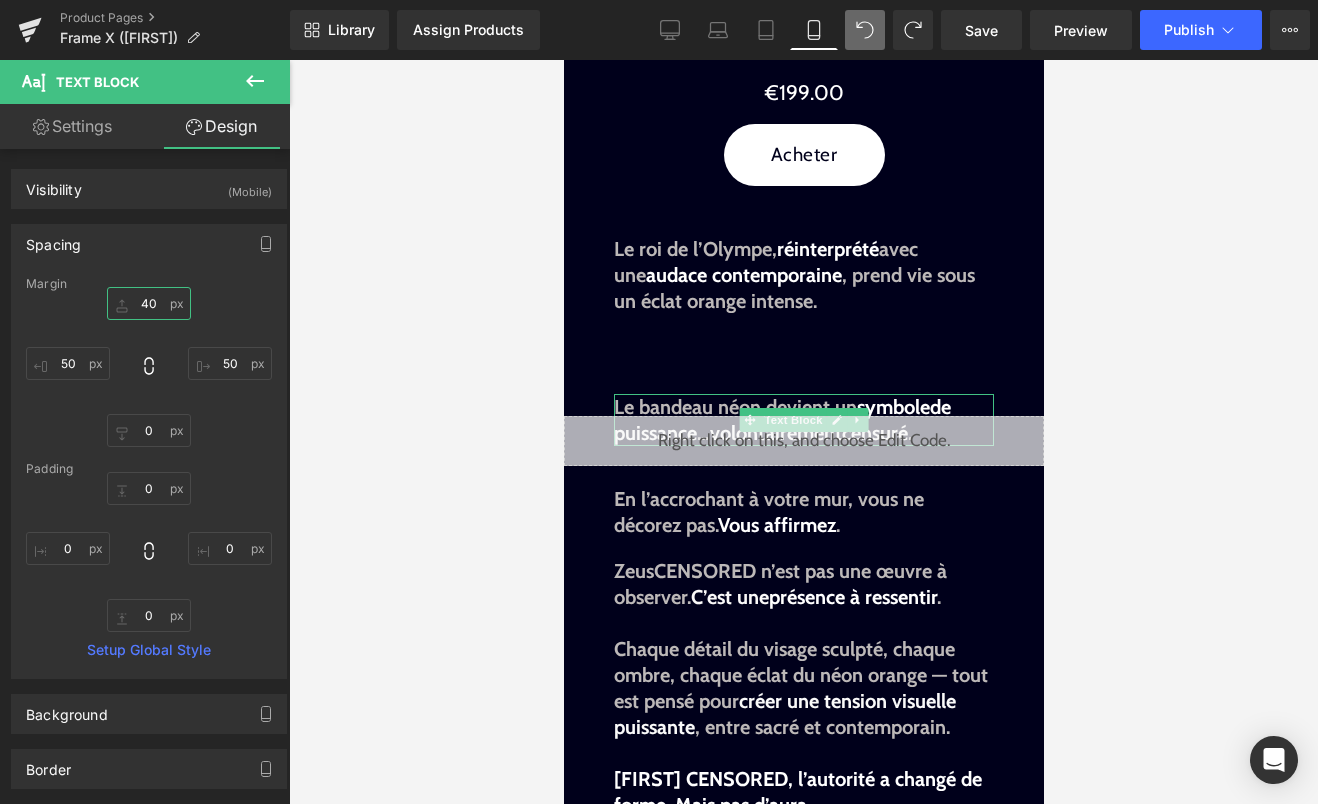 click on "40" at bounding box center (149, 303) 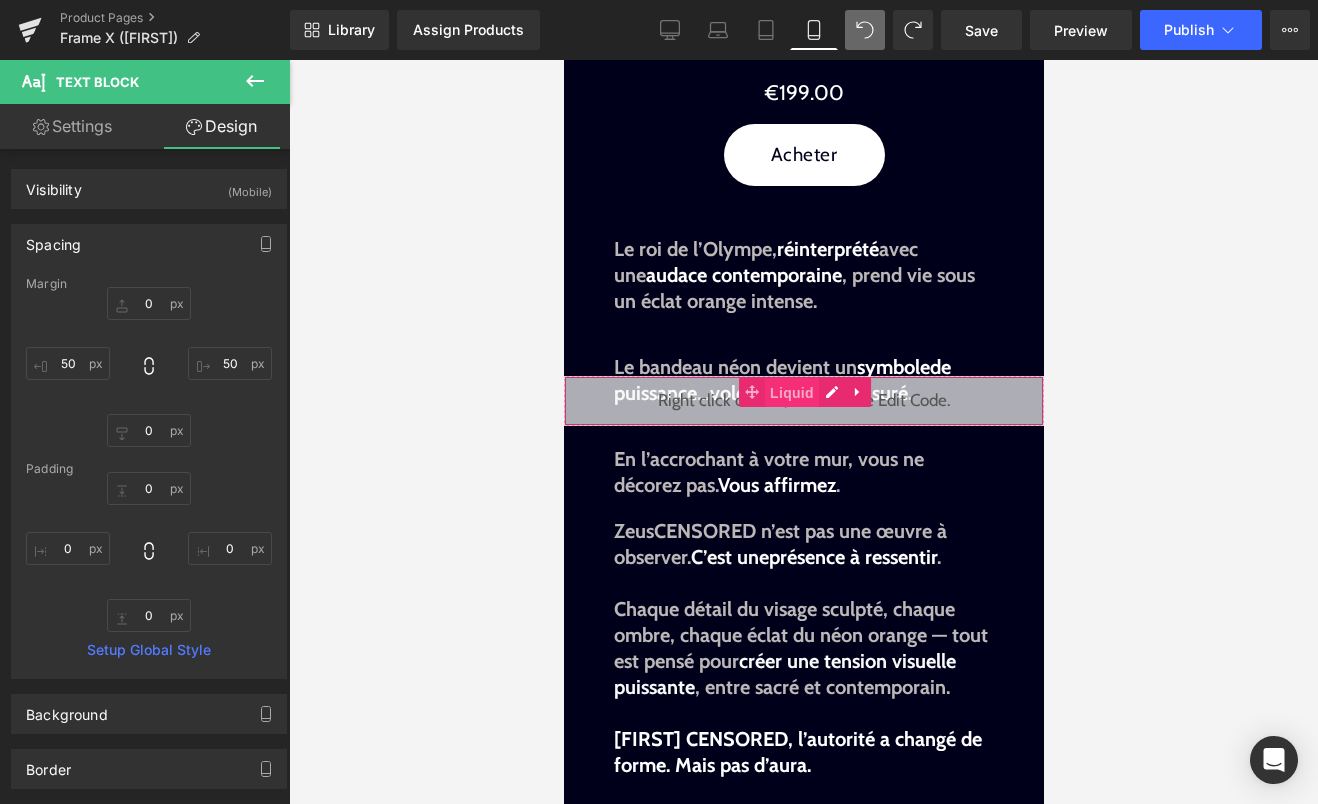 click on "Liquid" at bounding box center (791, 393) 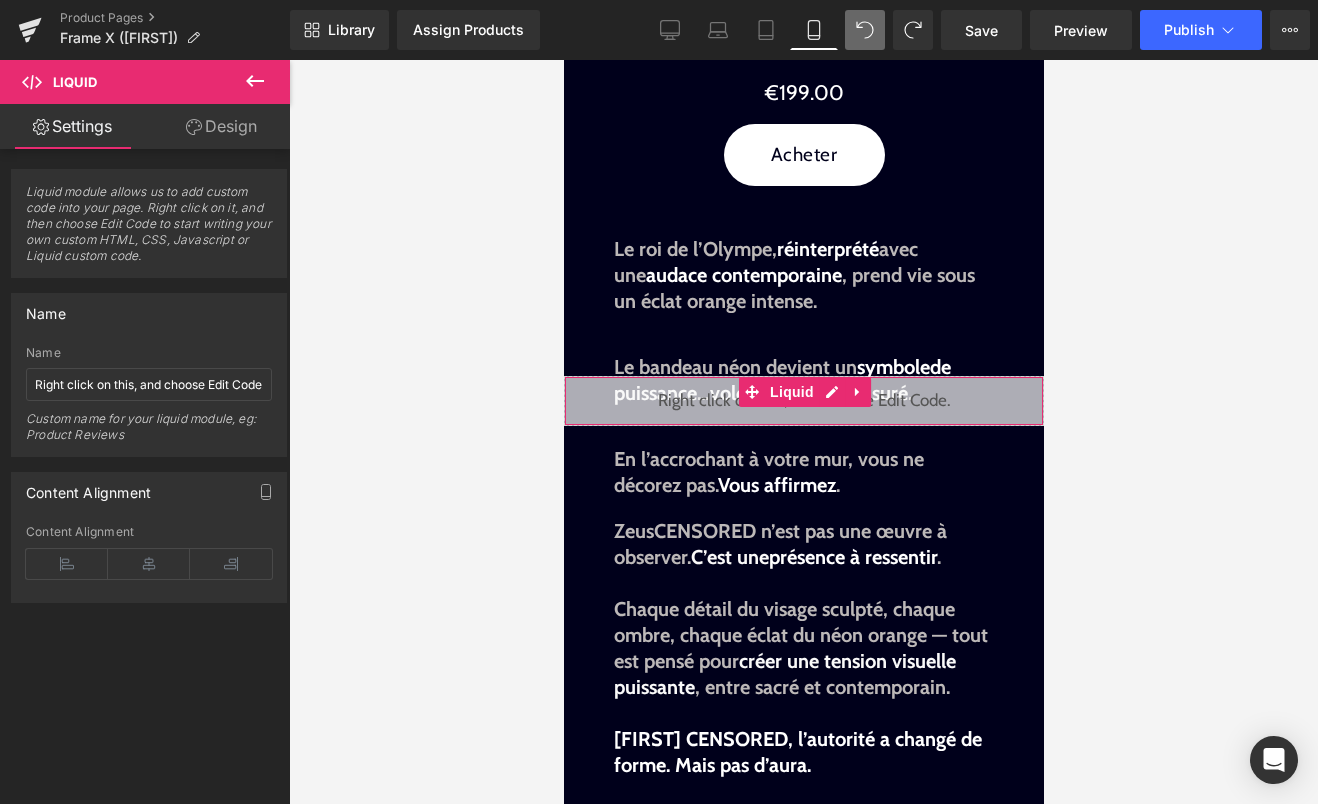 click on "Design" at bounding box center (221, 126) 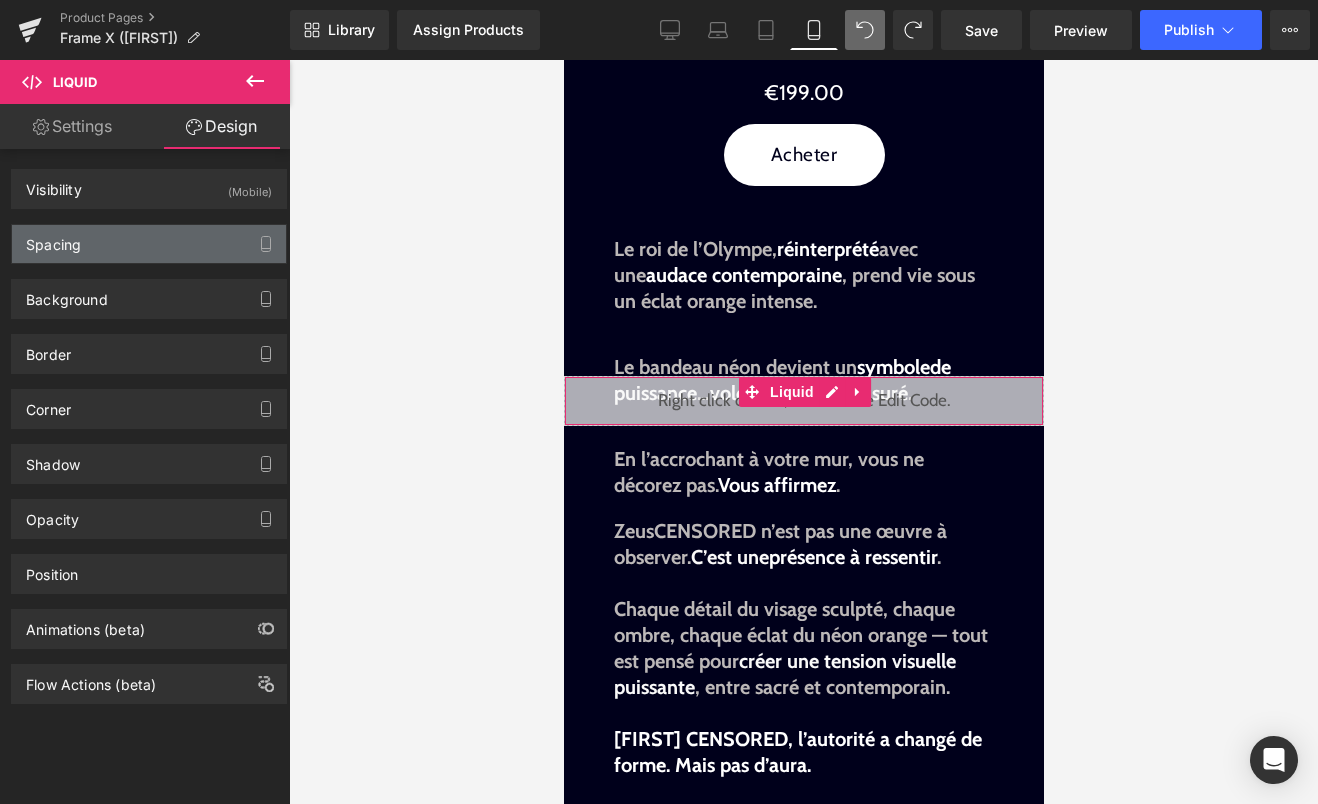 click on "Spacing" at bounding box center [149, 244] 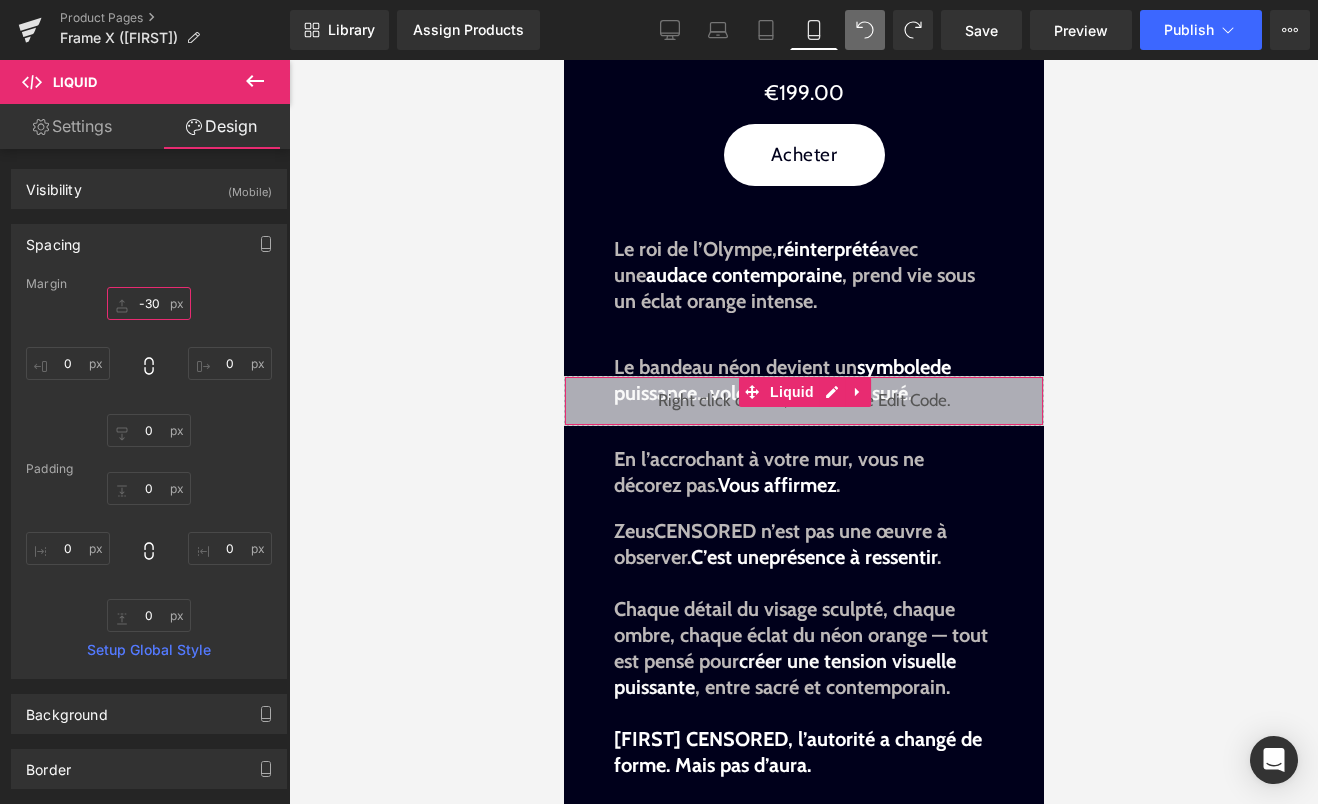click on "-30" at bounding box center [149, 303] 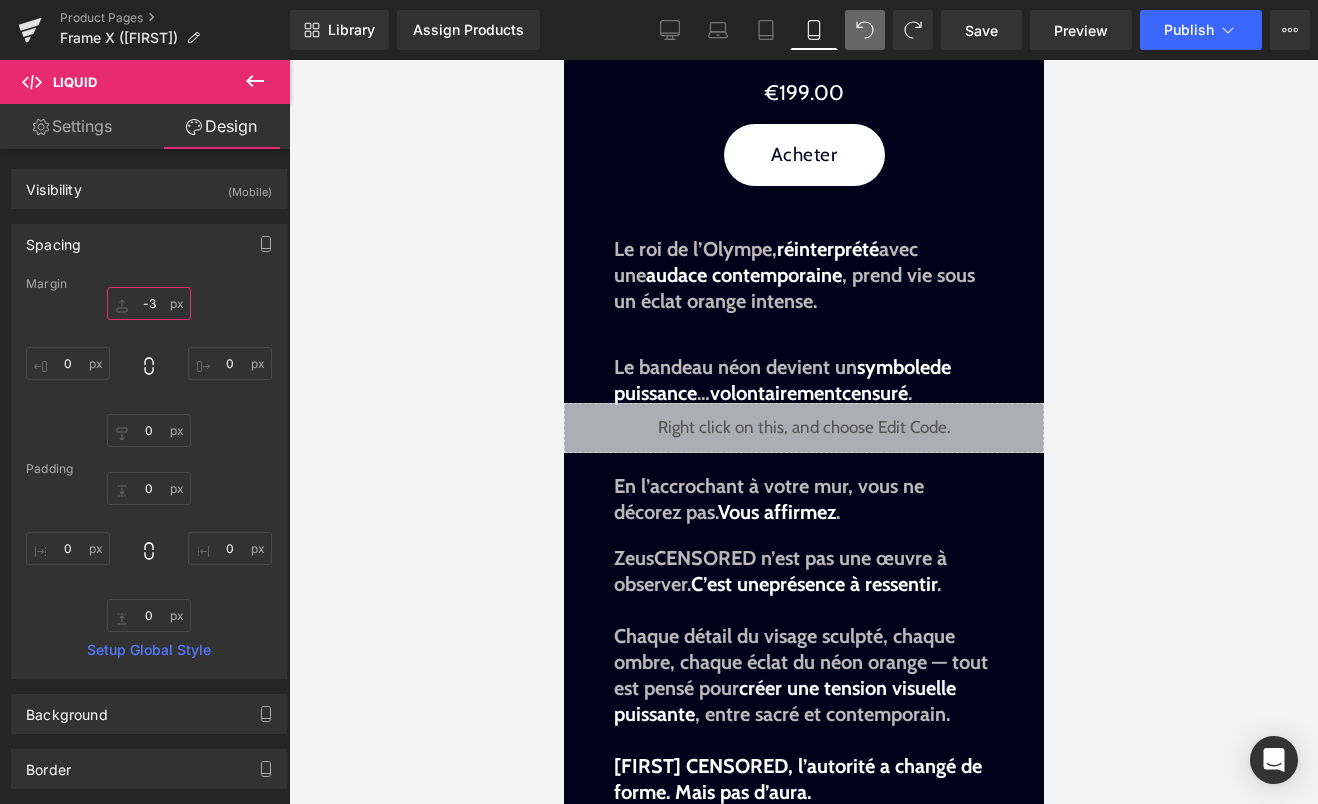 type on "-30" 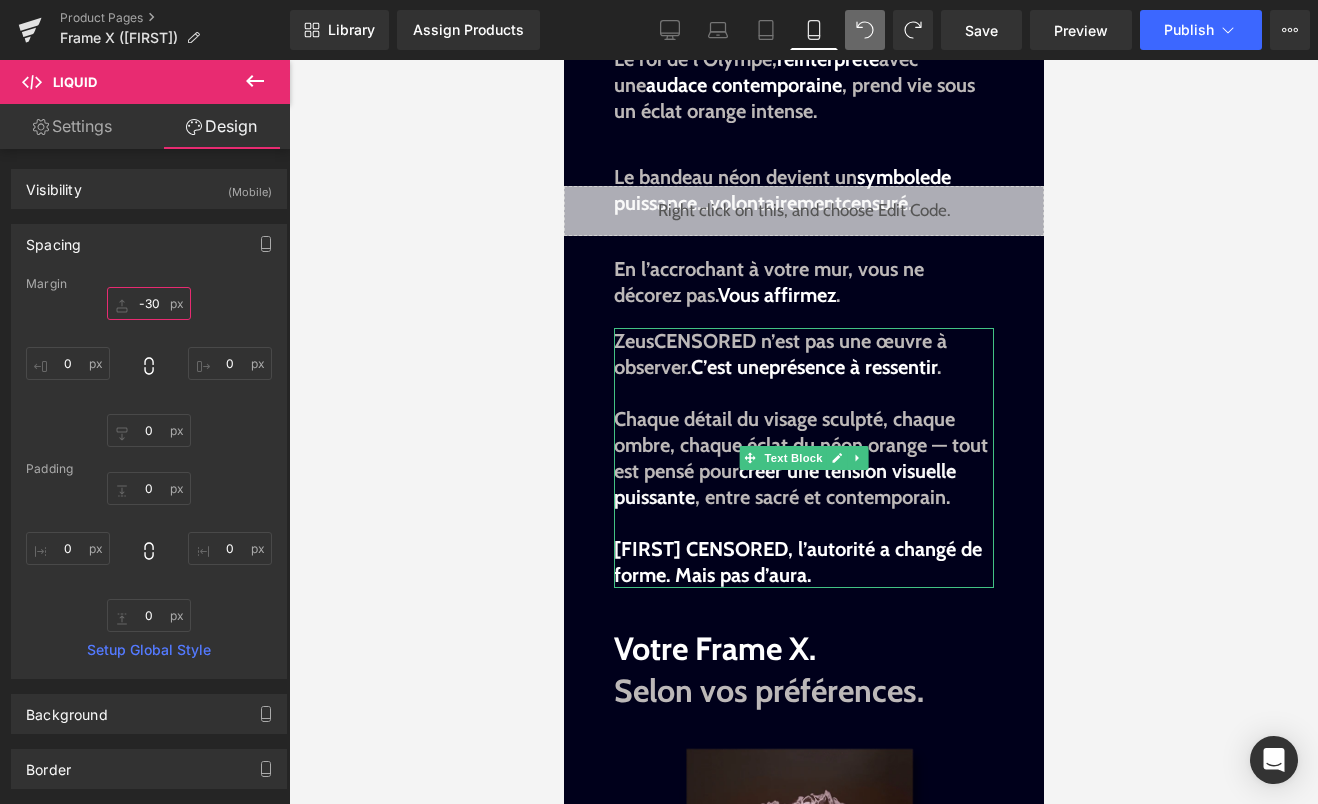 scroll, scrollTop: 1284, scrollLeft: 0, axis: vertical 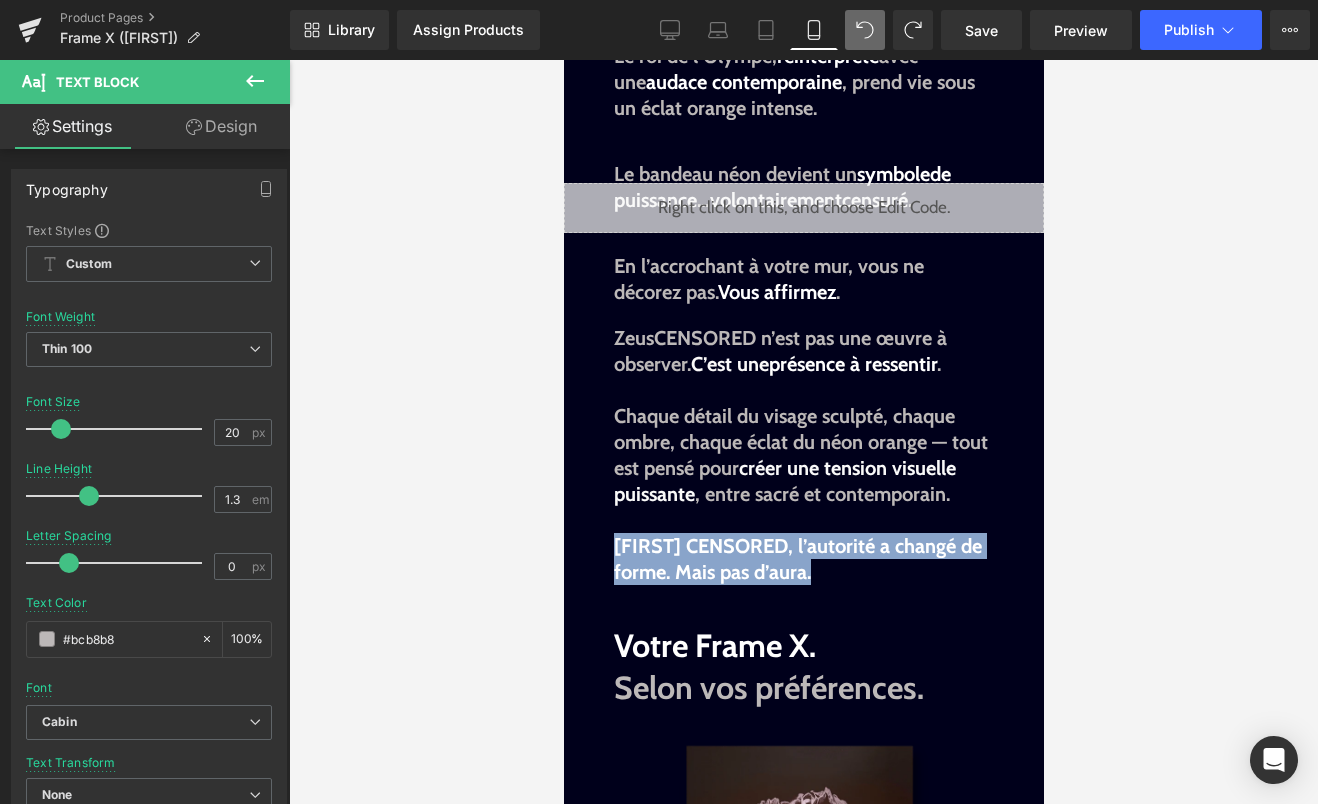 drag, startPoint x: 823, startPoint y: 575, endPoint x: 611, endPoint y: 544, distance: 214.25452 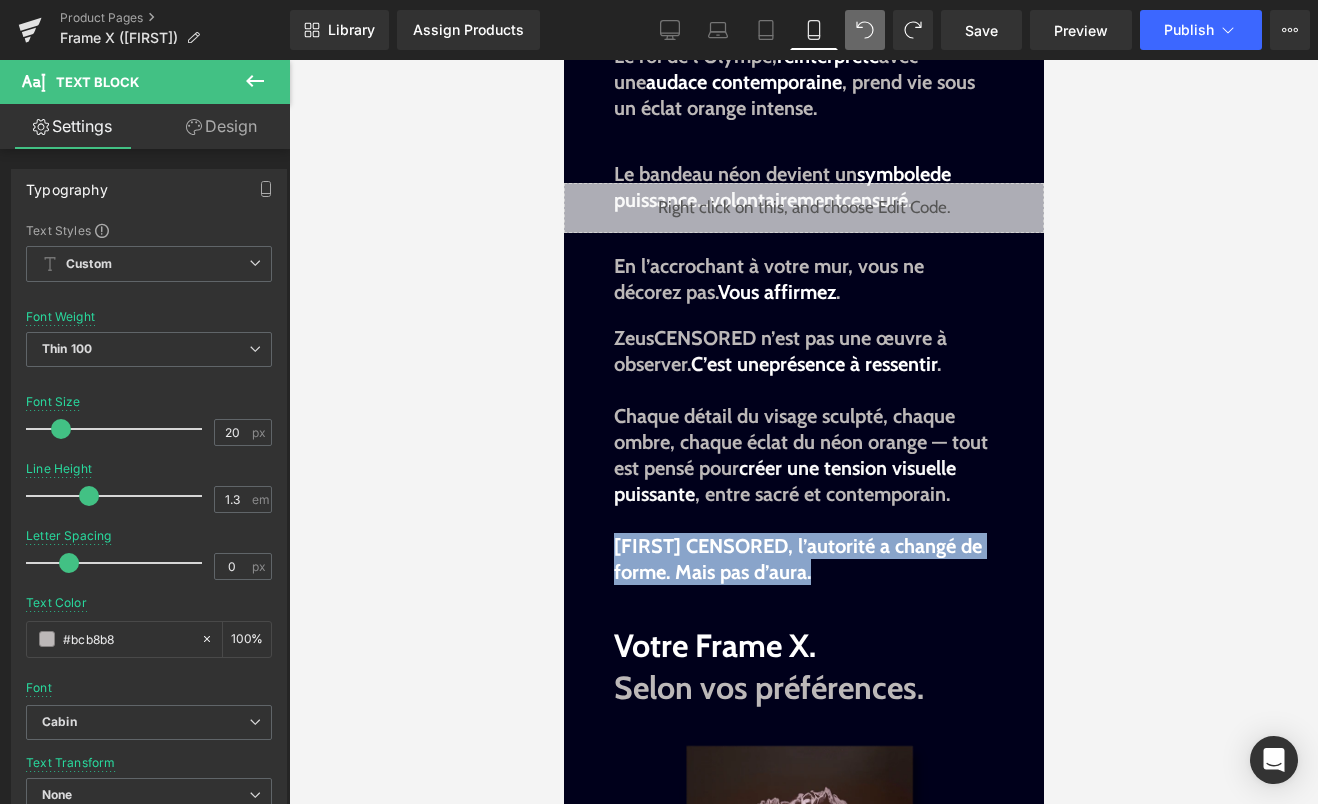 click on "Image         Image         Liquid         Image         Image         La lumière, affirmée. Text Block         Il dominait l’Olympe. Il décidait du tonnerre, du pouvoir, de la parole.  Puis, un jour, on l’a censuré. Mais son aura, elle, n’a jamais disparu. Text Block
Sale Off
(P) Image
ZeusCENSORED
(P) Title
S | 40cm x 60cm
M | 50cm x 75cm
L  | 60cm x 90cm
0" at bounding box center (803, 942) 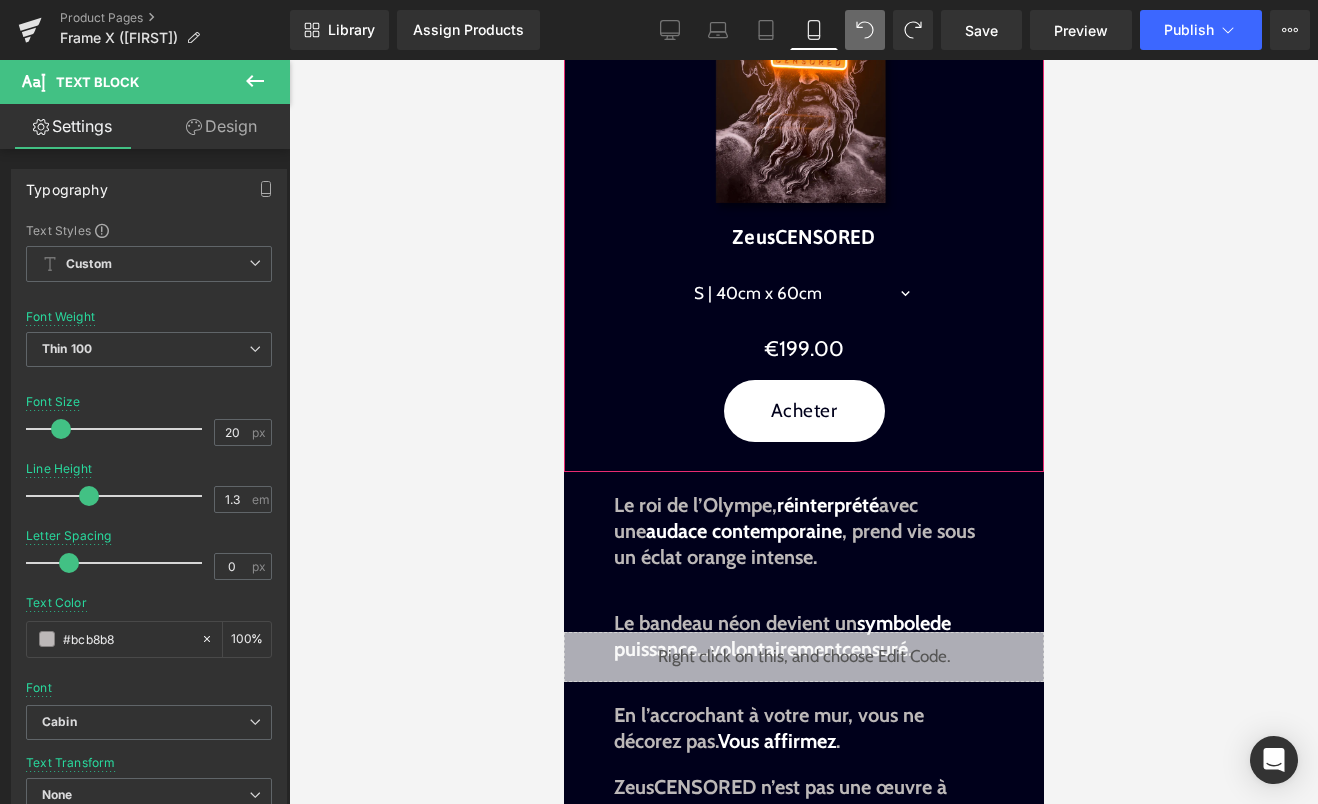 scroll, scrollTop: 836, scrollLeft: 0, axis: vertical 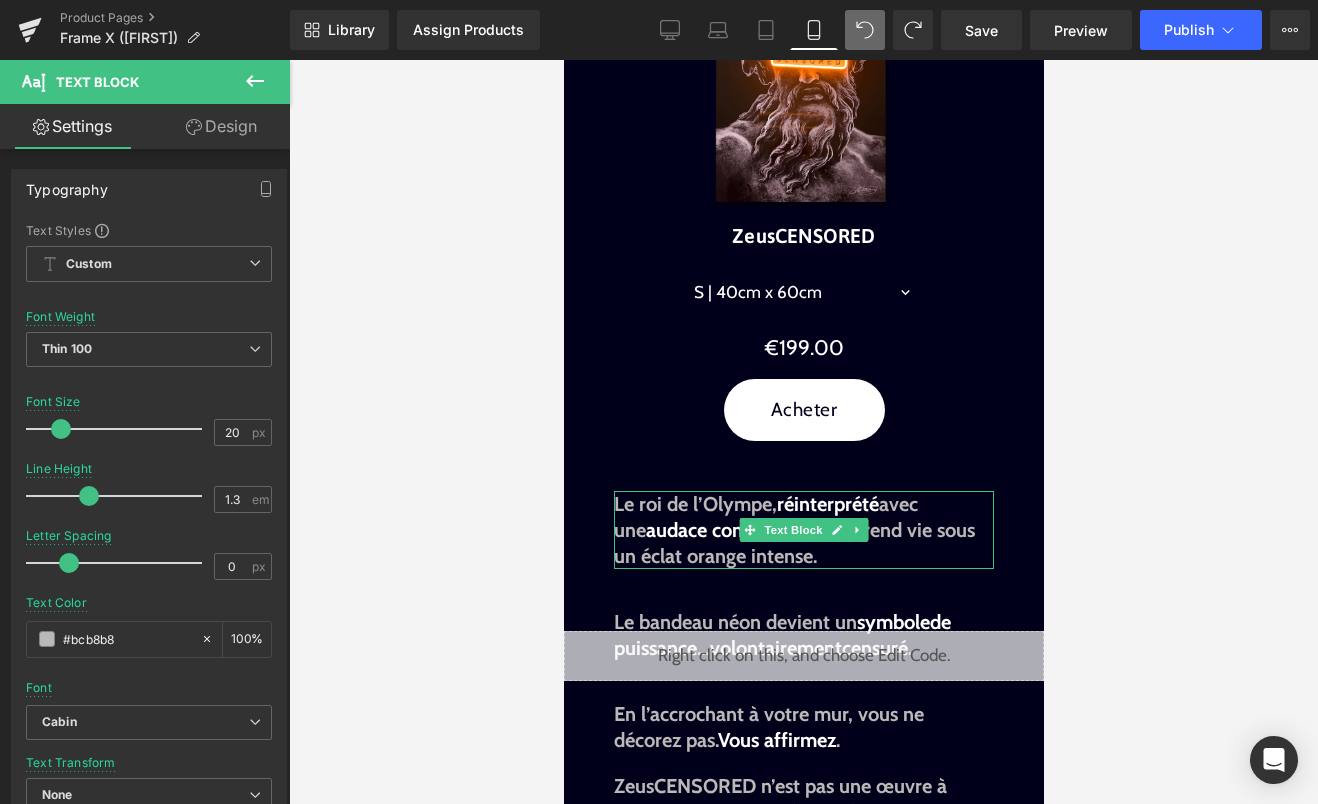click on "Le roi de l’Olympe,  réinterprété  avec une  audace contemporaine , prend vie sous un éclat orange intense." at bounding box center [803, 530] 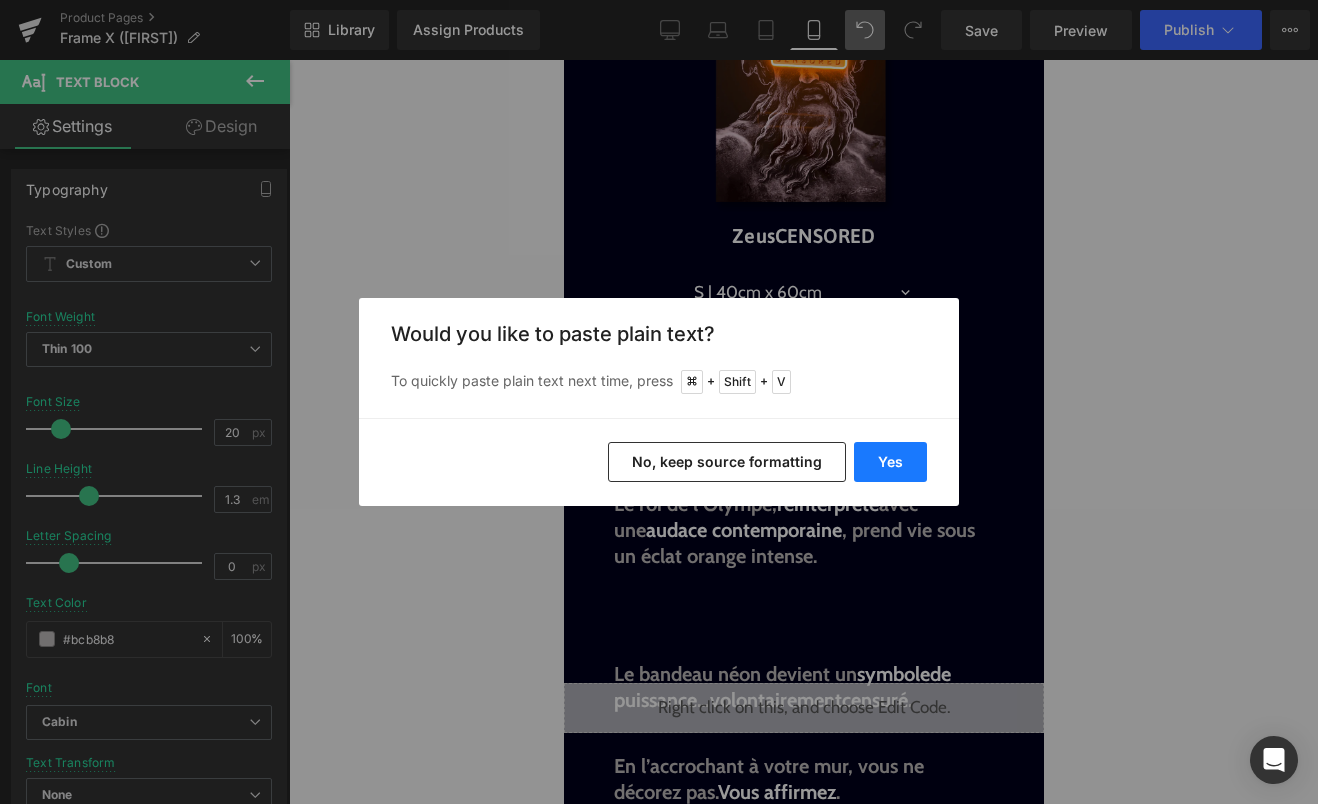 click on "Yes" at bounding box center [890, 462] 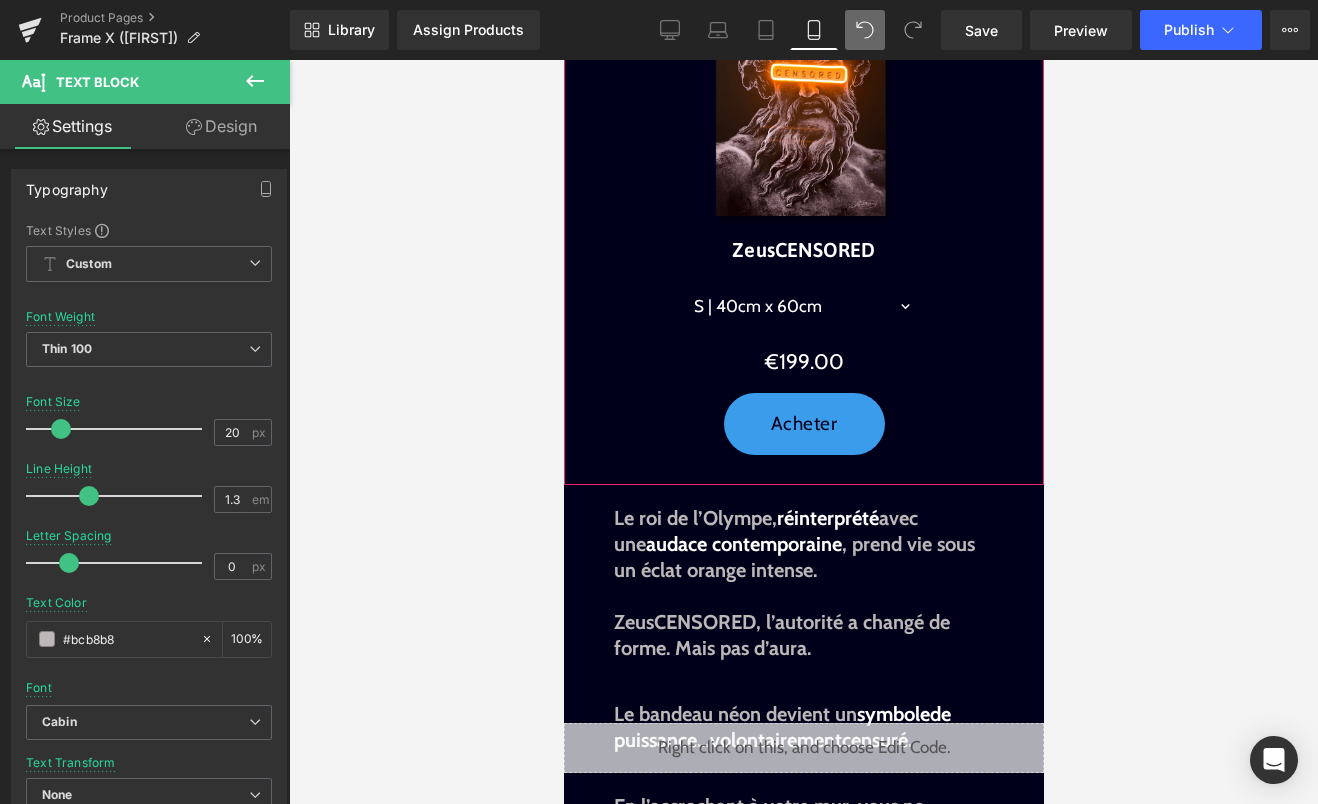 scroll, scrollTop: 863, scrollLeft: 0, axis: vertical 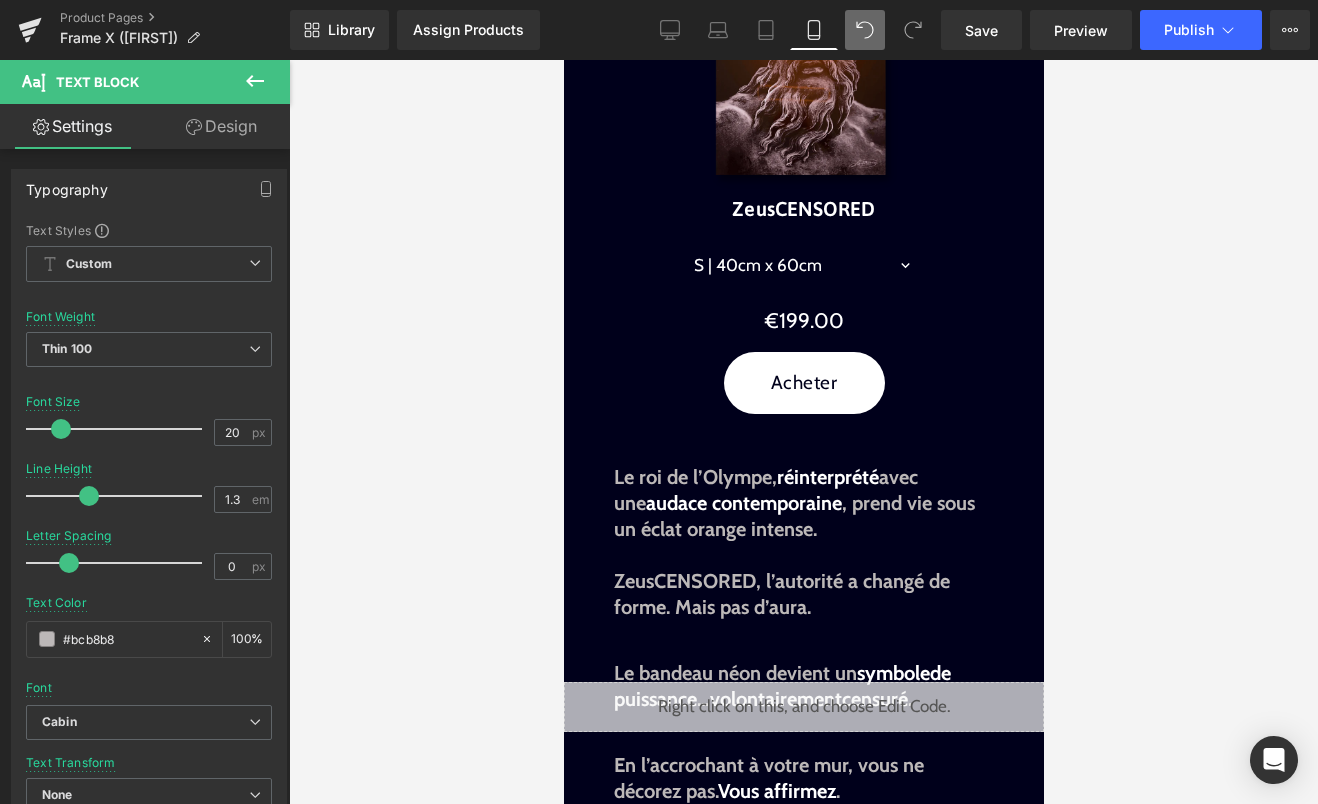 drag, startPoint x: 831, startPoint y: 601, endPoint x: 611, endPoint y: 575, distance: 221.53104 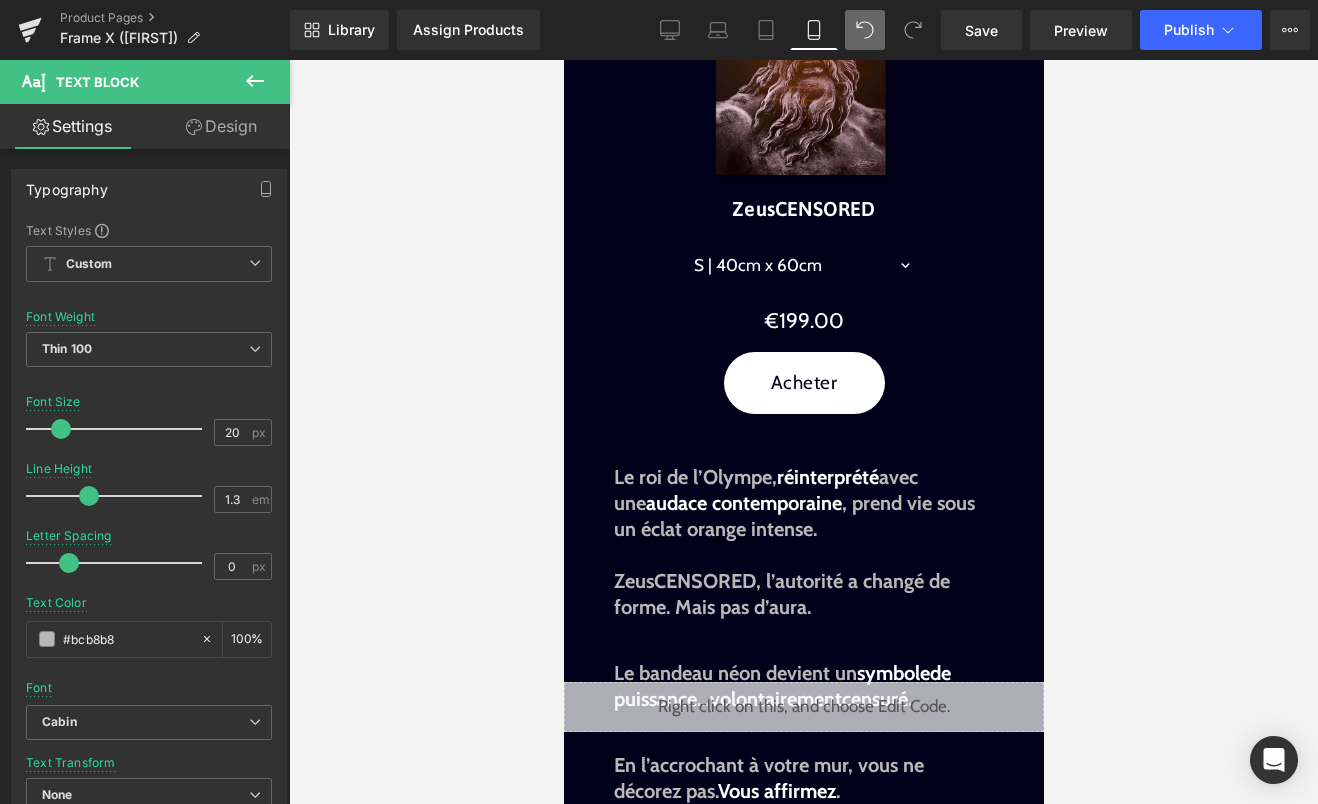 click on "Image         Image         Liquid         Image         Image         La lumière, affirmée. Text Block         Il dominait l’Olympe. Il décidait du tonnerre, du pouvoir, de la parole.  Puis, un jour, on l’a censuré. Mais son aura, elle, n’a jamais disparu. Text Block
Sale Off
(P) Image
ZeusCENSORED
(P) Title
S | 40cm x 60cm
M | 50cm x 75cm
L  | 60cm x 90cm
0" at bounding box center [803, 1363] 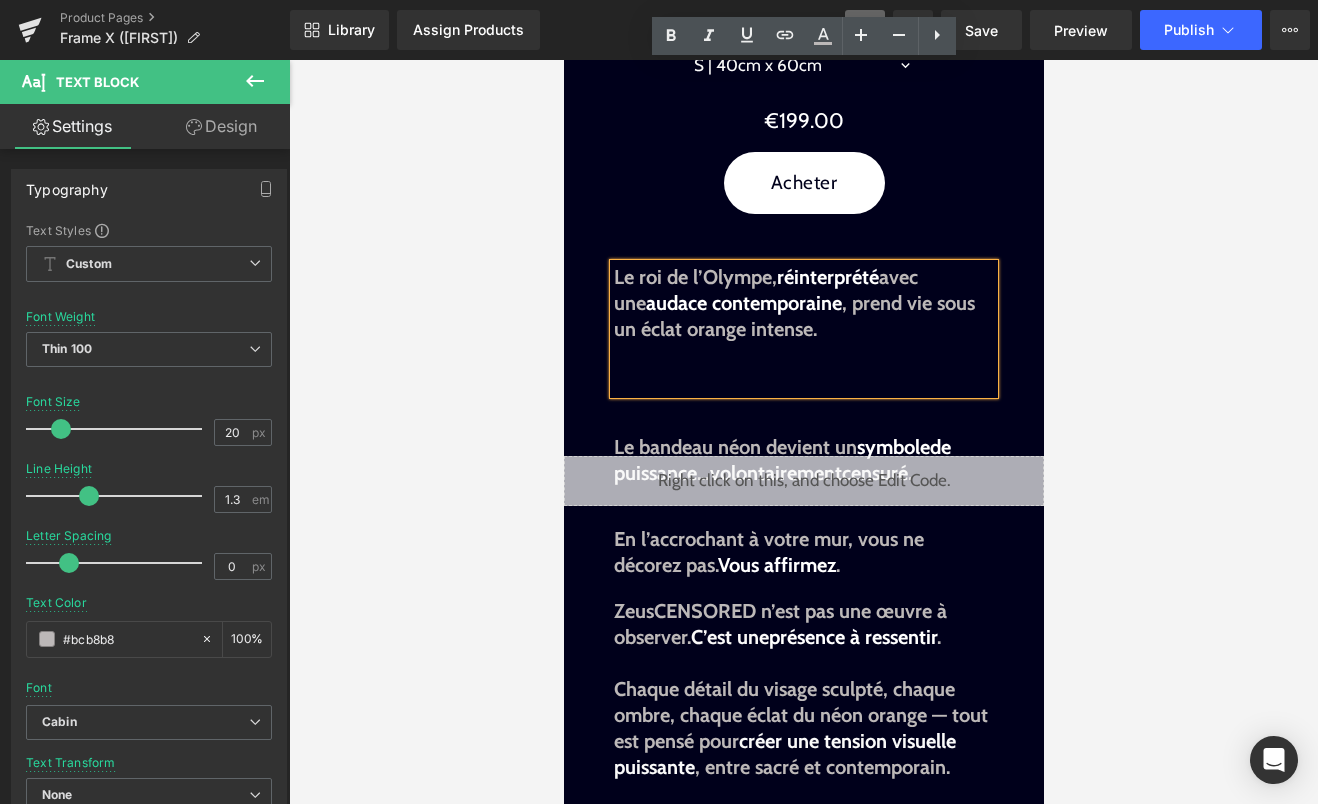 scroll, scrollTop: 1016, scrollLeft: 0, axis: vertical 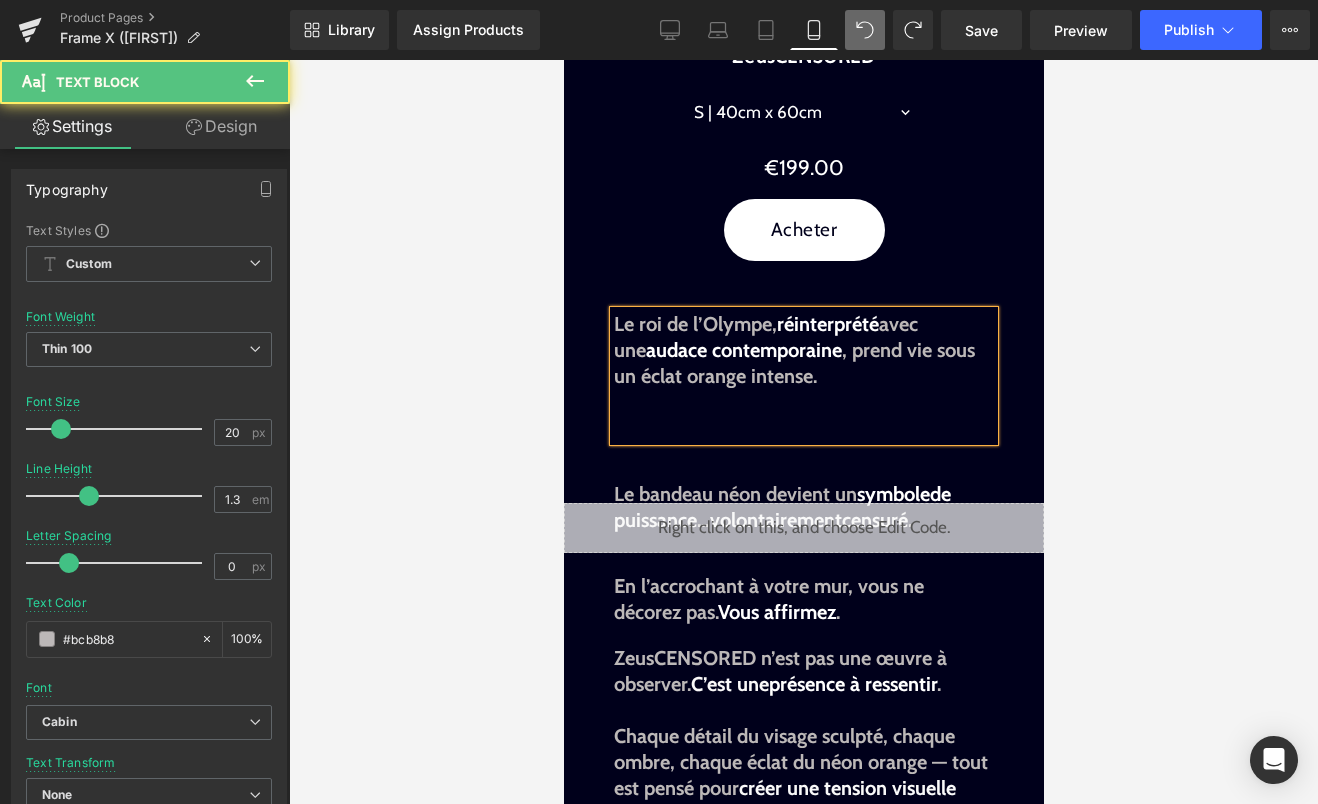 click at bounding box center (803, 428) 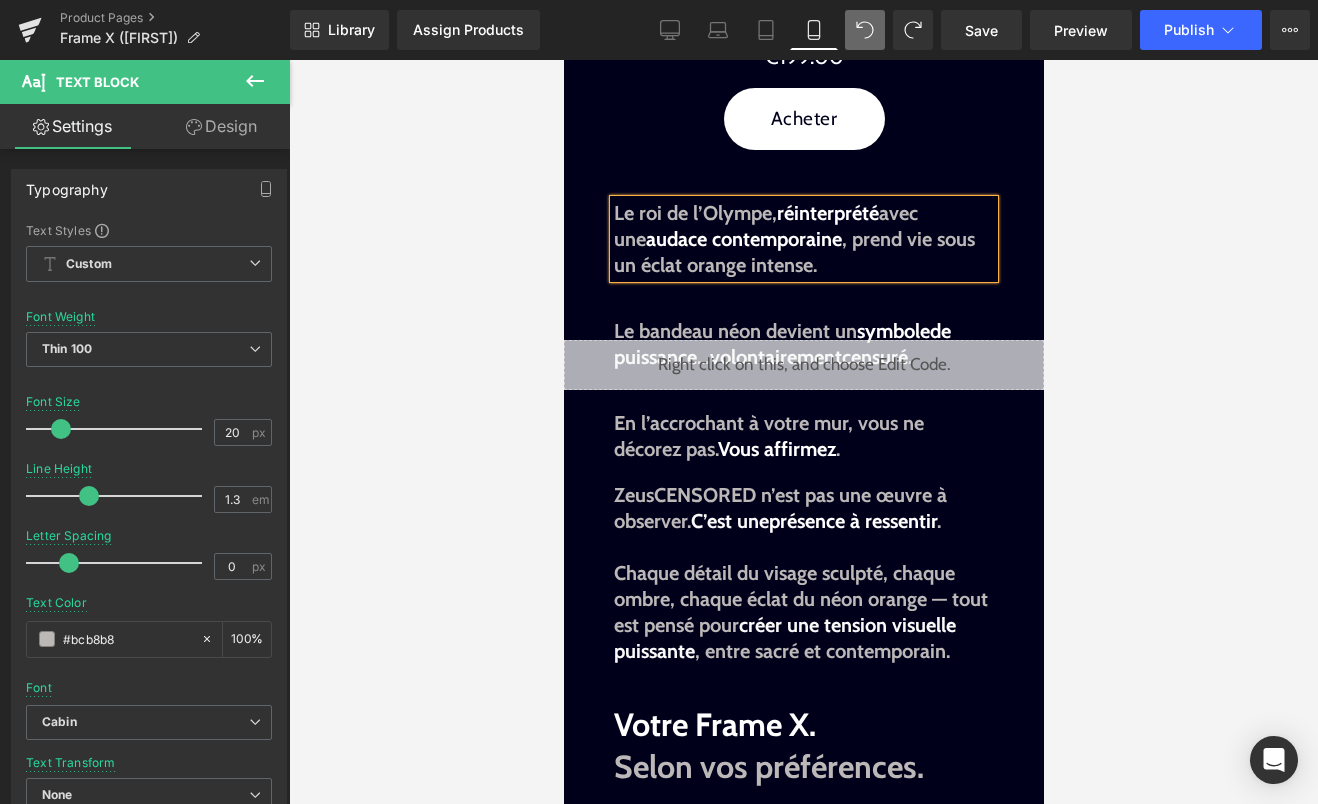 scroll, scrollTop: 1126, scrollLeft: 0, axis: vertical 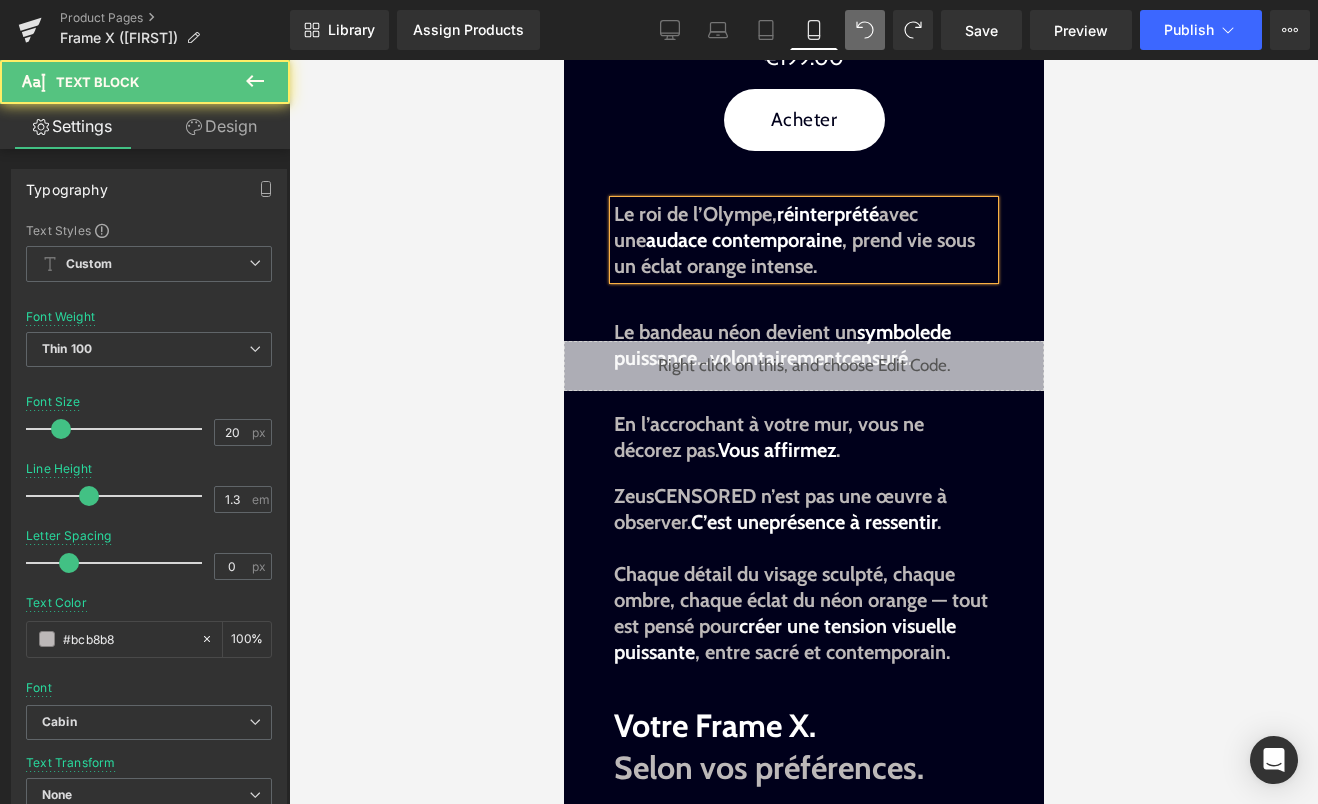 click on "Le roi de l’Olympe,  réinterprété  avec une  audace contemporaine , prend vie sous un éclat orange intense." at bounding box center (803, 240) 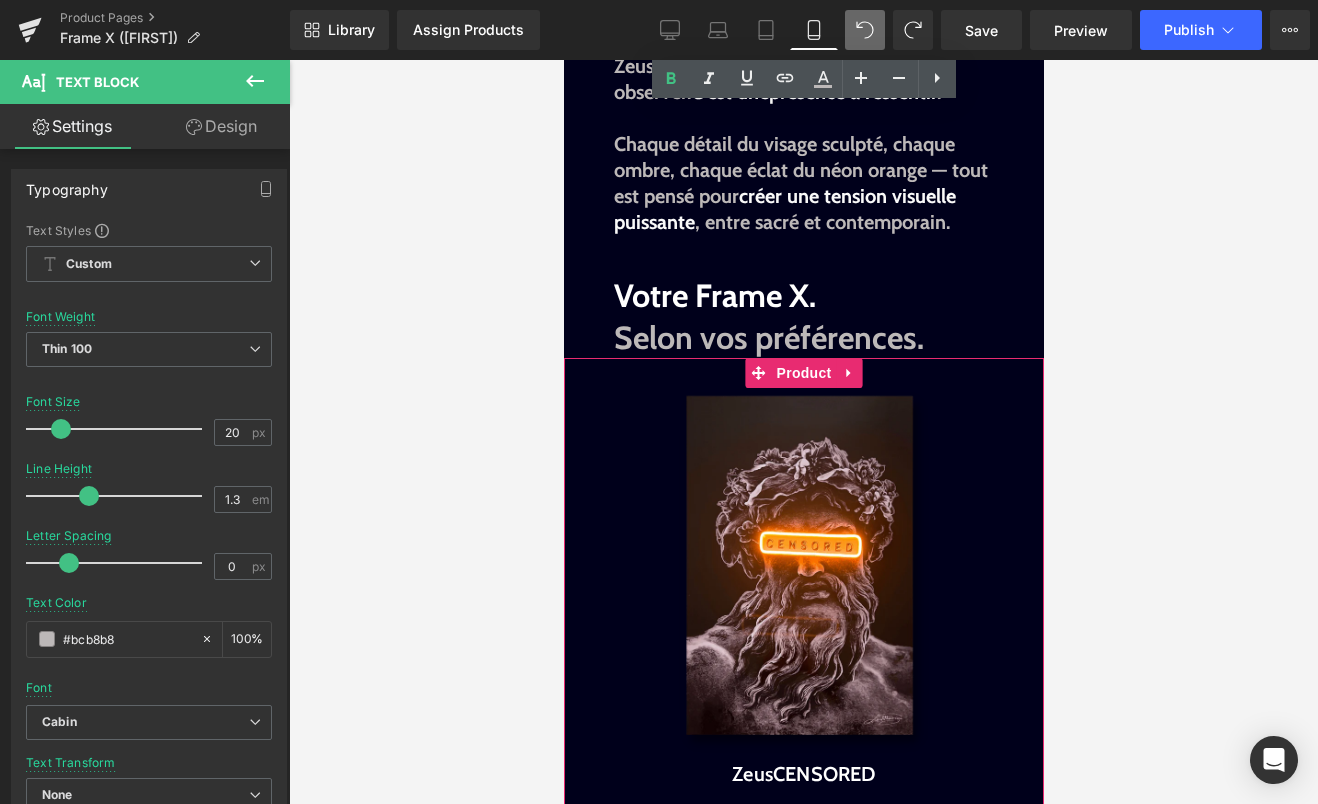 scroll, scrollTop: 1544, scrollLeft: 0, axis: vertical 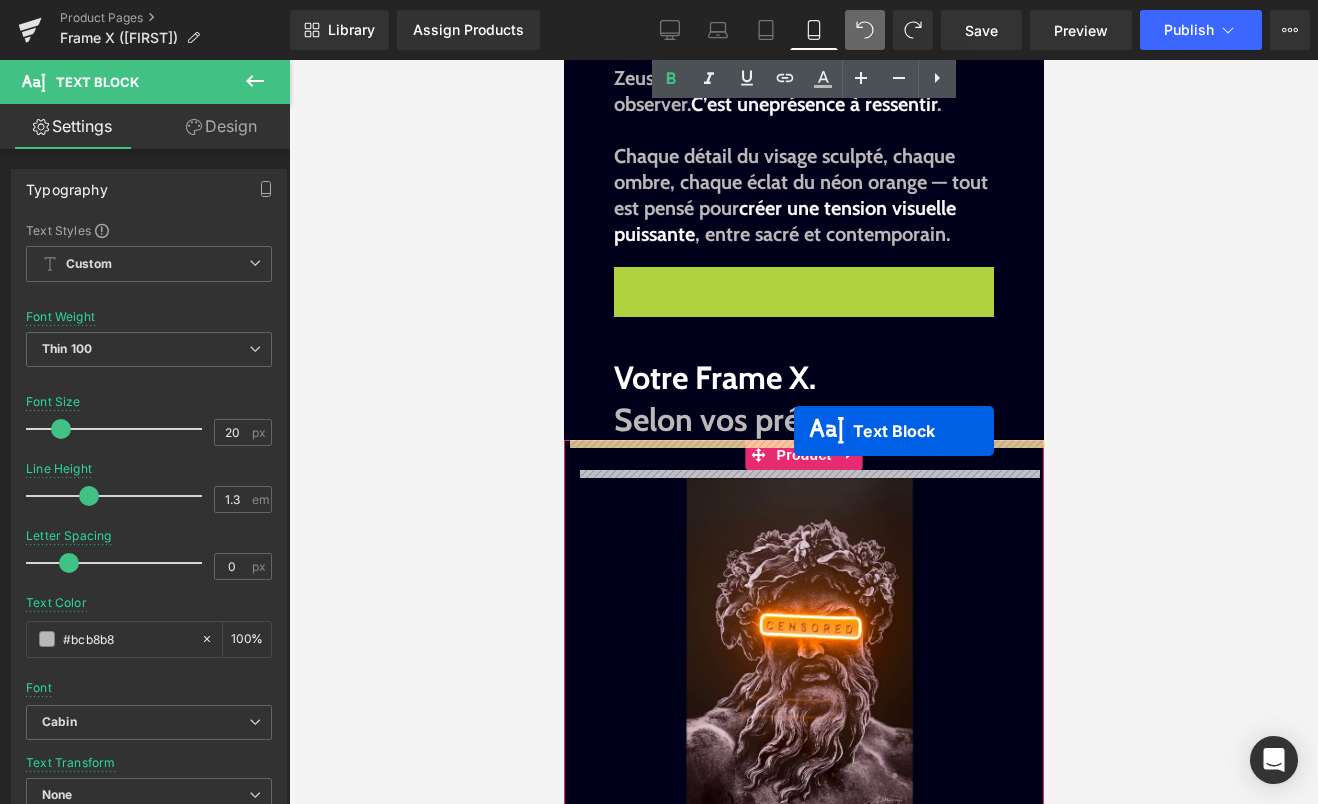 drag, startPoint x: 781, startPoint y: 358, endPoint x: 793, endPoint y: 431, distance: 73.97973 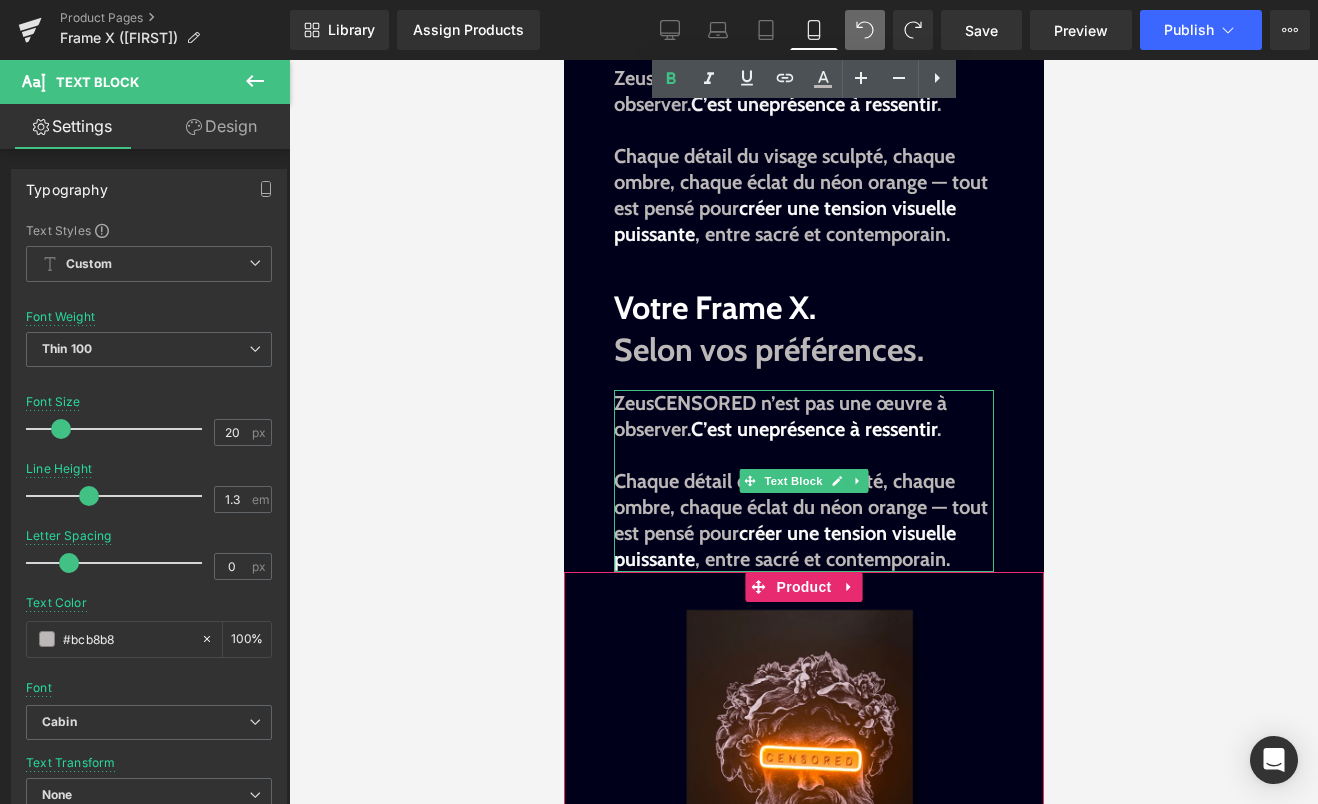 click on "créer une tension visuelle puissante" at bounding box center [784, 546] 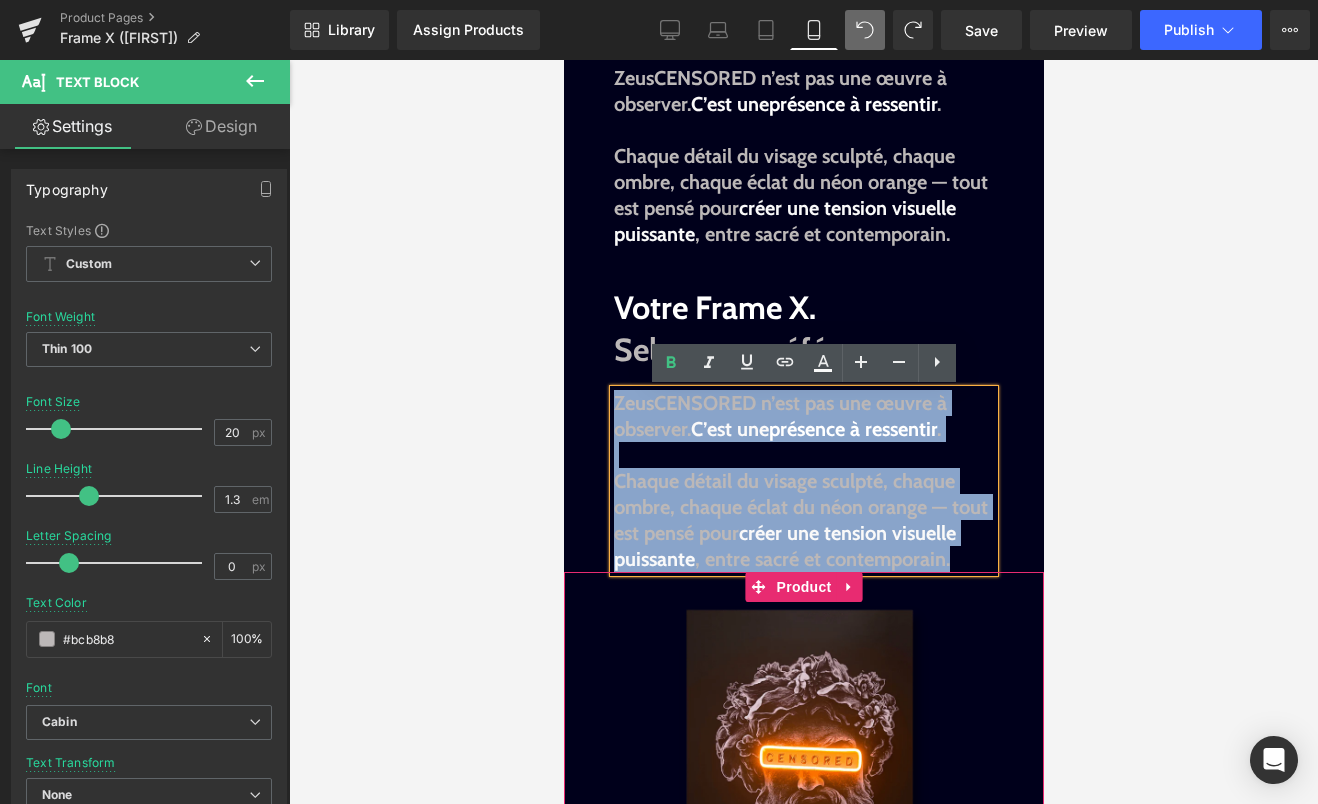 drag, startPoint x: 950, startPoint y: 559, endPoint x: 597, endPoint y: 401, distance: 386.74667 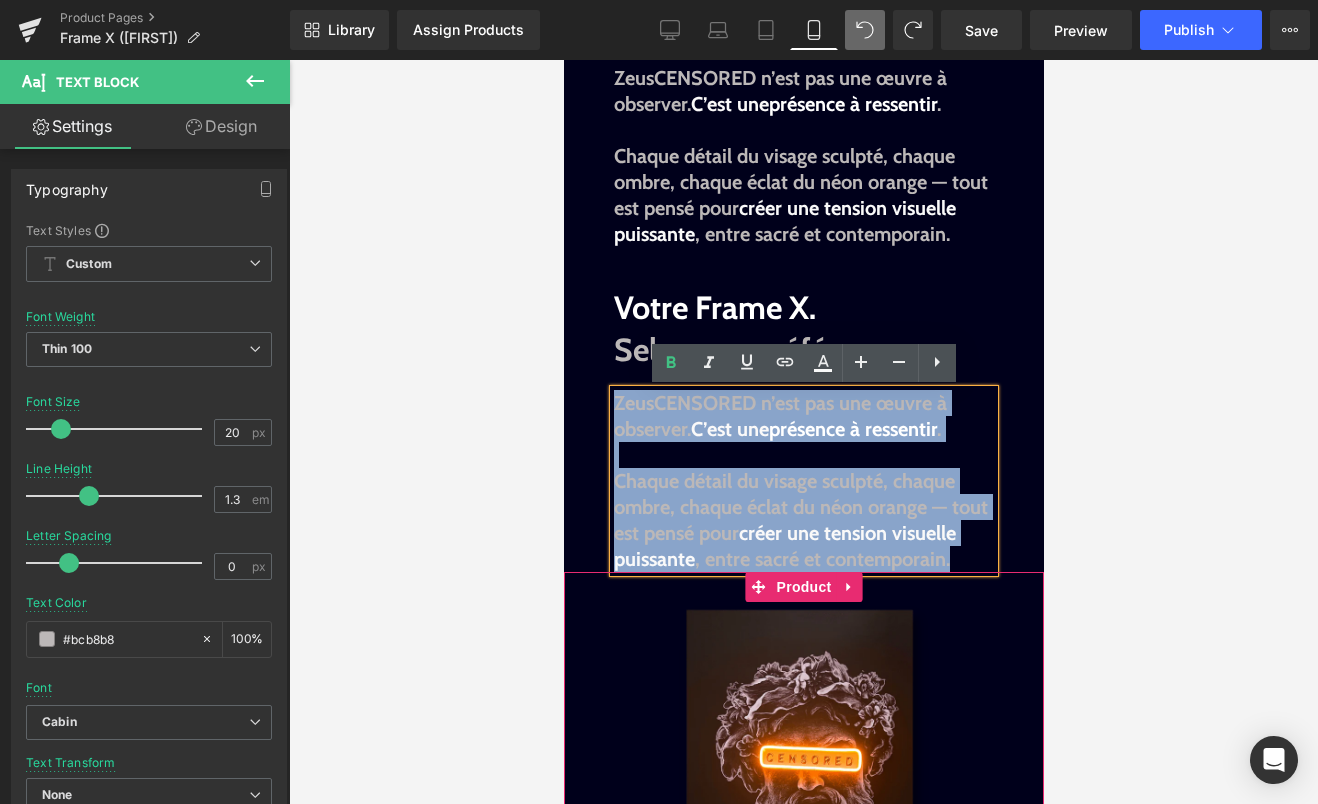 click on "Image         Image         Liquid         Image         Image         La lumière, affirmée. Text Block         Il dominait l’Olympe. Il décidait du tonnerre, du pouvoir, de la parole.  Puis, un jour, on l’a censuré. Mais son aura, elle, n’a jamais disparu. Text Block
Sale Off
(P) Image
ZeusCENSORED
(P) Title
S | 40cm x 60cm
M | 50cm x 75cm
L  | 60cm x 90cm
0" at bounding box center [803, 744] 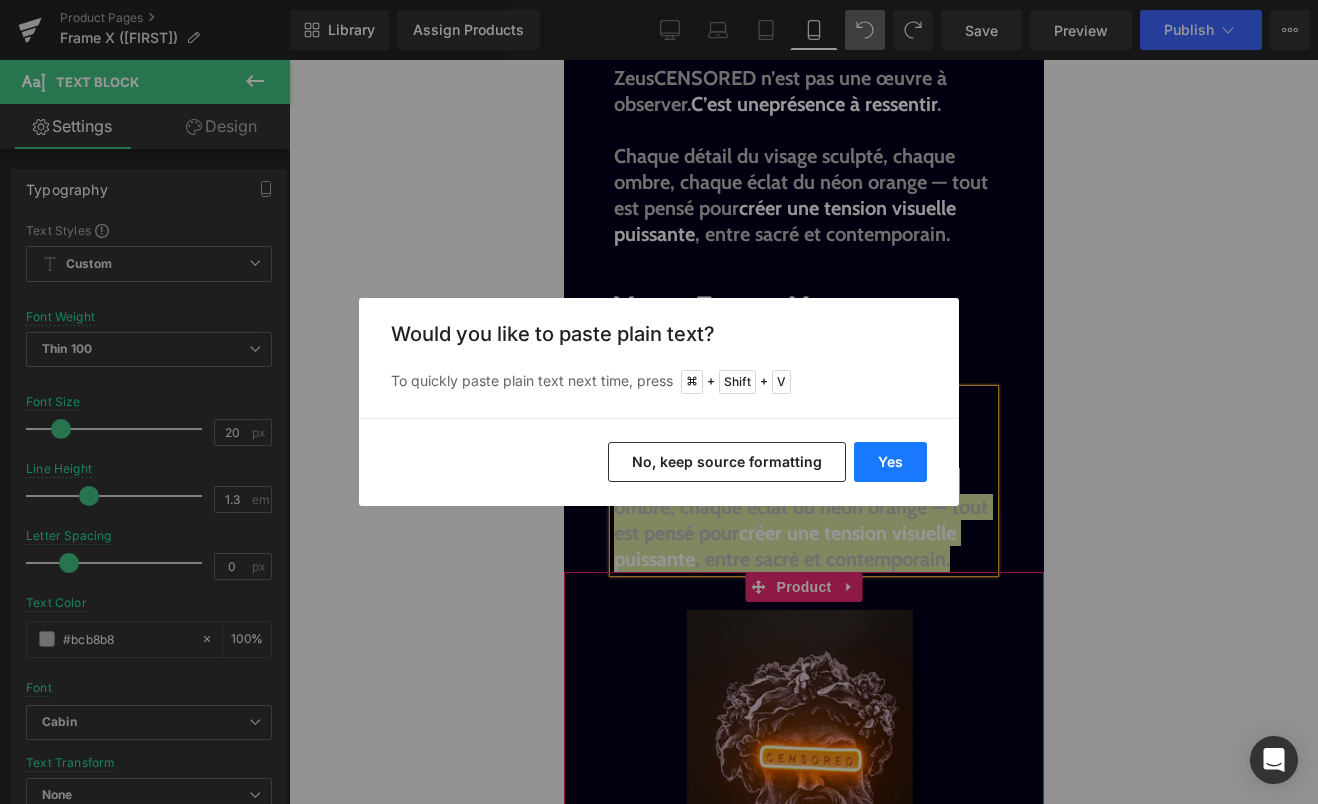 click on "Yes" at bounding box center [890, 462] 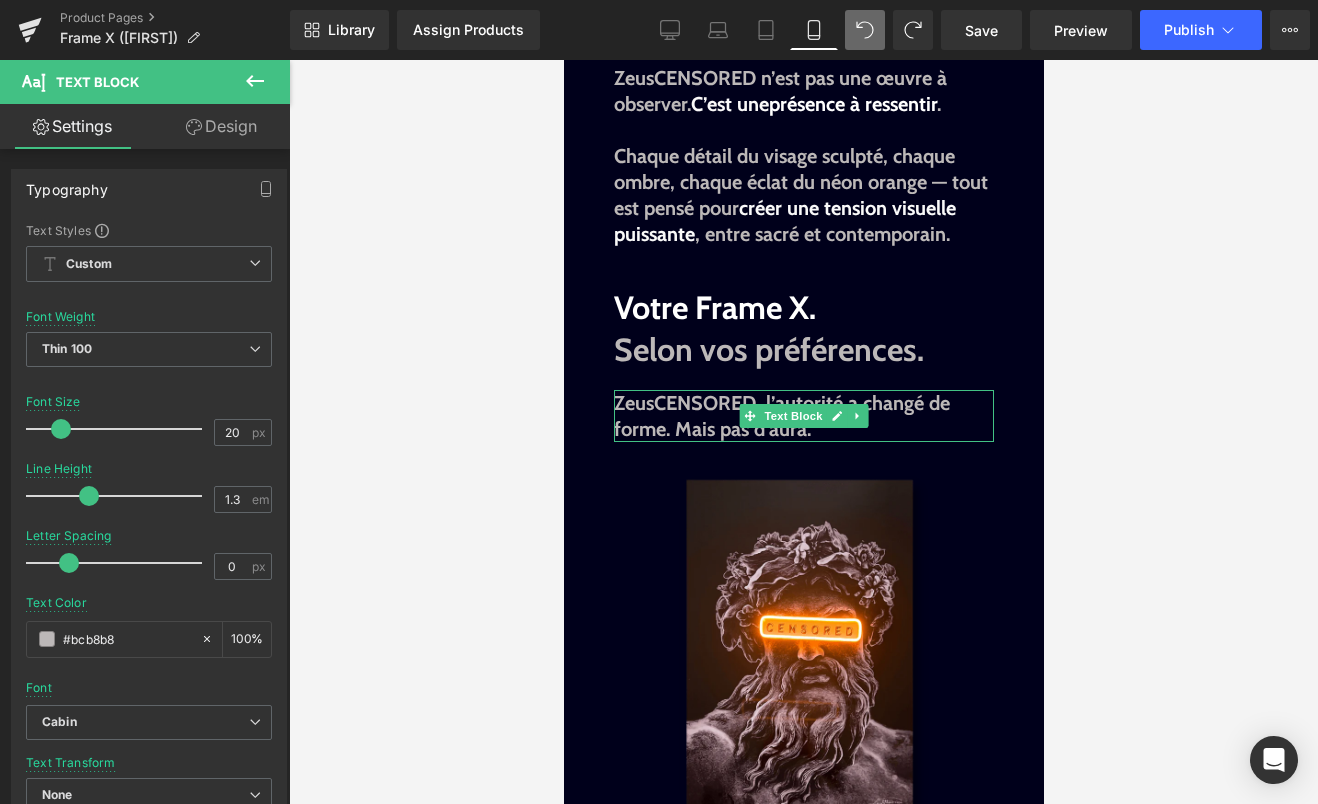 drag, startPoint x: 819, startPoint y: 435, endPoint x: 679, endPoint y: 426, distance: 140.28899 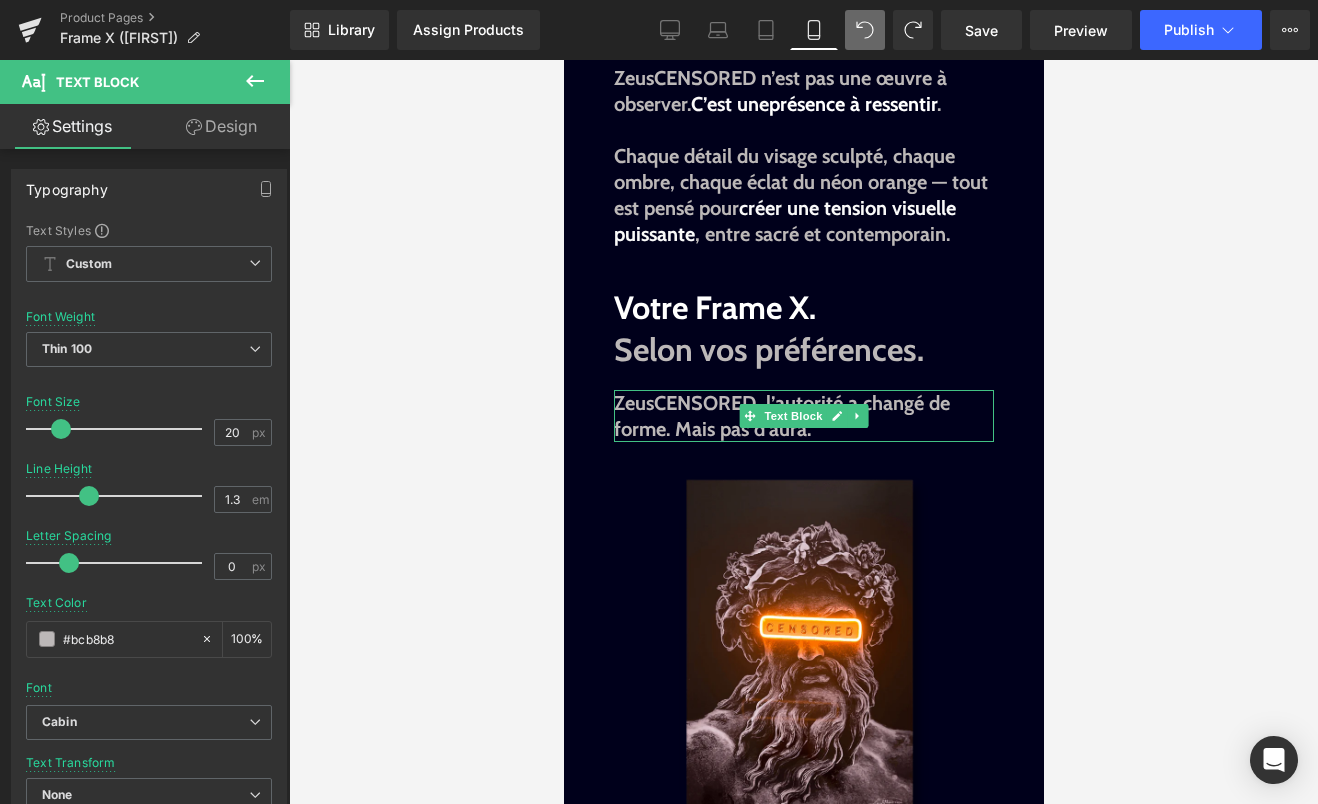 click on "ZeusCENSORED, l’autorité a changé de forme. Mais pas d’aura." at bounding box center [803, 416] 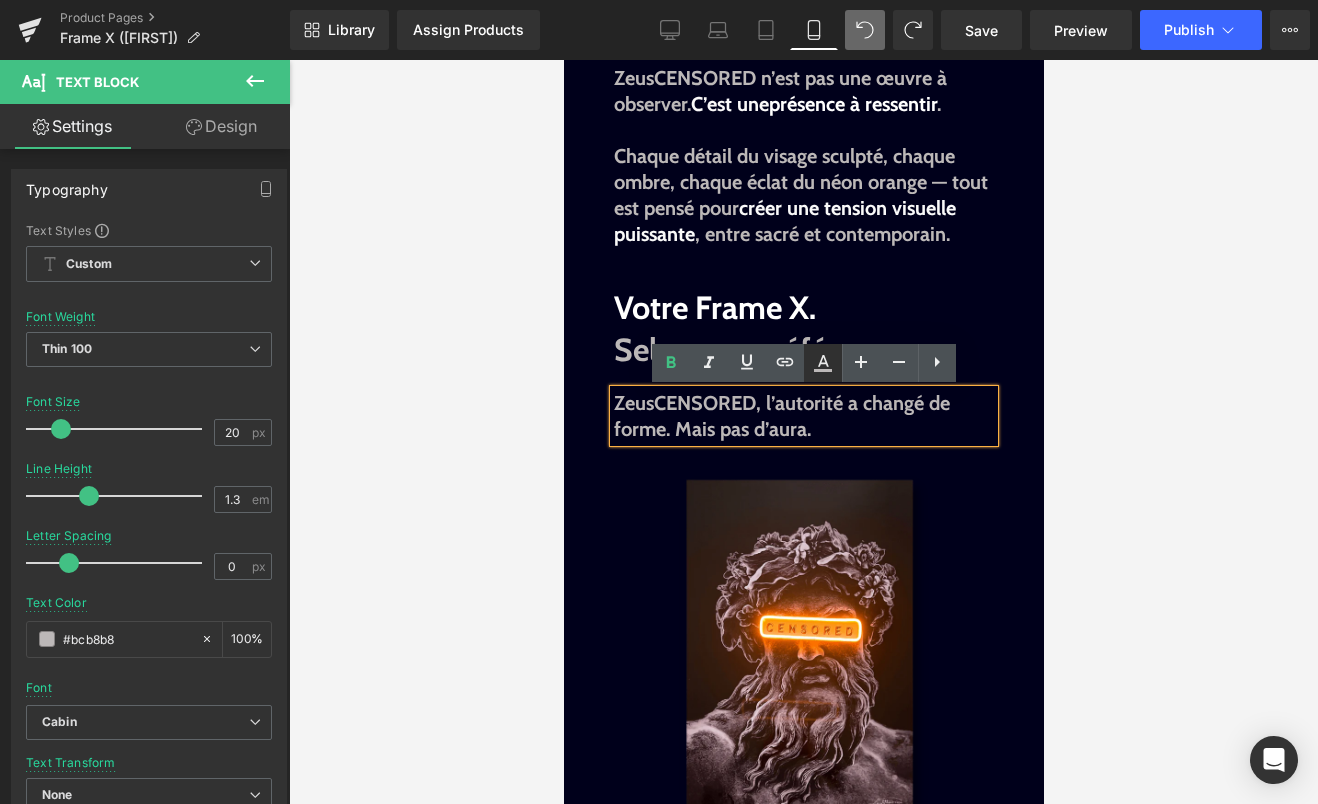 click 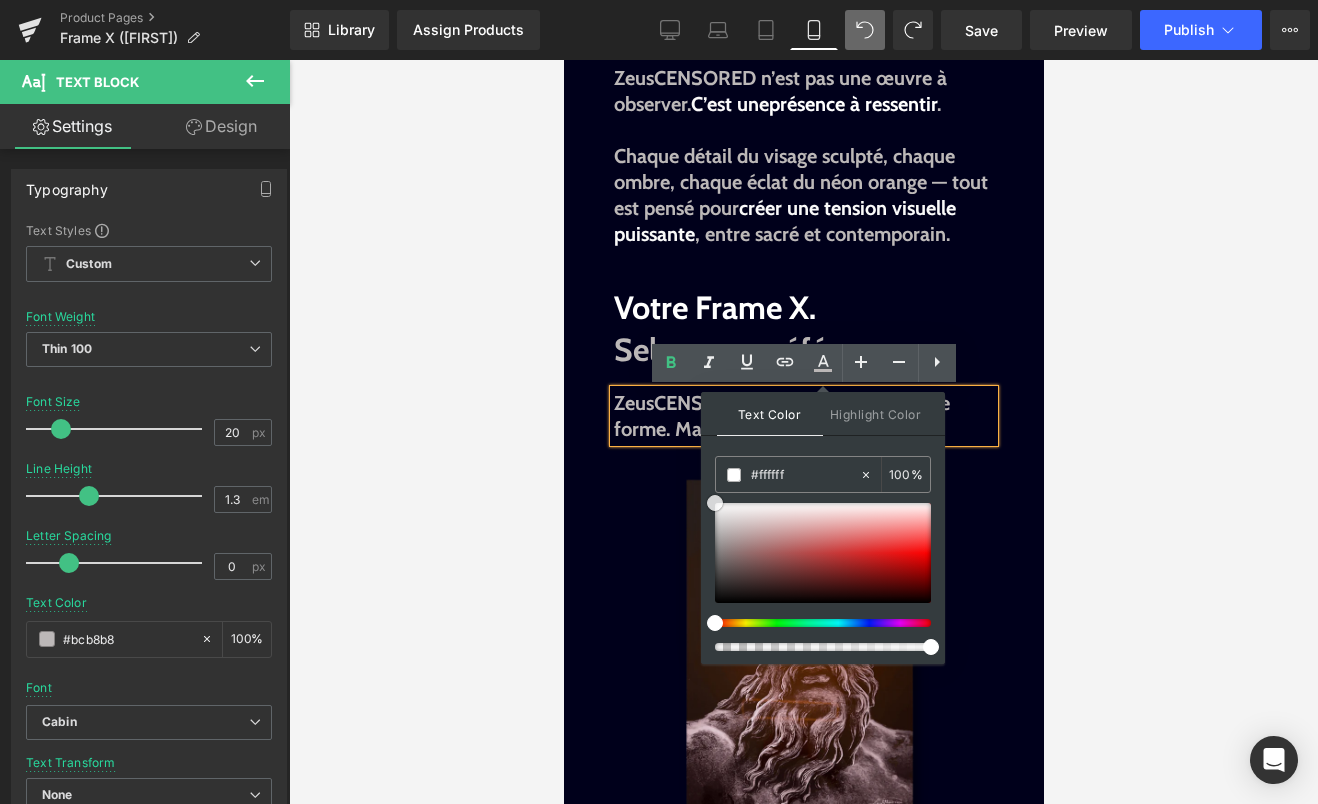 click at bounding box center [715, 503] 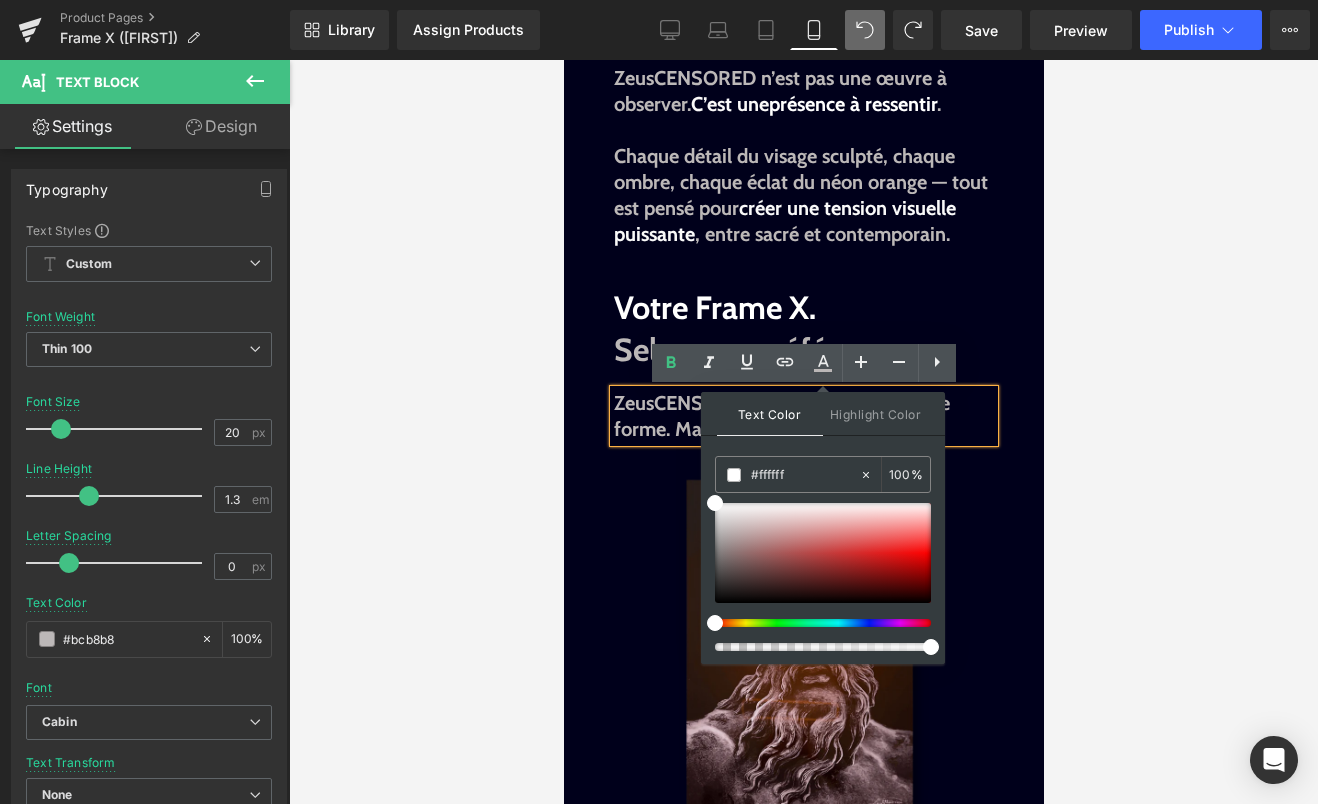 click on "Votre Frame X. Selon vos préférences." at bounding box center [803, 328] 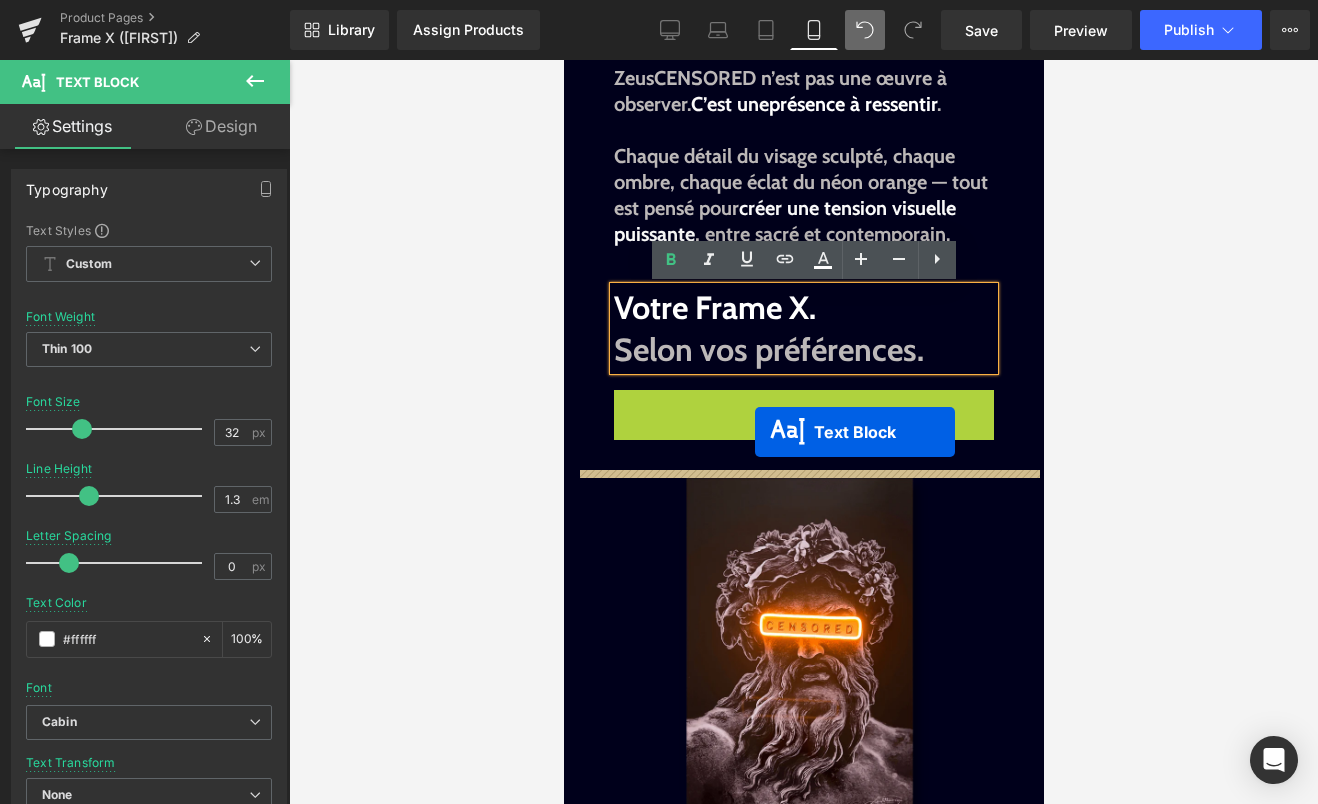 drag, startPoint x: 815, startPoint y: 426, endPoint x: 754, endPoint y: 432, distance: 61.294373 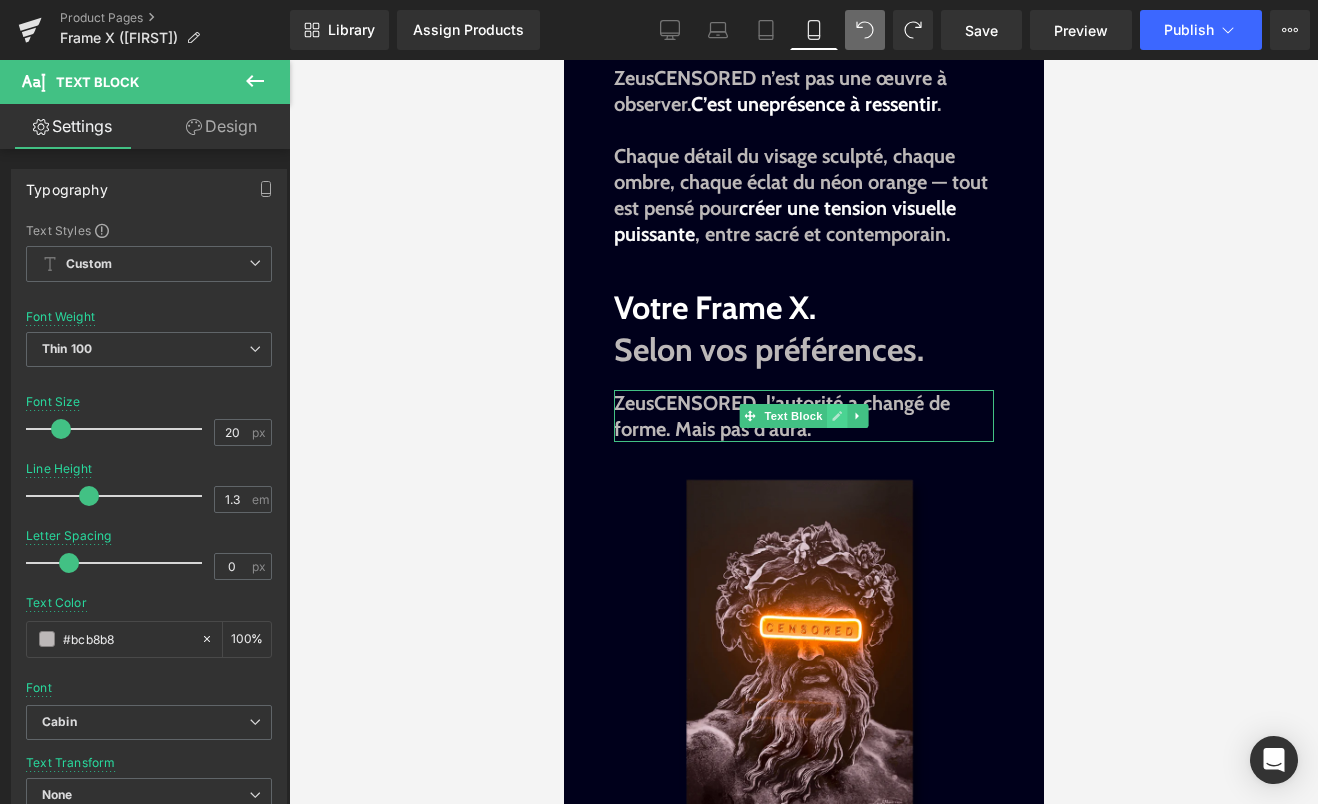 click 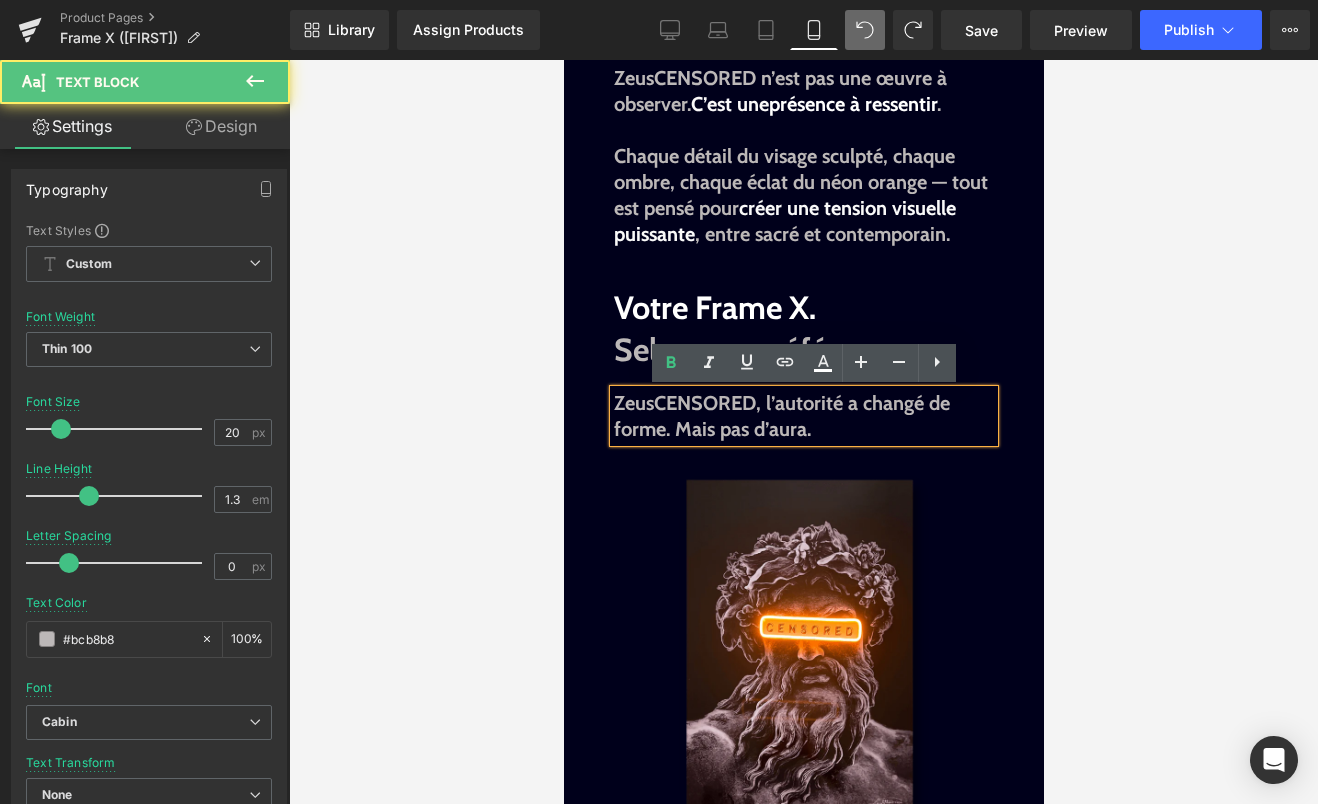 drag, startPoint x: 815, startPoint y: 432, endPoint x: 675, endPoint y: 422, distance: 140.35669 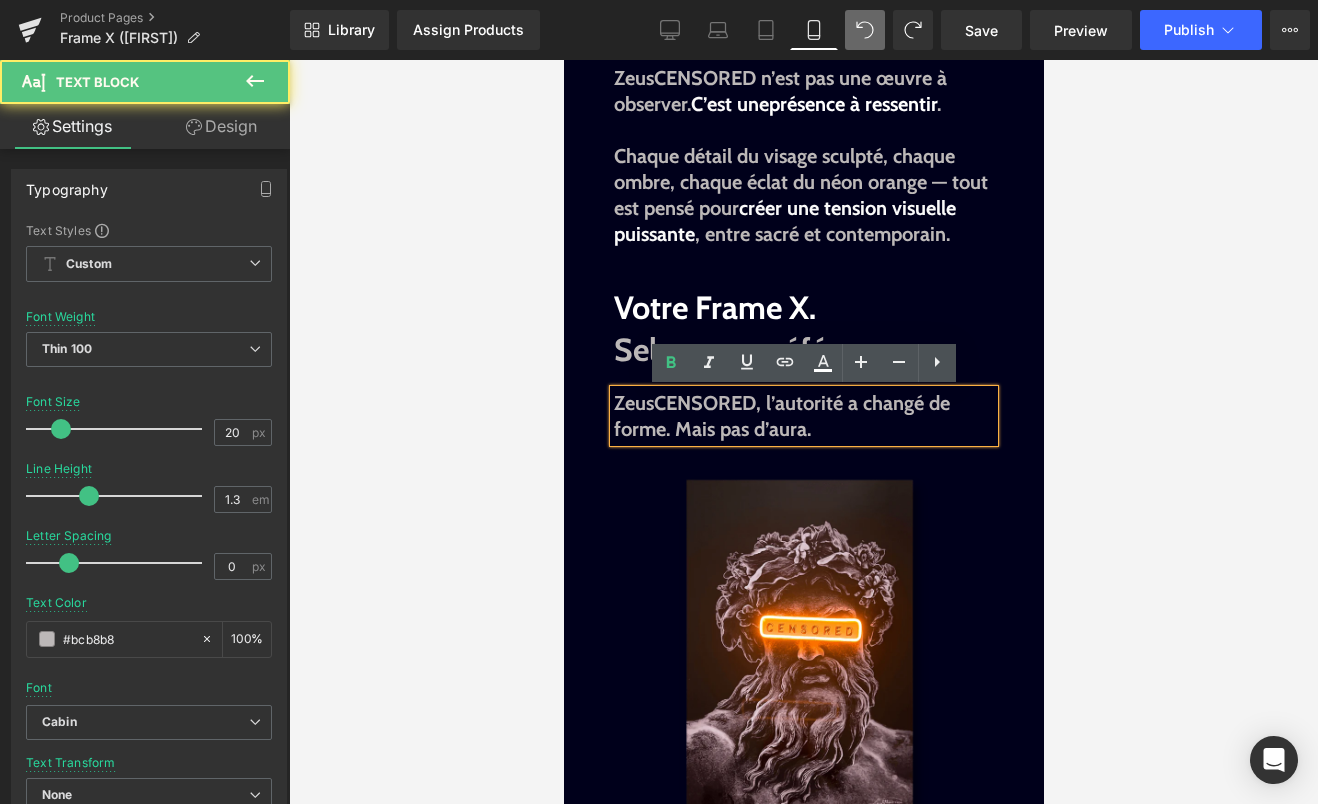 click on "ZeusCENSORED, l’autorité a changé de forme. Mais pas d’aura." at bounding box center (803, 416) 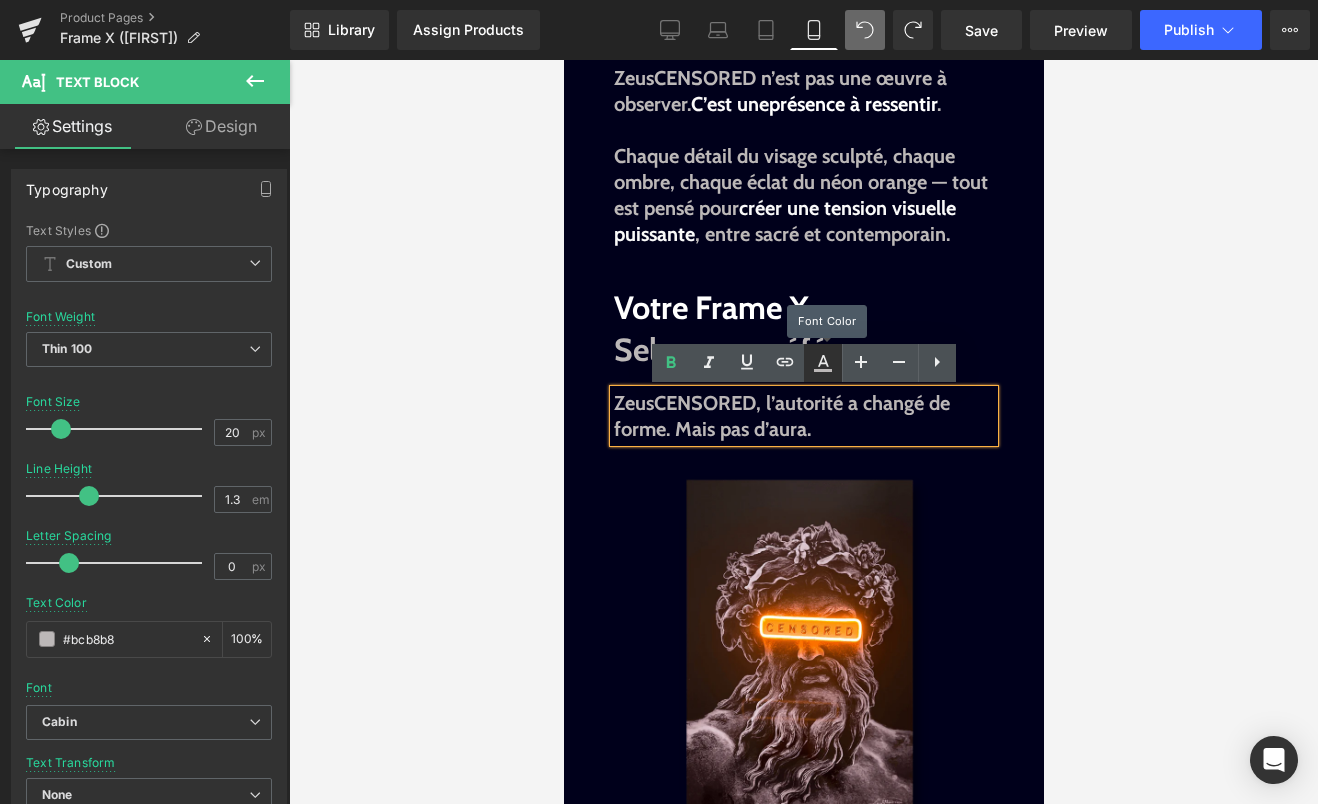 click 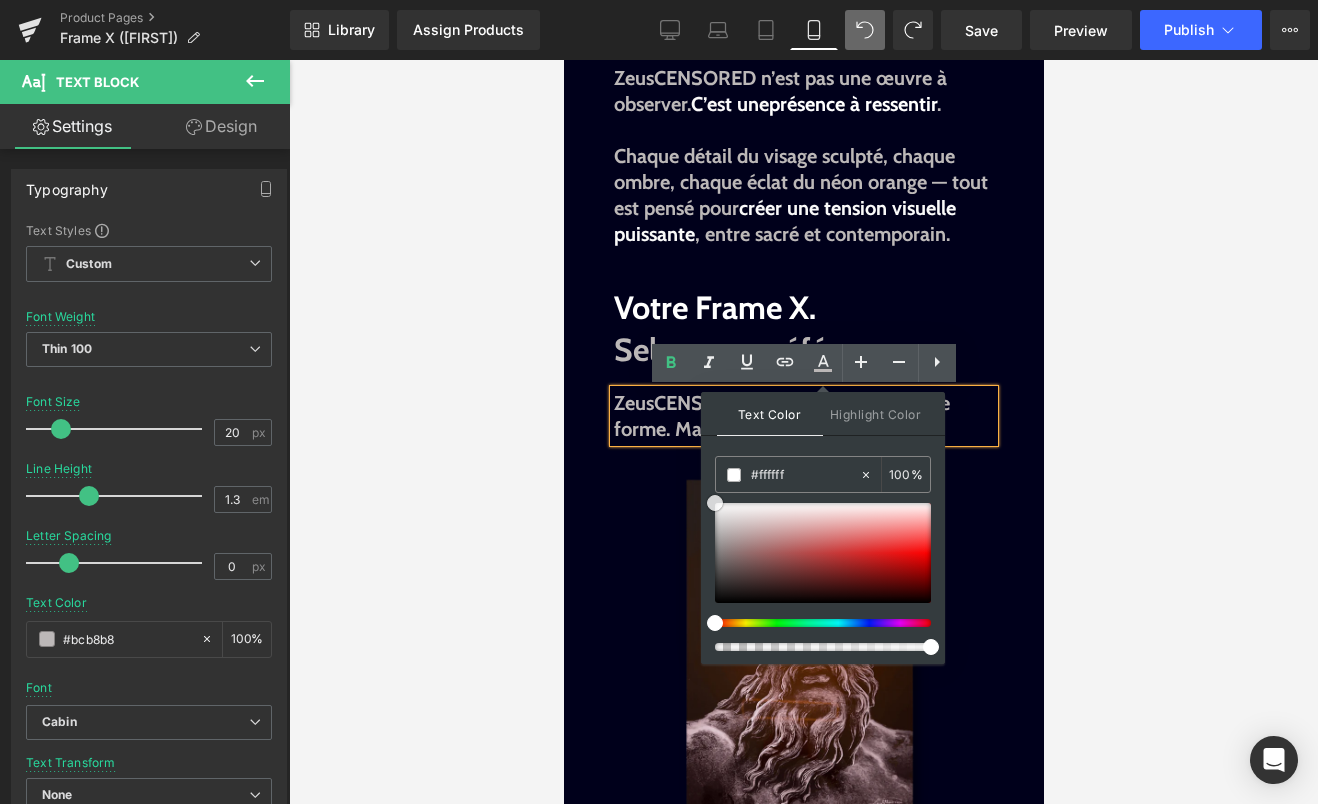click at bounding box center [715, 503] 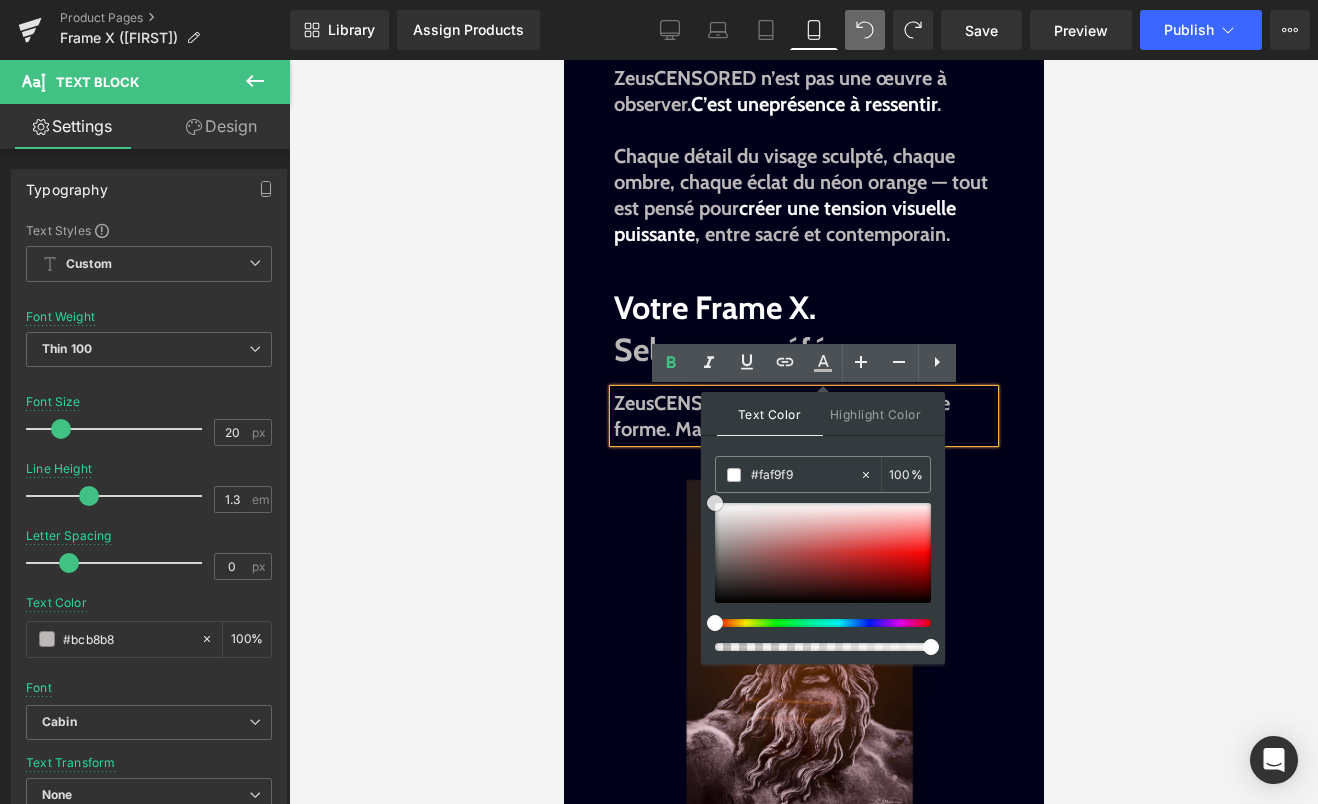 type 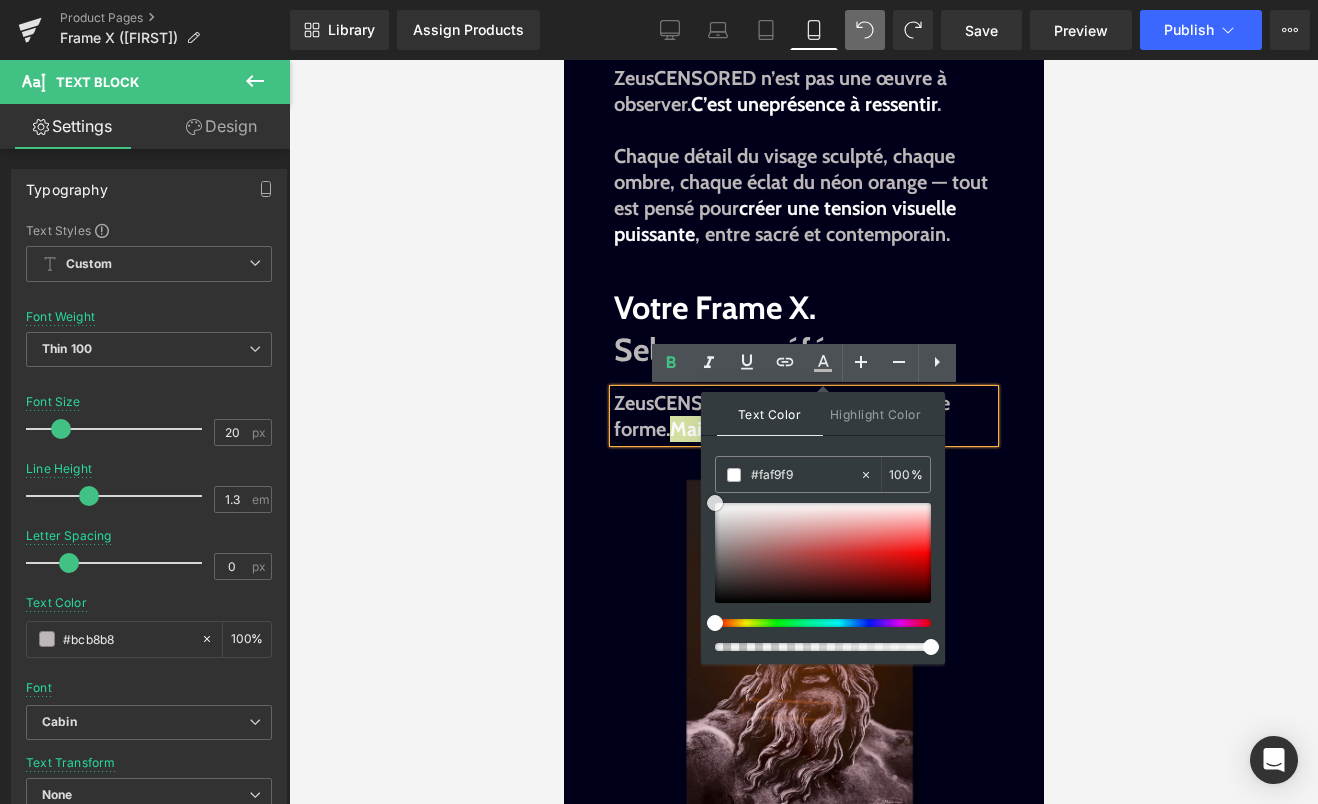 click at bounding box center [823, 553] 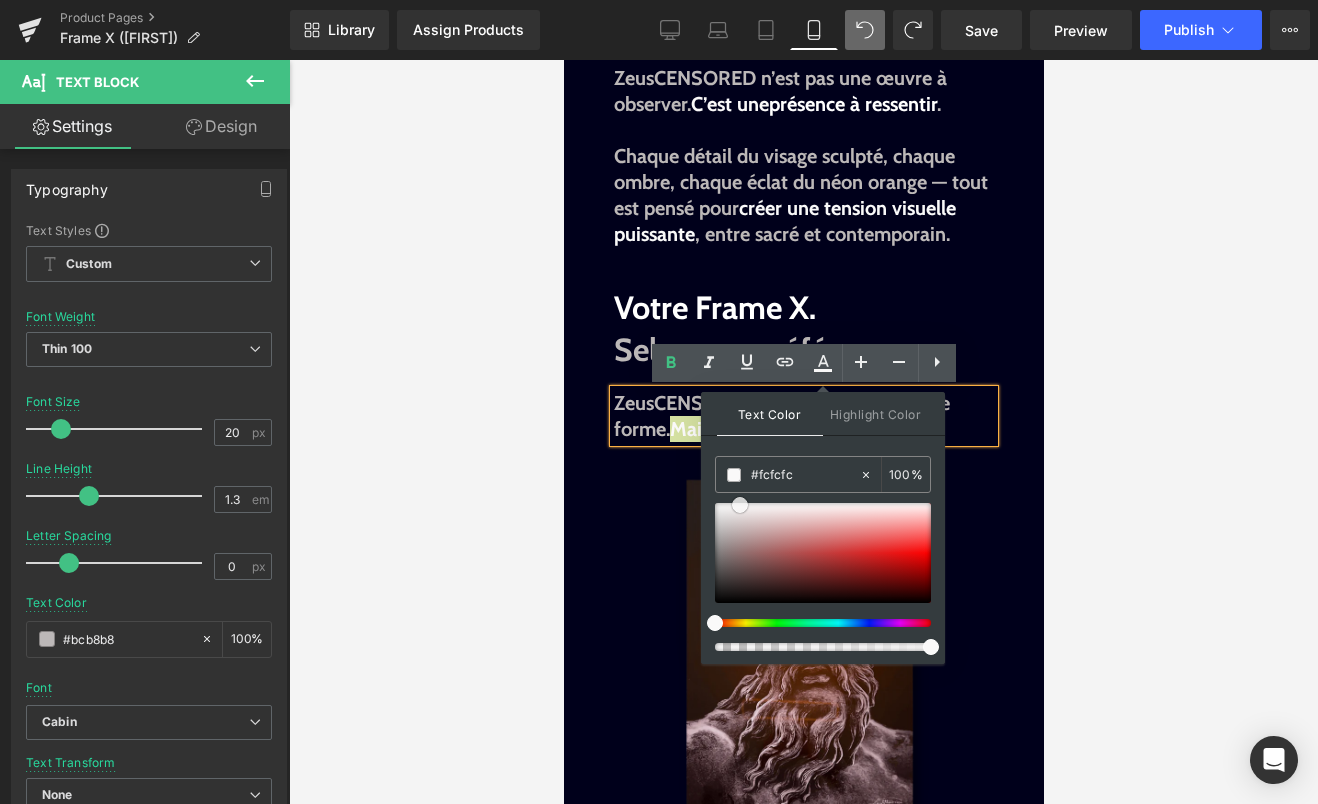 type on "#ffffff" 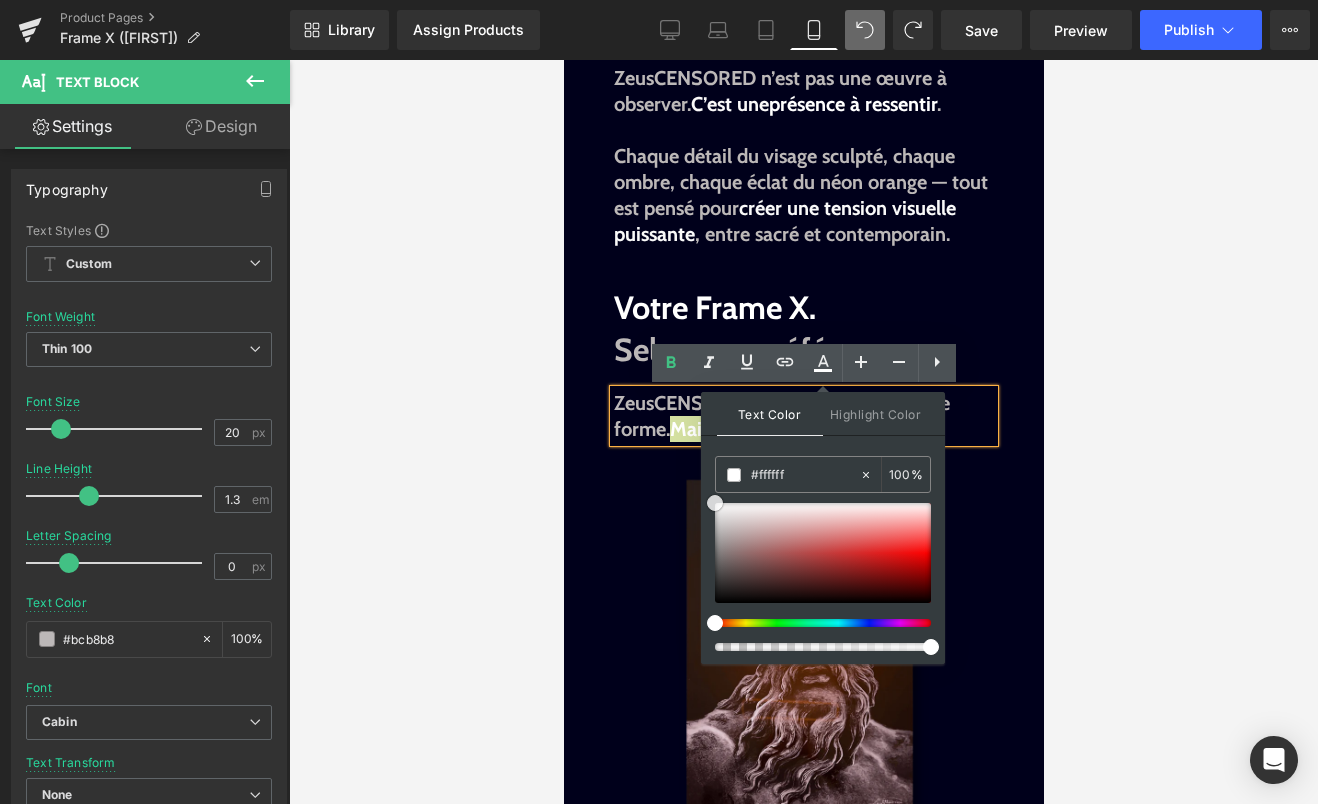 drag, startPoint x: 740, startPoint y: 505, endPoint x: 701, endPoint y: 502, distance: 39.115215 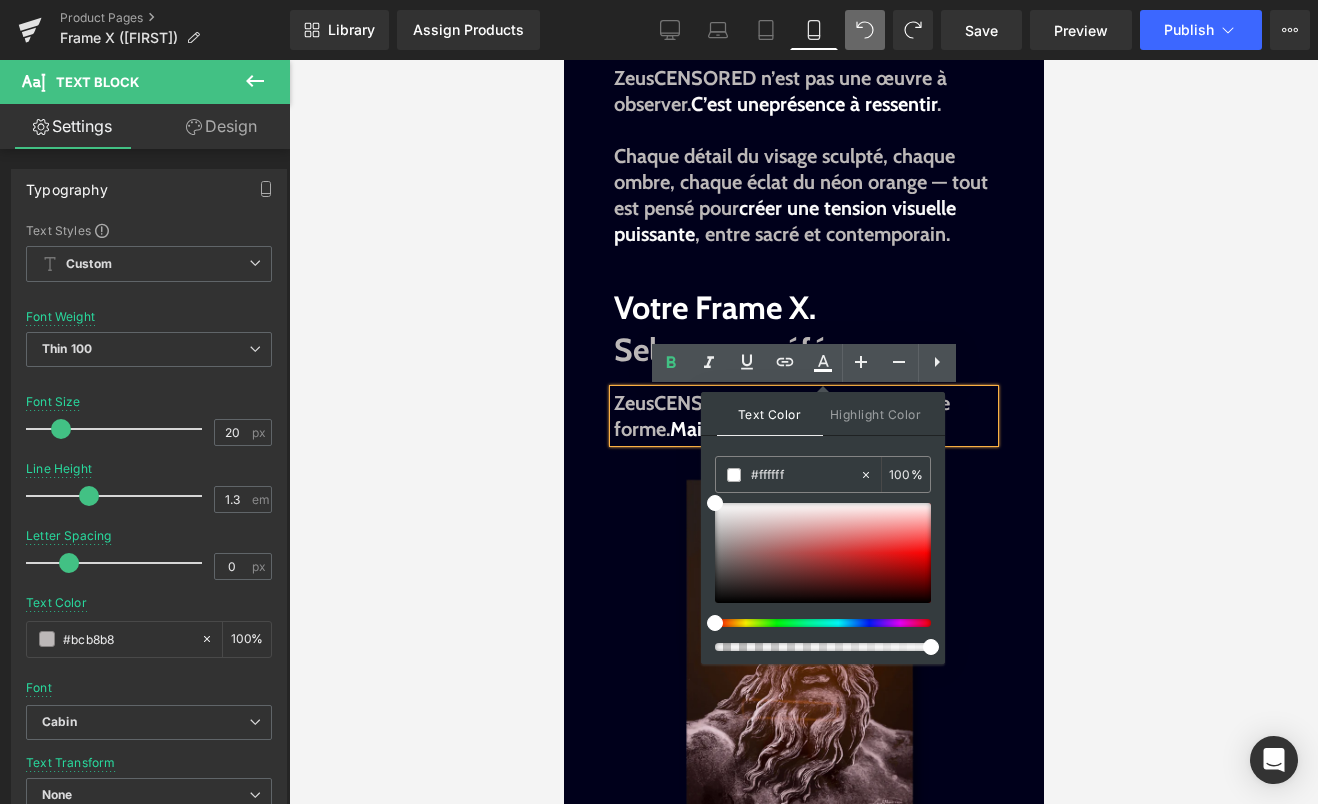 click on "Mais pas d’aura." at bounding box center [737, 429] 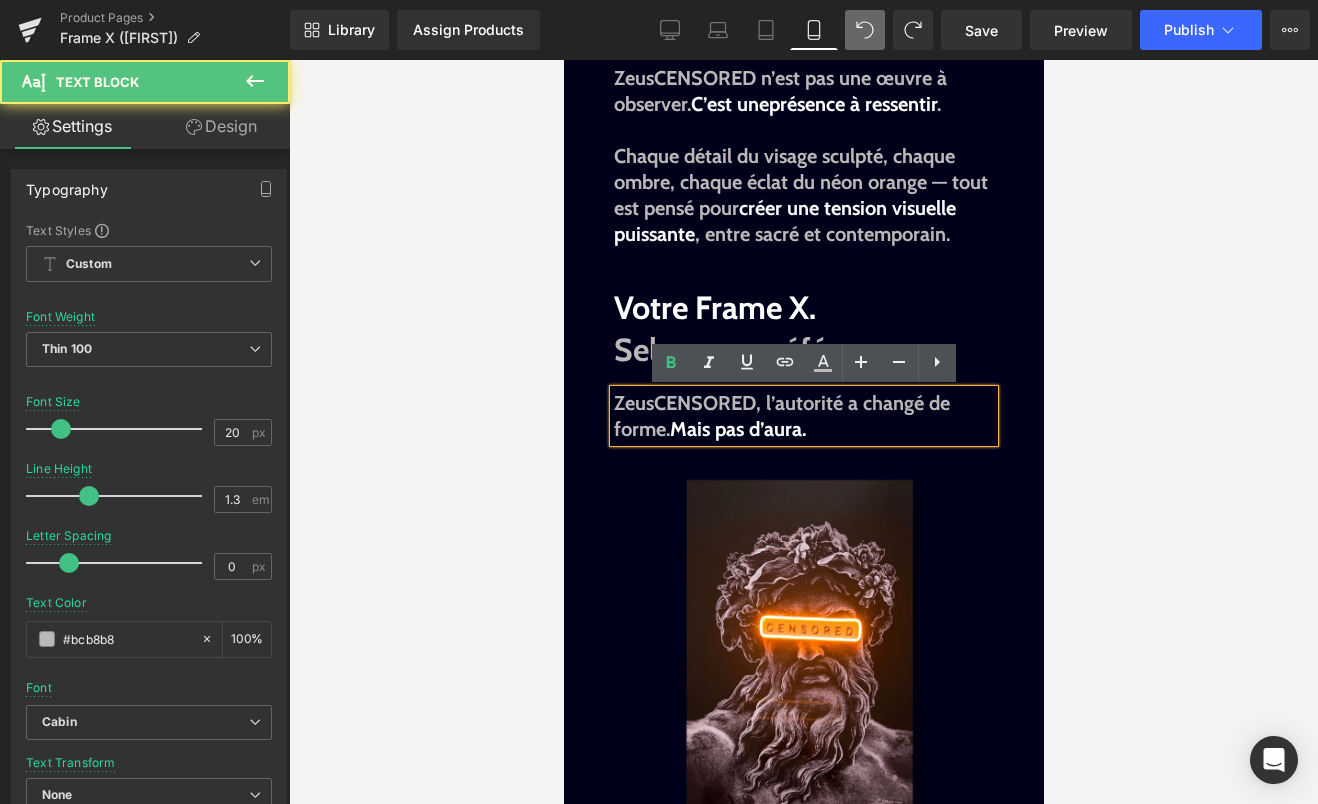 click on "ZeusCENSORED, l’autorité a changé de forme.  Mais pas d’aura." at bounding box center [803, 416] 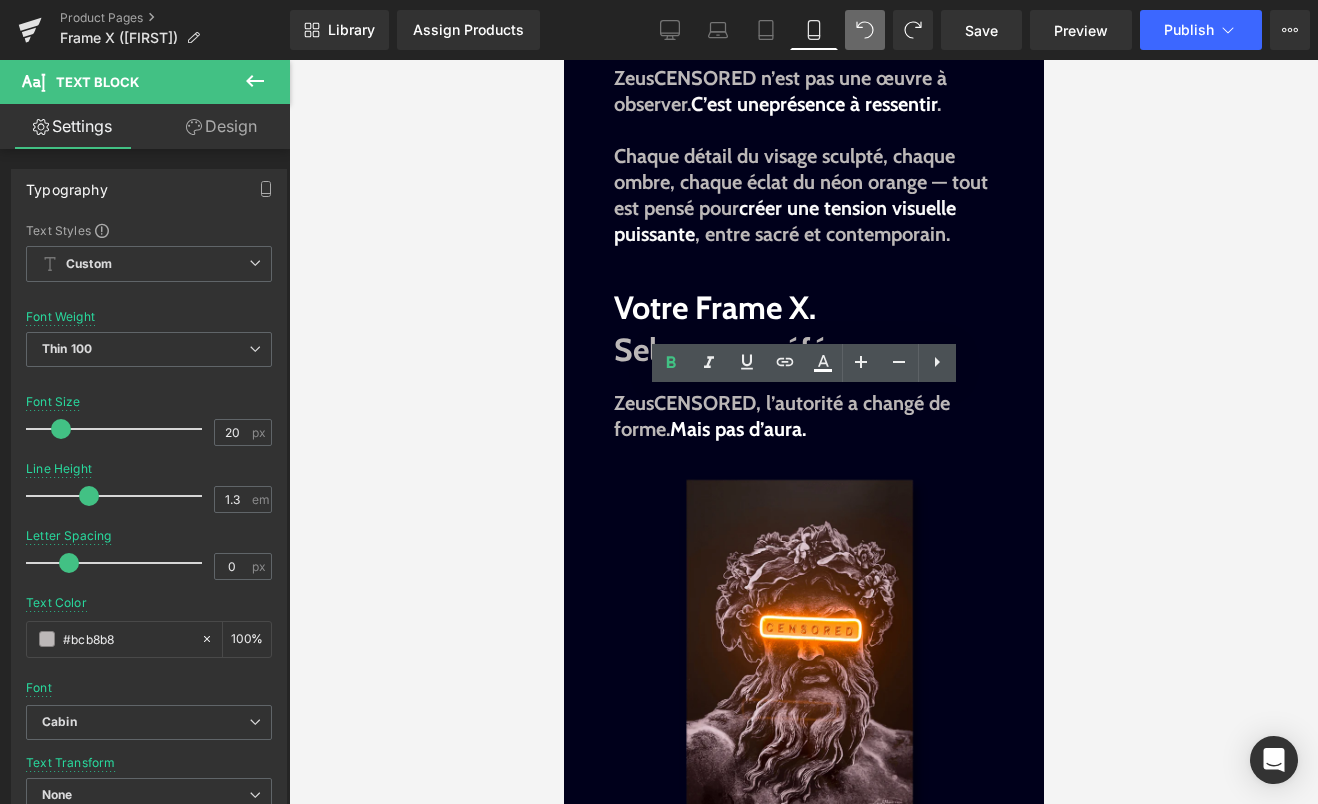 click at bounding box center (803, 432) 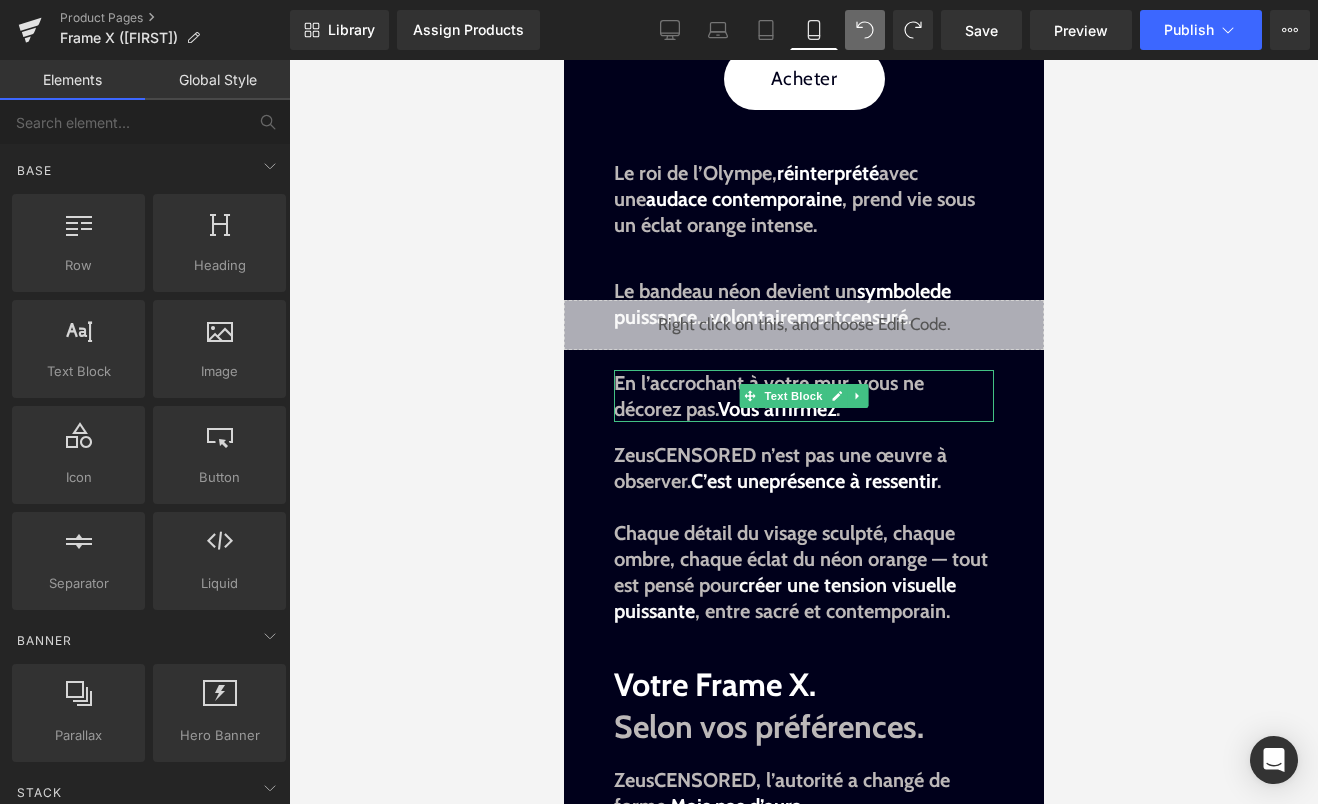 scroll, scrollTop: 1166, scrollLeft: 0, axis: vertical 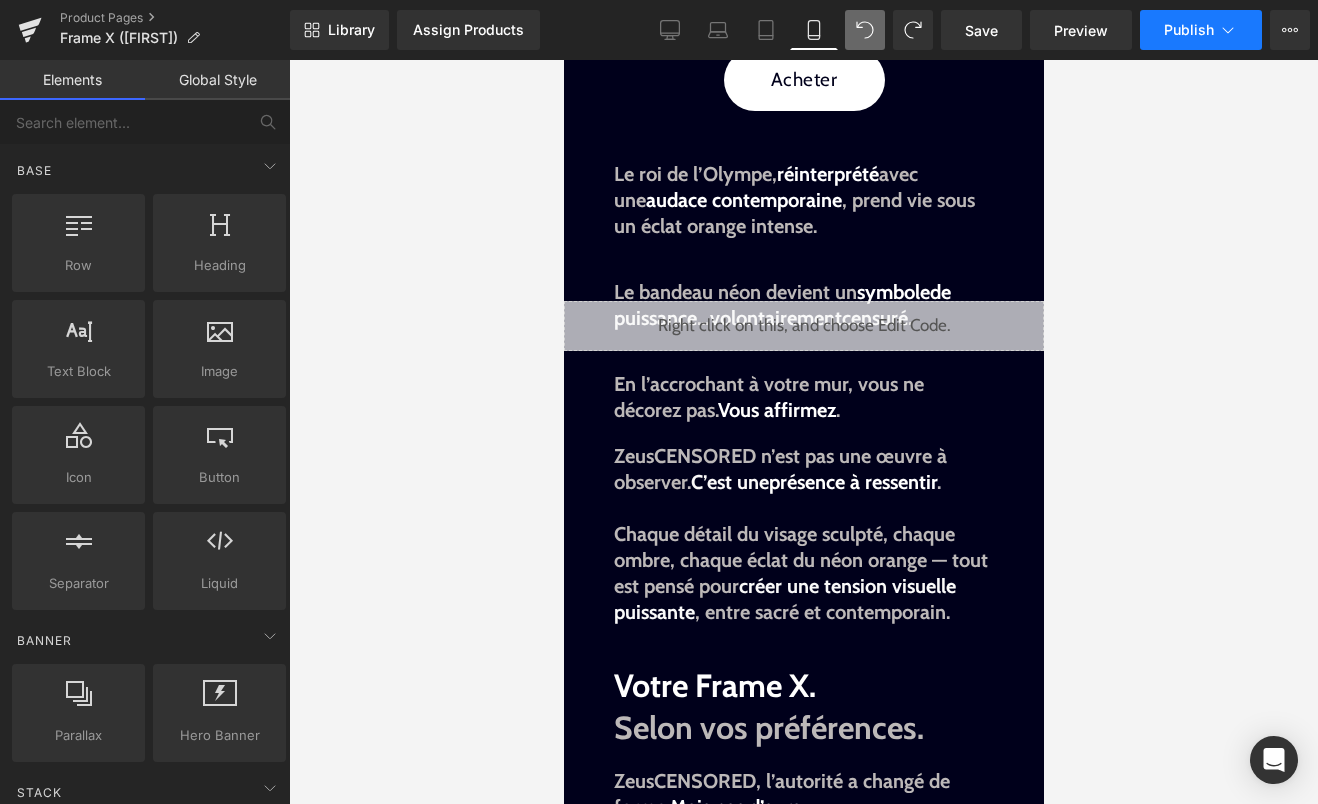 click on "Publish" at bounding box center [1189, 30] 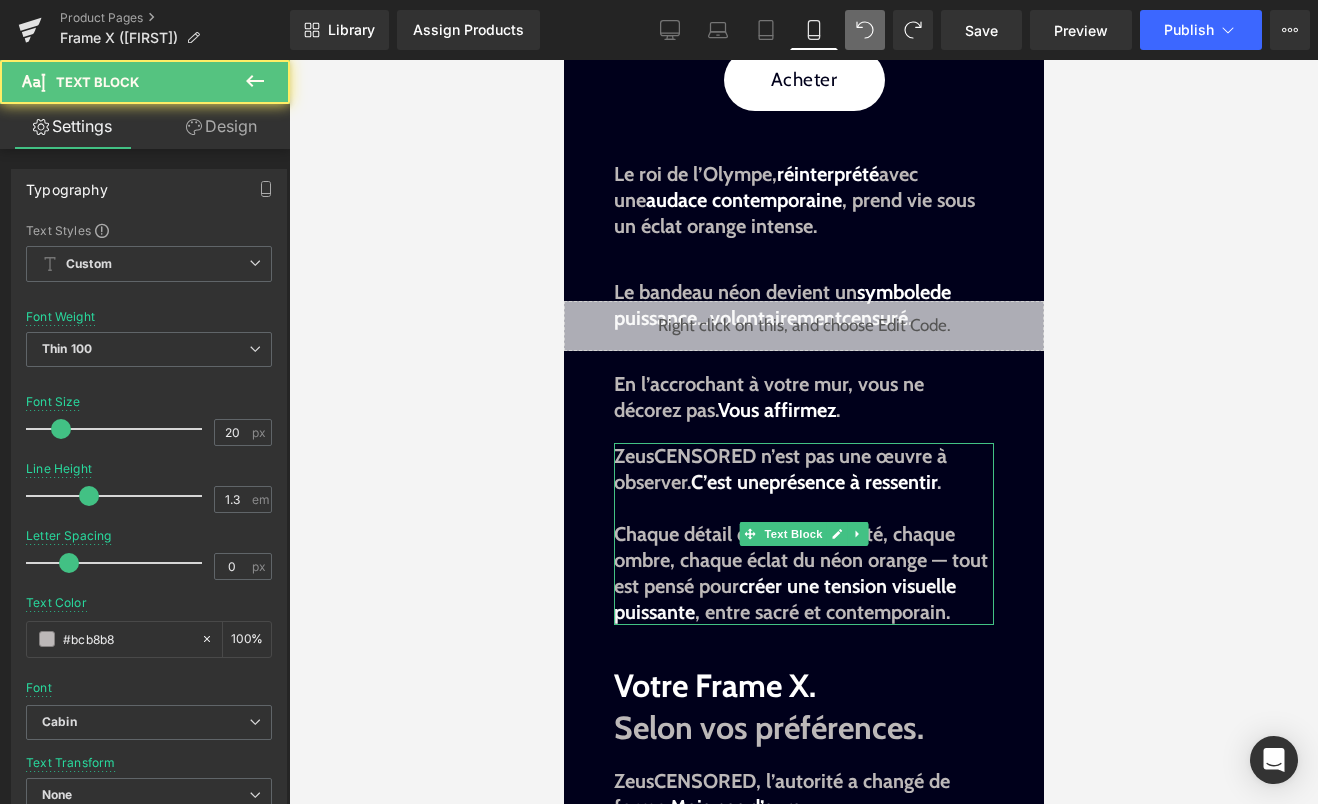 click at bounding box center (803, 508) 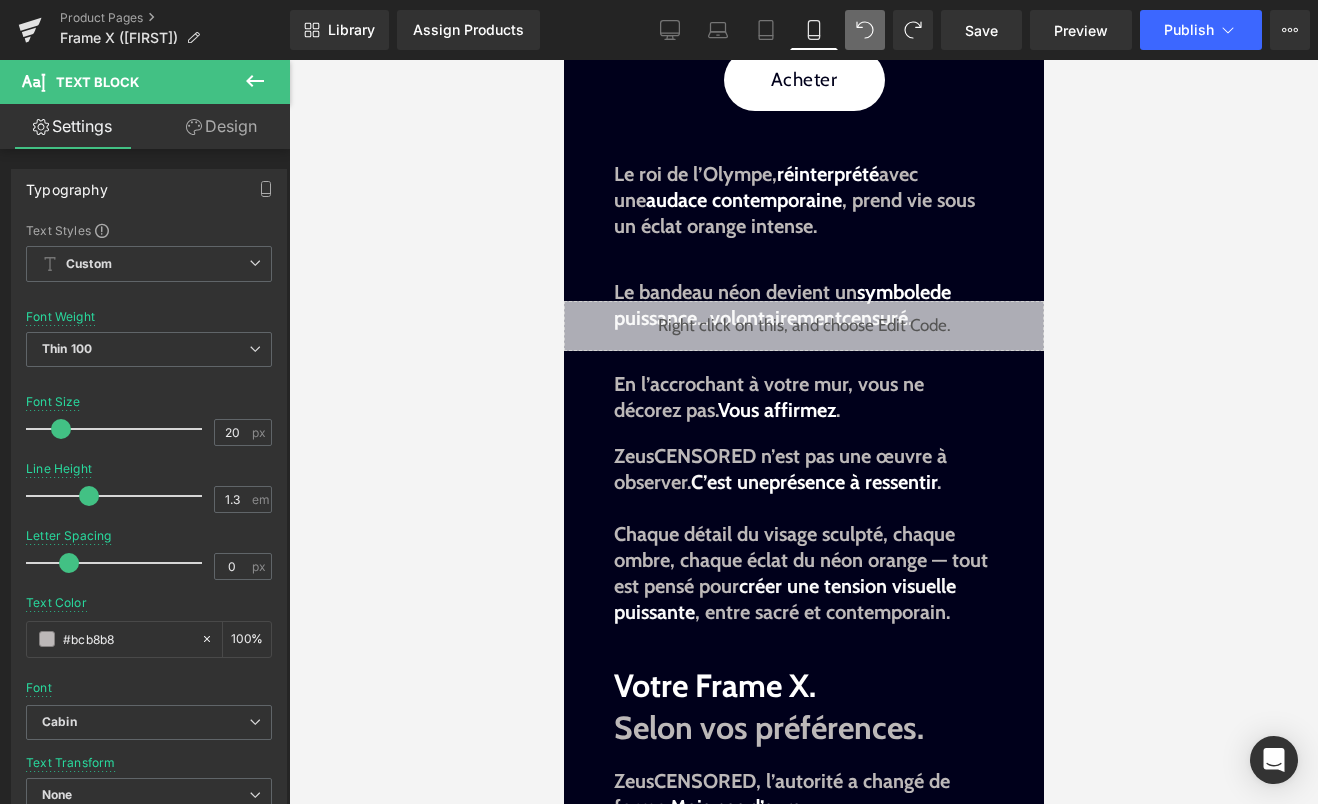 click on "Design" at bounding box center (221, 126) 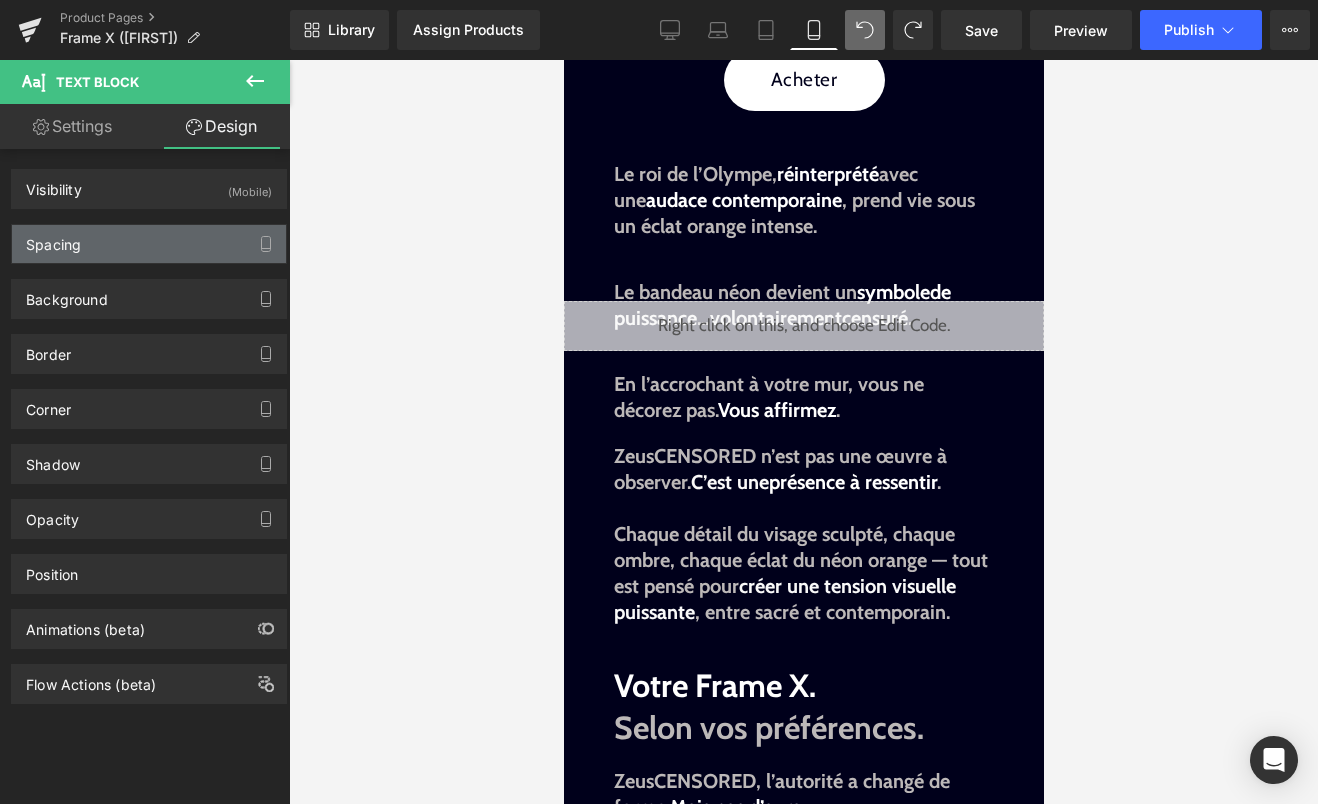 click on "Spacing" at bounding box center (149, 244) 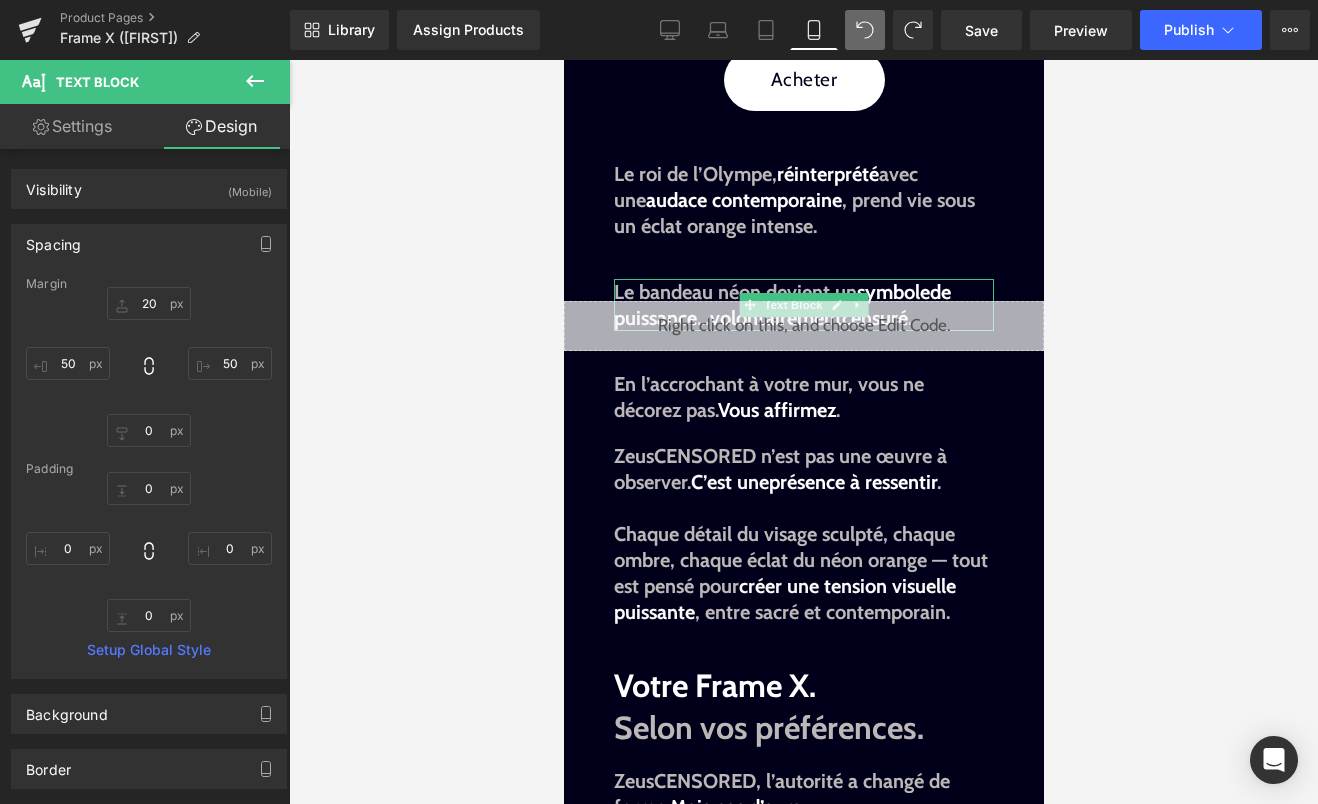 click on "Le bandeau néon devient un symbole de puissance …  volontairement  censuré ." at bounding box center [781, 305] 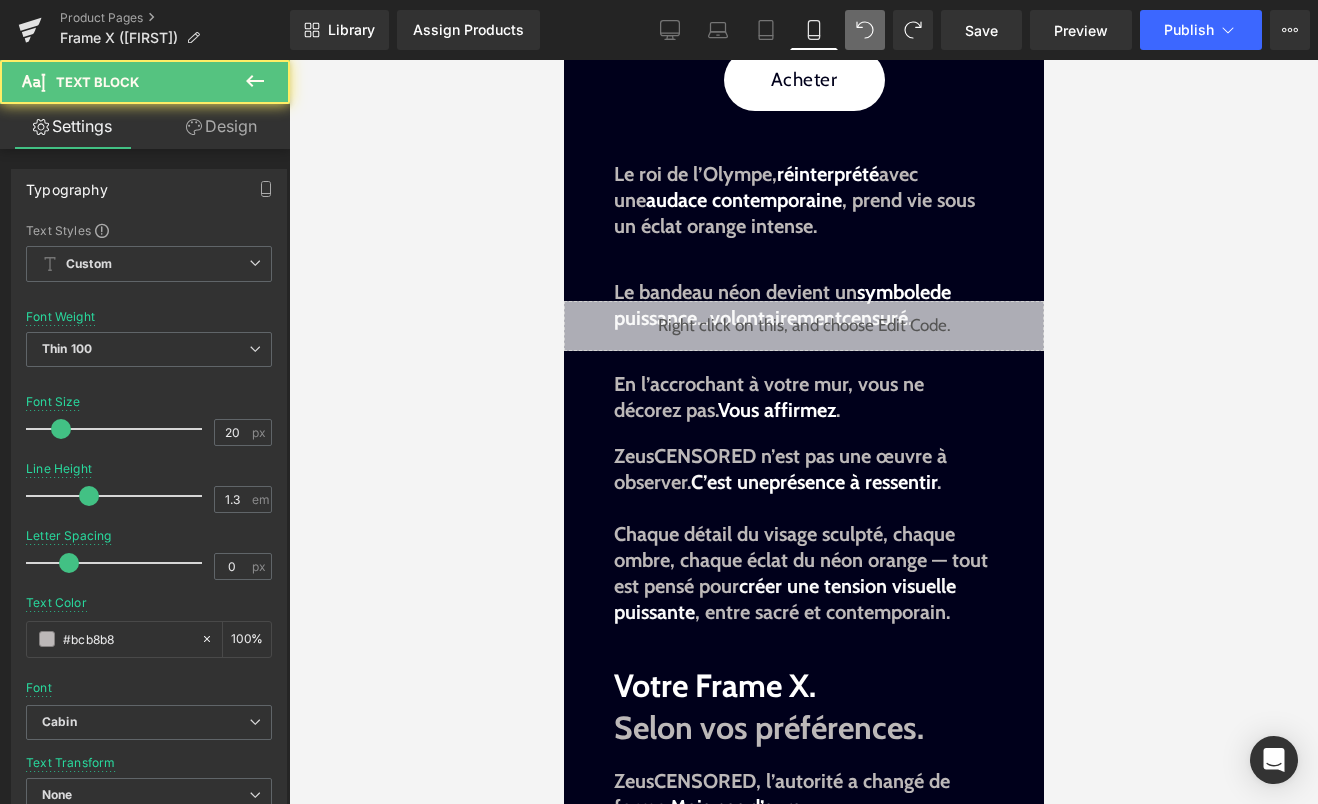click on "Design" at bounding box center [221, 126] 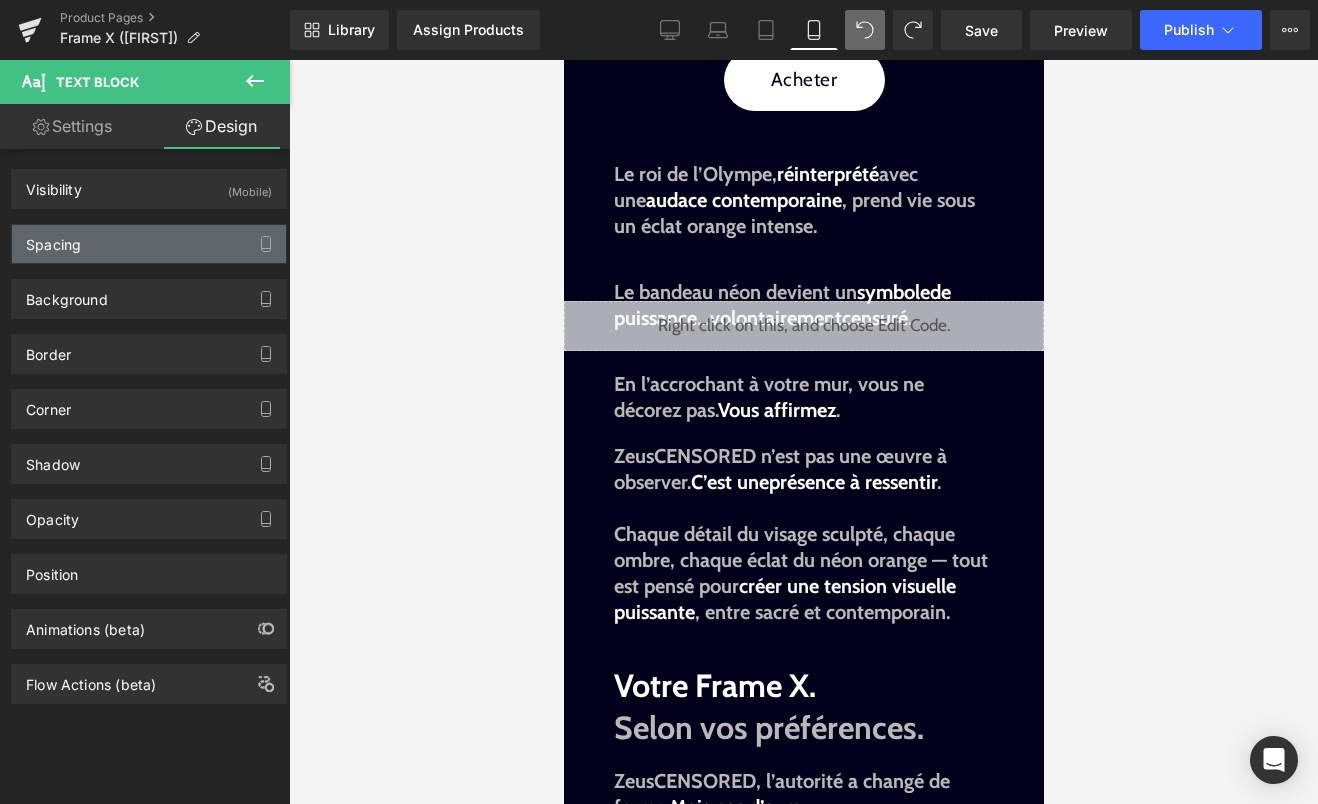 click on "Spacing" at bounding box center (149, 244) 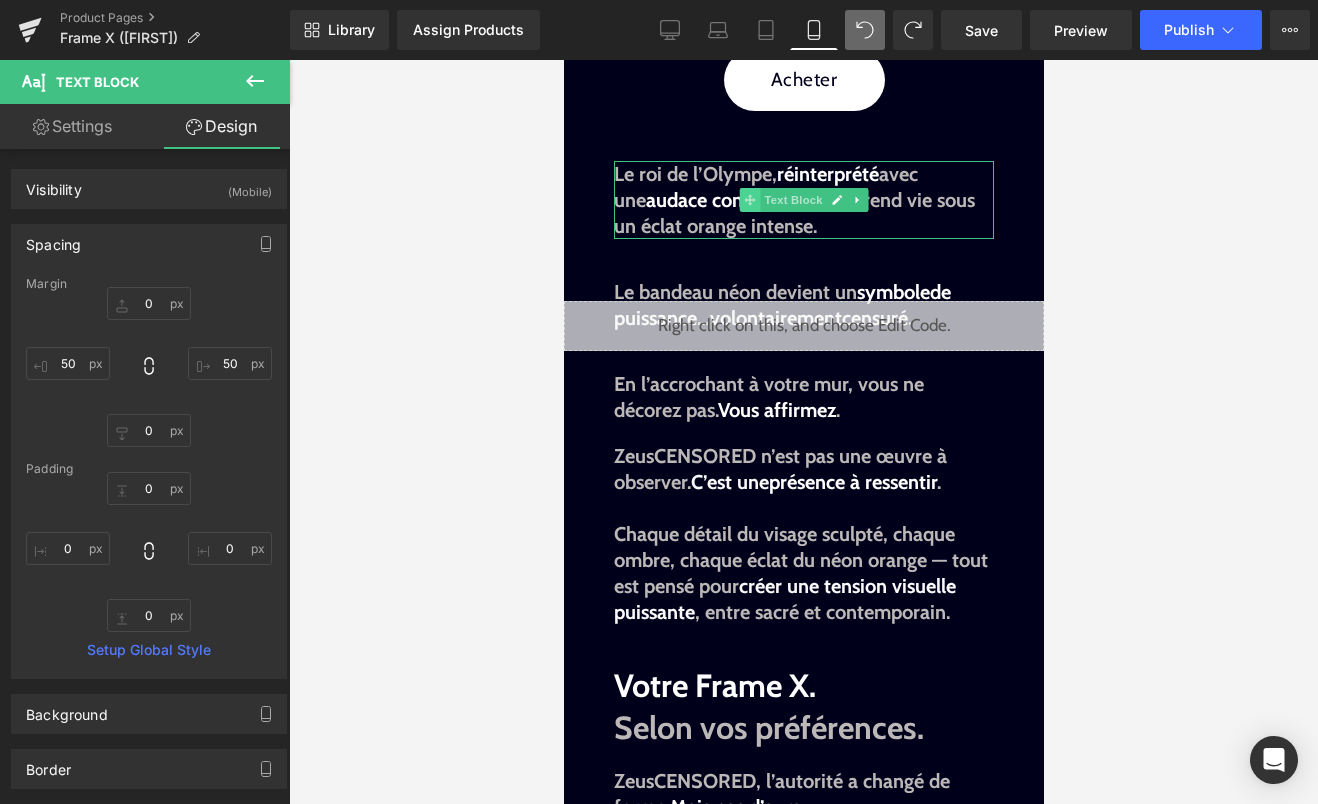 click at bounding box center [749, 200] 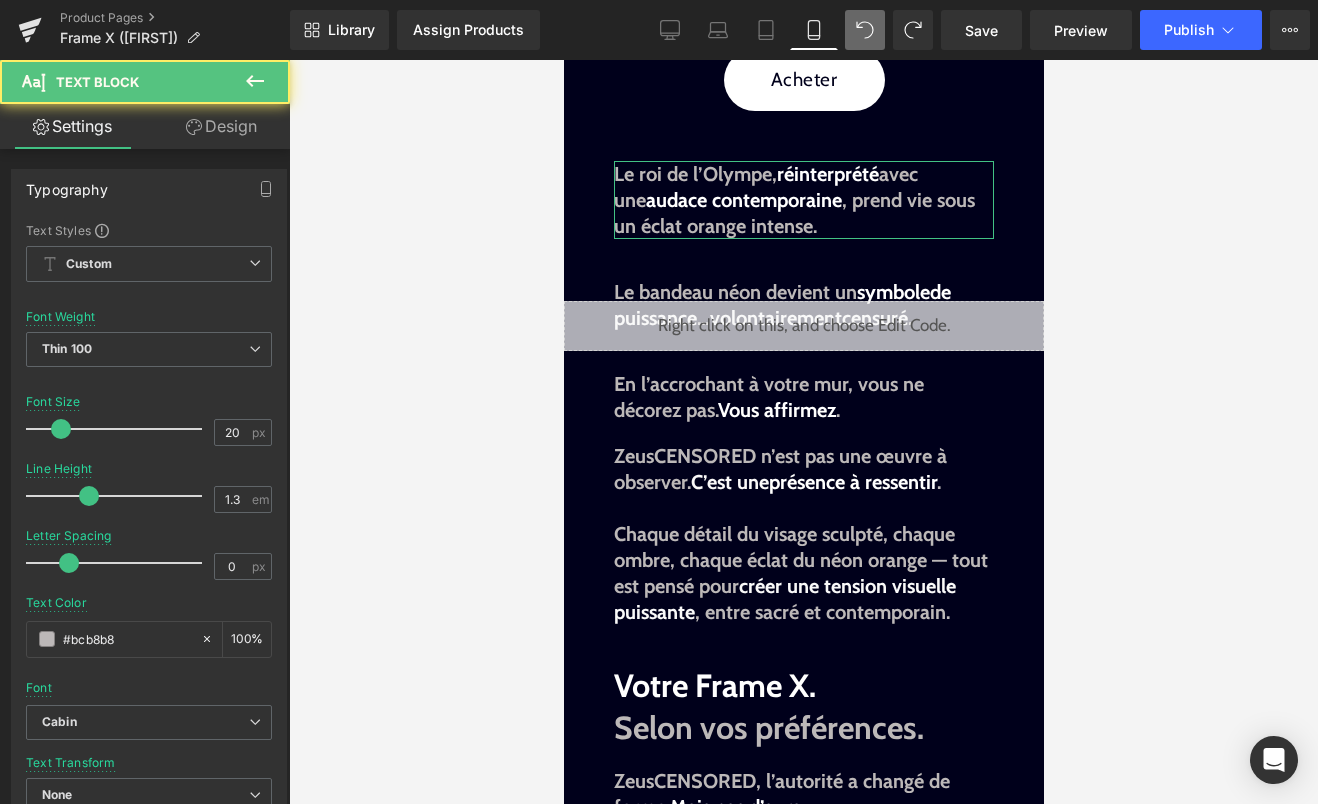 click on "Design" at bounding box center [221, 126] 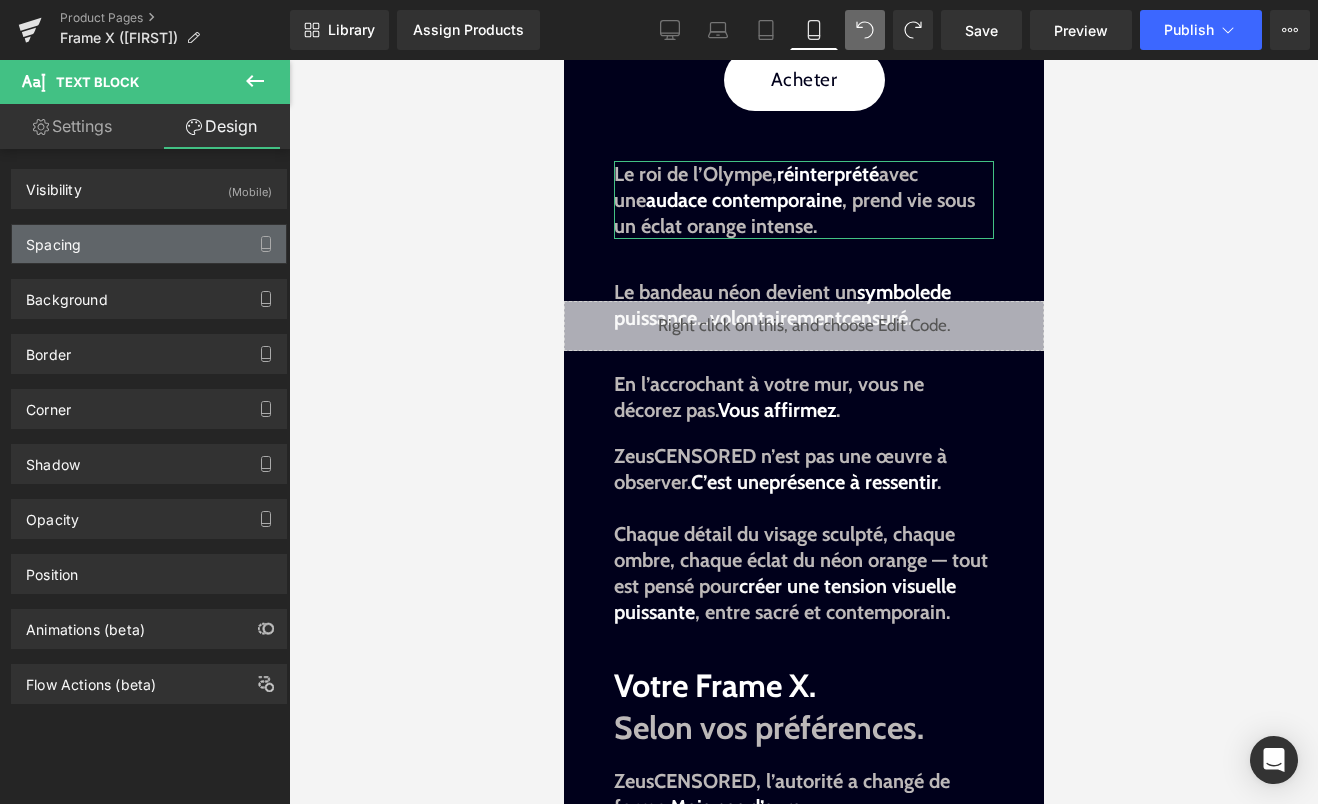 click on "Spacing" at bounding box center (149, 244) 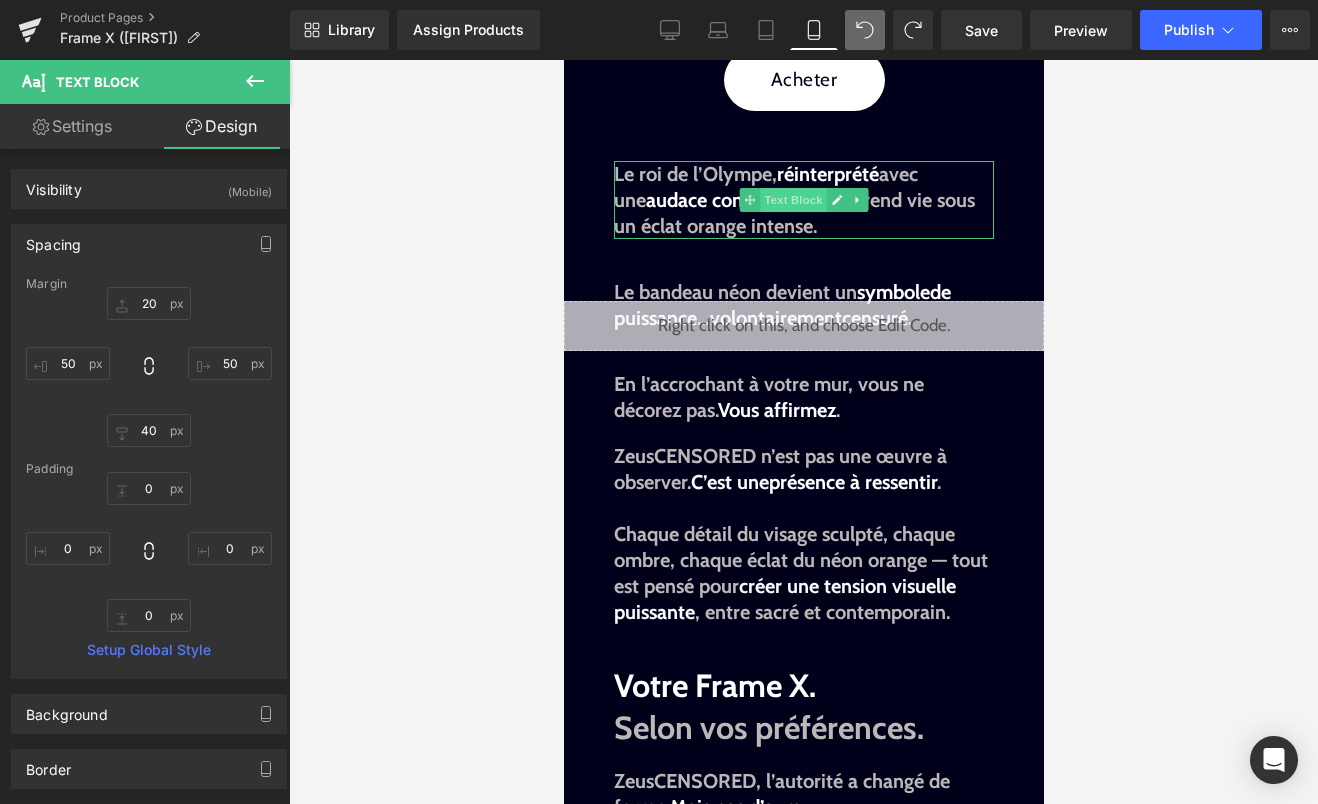 click on "Text Block" at bounding box center [792, 200] 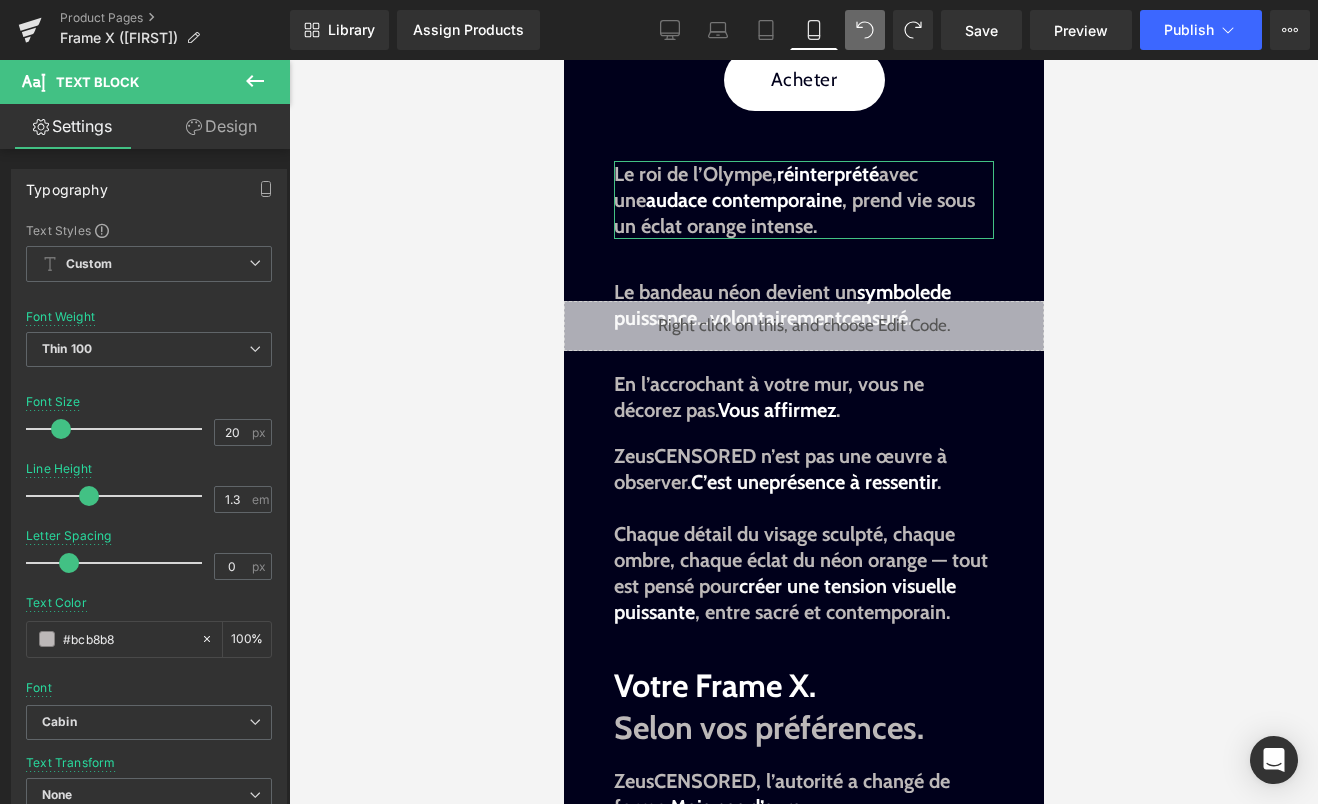 click on "Design" at bounding box center (221, 126) 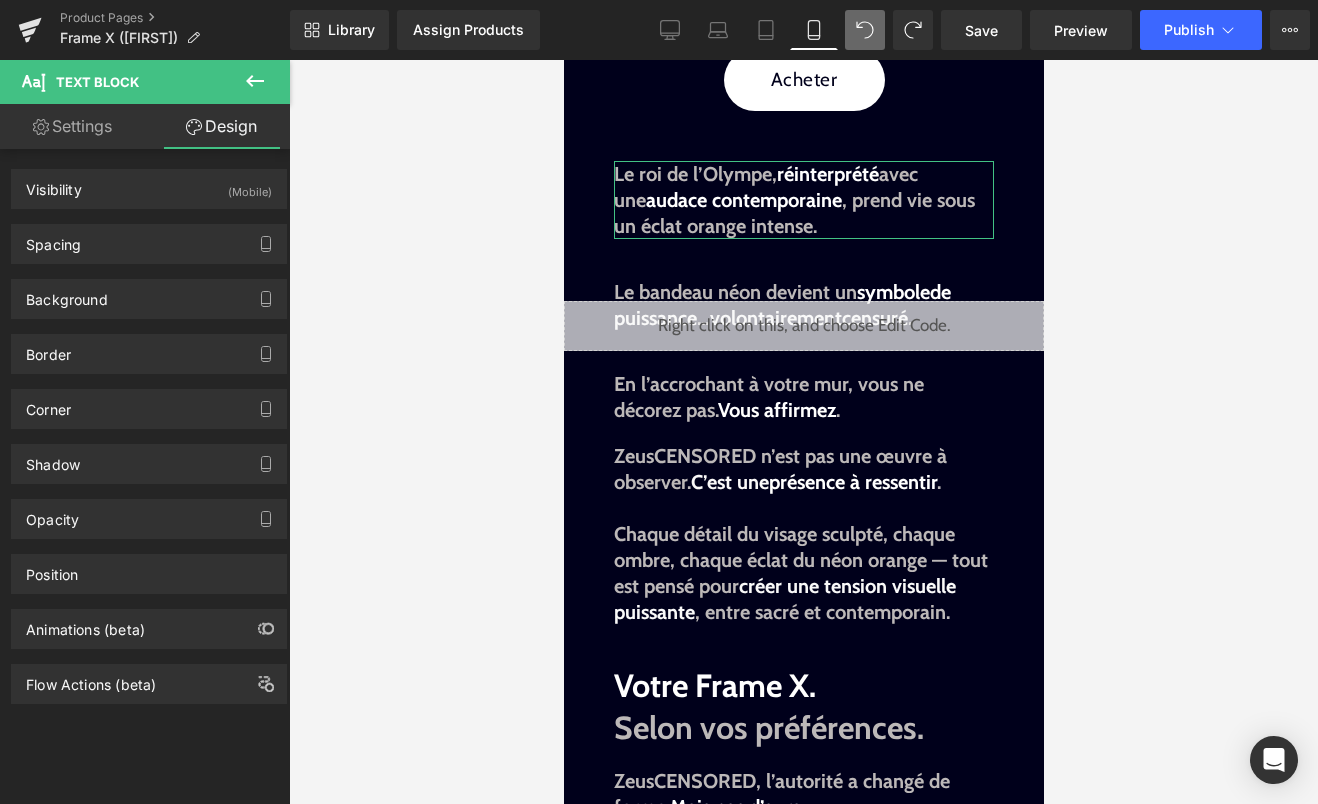 type on "20" 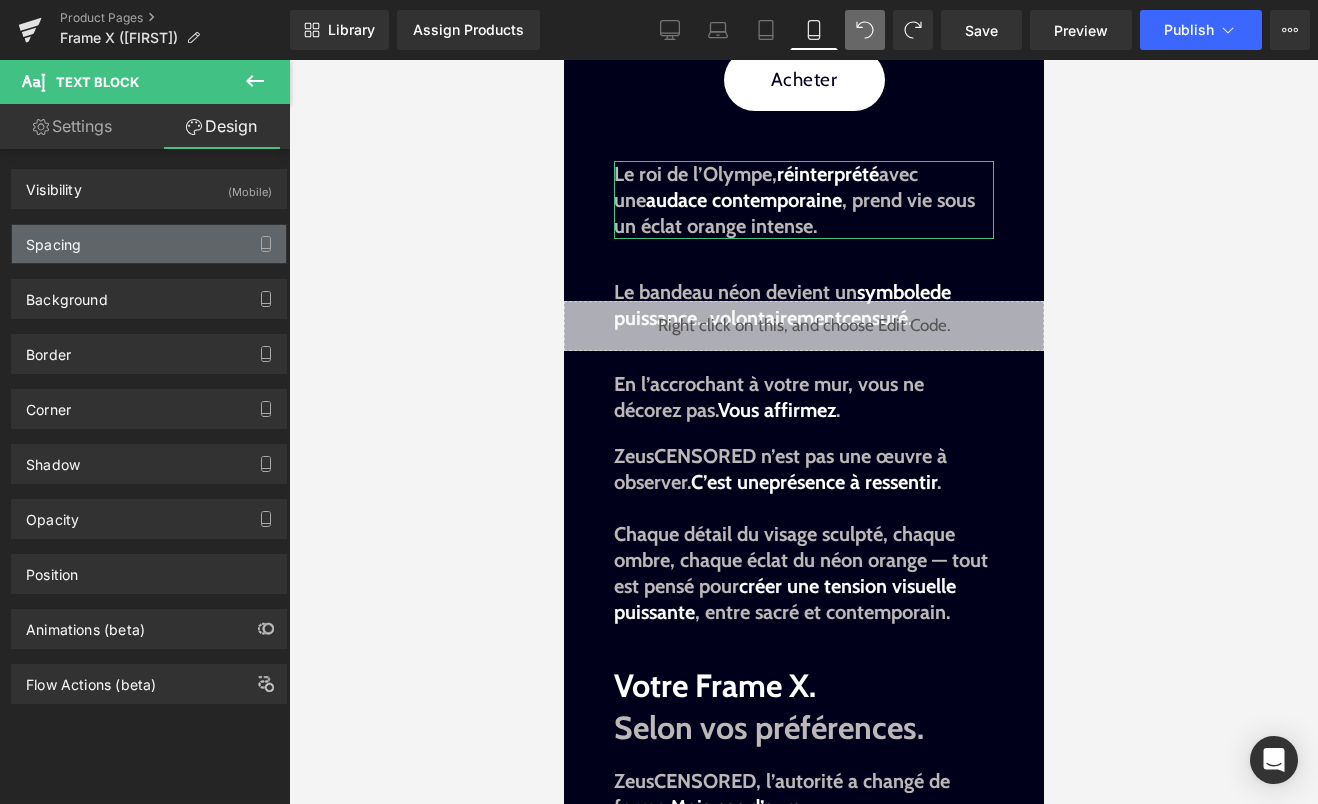 click on "Spacing" at bounding box center [149, 244] 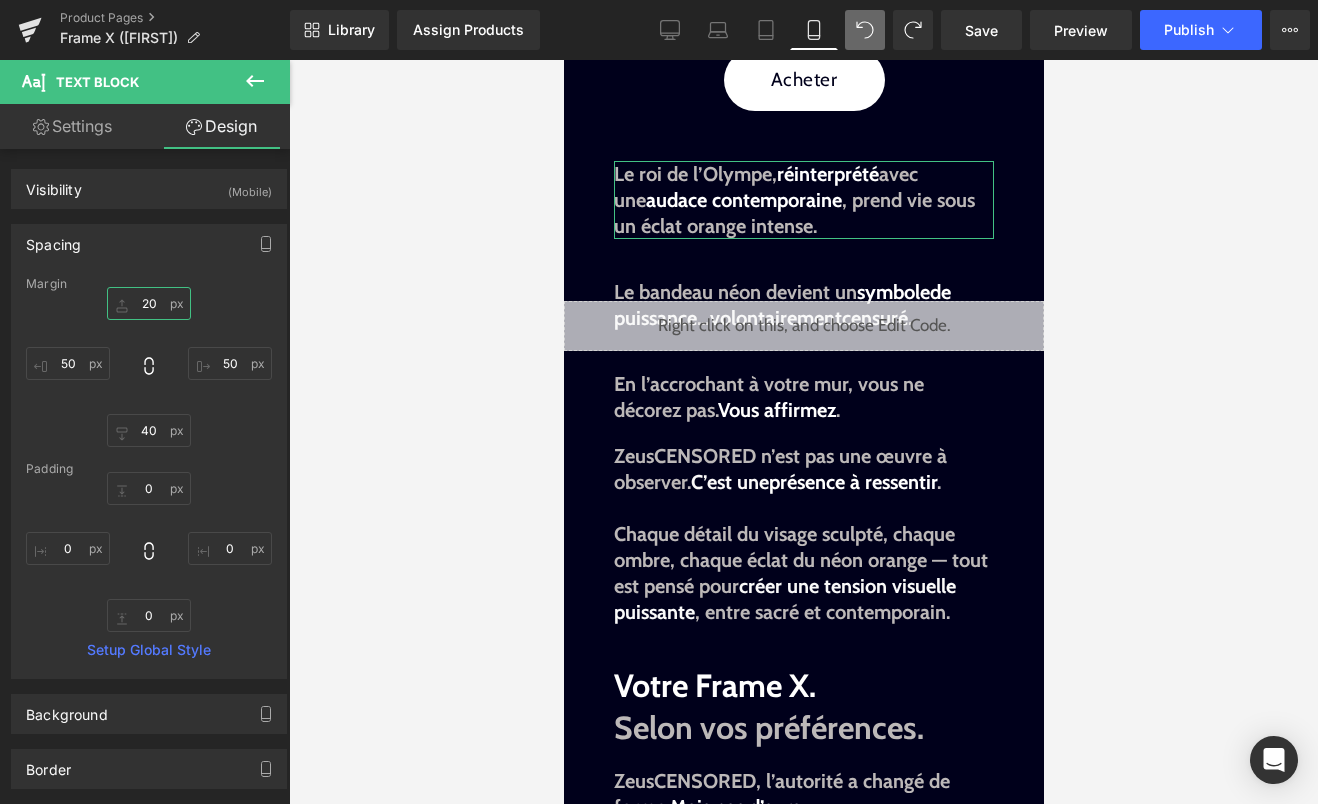 click on "20" at bounding box center (149, 303) 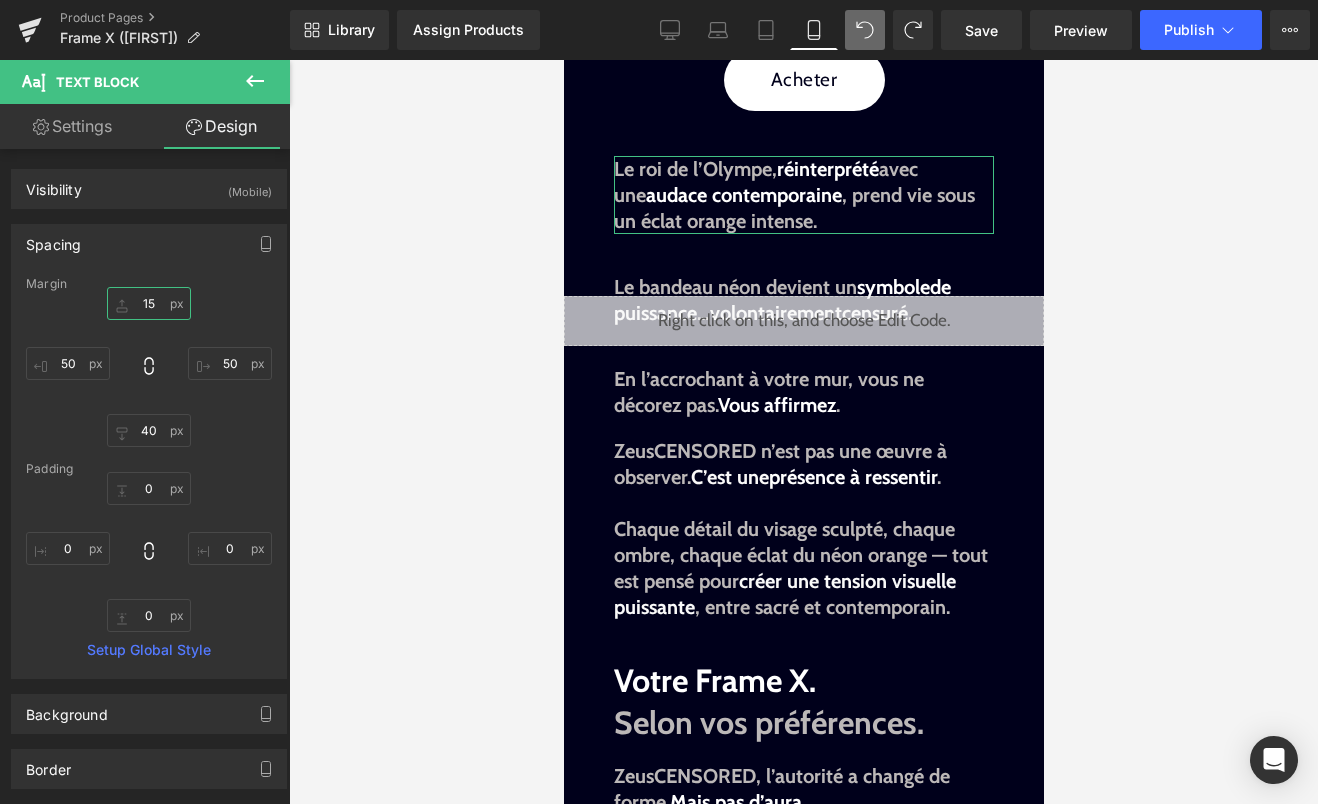 type on "1" 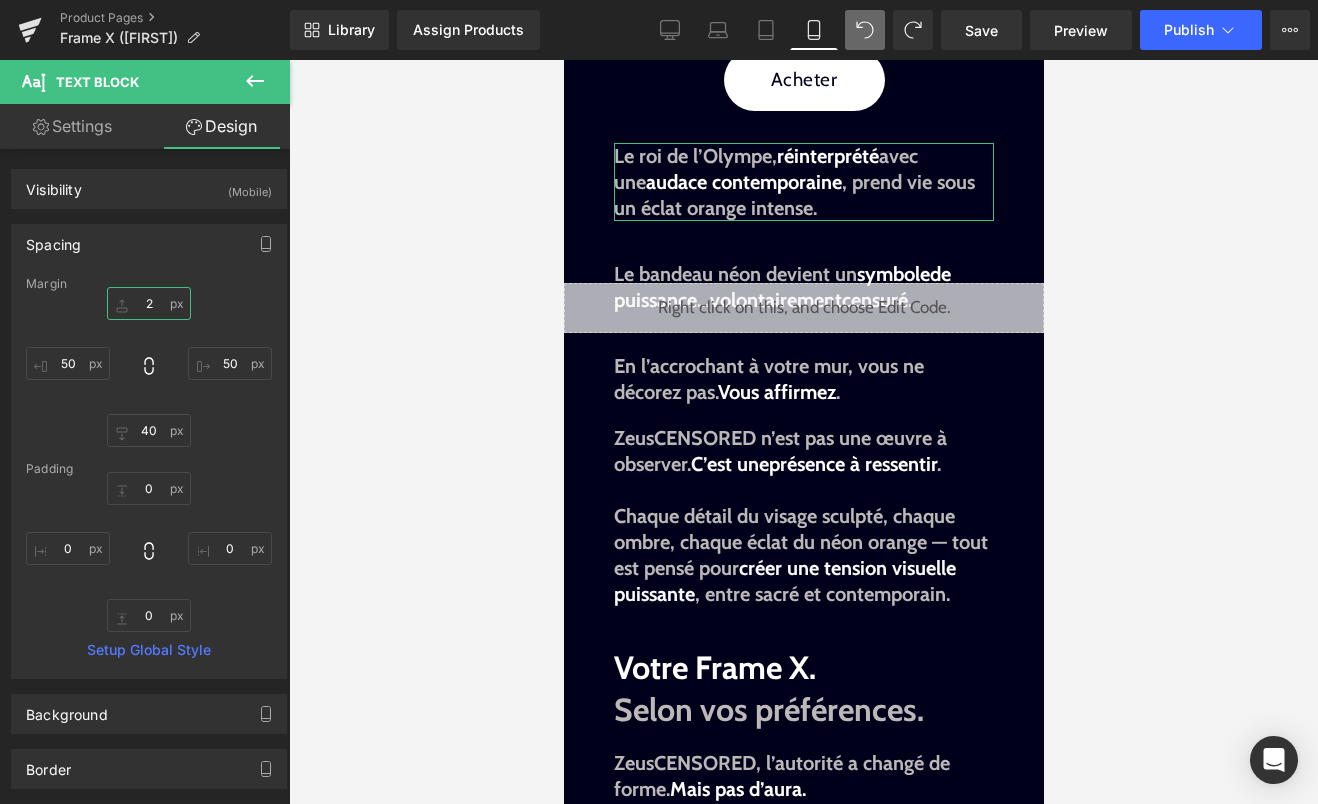 type on "20" 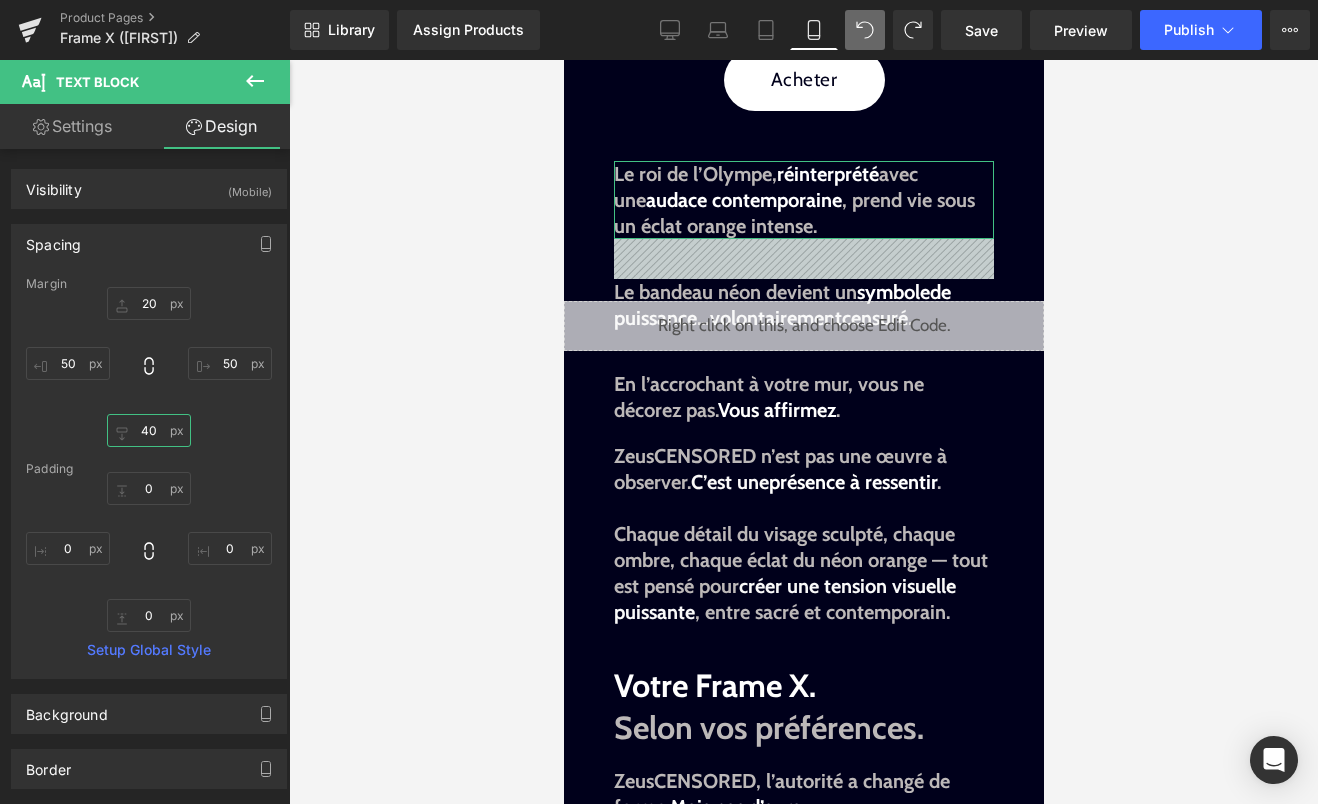 click on "40" at bounding box center (149, 430) 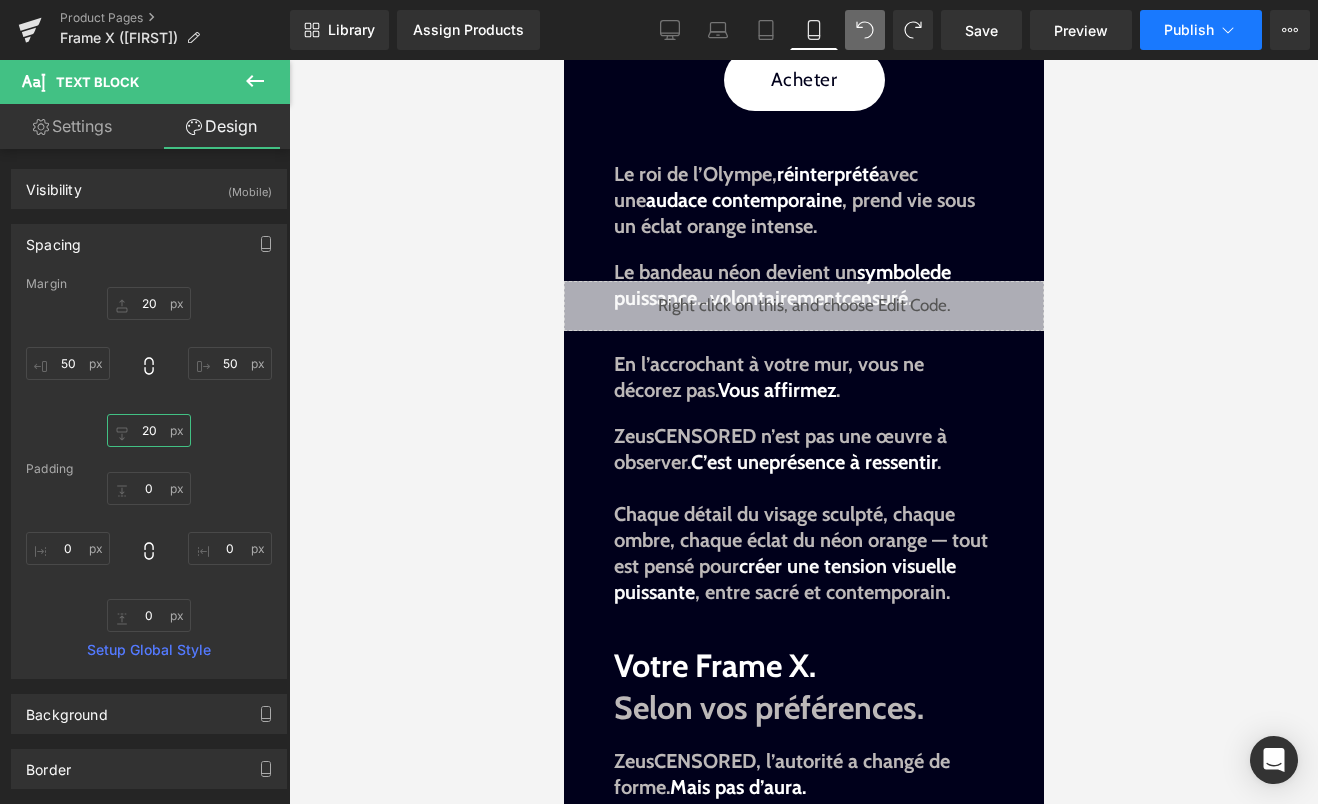 type on "20" 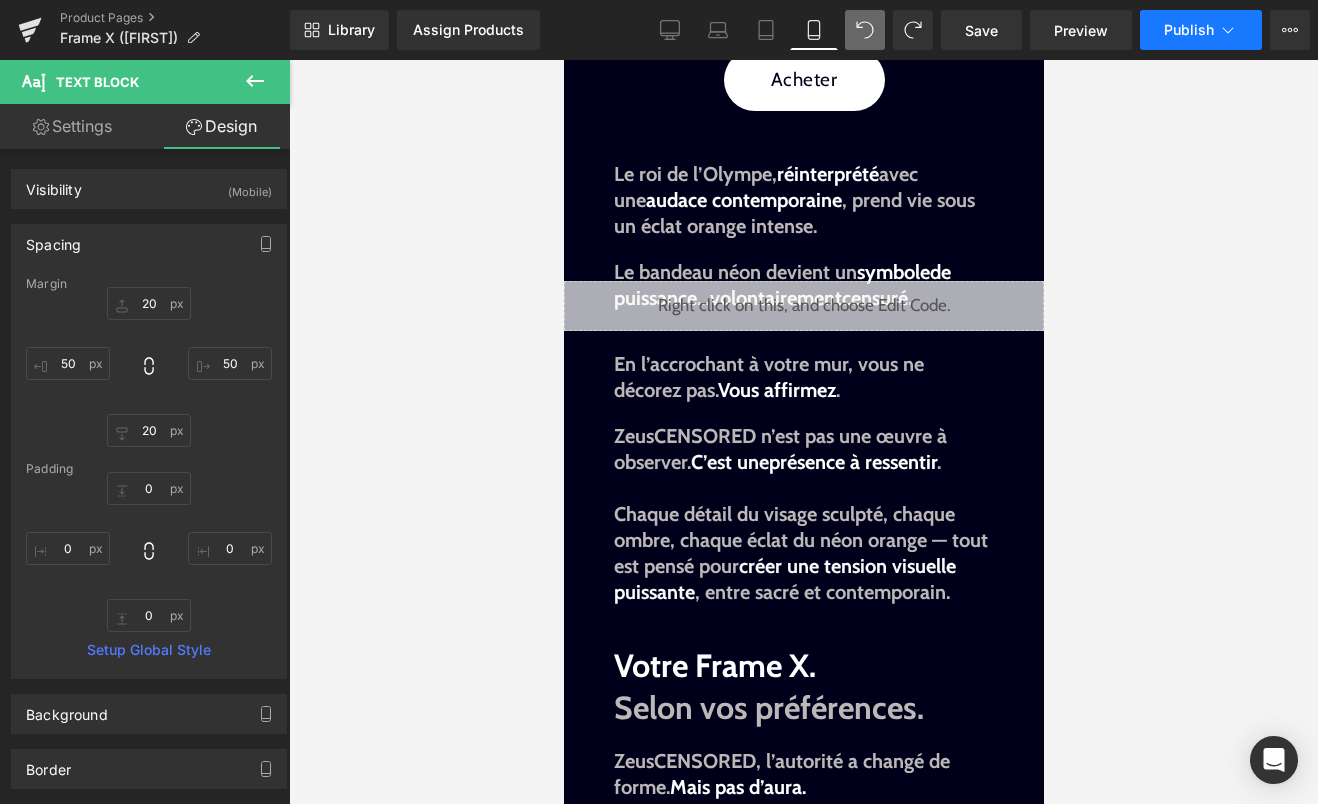 click on "Publish" at bounding box center [1201, 30] 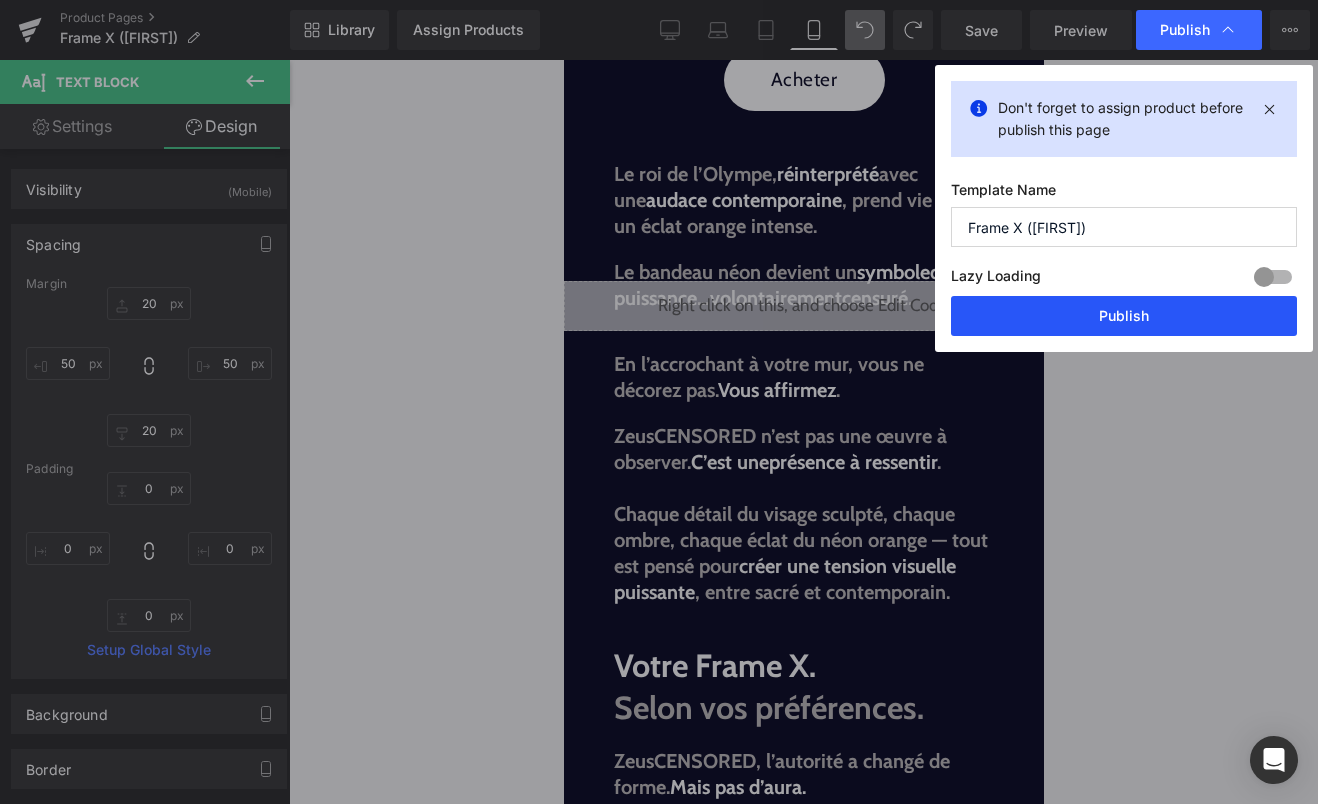 click on "Publish" at bounding box center (1124, 316) 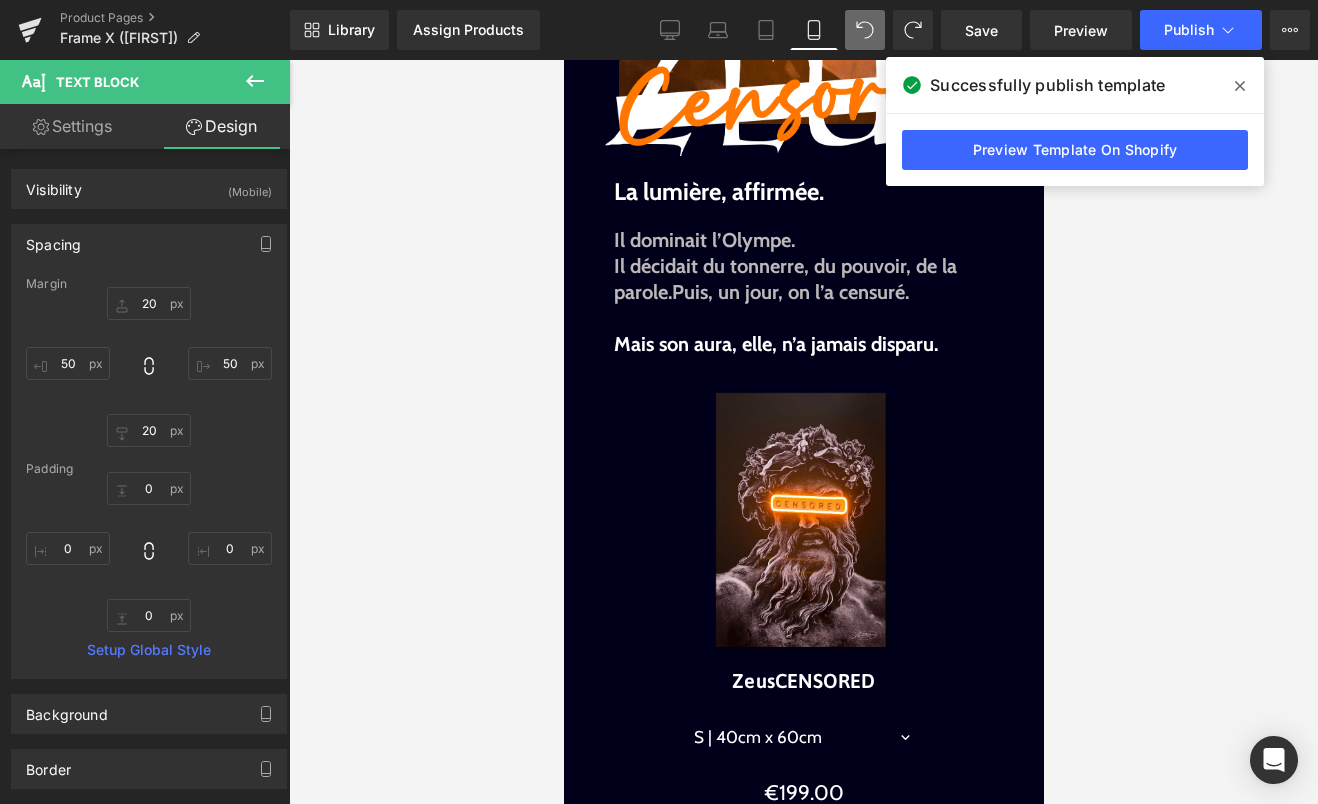 scroll, scrollTop: 380, scrollLeft: 0, axis: vertical 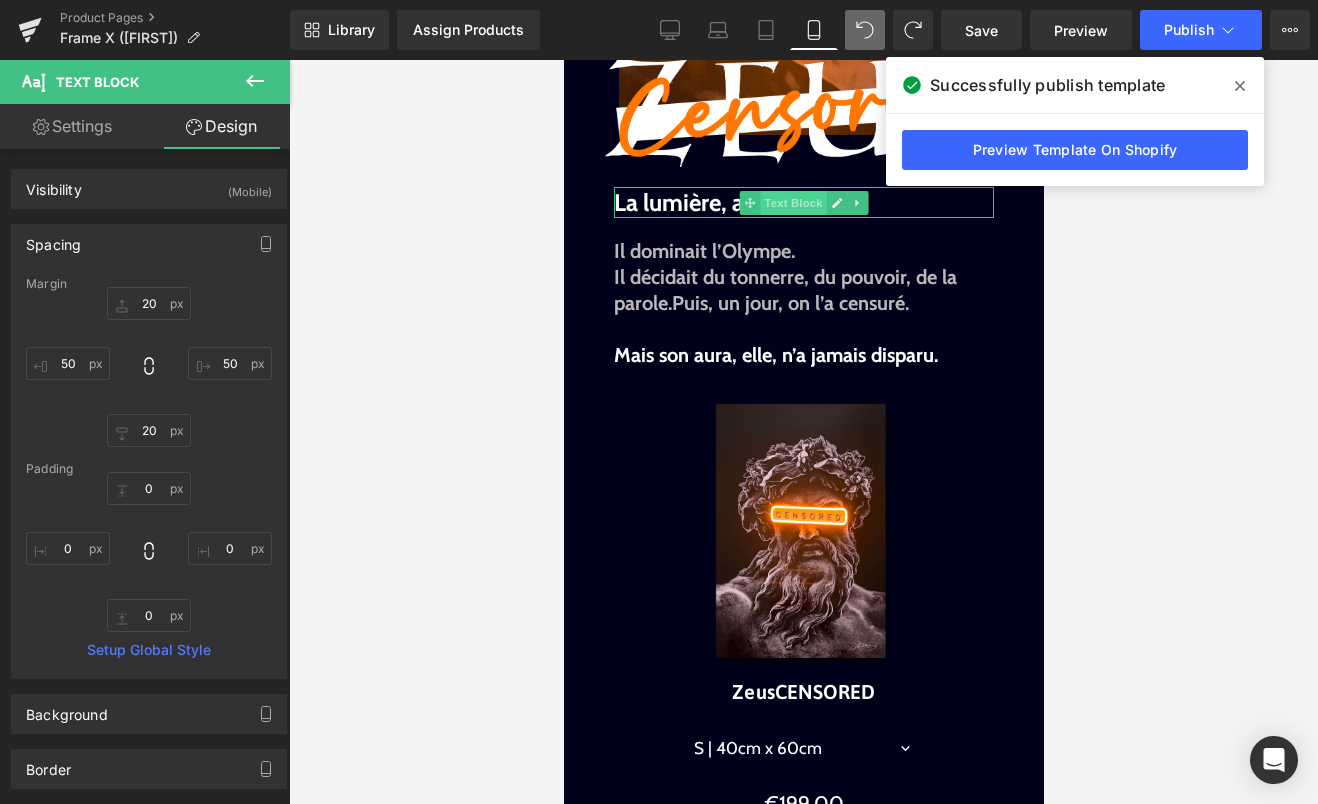 click on "Text Block" at bounding box center [792, 203] 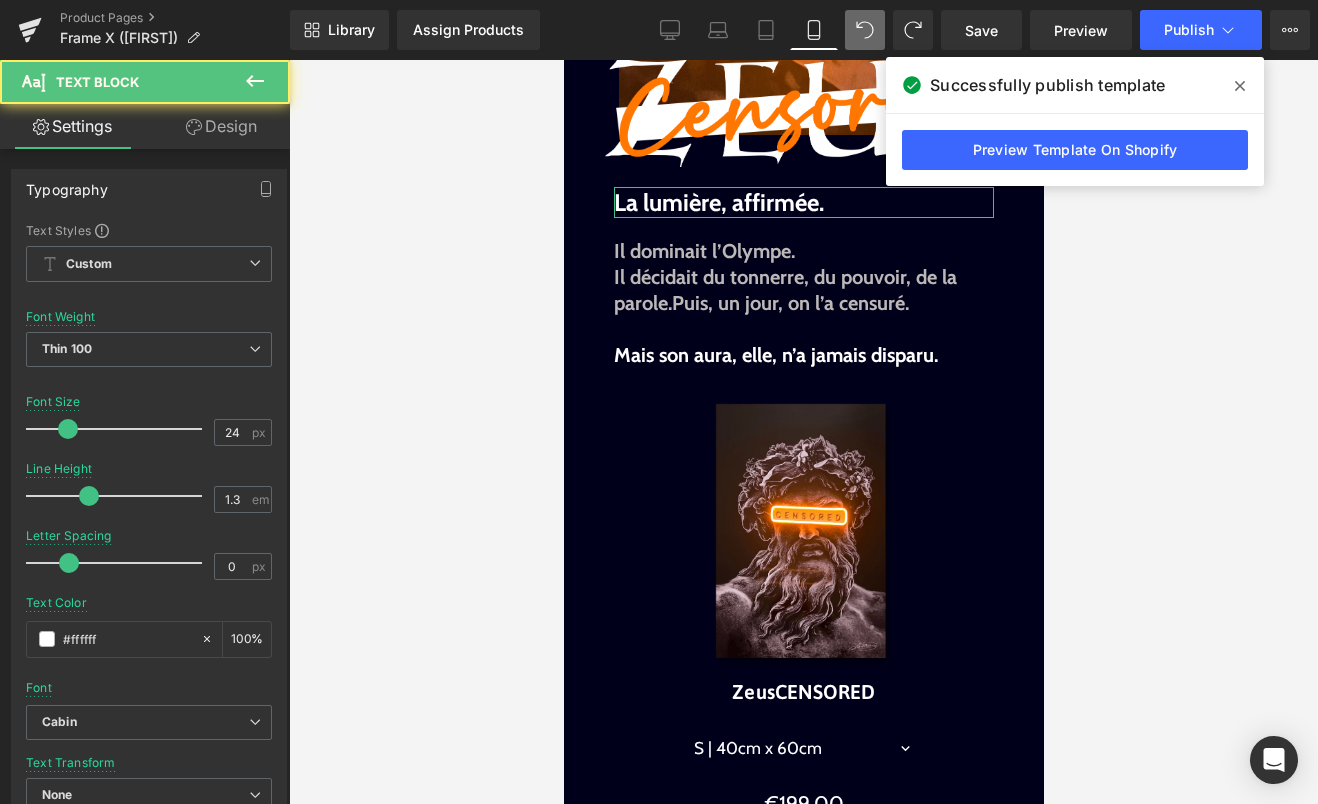click on "Design" at bounding box center [221, 126] 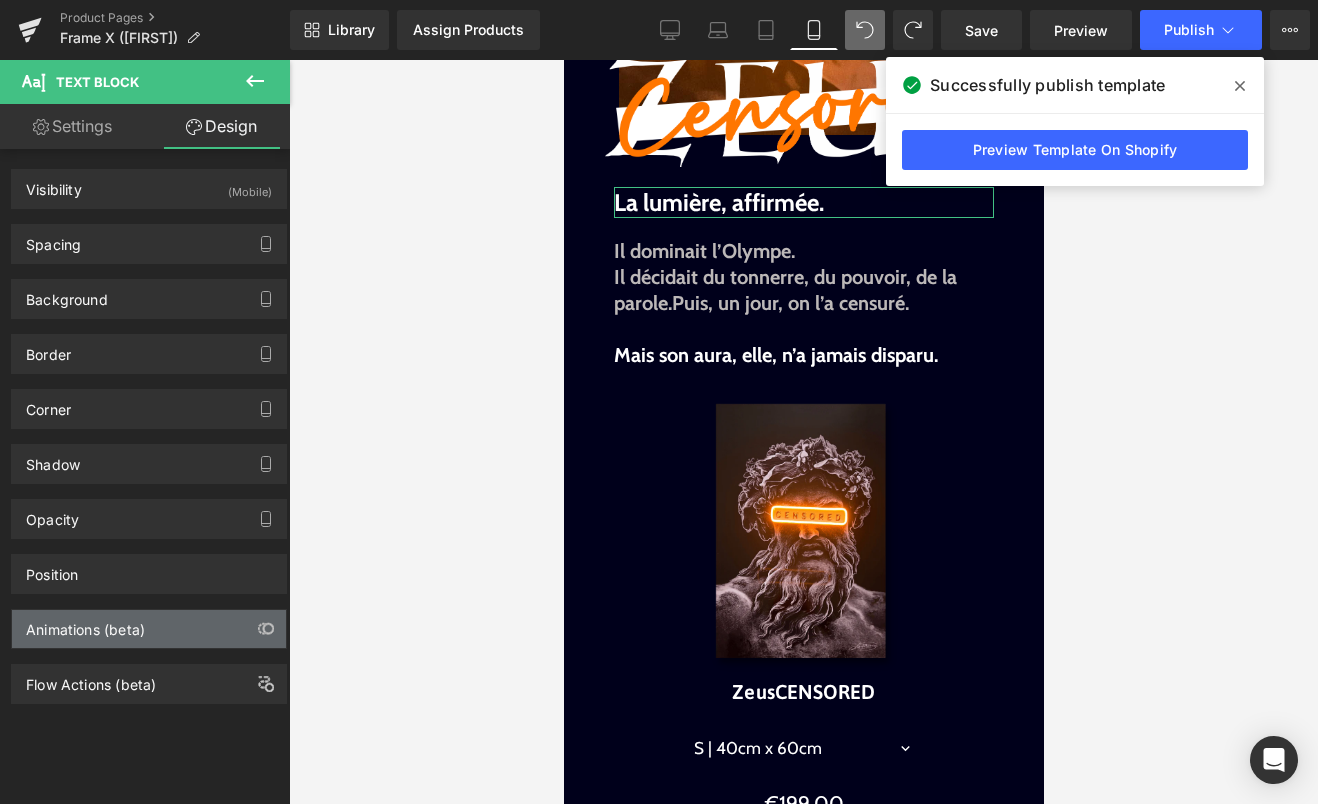 click on "Animations (beta)" at bounding box center [149, 629] 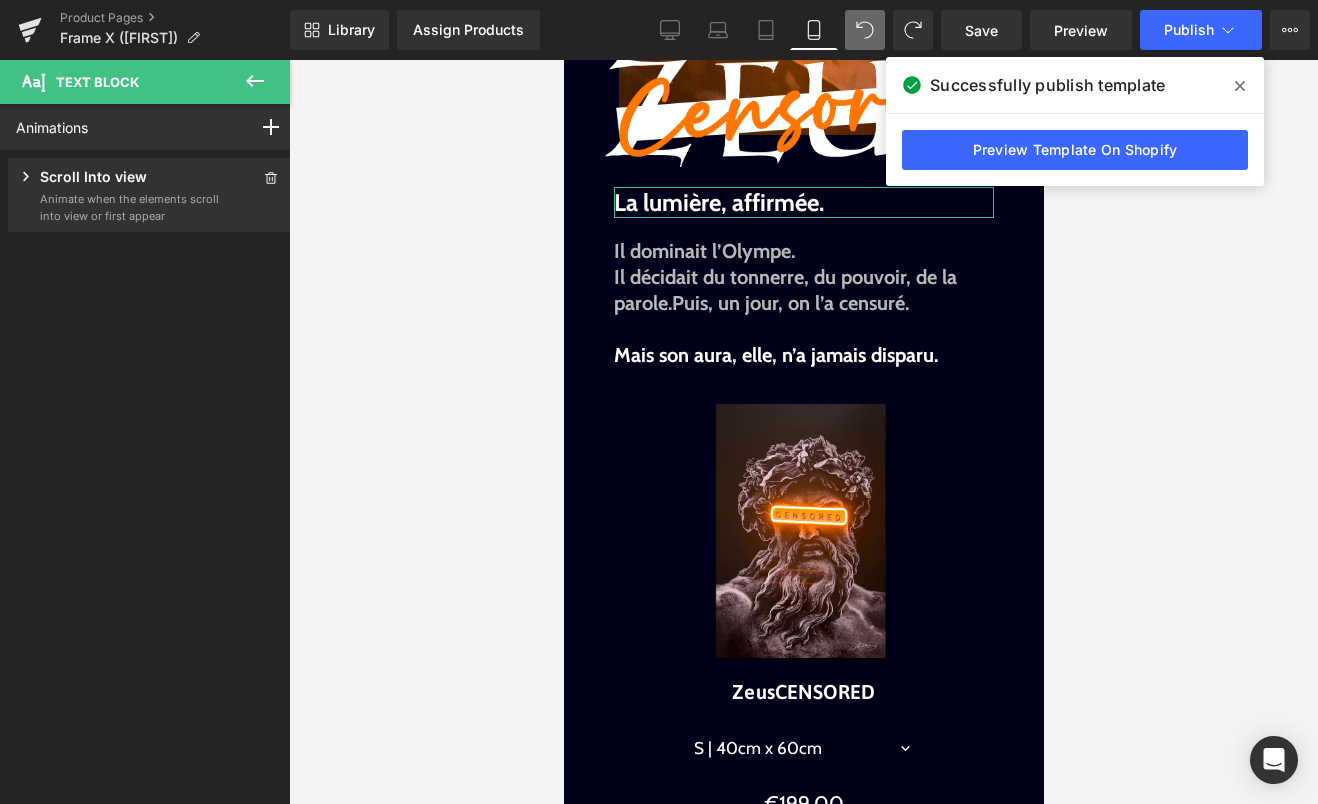 click on "Animate when the elements scroll into view or first appear" at bounding box center (130, 207) 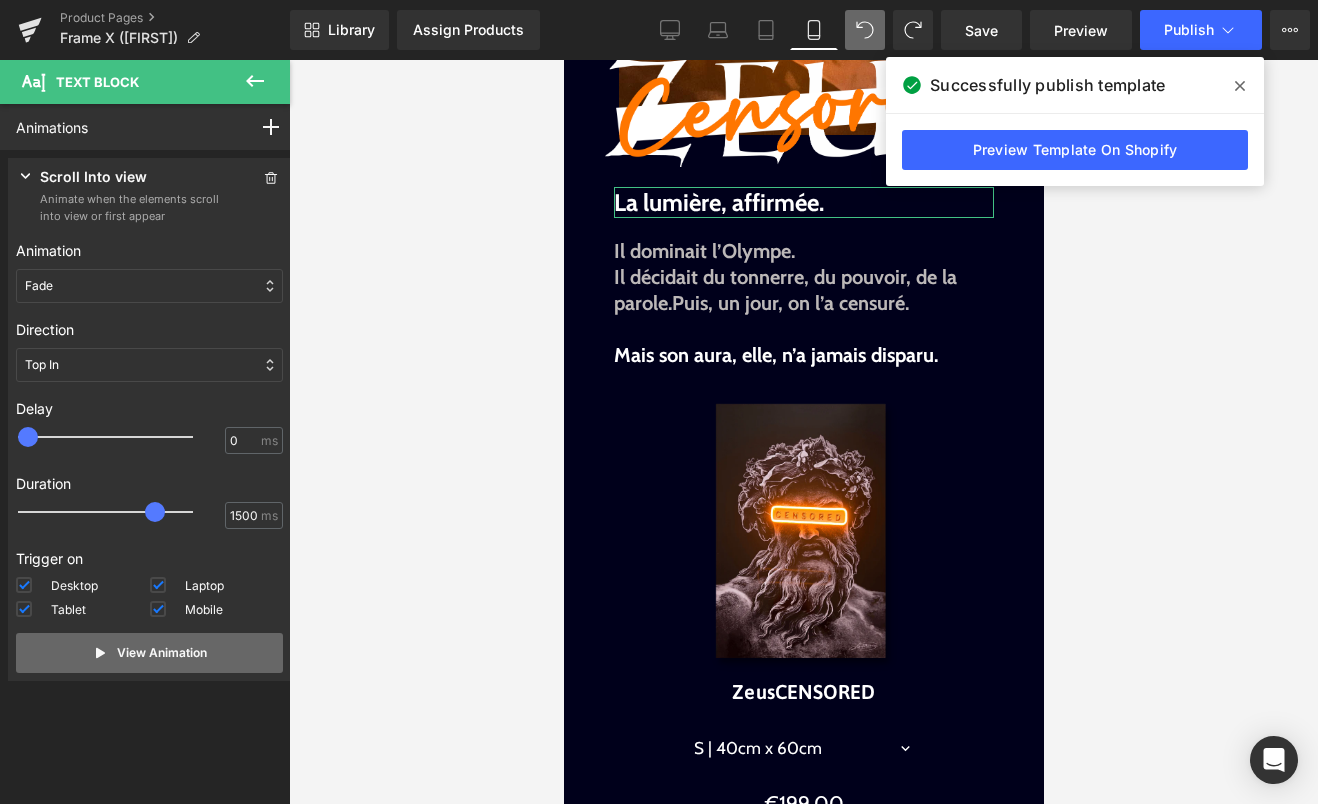 click on "View Animation" at bounding box center (162, 653) 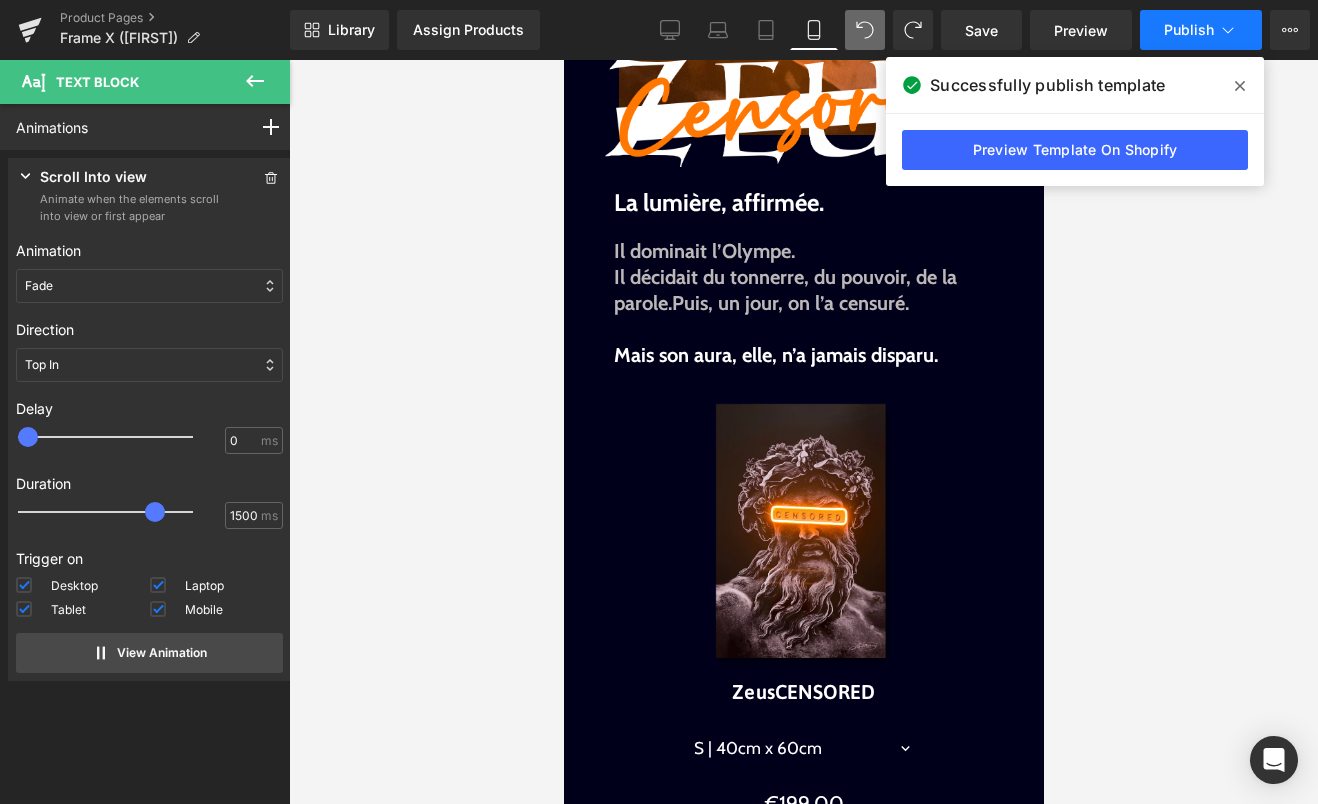 click on "Publish" at bounding box center (1201, 30) 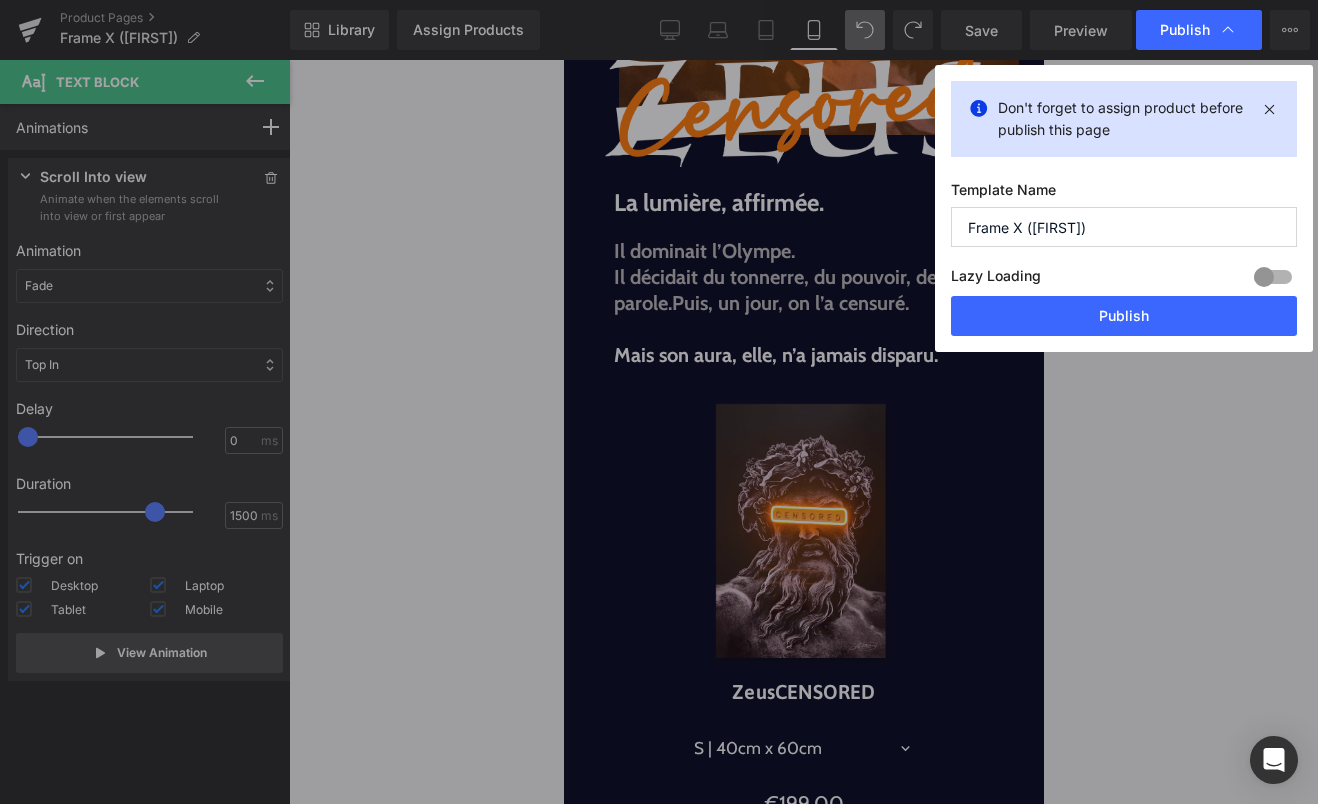 click on "Don't forget to assign product before publish this page Template Name Frame X (Zeus)
Lazy Loading
Build
Upgrade plan to unlock
Lazy loading helps you improve page loading time, enhance user experience & increase your SEO results.
Lazy loading is available on  Build, Optimize & Enterprise.
You’ve reached the maximum published page number of your plan  (4/999999) .
Upgrade plan to unlock more pages
Publish" at bounding box center (1124, 208) 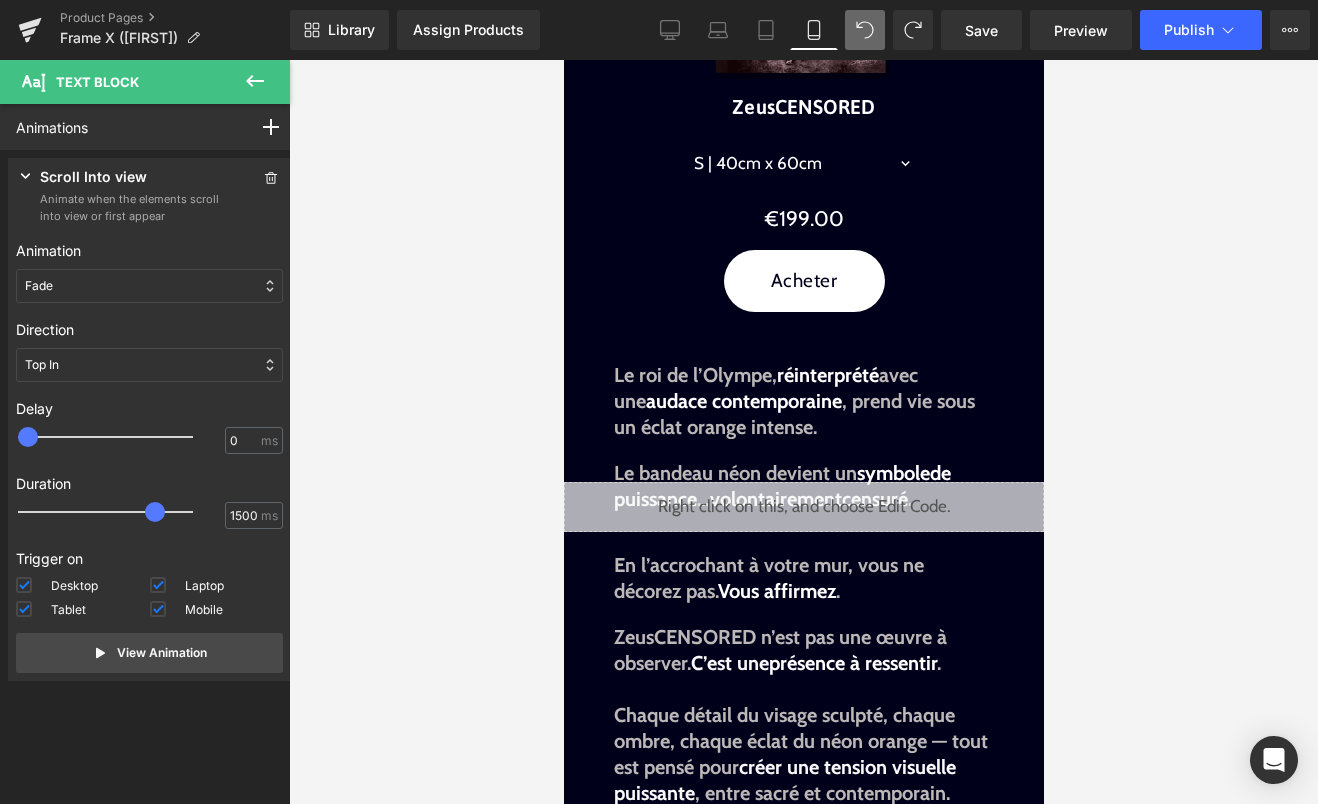 scroll, scrollTop: 966, scrollLeft: 0, axis: vertical 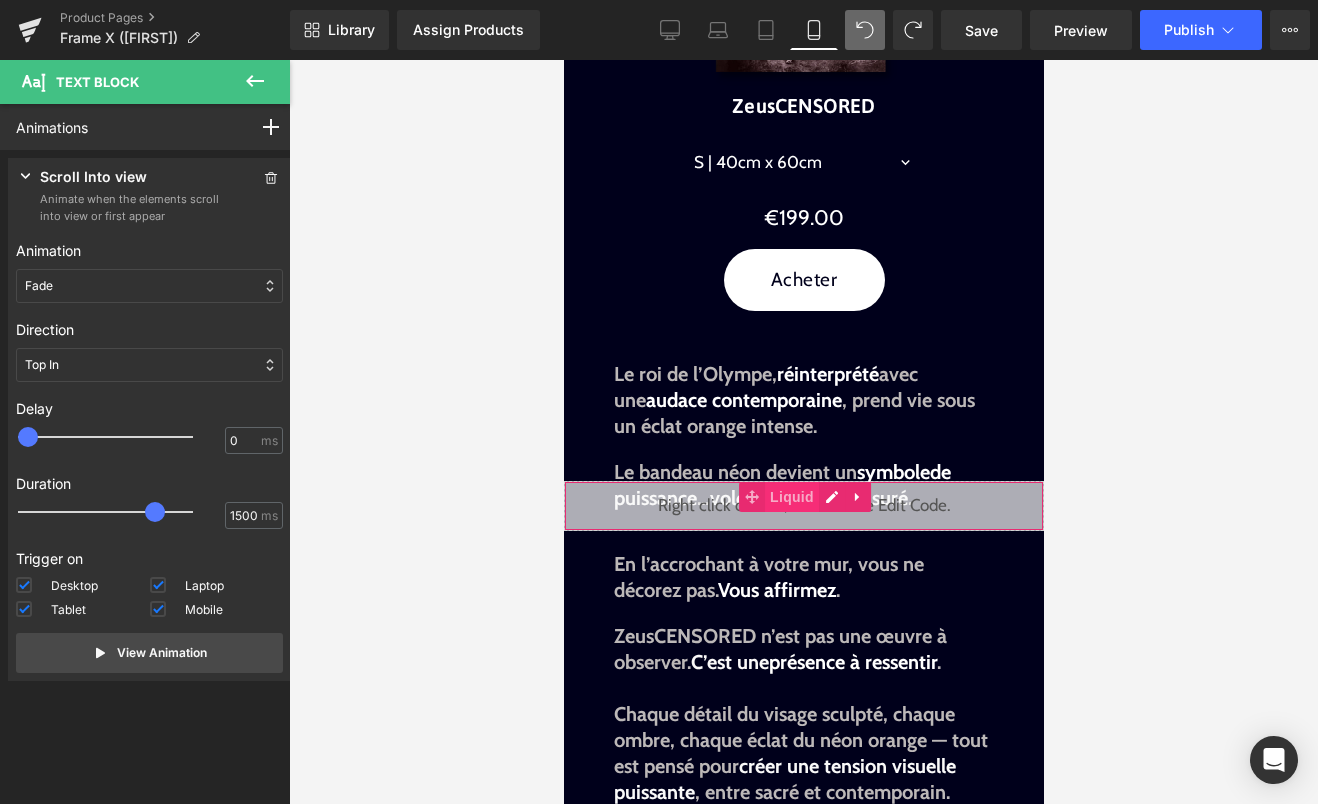 click on "Liquid" at bounding box center [791, 497] 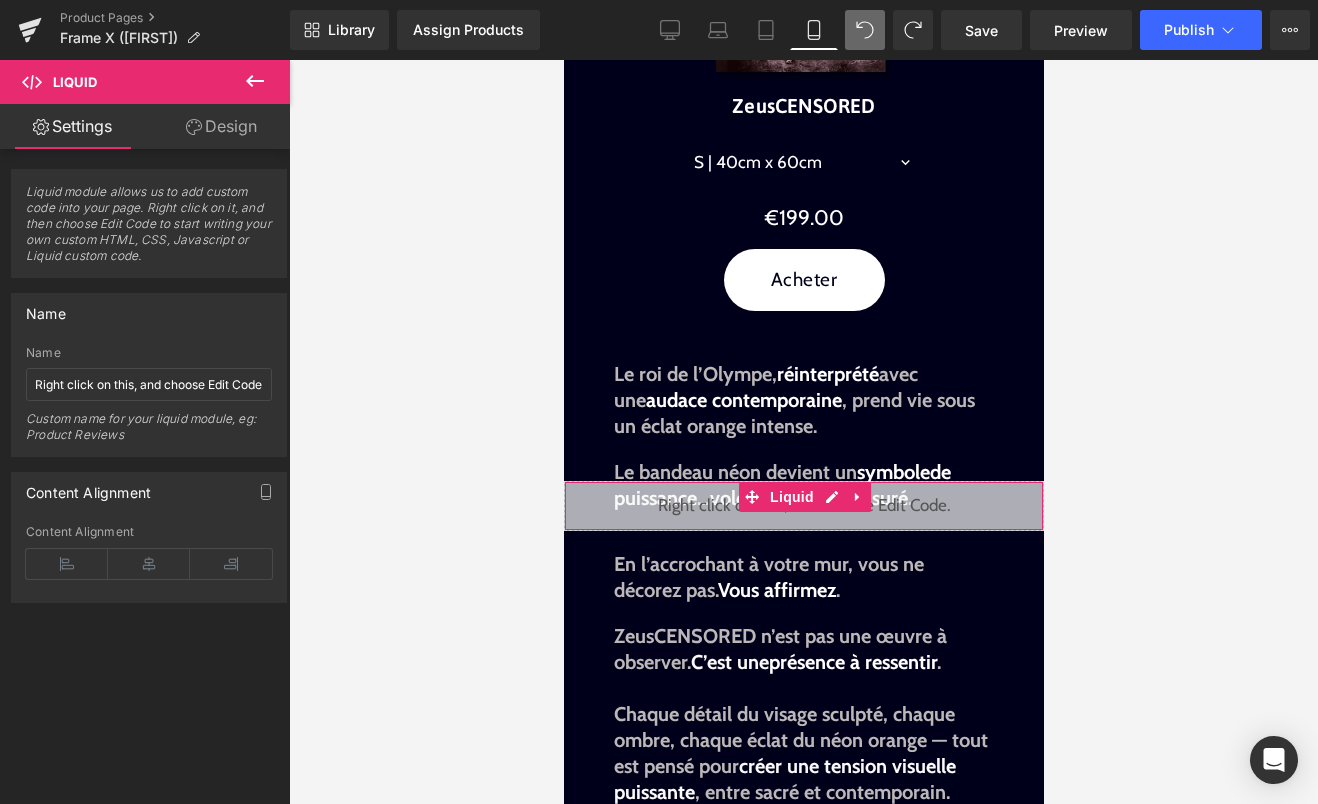 click on "Liquid module allows us to add custom code into your page. Right click on it, and then choose Edit Code to start writing your own custom HTML, CSS, Javascript or Liquid custom code. Name Right click on this, and choose Edit Code. Name Right click on this, and choose Edit Code. Custom name for your liquid module, eg: Product Reviews Content Alignment Left Center Right Content Alignment Content Alignment Left Center Right Content Alignment Content Alignment Left Center Right Content Alignment Content Alignment Left Center Right Content Alignment" at bounding box center (149, 376) 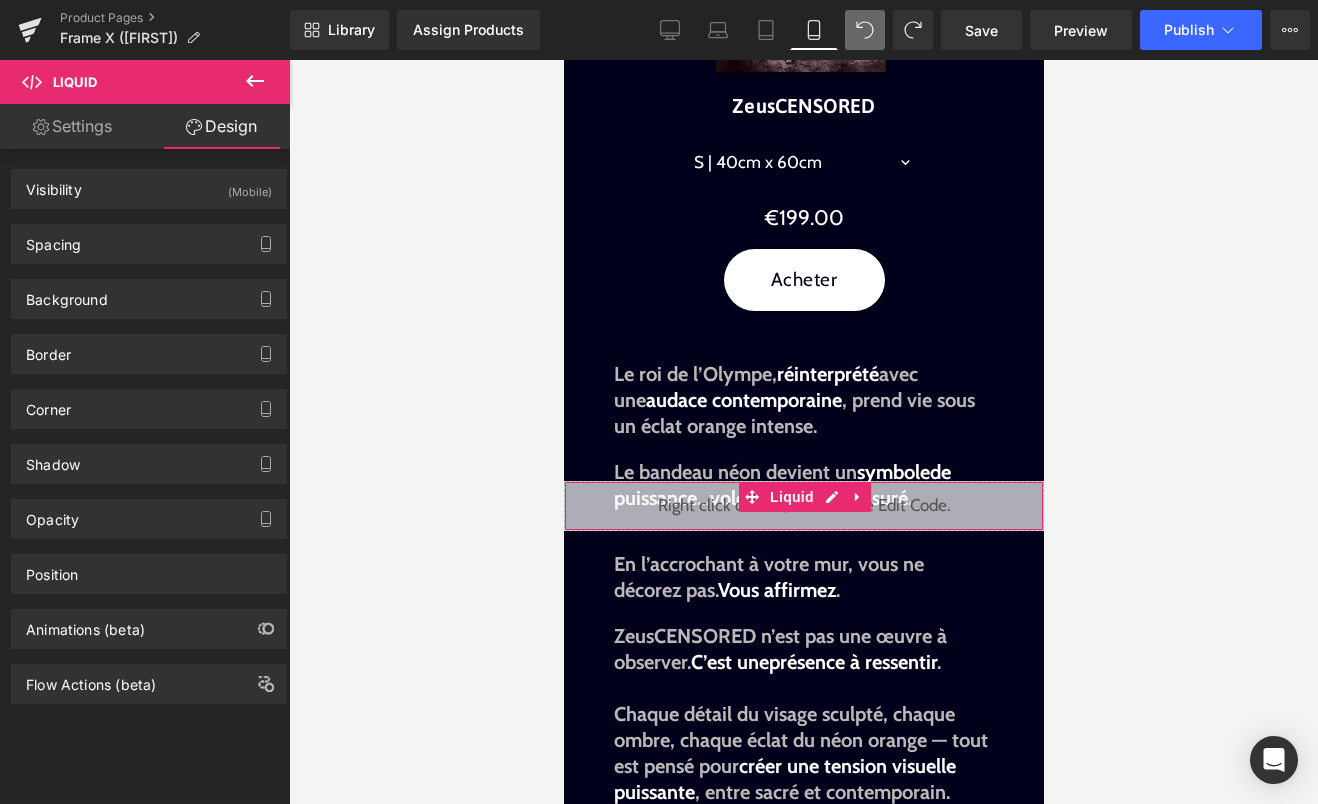 type on "-30" 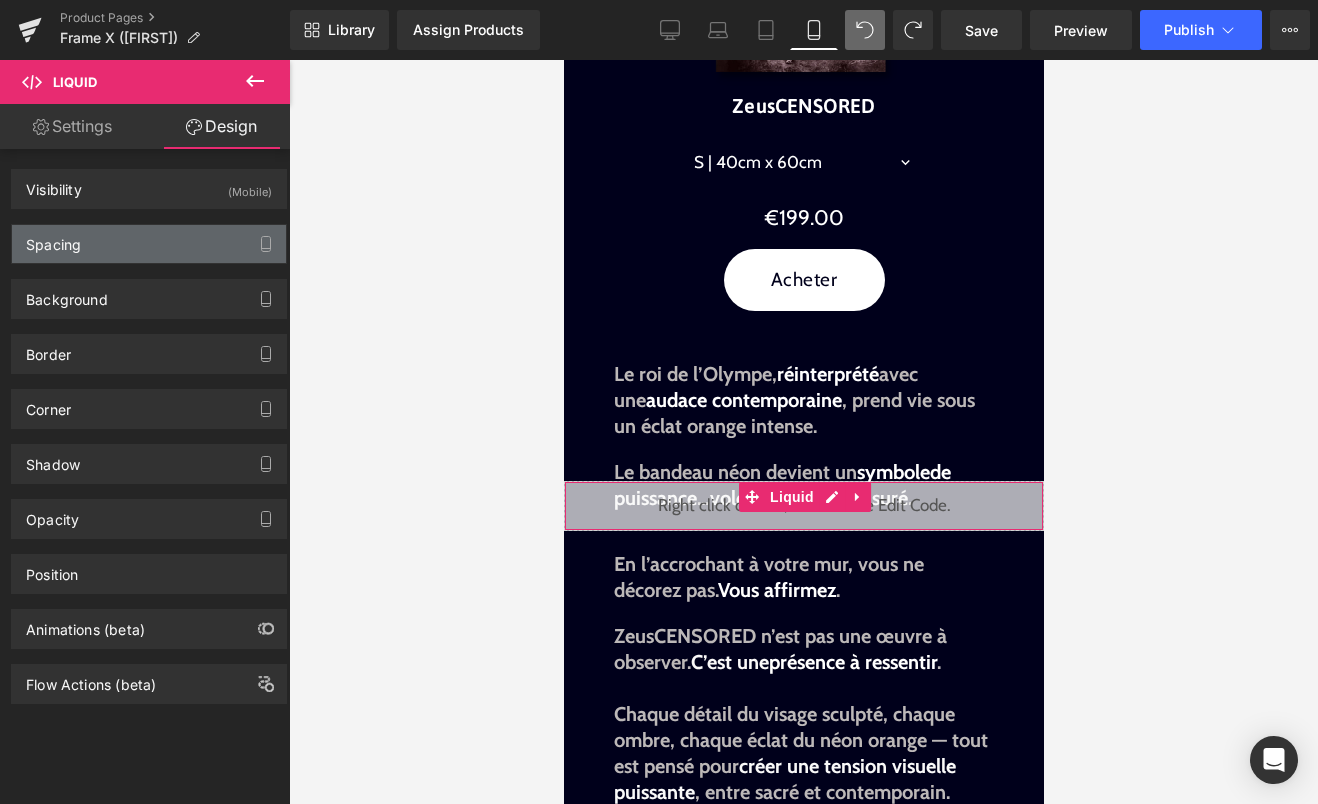 click on "Spacing" at bounding box center [149, 244] 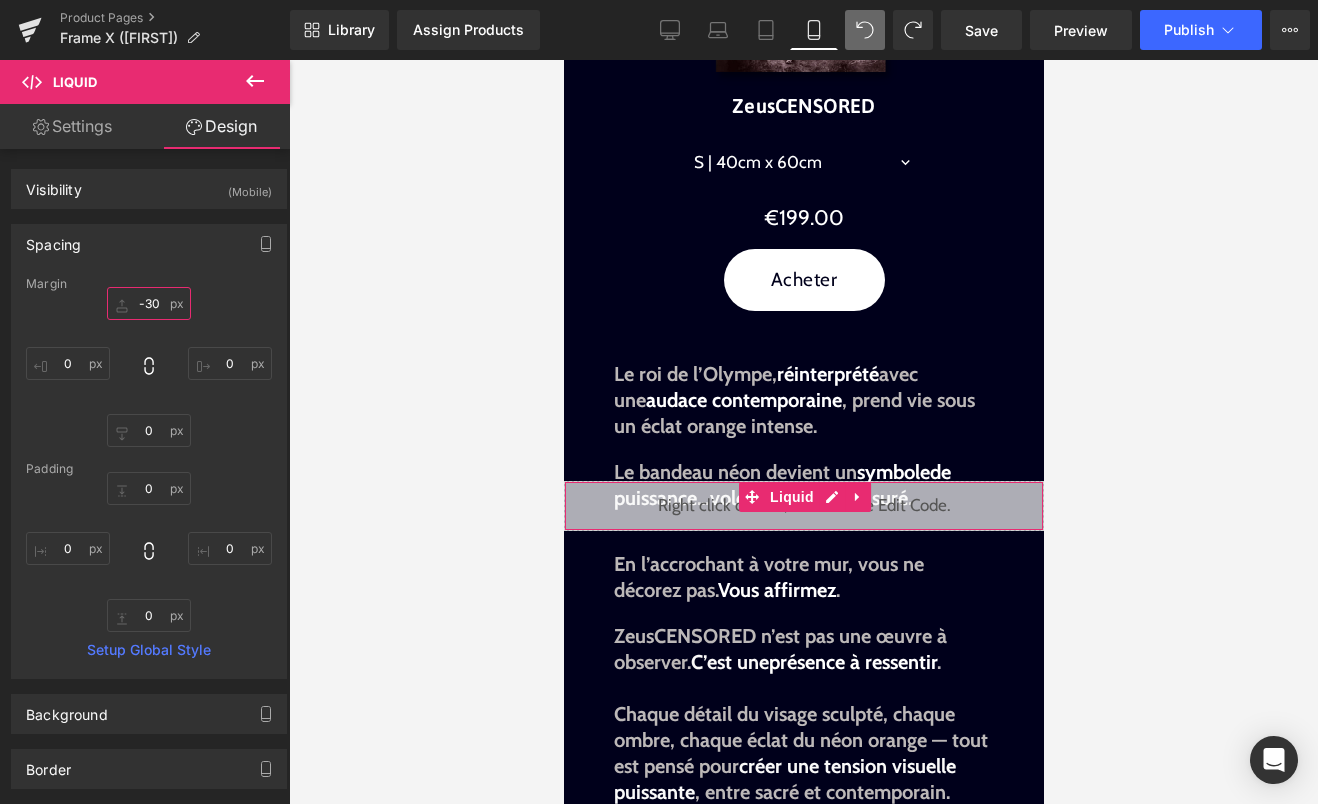 click on "-30" at bounding box center [149, 303] 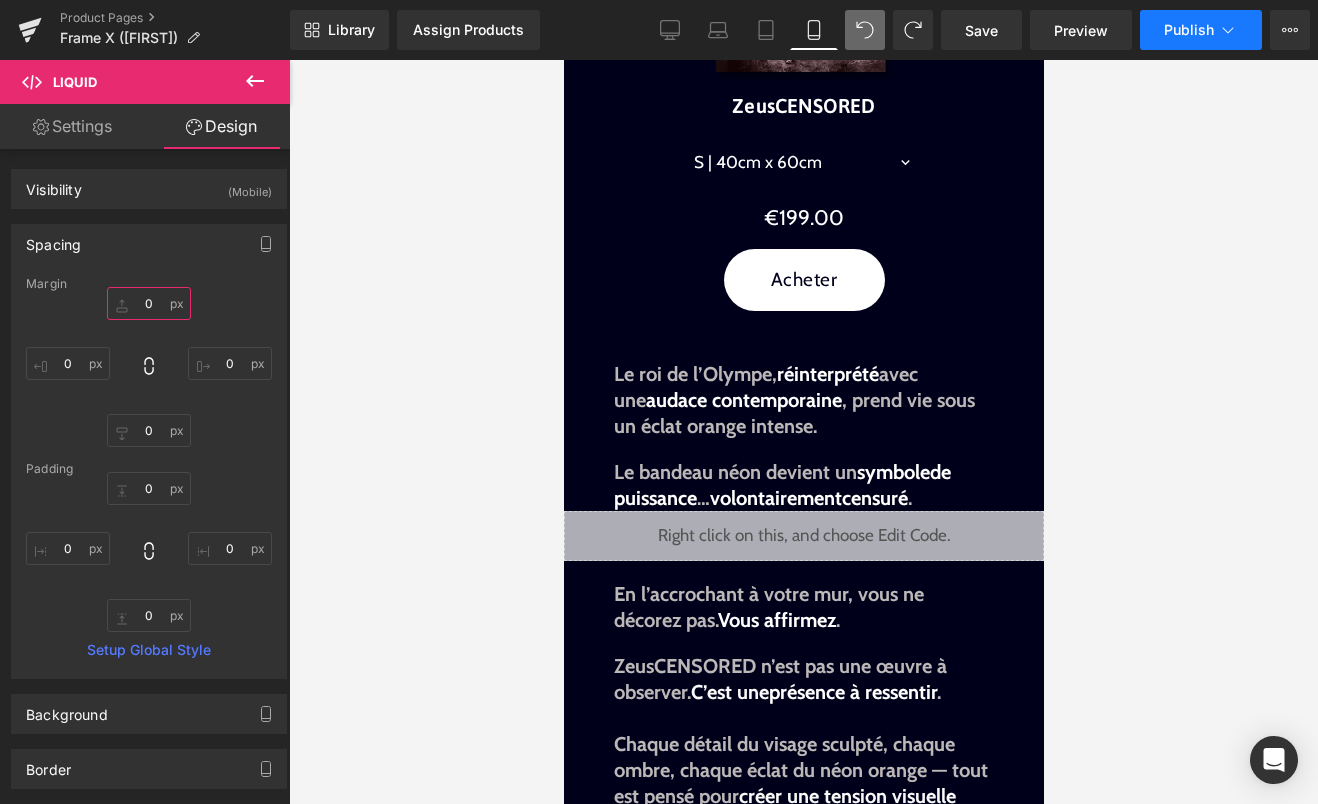 type 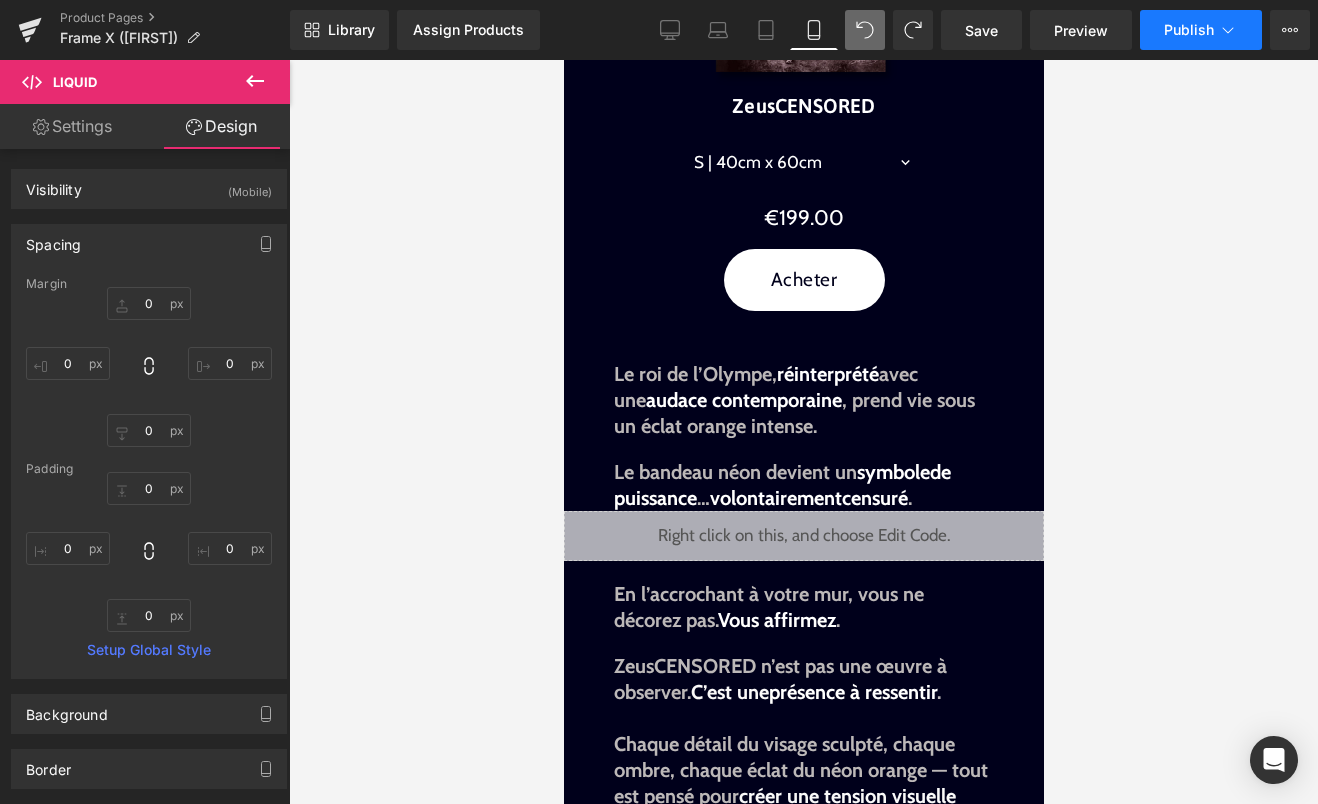 click on "Publish" at bounding box center (1201, 30) 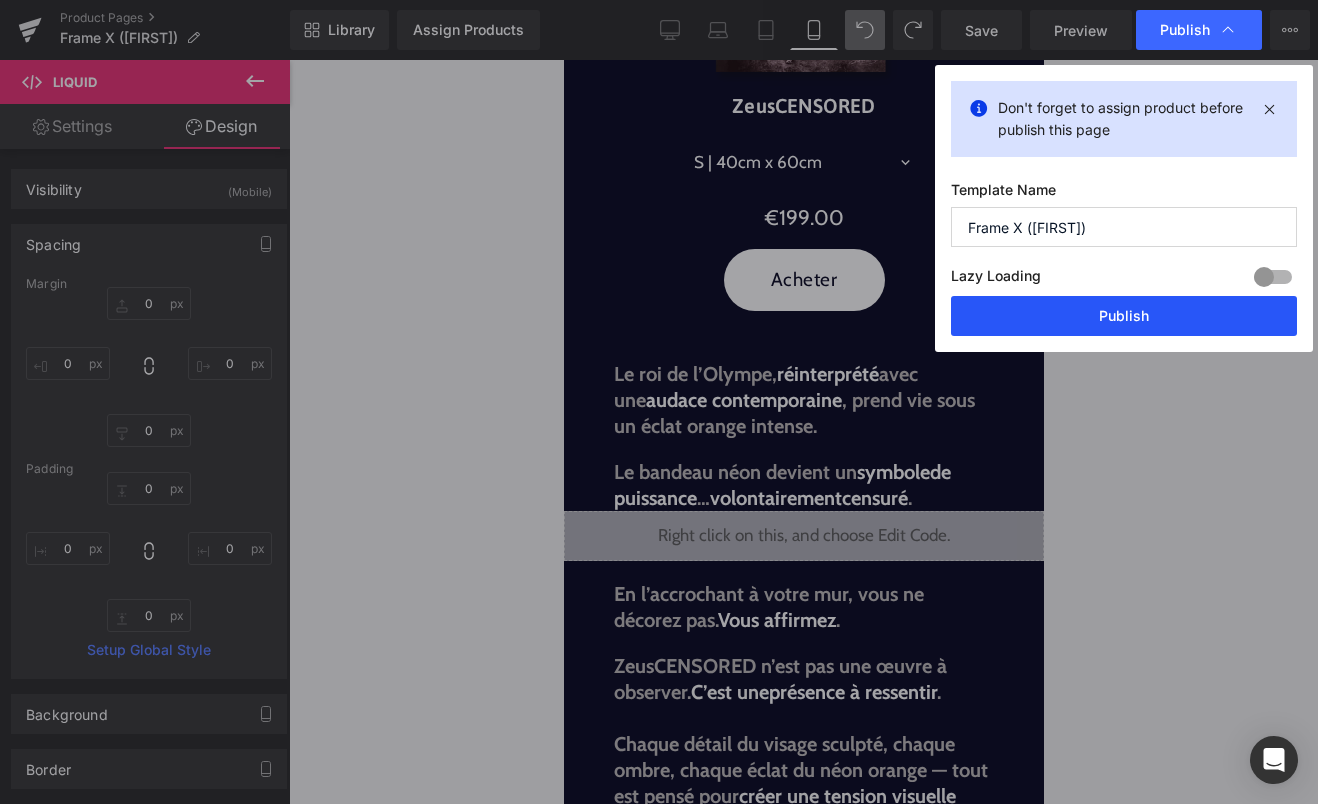 click on "Publish" at bounding box center [1124, 316] 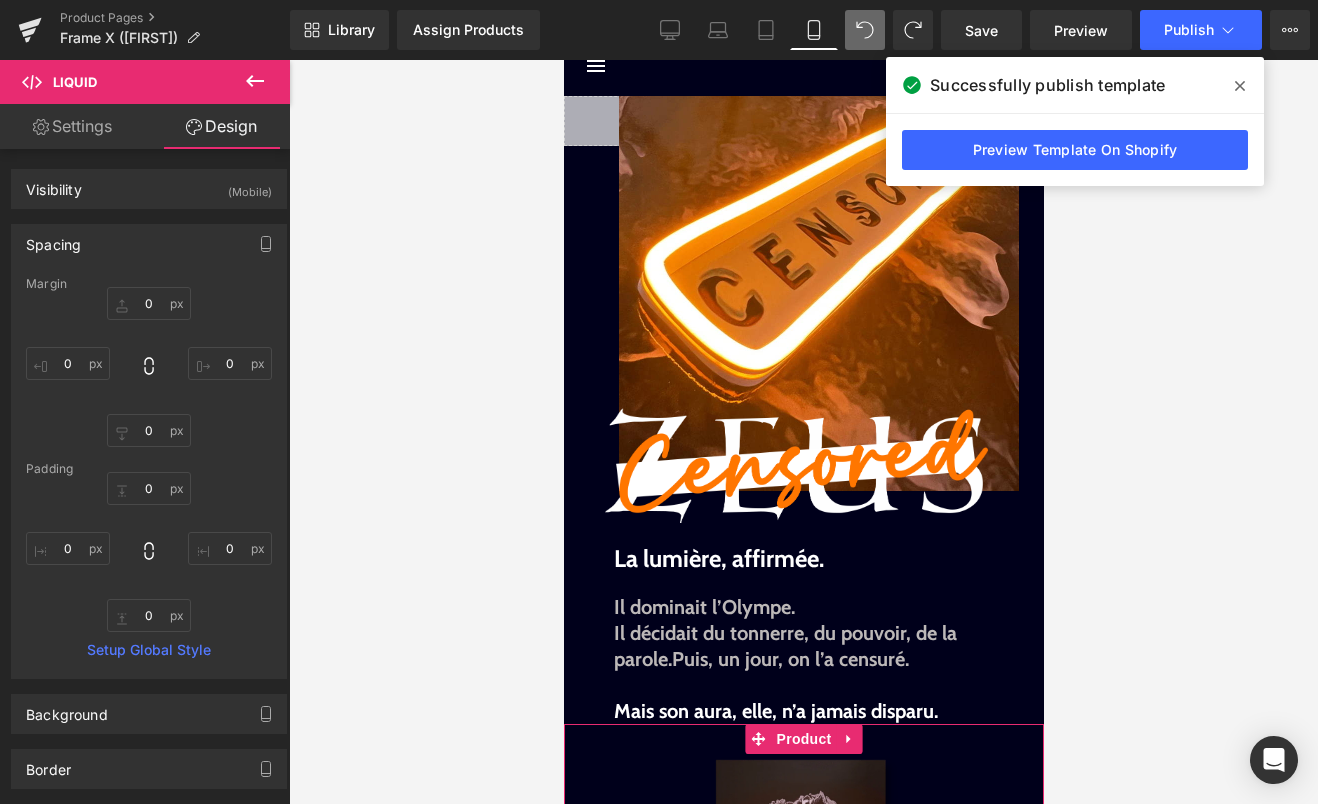 scroll, scrollTop: 0, scrollLeft: 0, axis: both 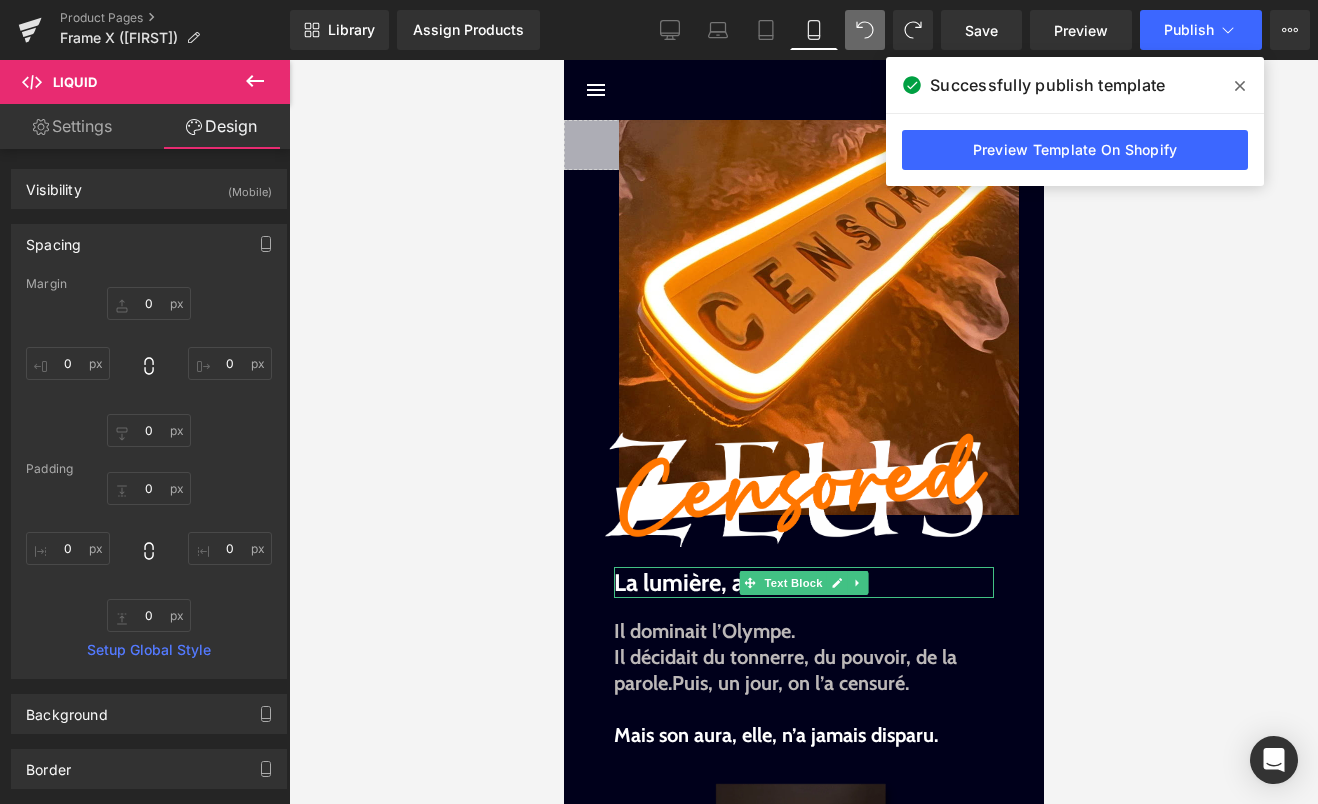click at bounding box center (749, 583) 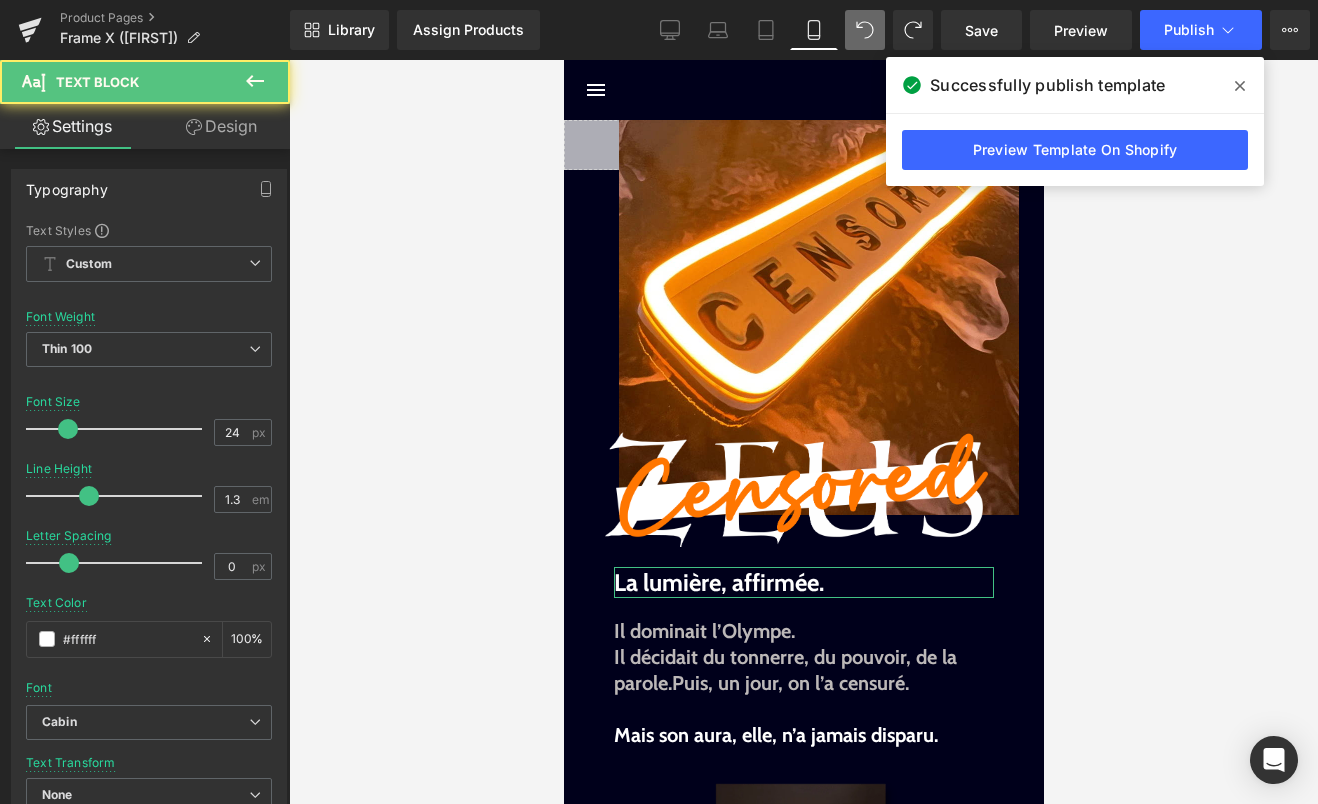 click on "Design" at bounding box center [221, 126] 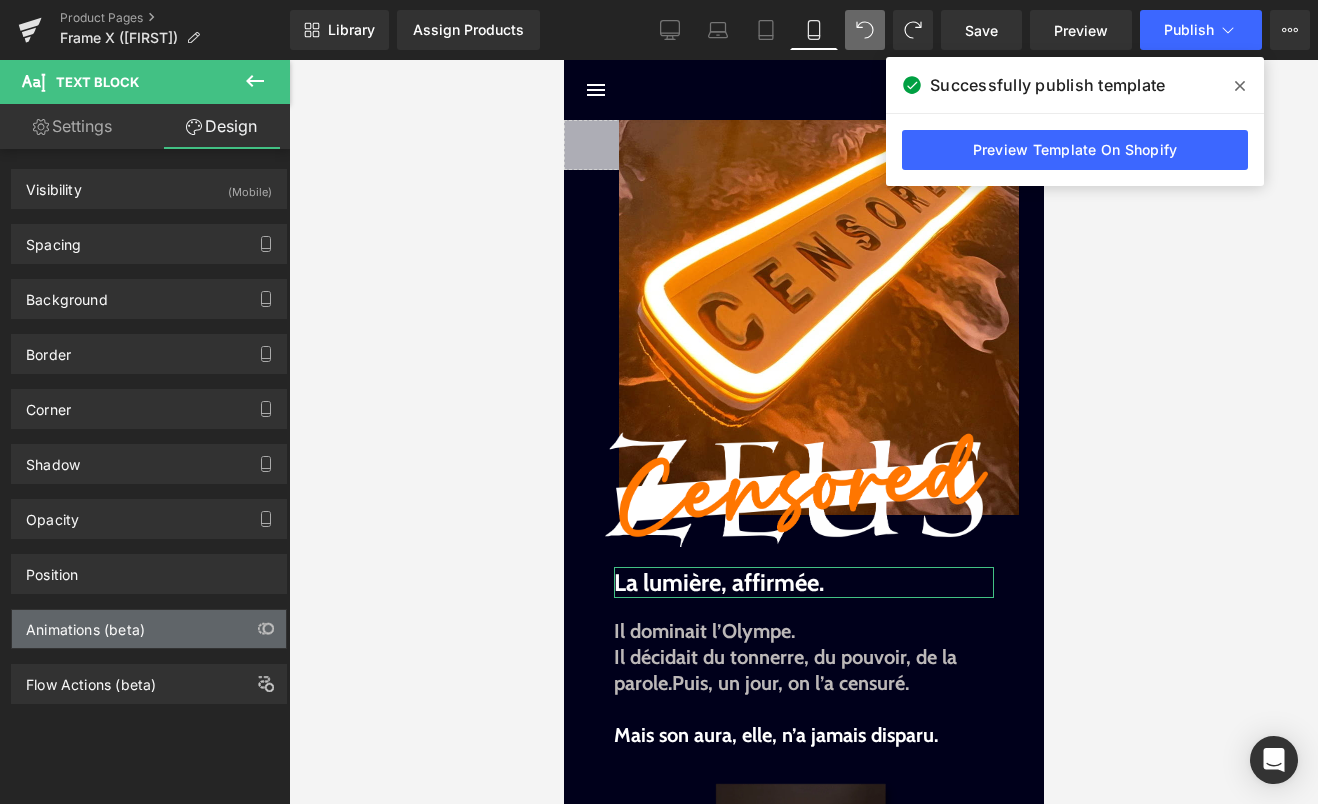 click on "Animations (beta)" at bounding box center [149, 629] 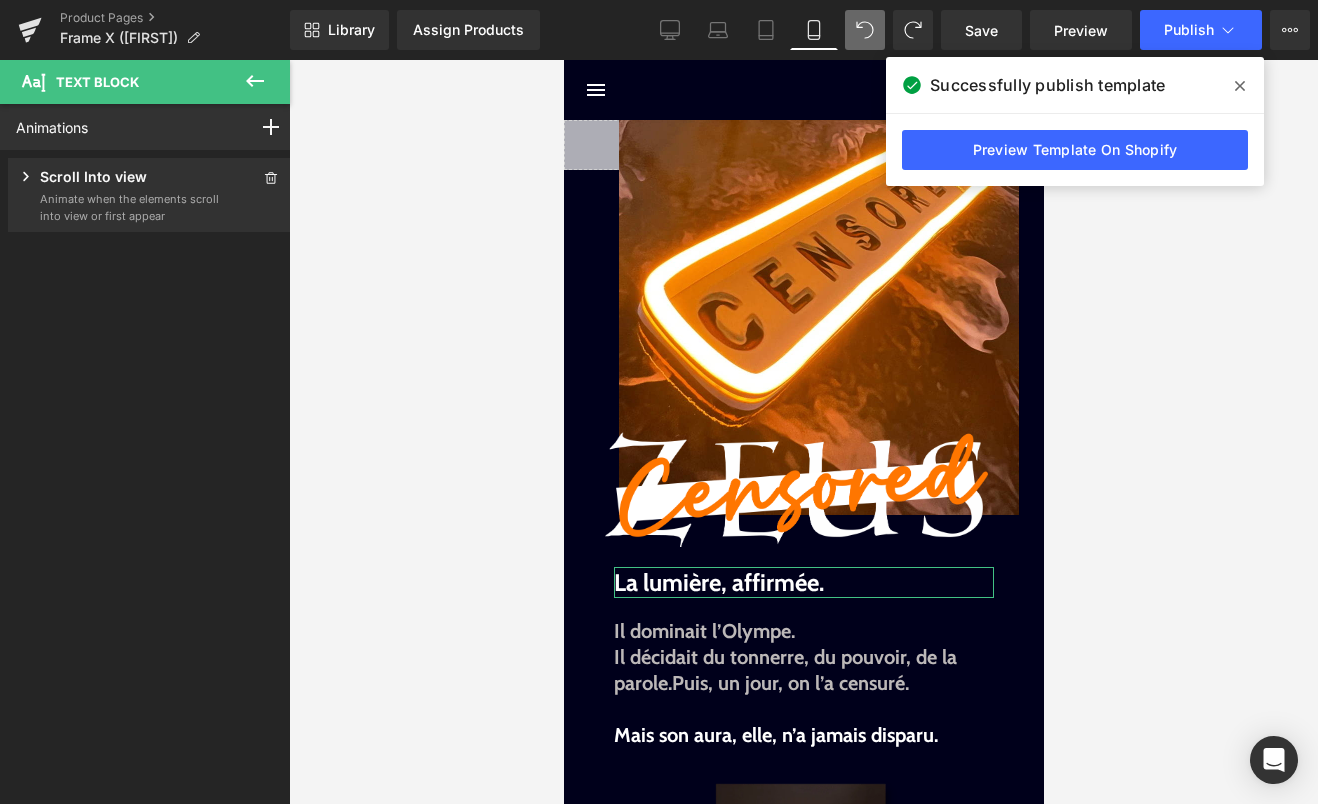 click on "Animate when the elements scroll into view or first appear" at bounding box center [130, 207] 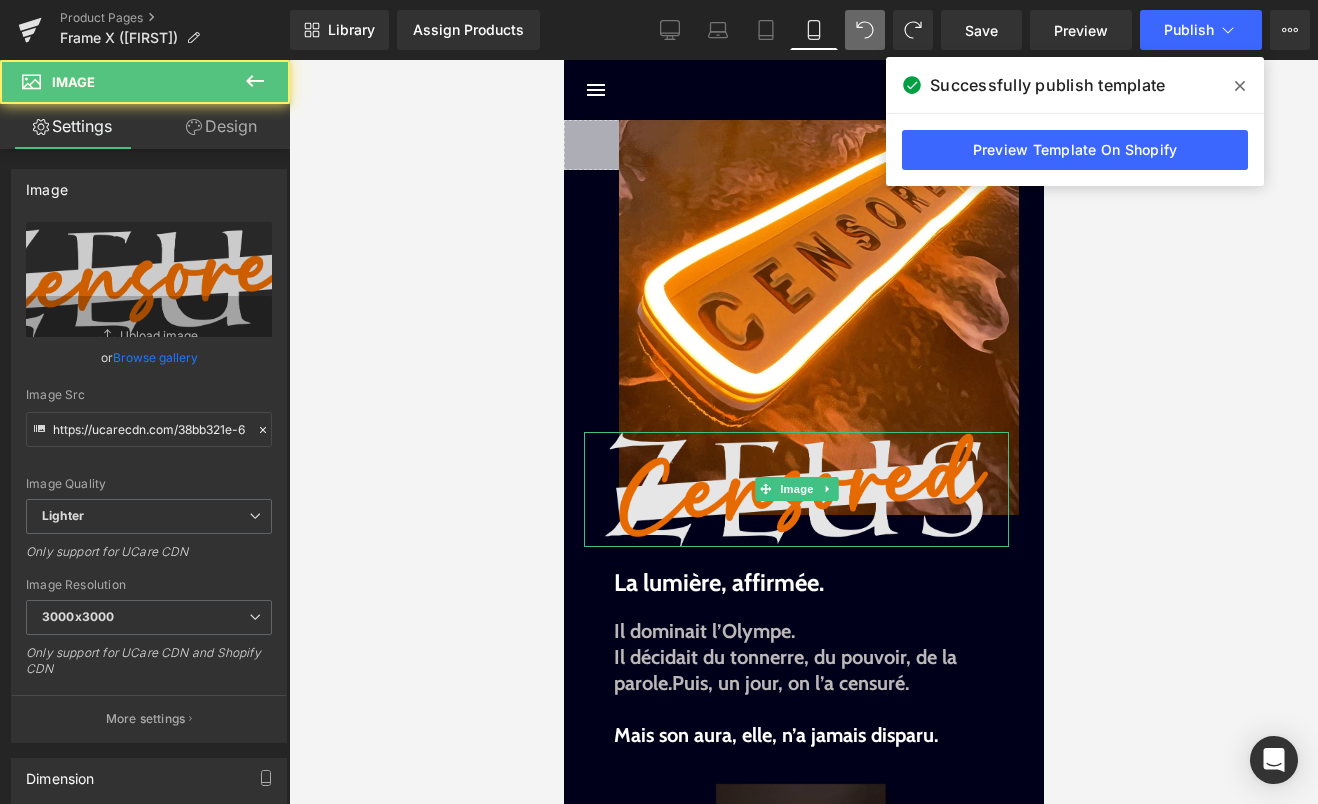 click at bounding box center (795, 489) 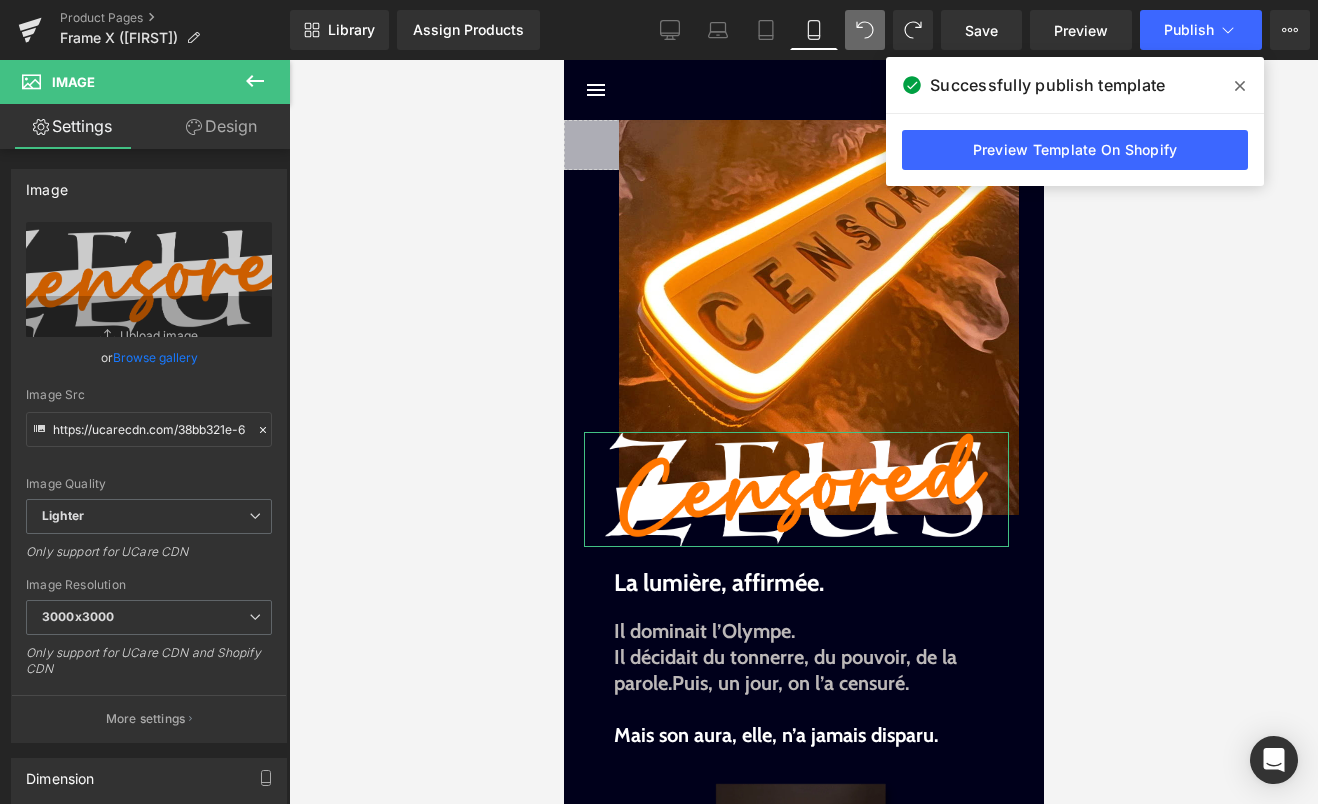 click on "Design" at bounding box center (221, 126) 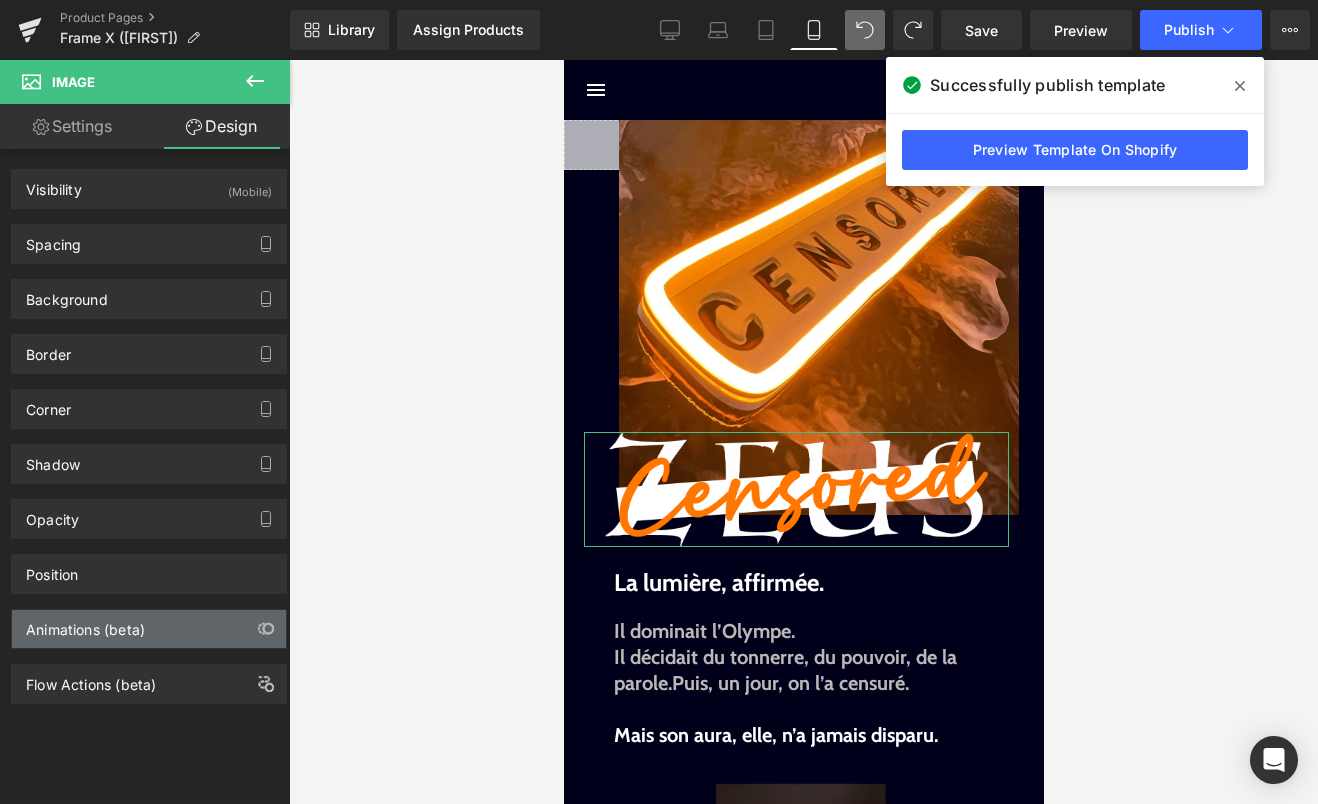 click on "Animations (beta)" at bounding box center (149, 629) 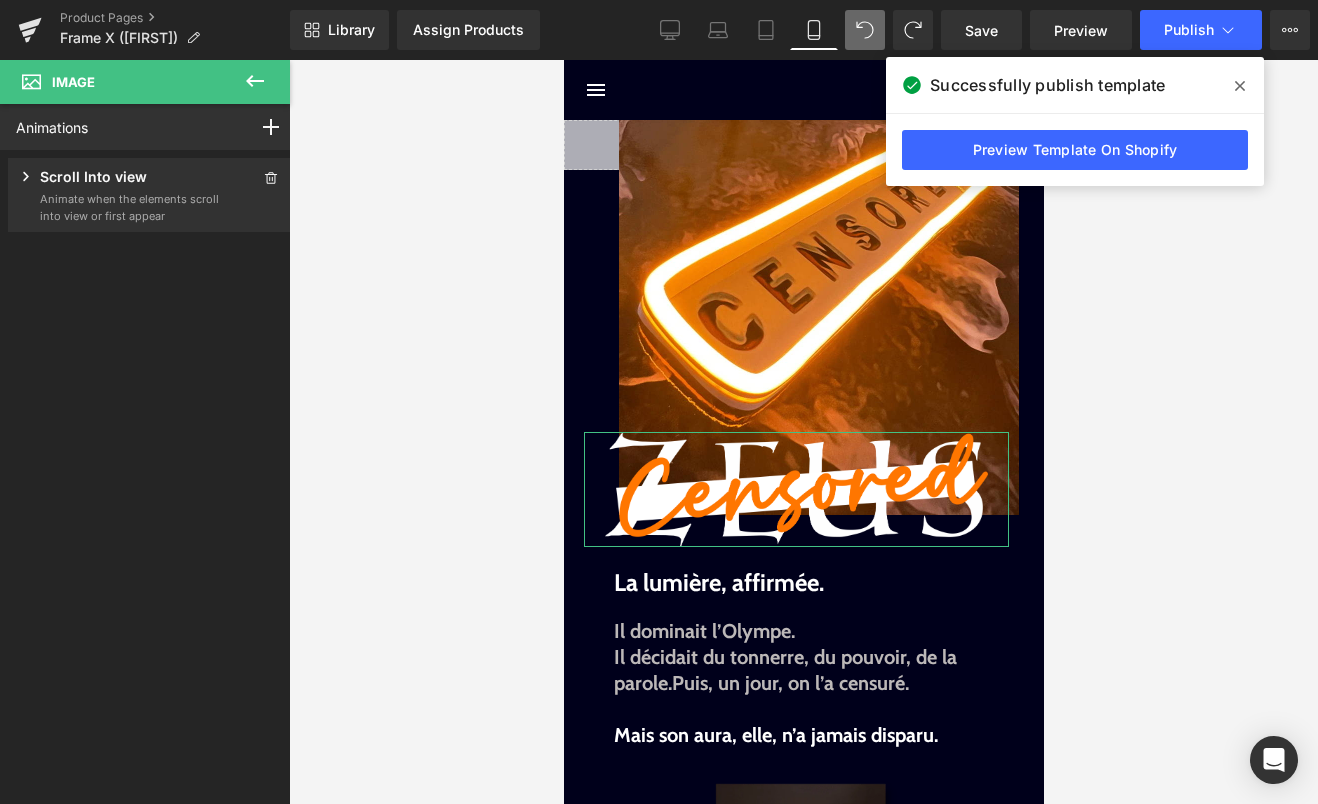 click on "Animate when the elements scroll into view or first appear" at bounding box center (130, 207) 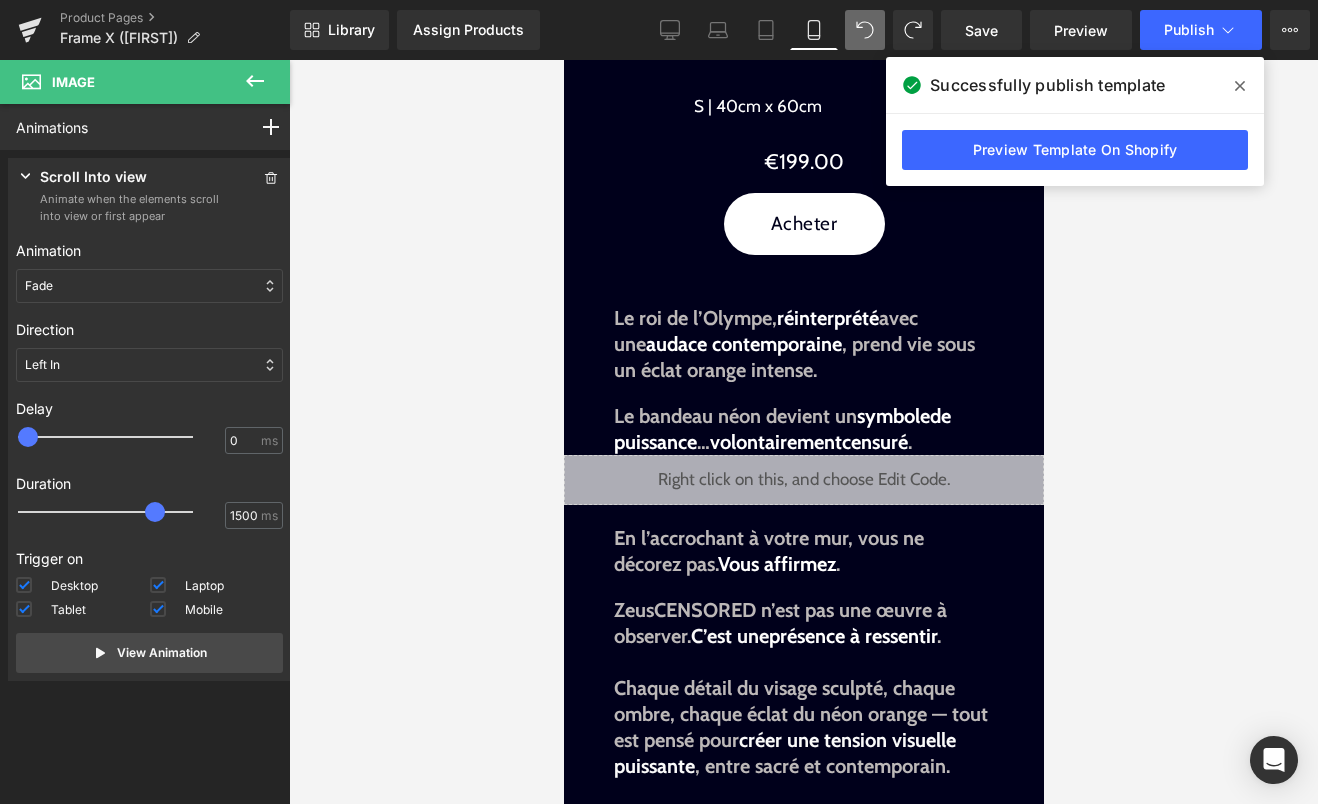 scroll, scrollTop: 1027, scrollLeft: 0, axis: vertical 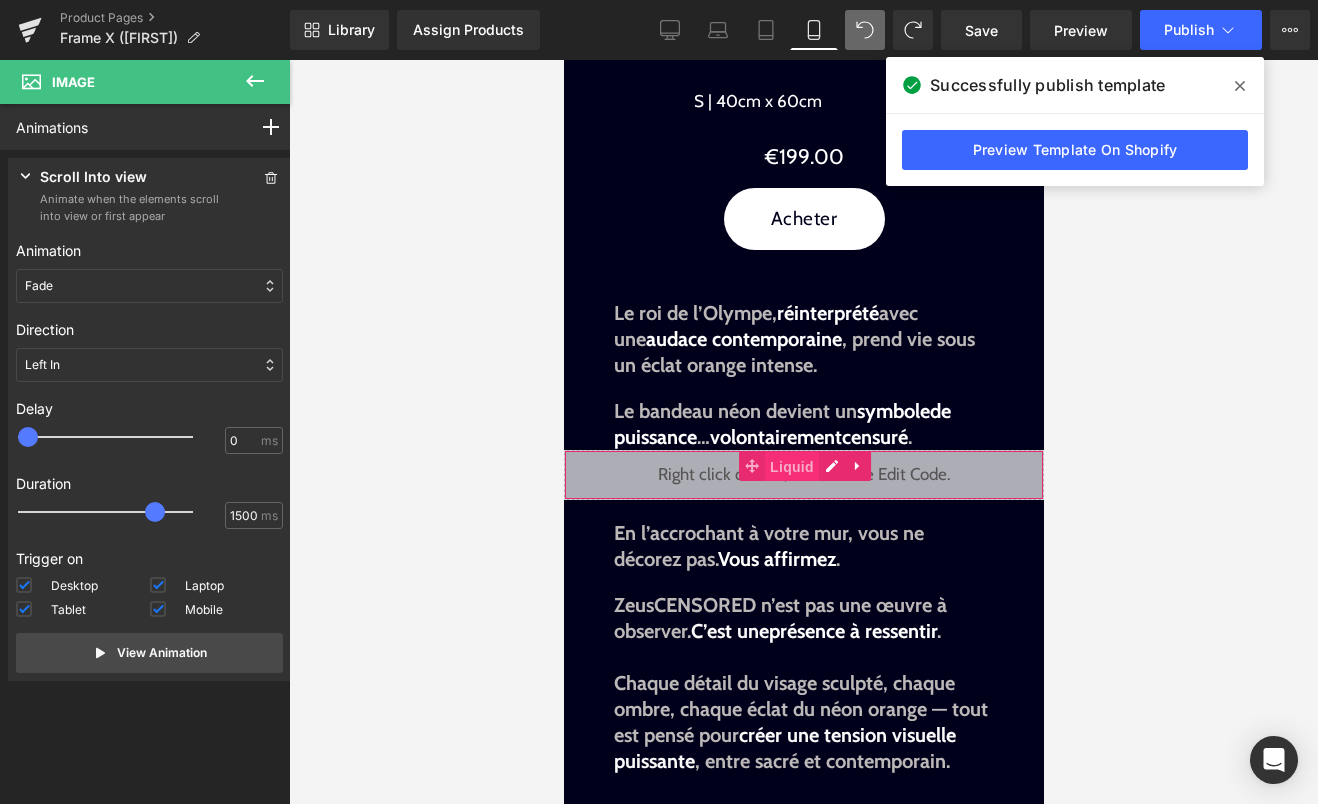 click on "Liquid" at bounding box center [791, 467] 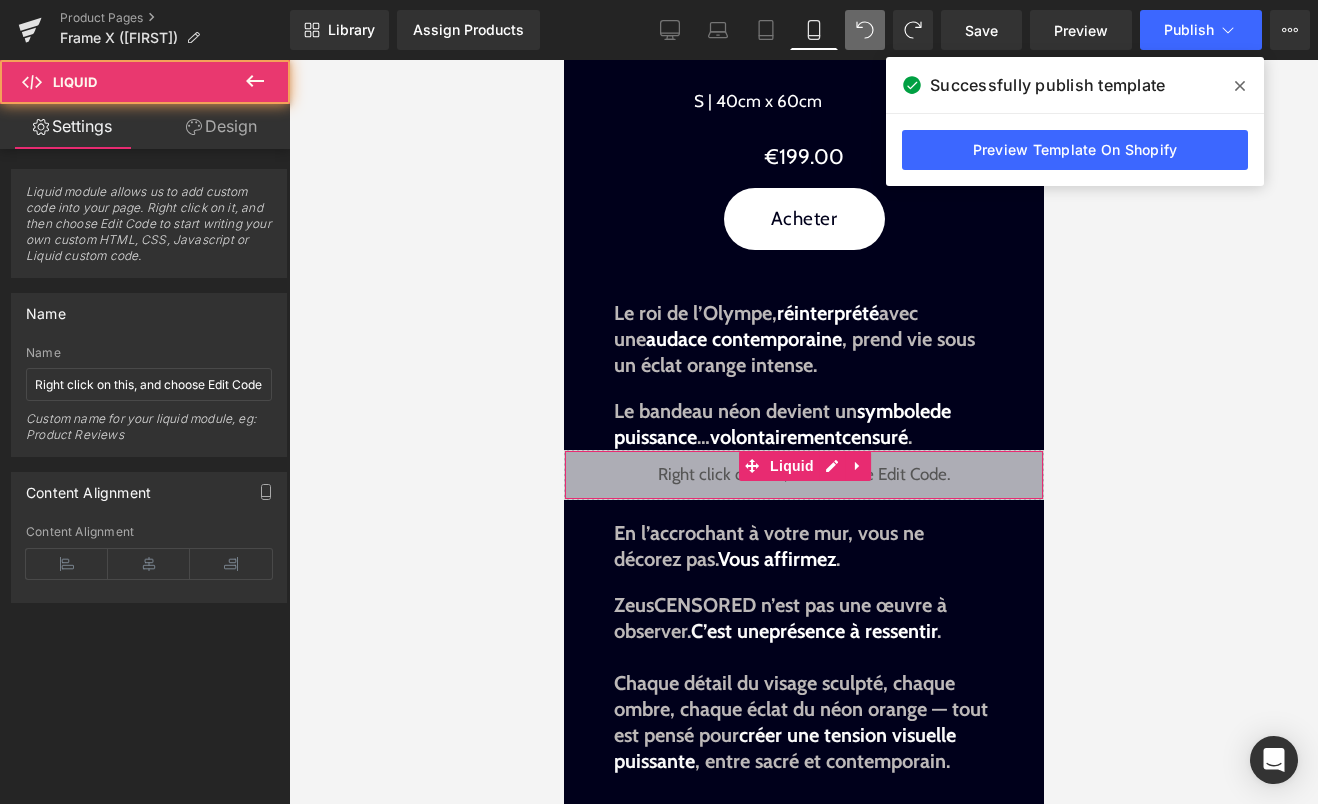 click on "Design" at bounding box center (221, 126) 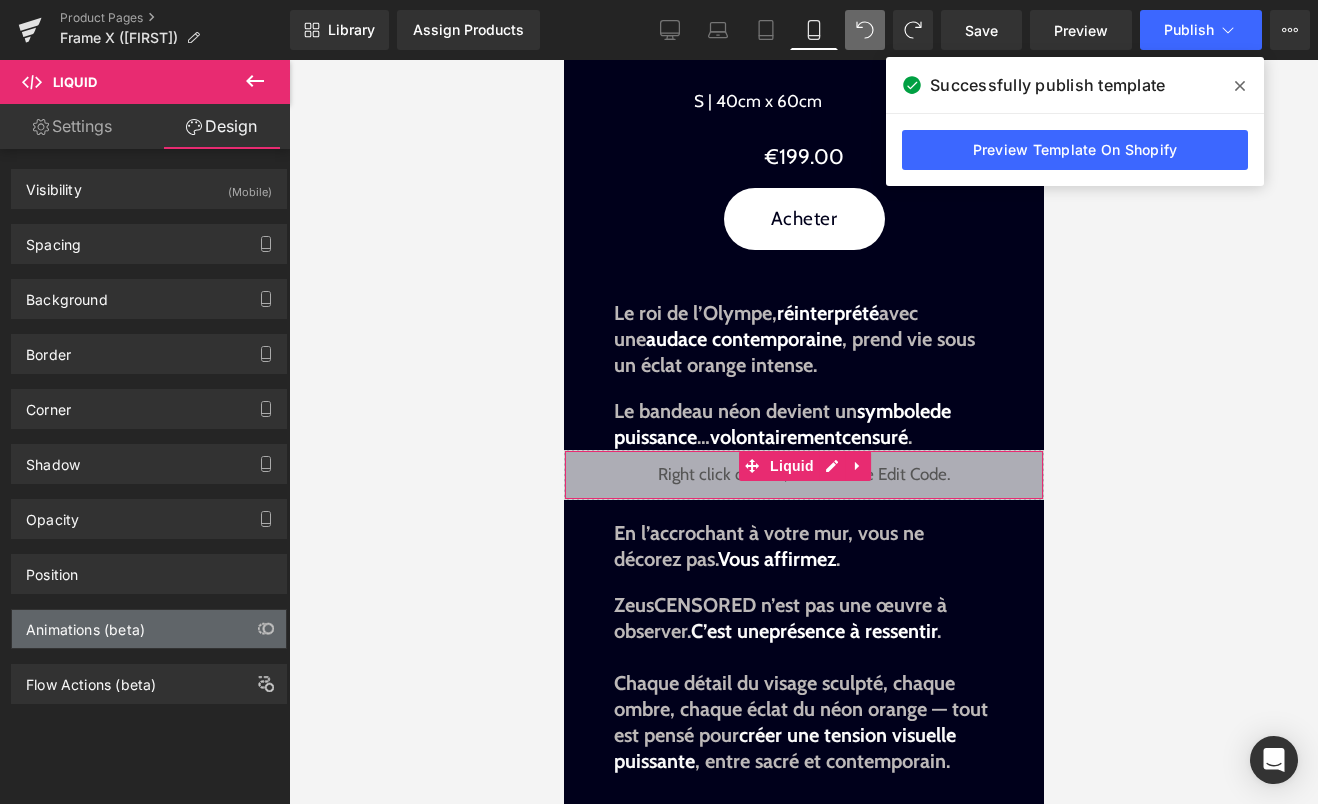 click on "Animations (beta)" at bounding box center (149, 629) 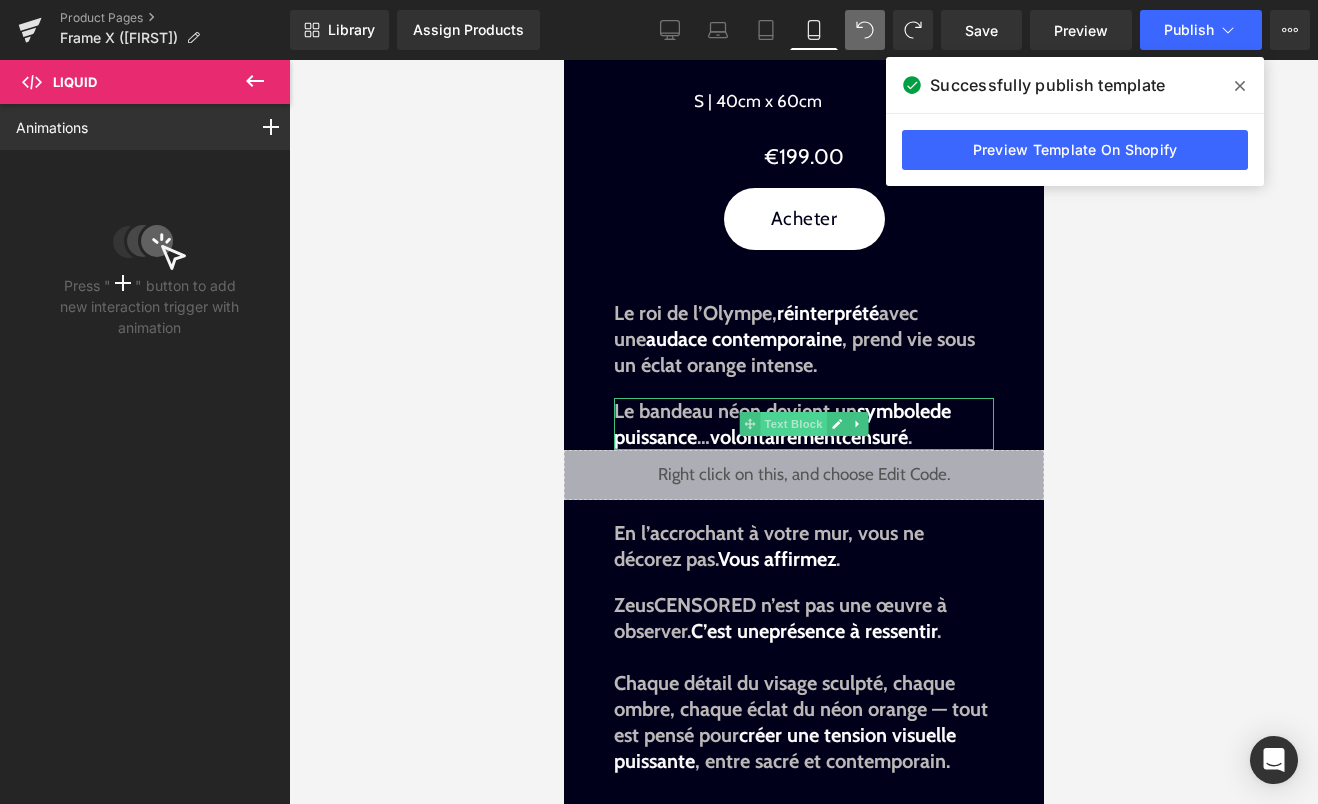 click on "Text Block" at bounding box center (792, 424) 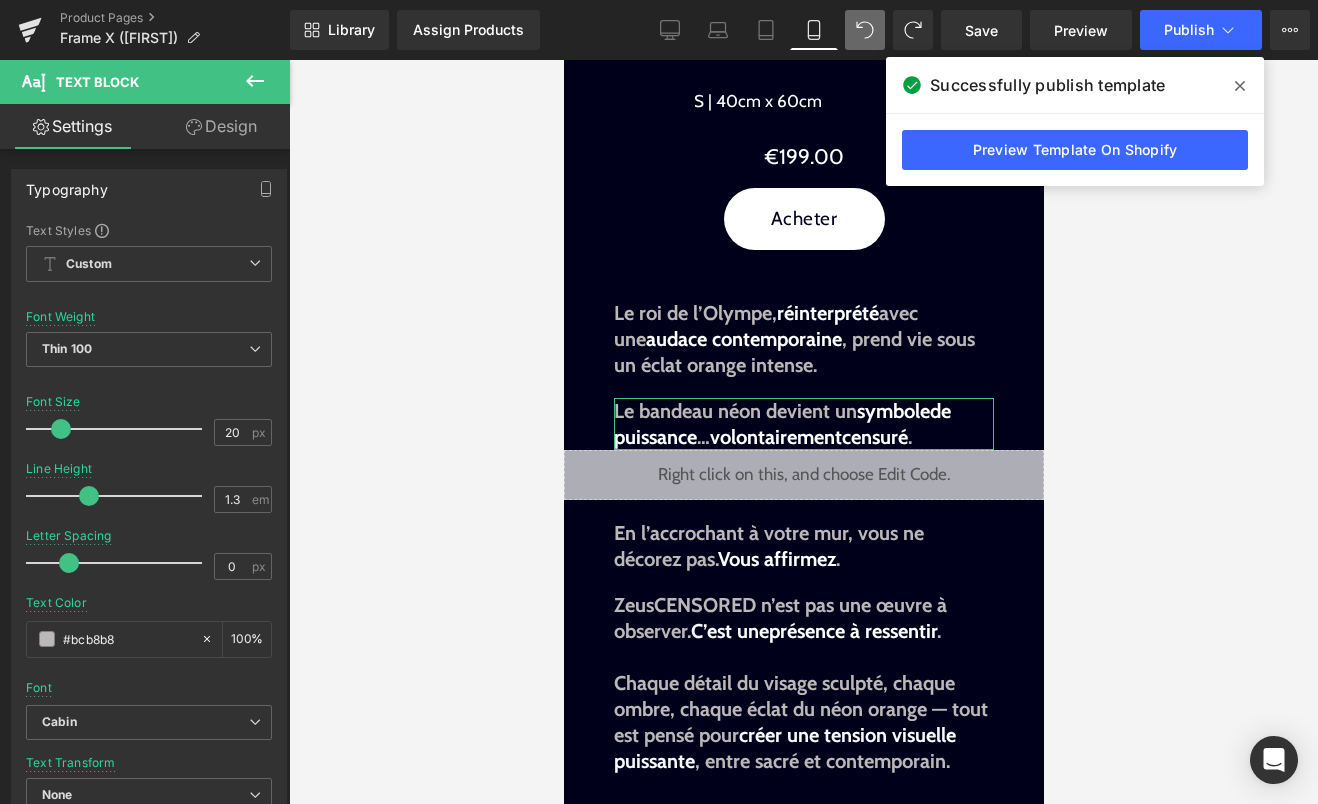 click on "Design" at bounding box center (221, 126) 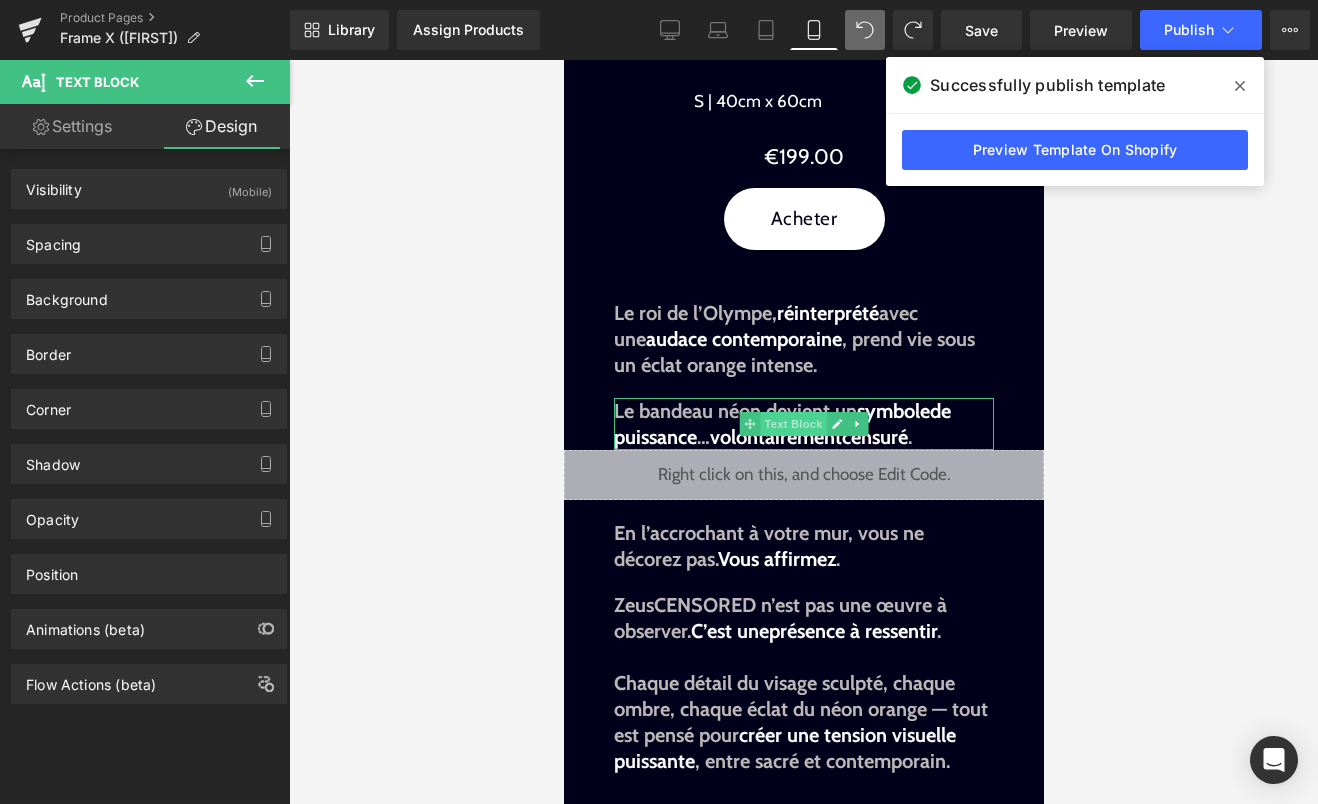 click on "Text Block" at bounding box center [792, 424] 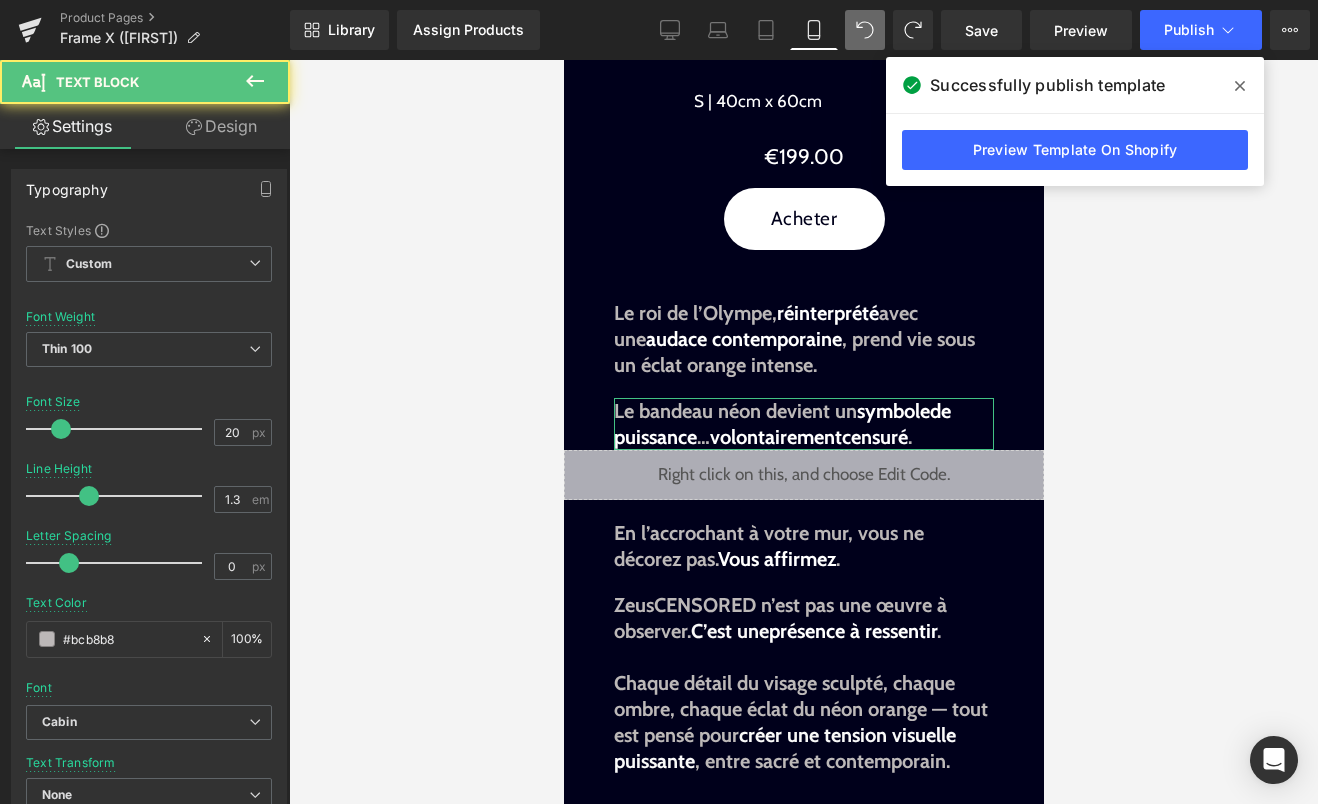 click on "Design" at bounding box center (221, 126) 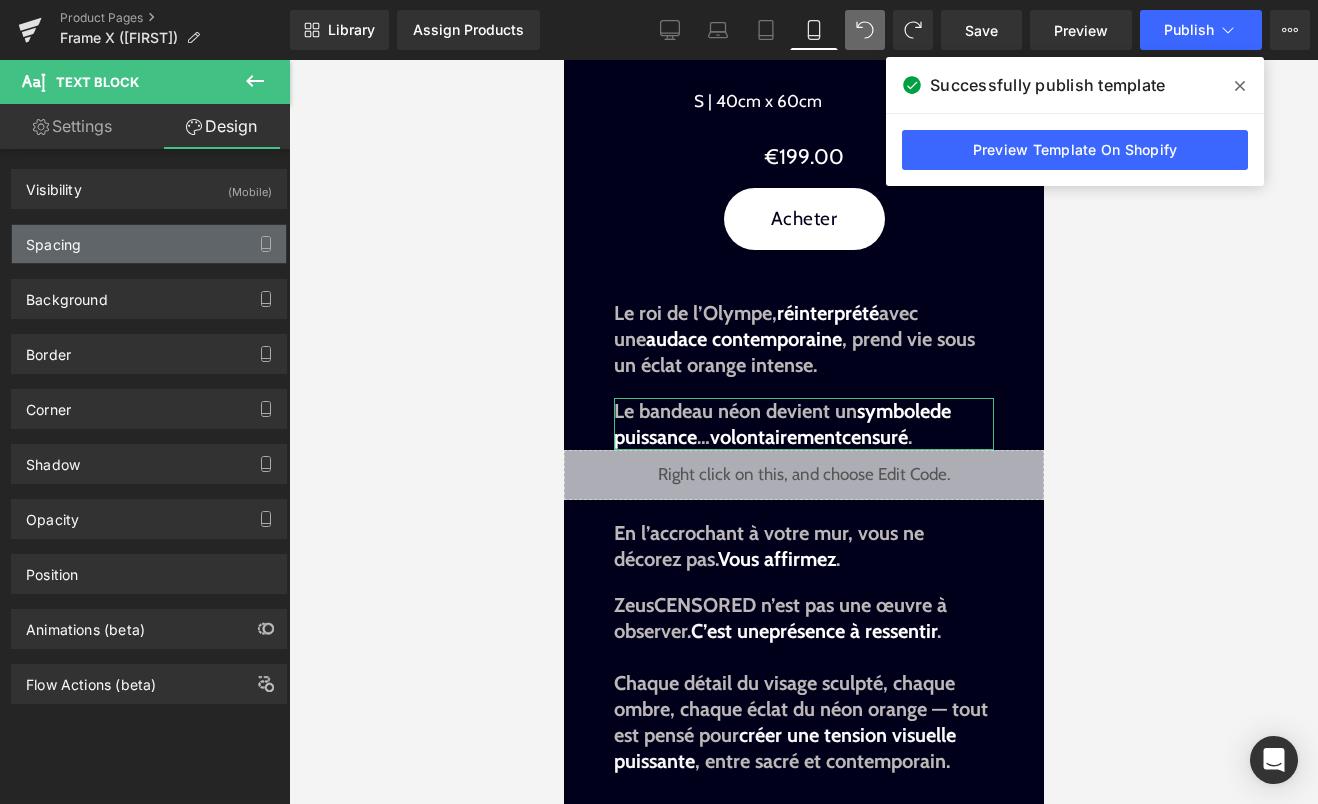 click on "Spacing" at bounding box center (149, 244) 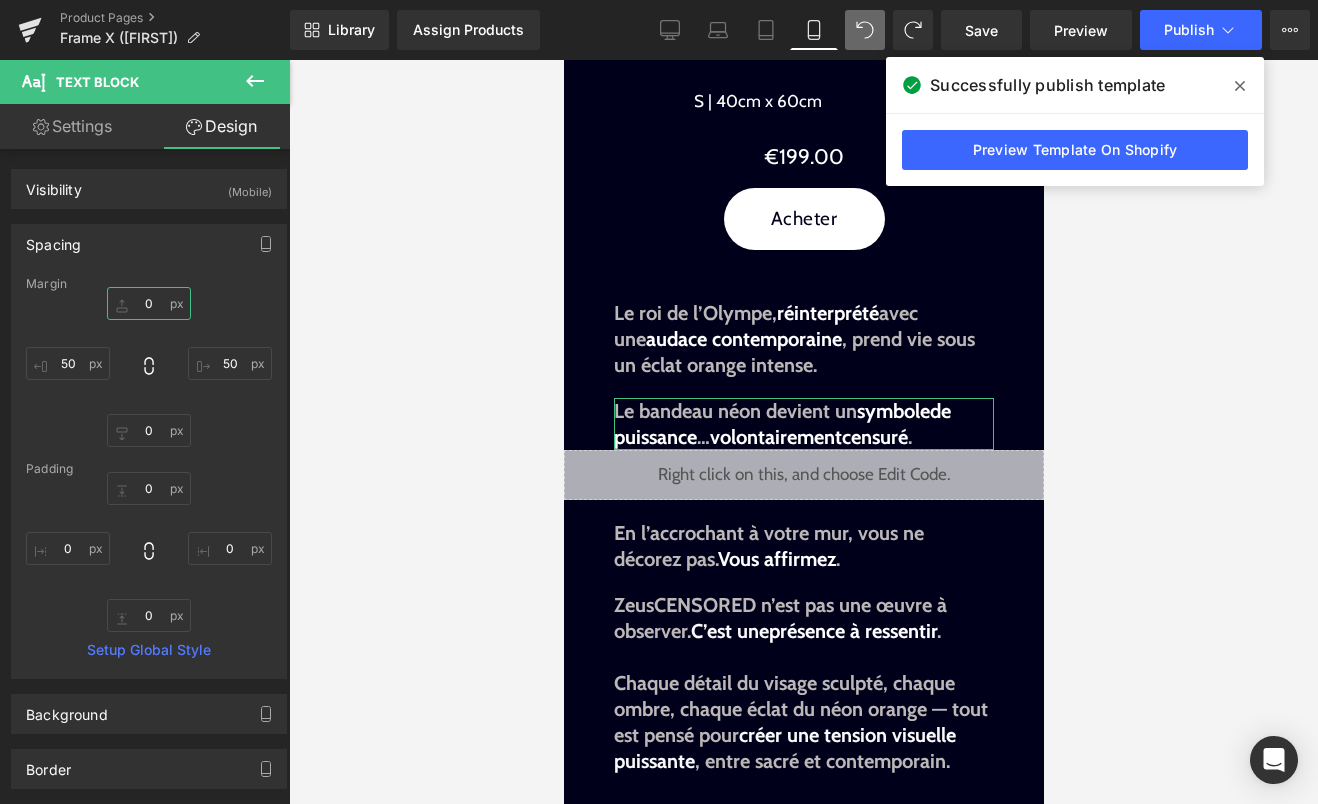 click on "0" at bounding box center (149, 303) 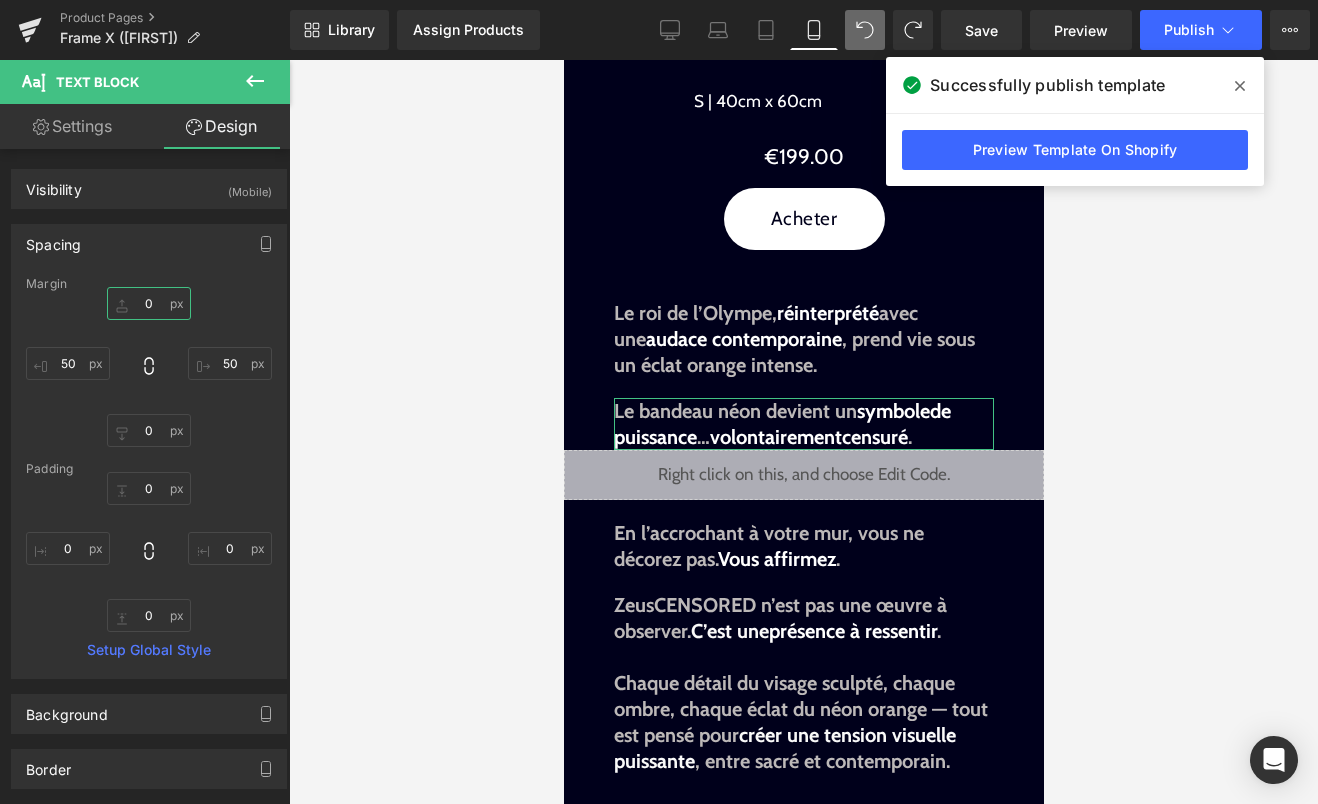 type on "2" 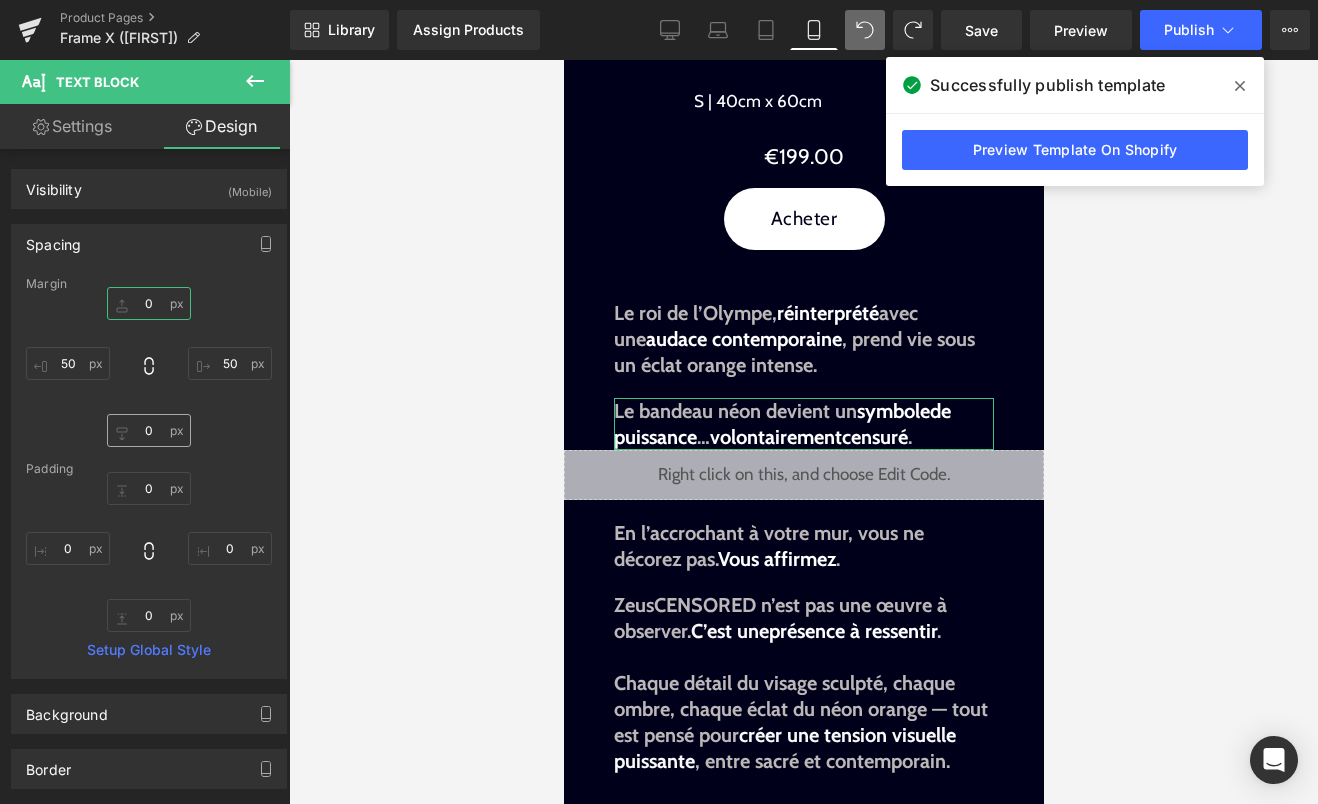 type 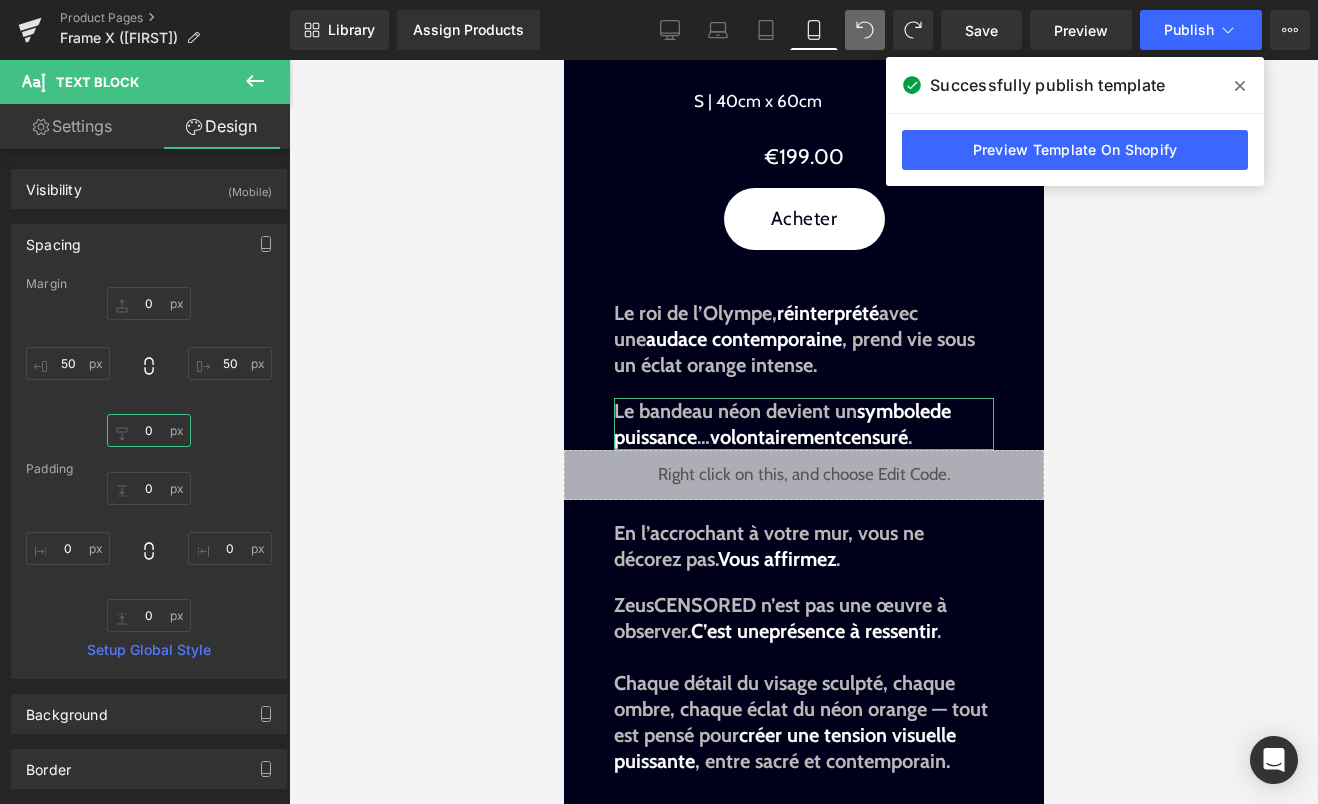 click on "0" at bounding box center (149, 430) 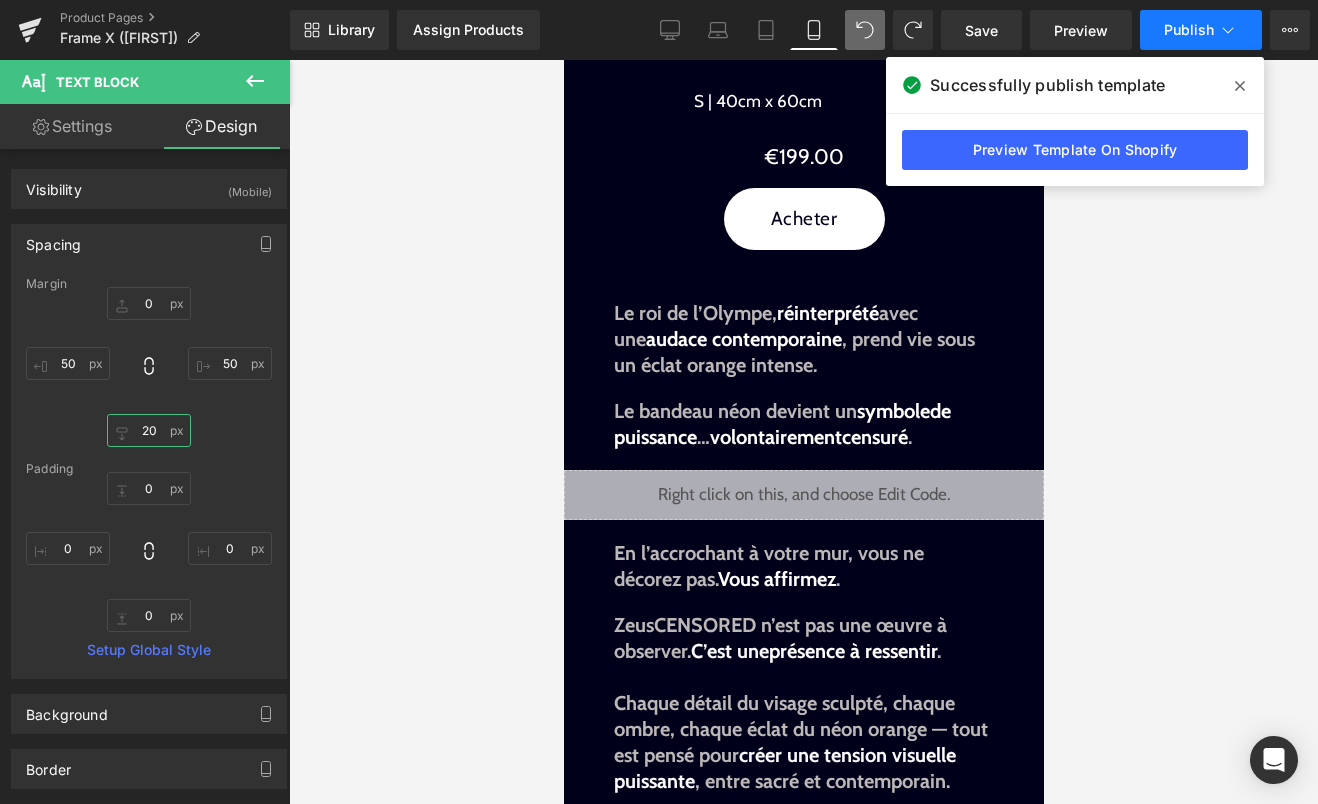 type on "20" 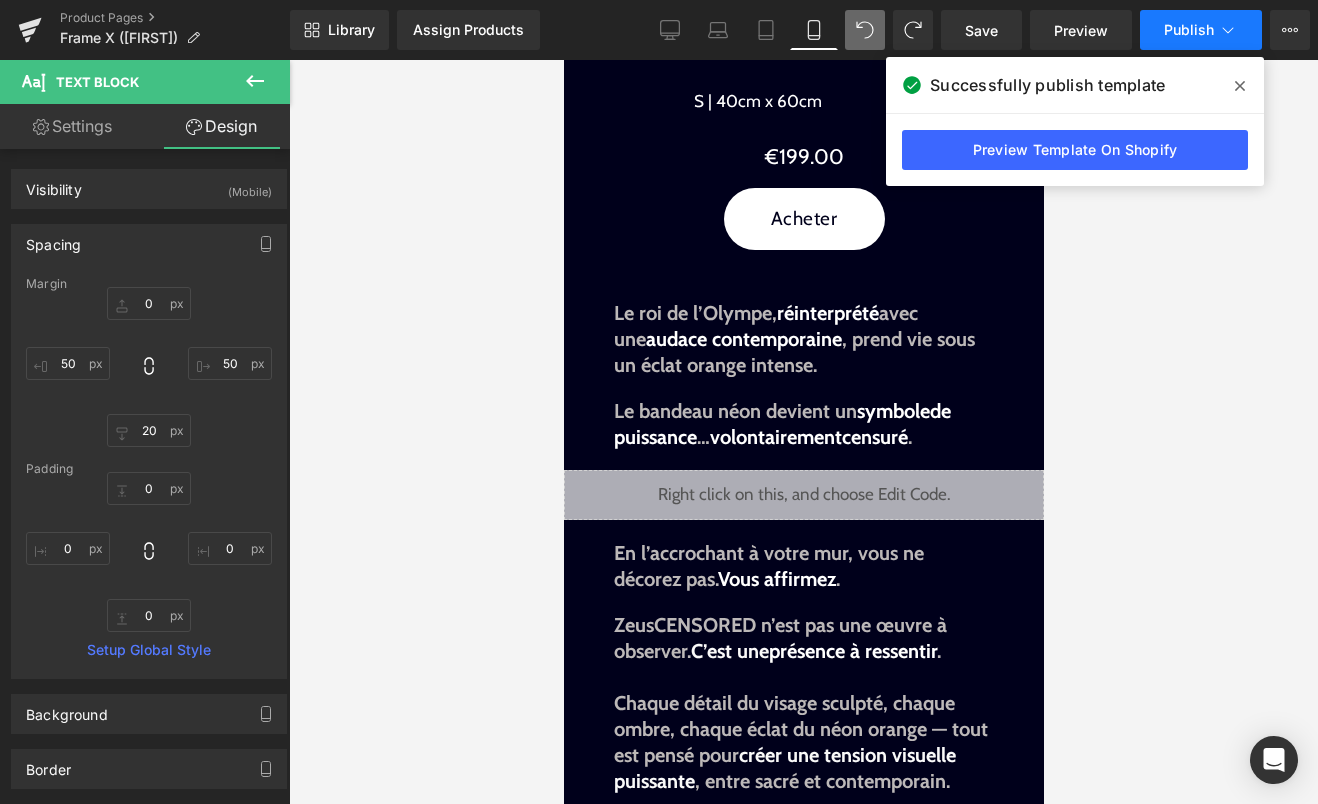 click 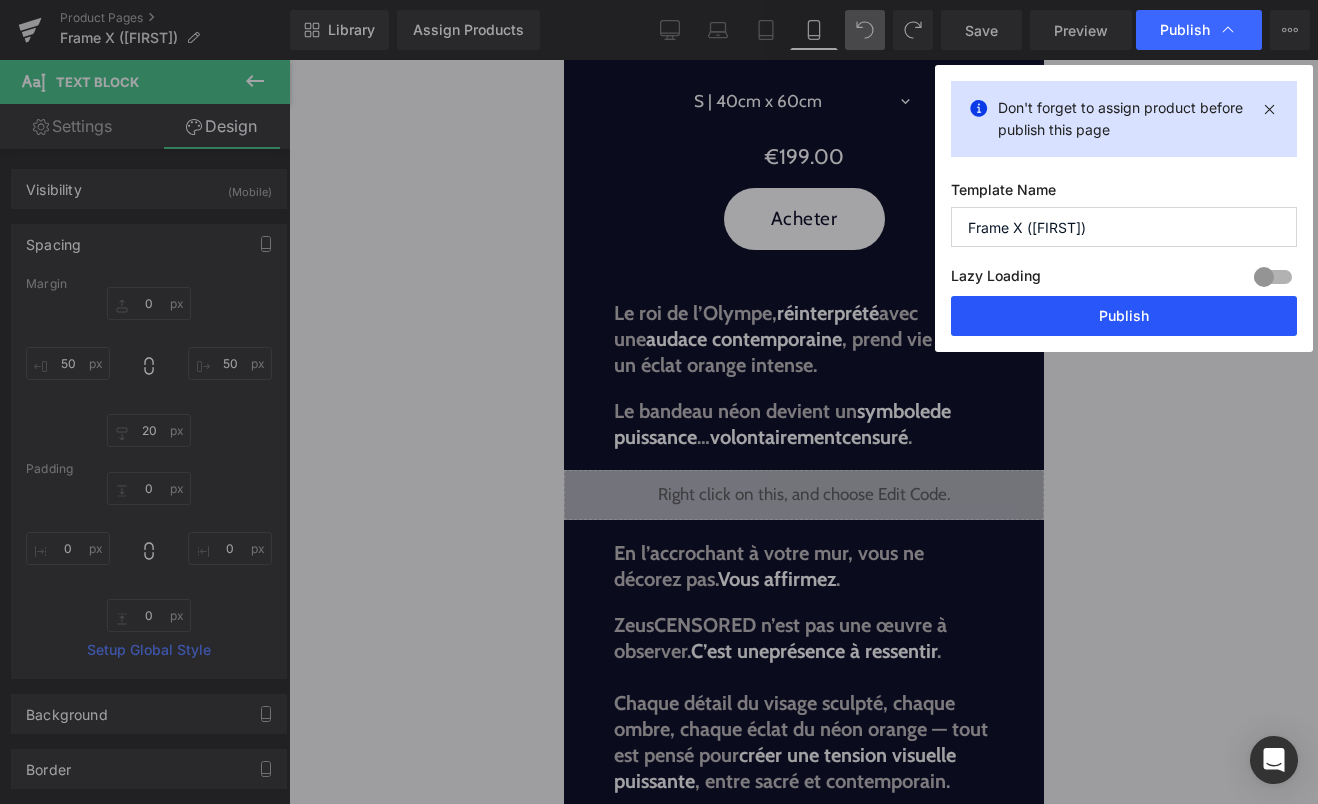 click on "Publish" at bounding box center [1124, 316] 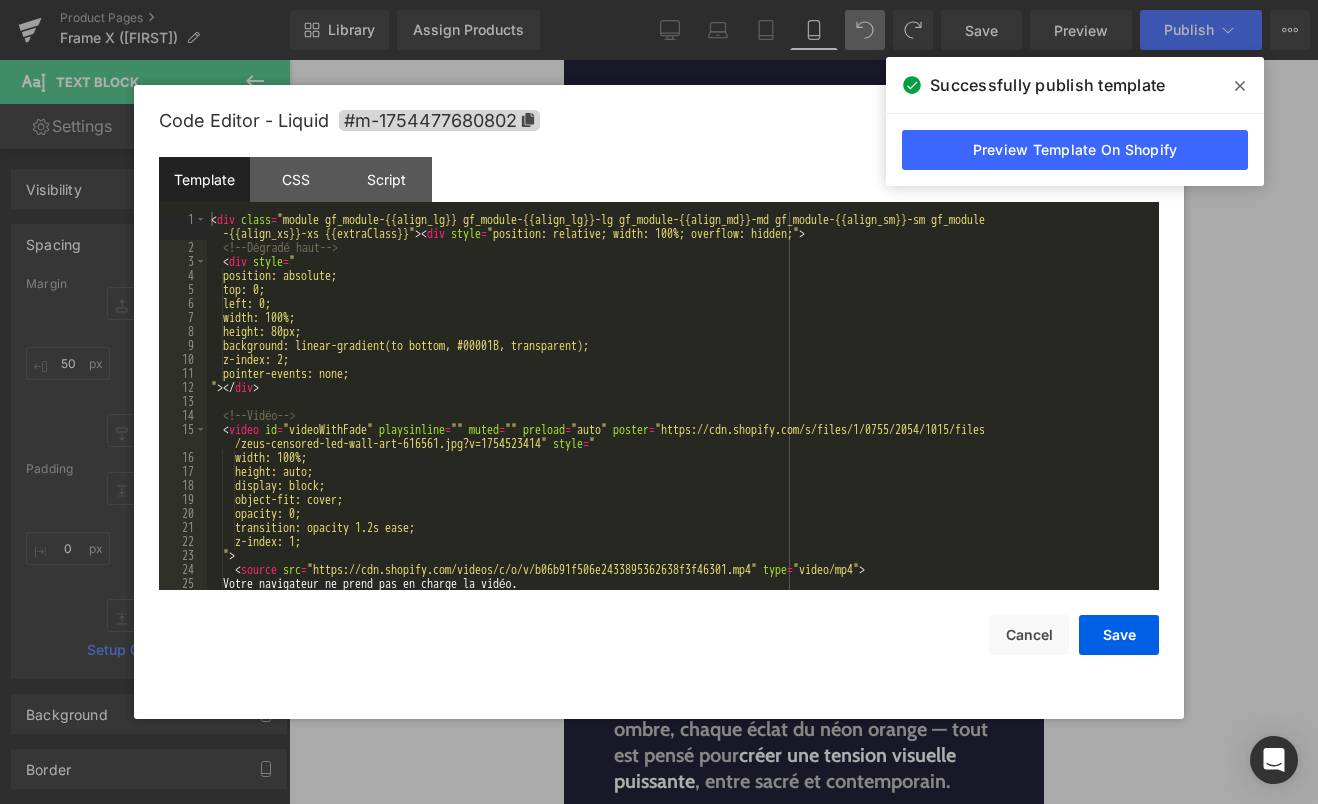 click on "Liquid" at bounding box center (803, 495) 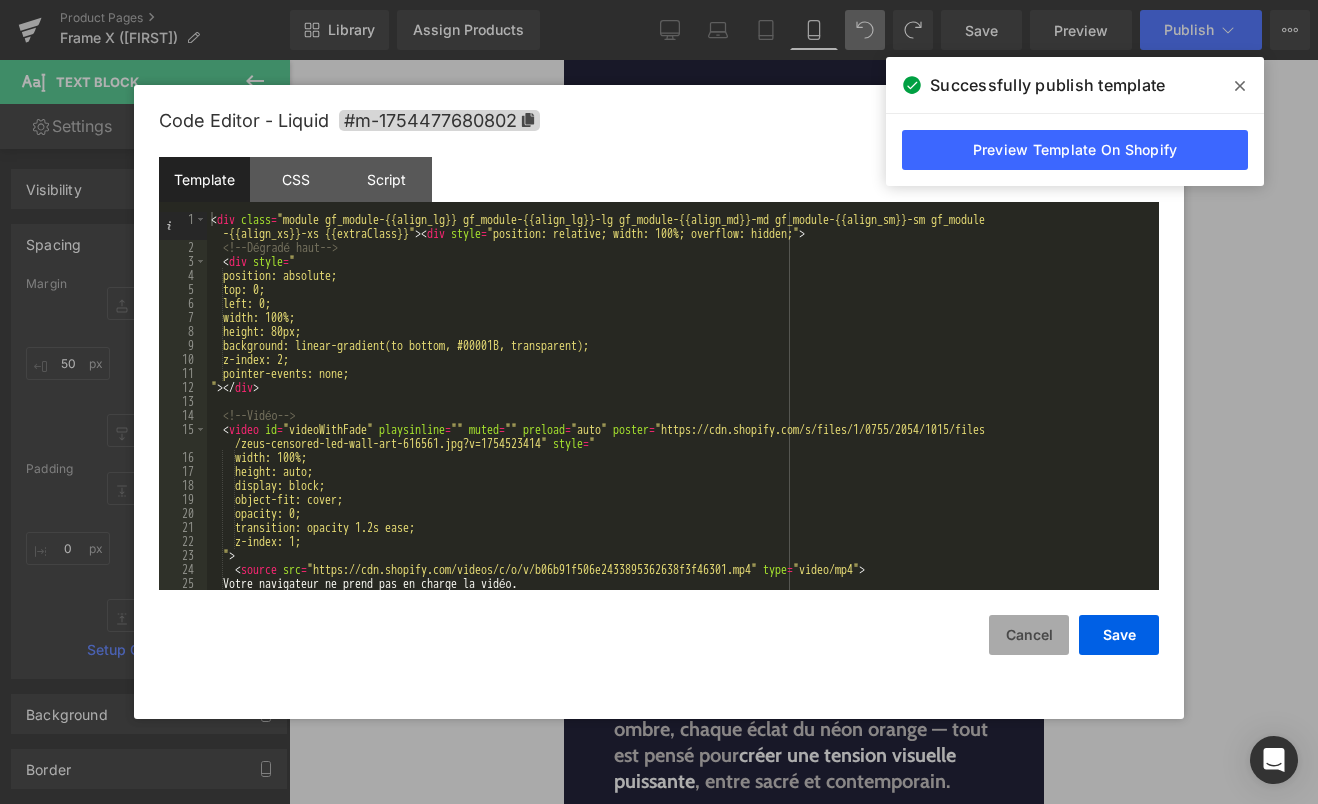 click on "Cancel" at bounding box center (1029, 635) 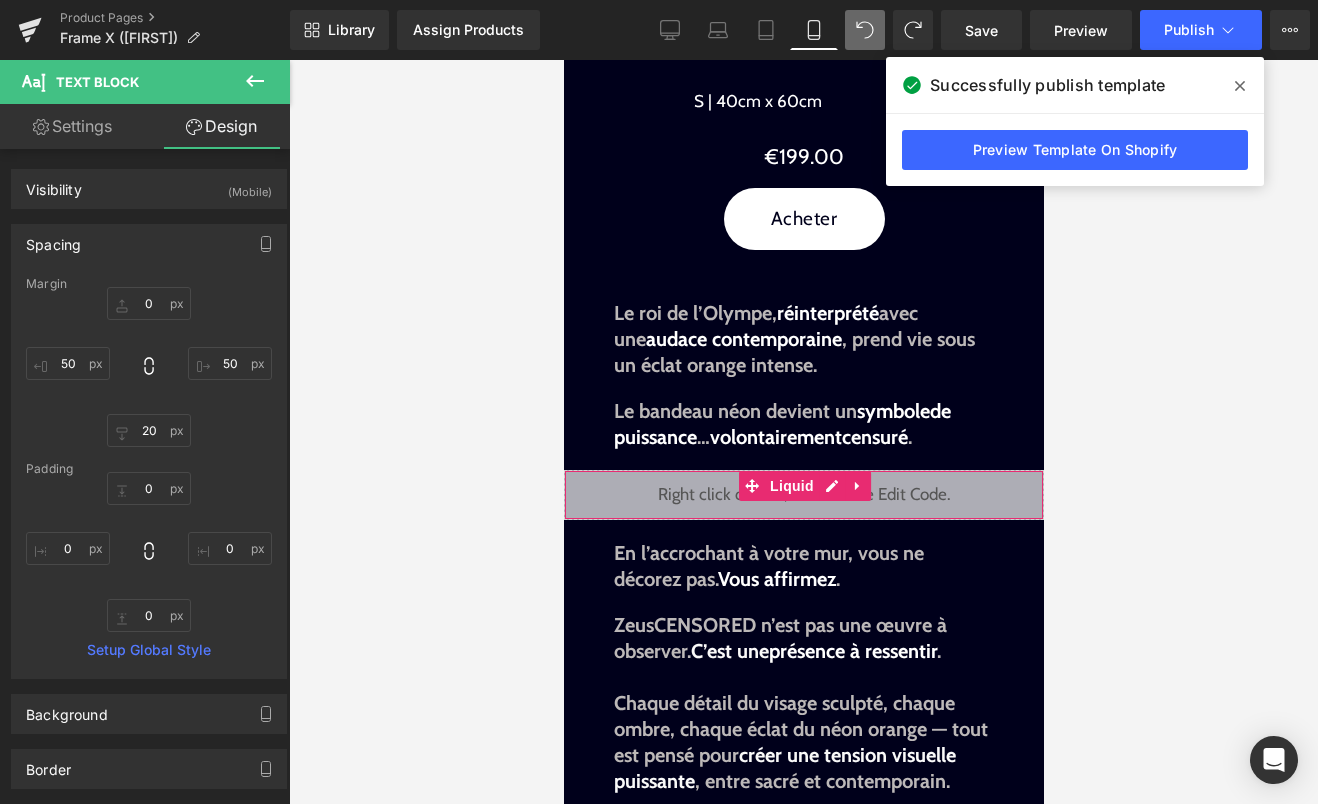 click on "Liquid" at bounding box center (803, 495) 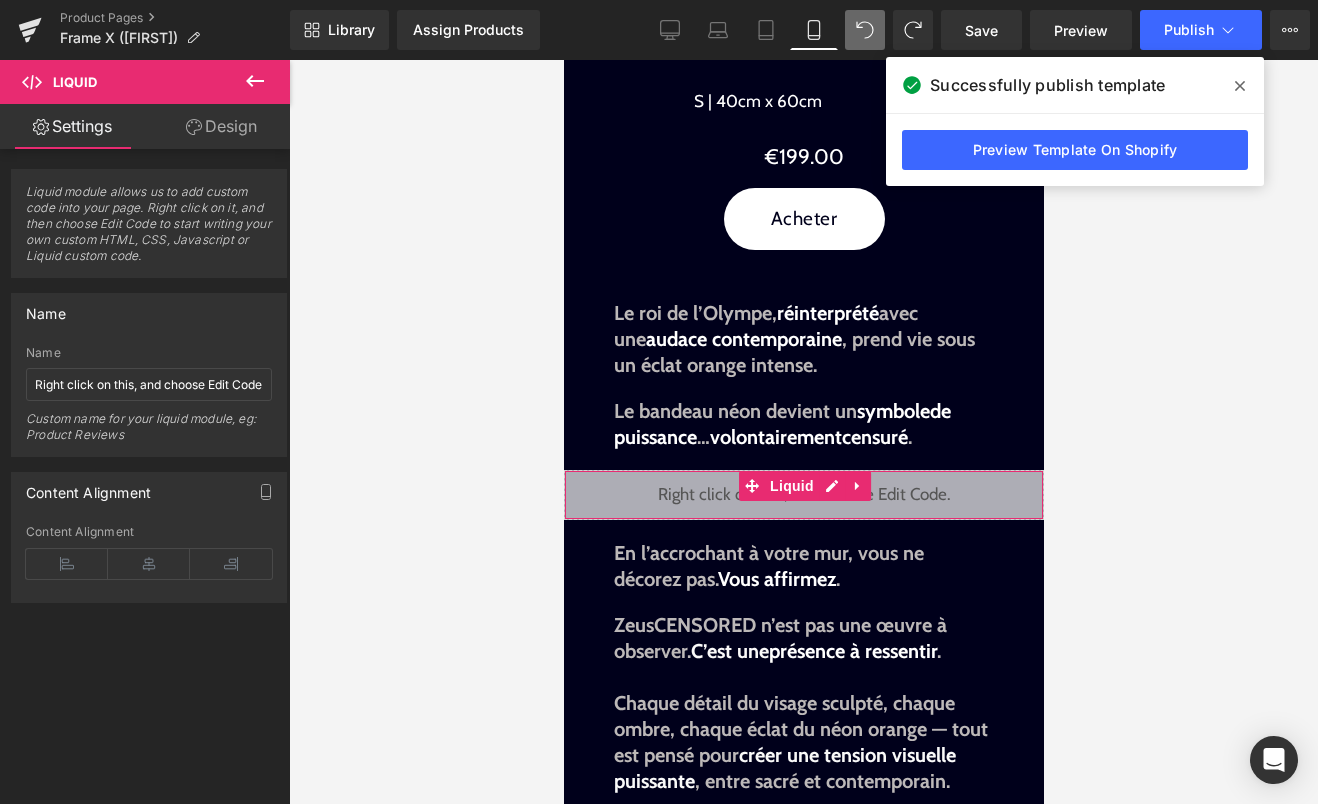 click on "Design" at bounding box center (221, 126) 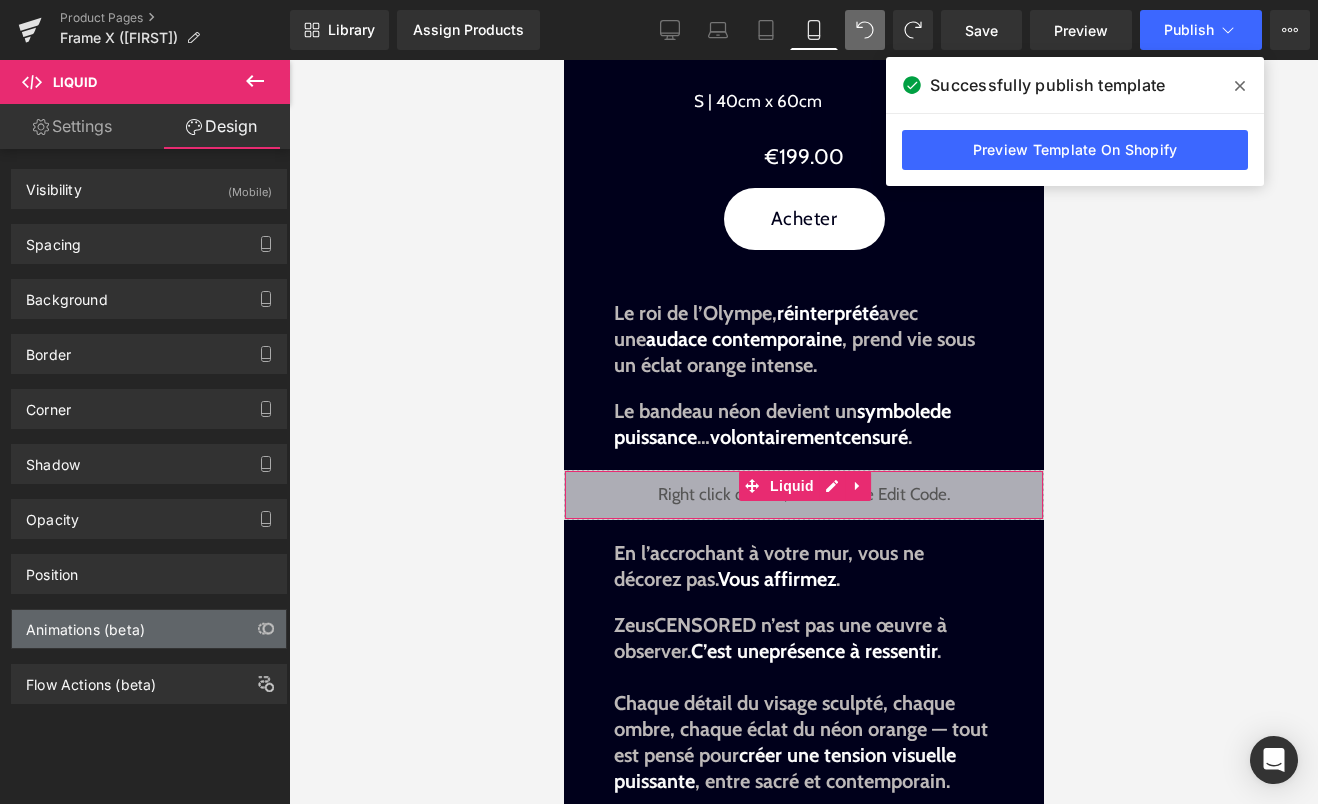 click on "Animations (beta)" at bounding box center [149, 629] 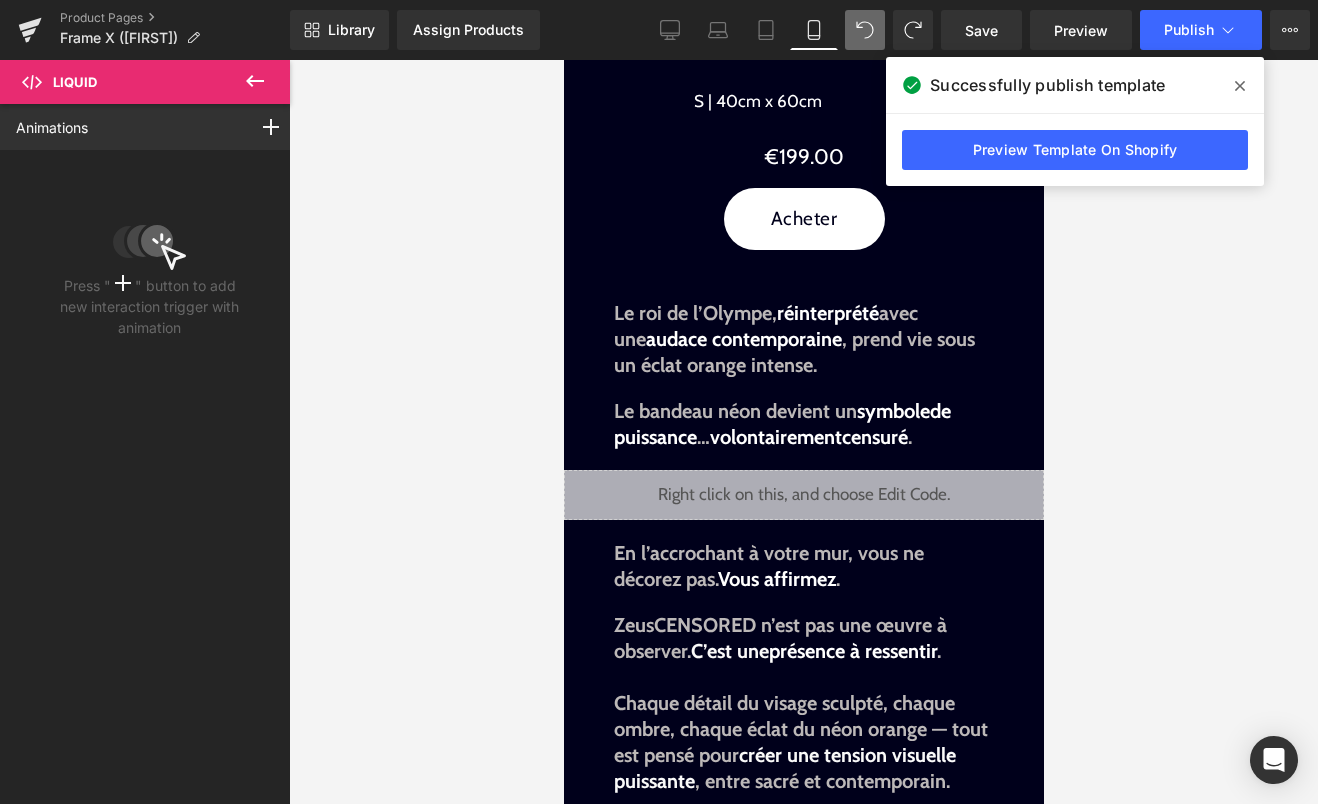 scroll, scrollTop: 0, scrollLeft: 0, axis: both 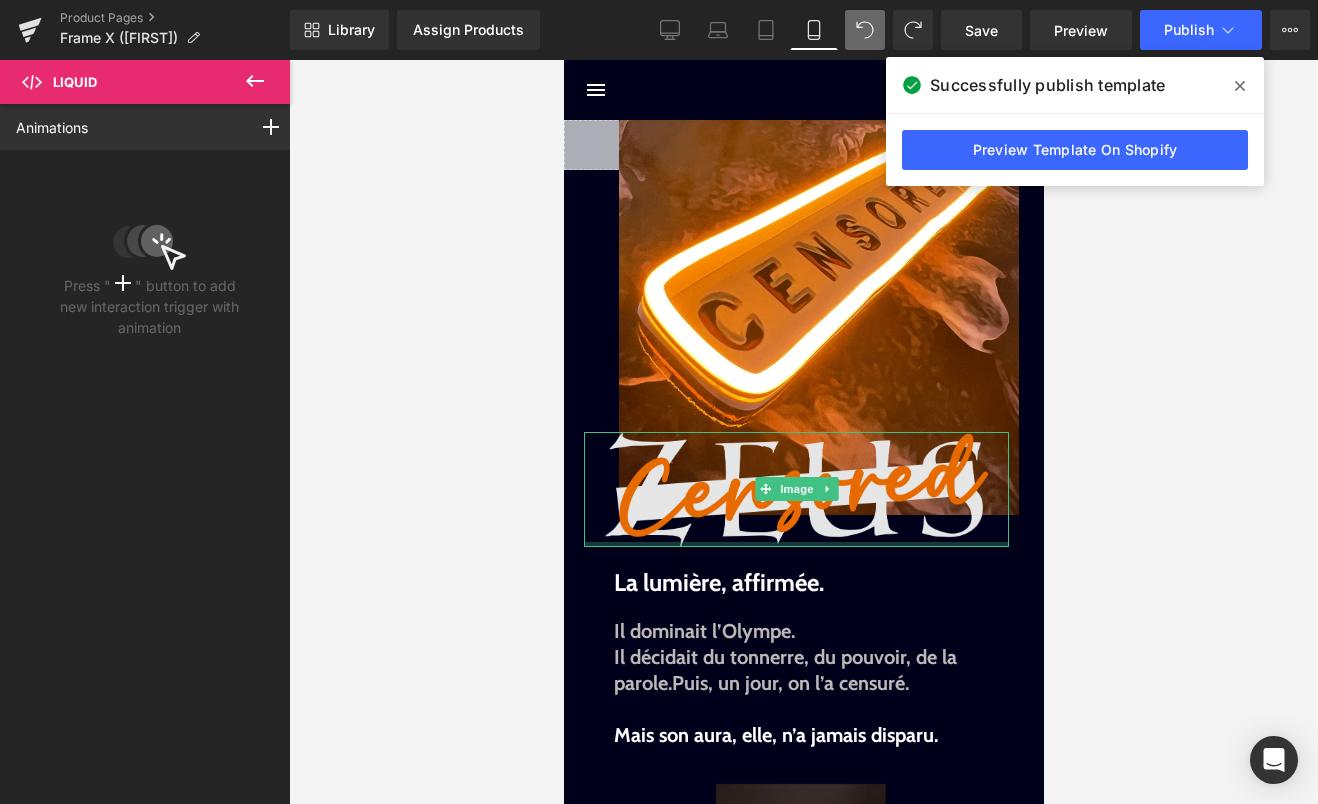 click at bounding box center (795, 489) 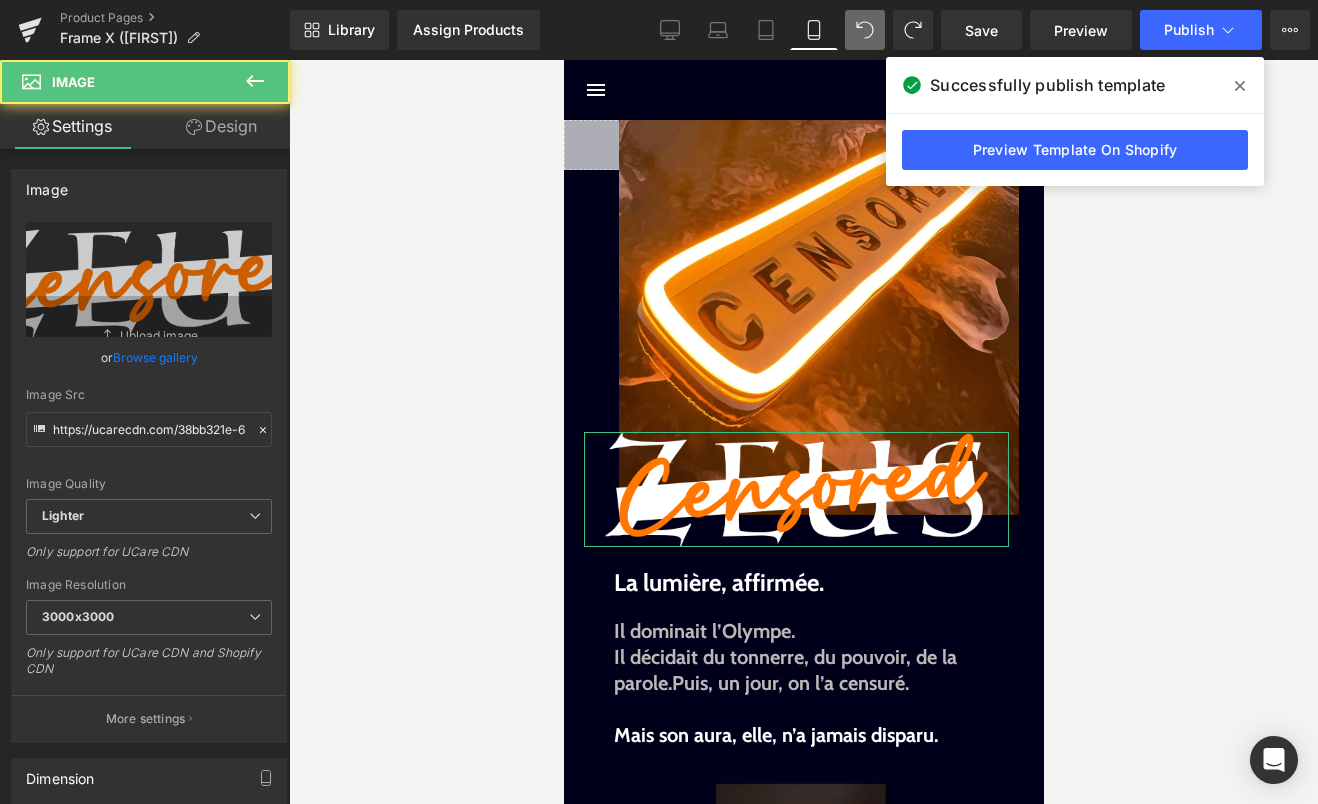 click on "Design" at bounding box center [221, 126] 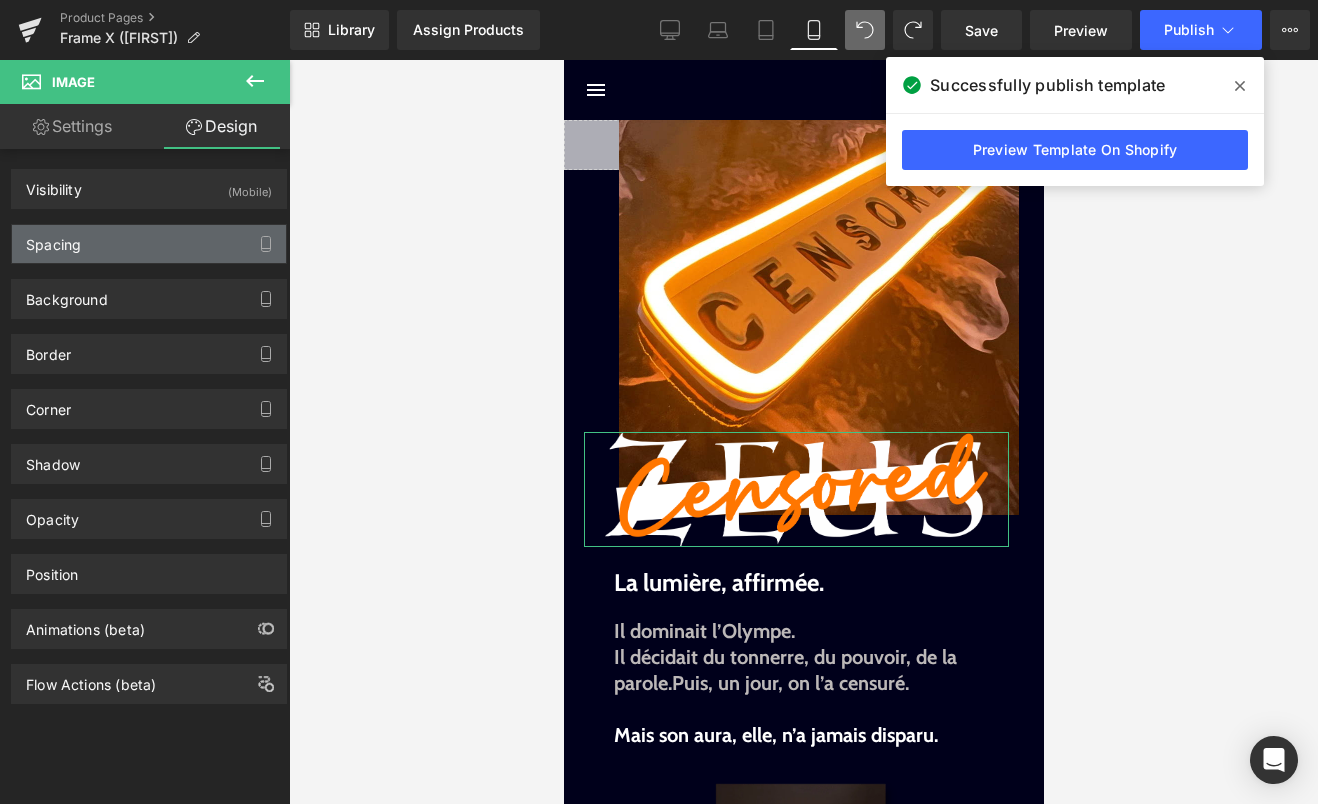 click on "Spacing" at bounding box center [149, 244] 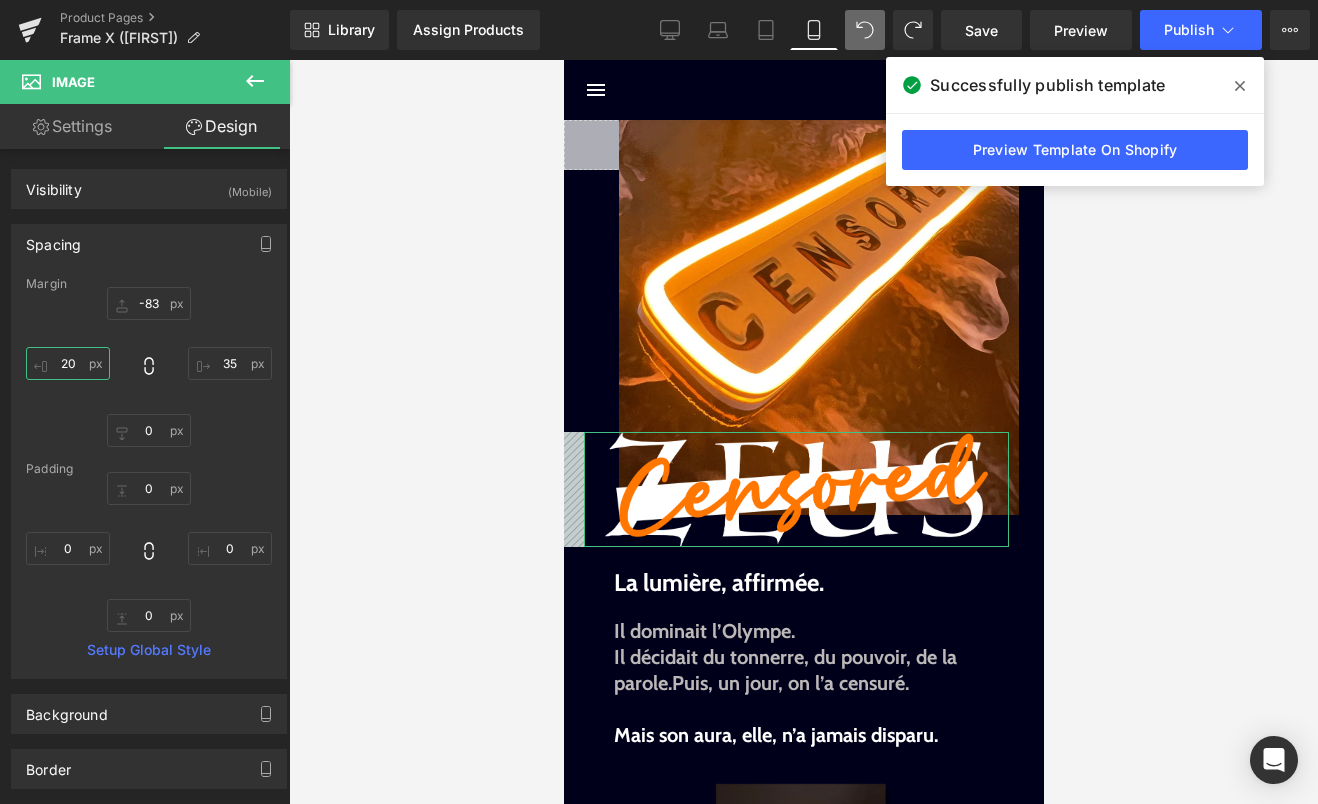 click on "20" at bounding box center (68, 363) 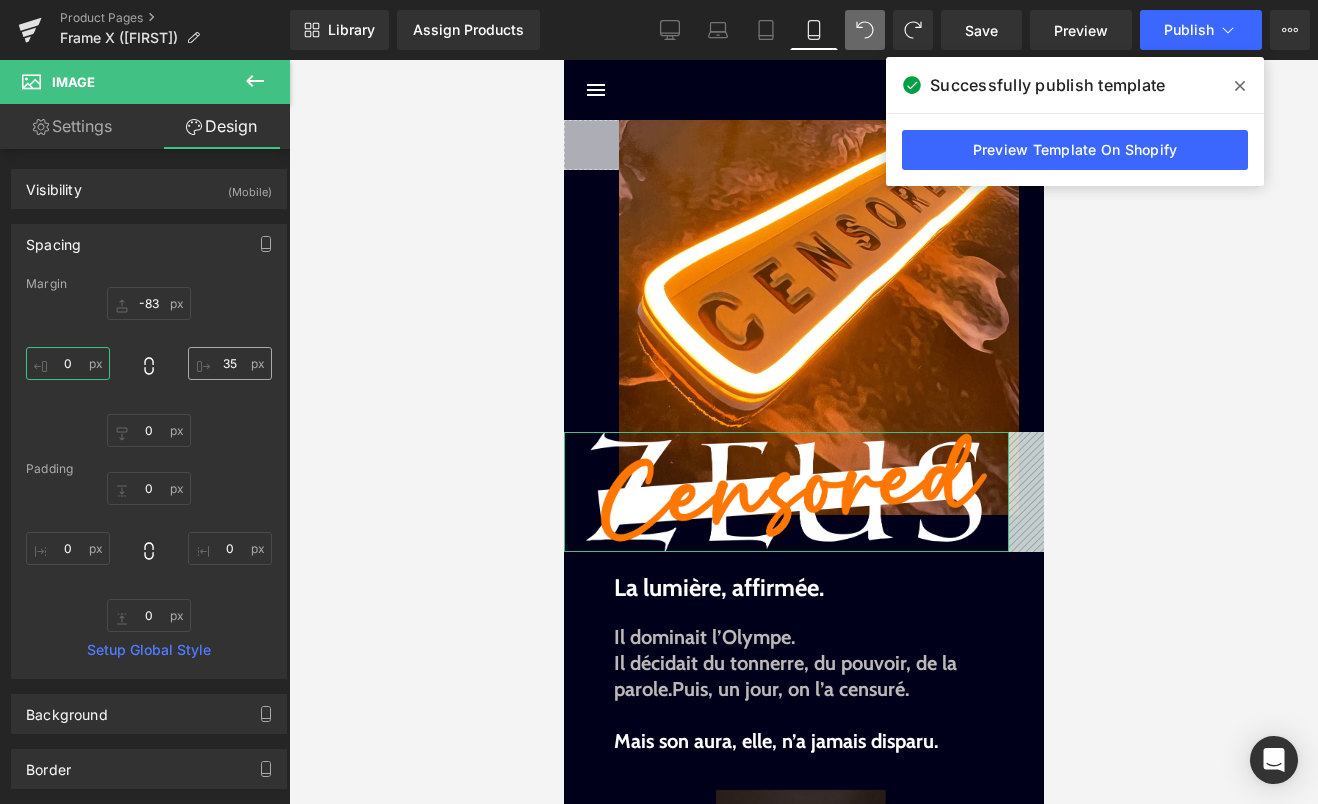 type 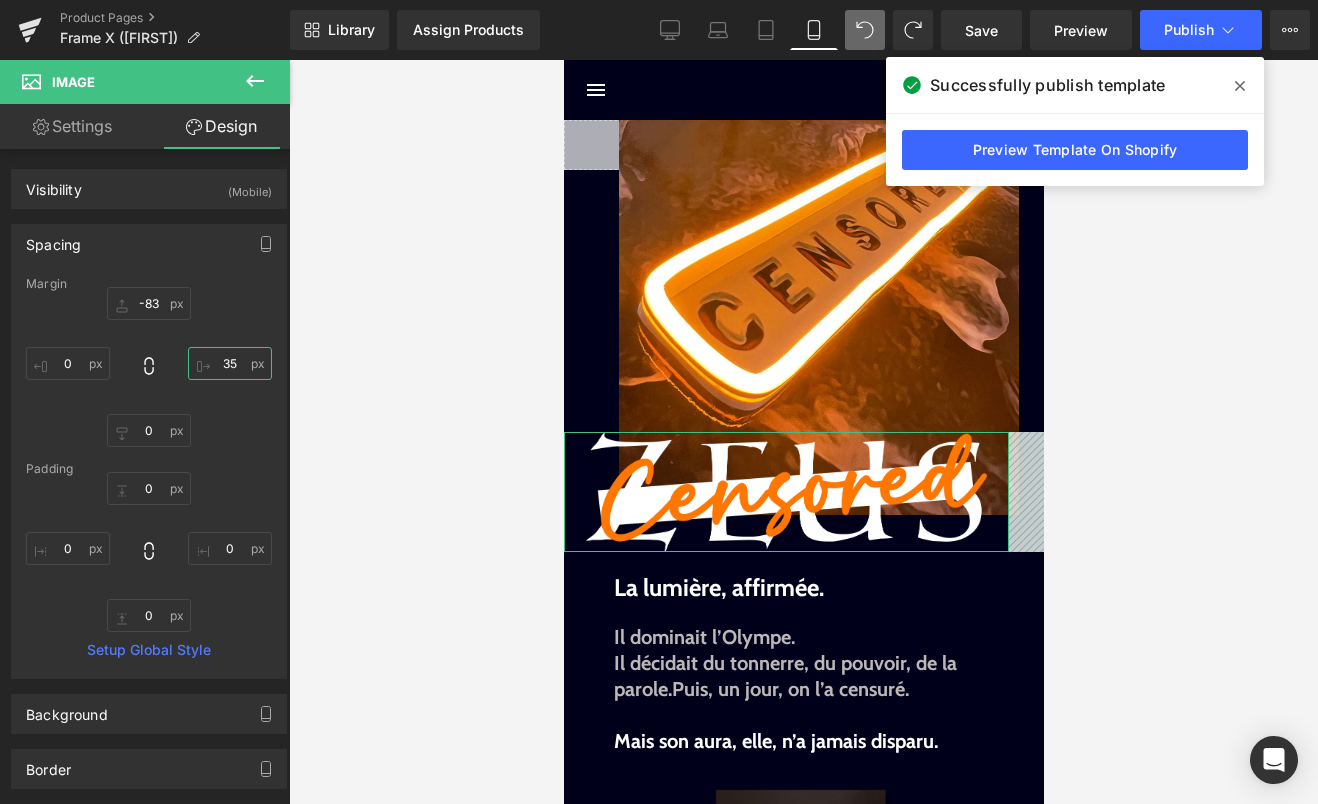 click on "35" at bounding box center (230, 363) 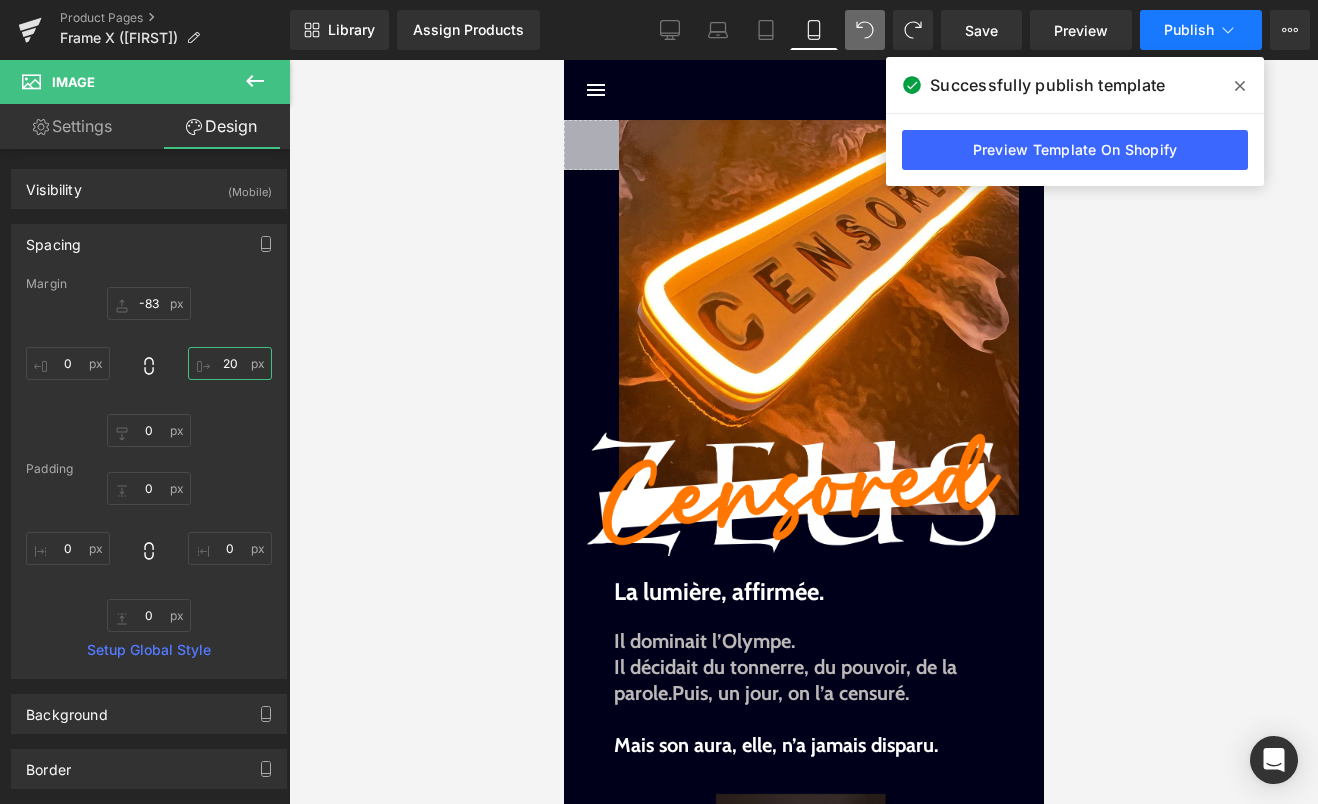 type on "20" 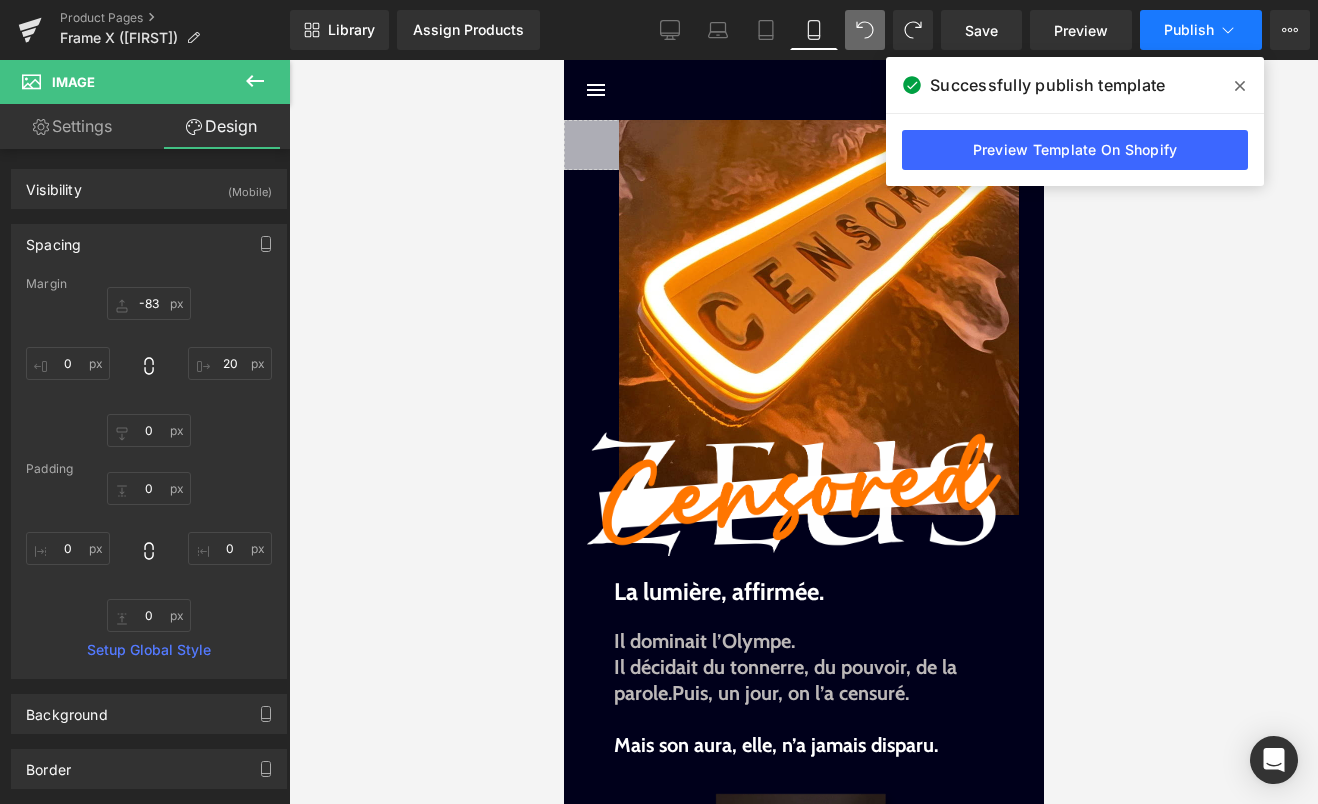 click on "Publish" at bounding box center (1201, 30) 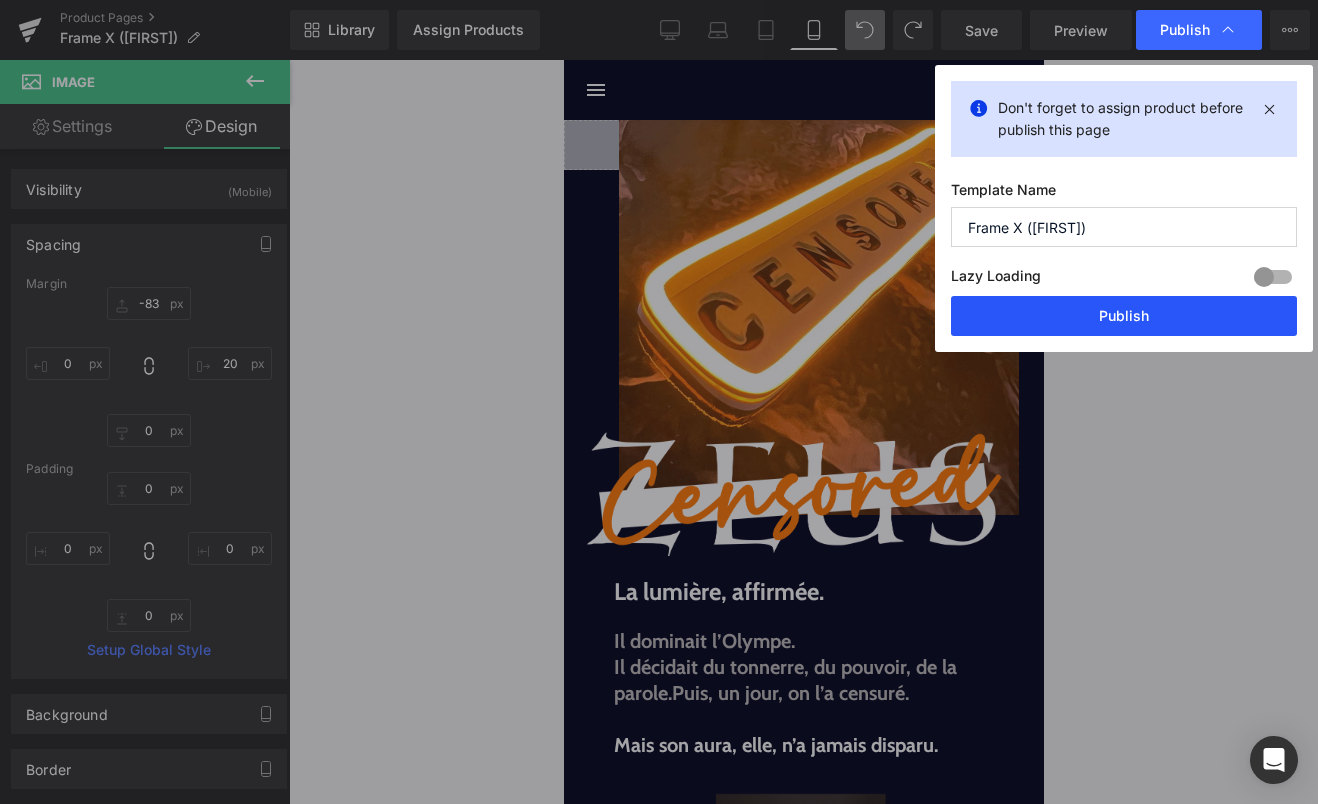 click on "Publish" at bounding box center (1124, 316) 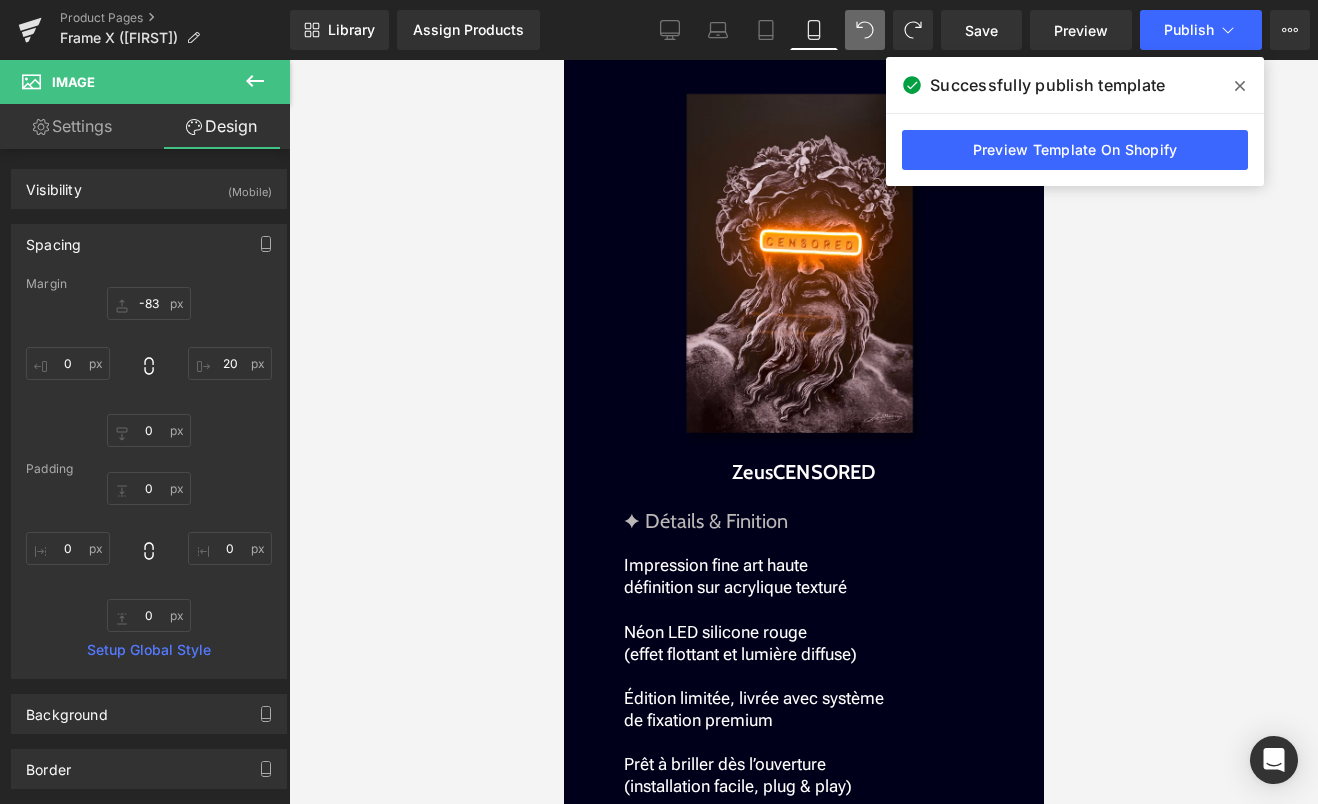 scroll, scrollTop: 1972, scrollLeft: 0, axis: vertical 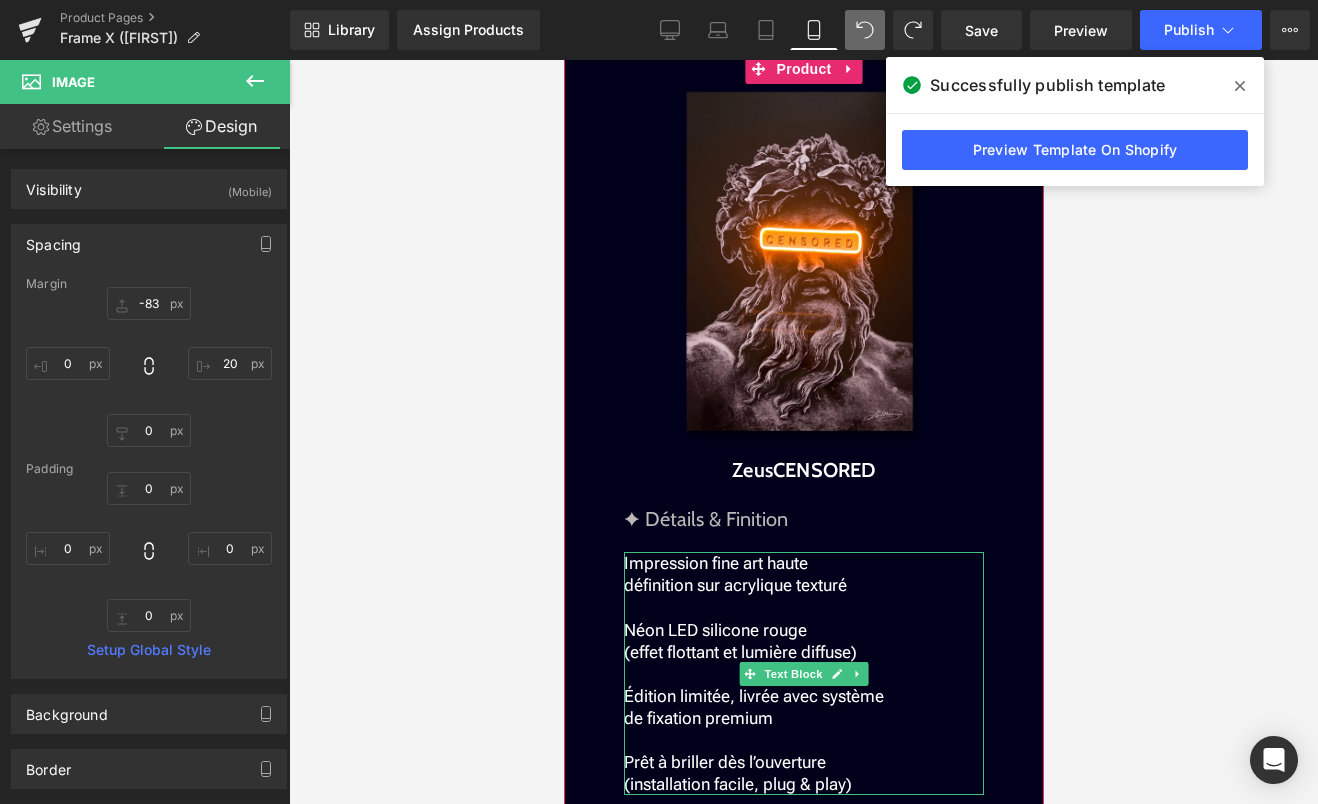 click on "Néon LED silicone rouge  (effet flottant et lumière diffuse)" at bounding box center (739, 641) 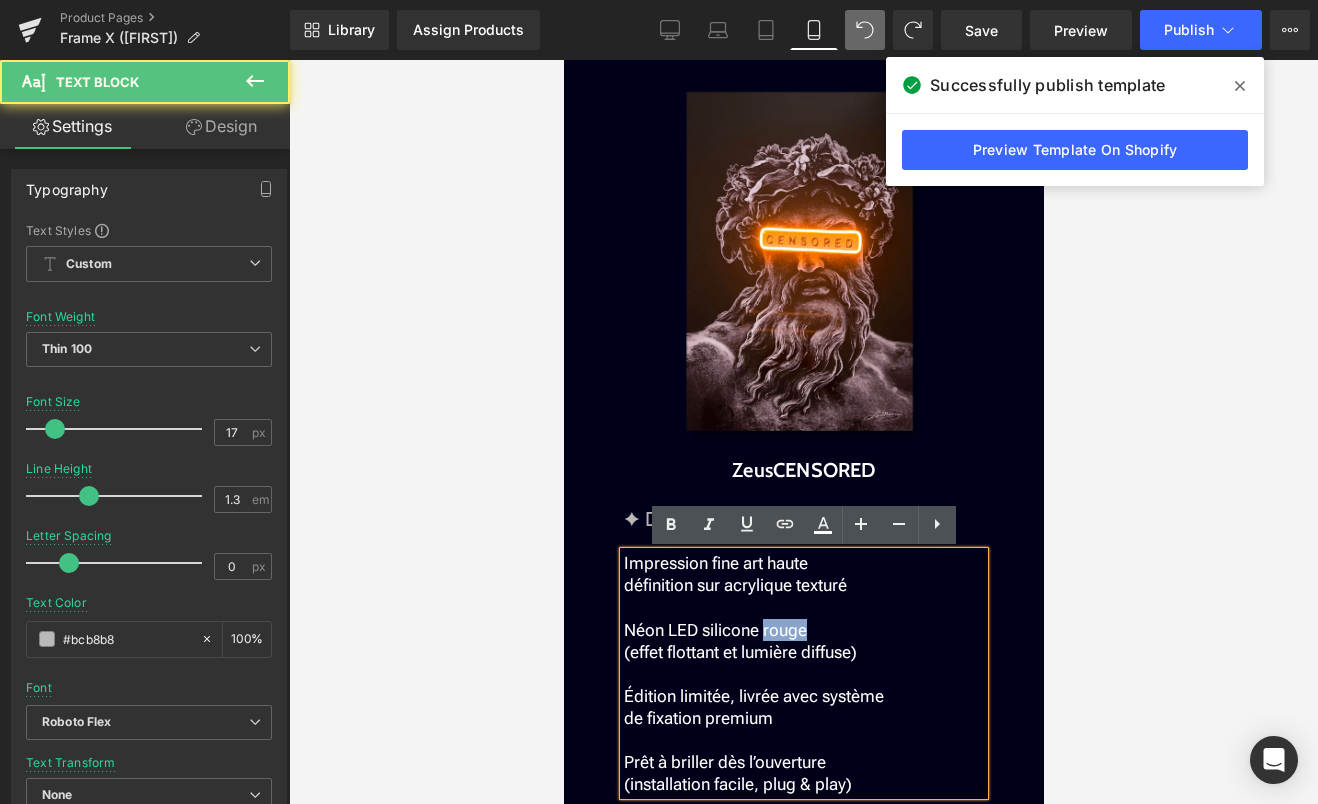 drag, startPoint x: 757, startPoint y: 635, endPoint x: 802, endPoint y: 631, distance: 45.17743 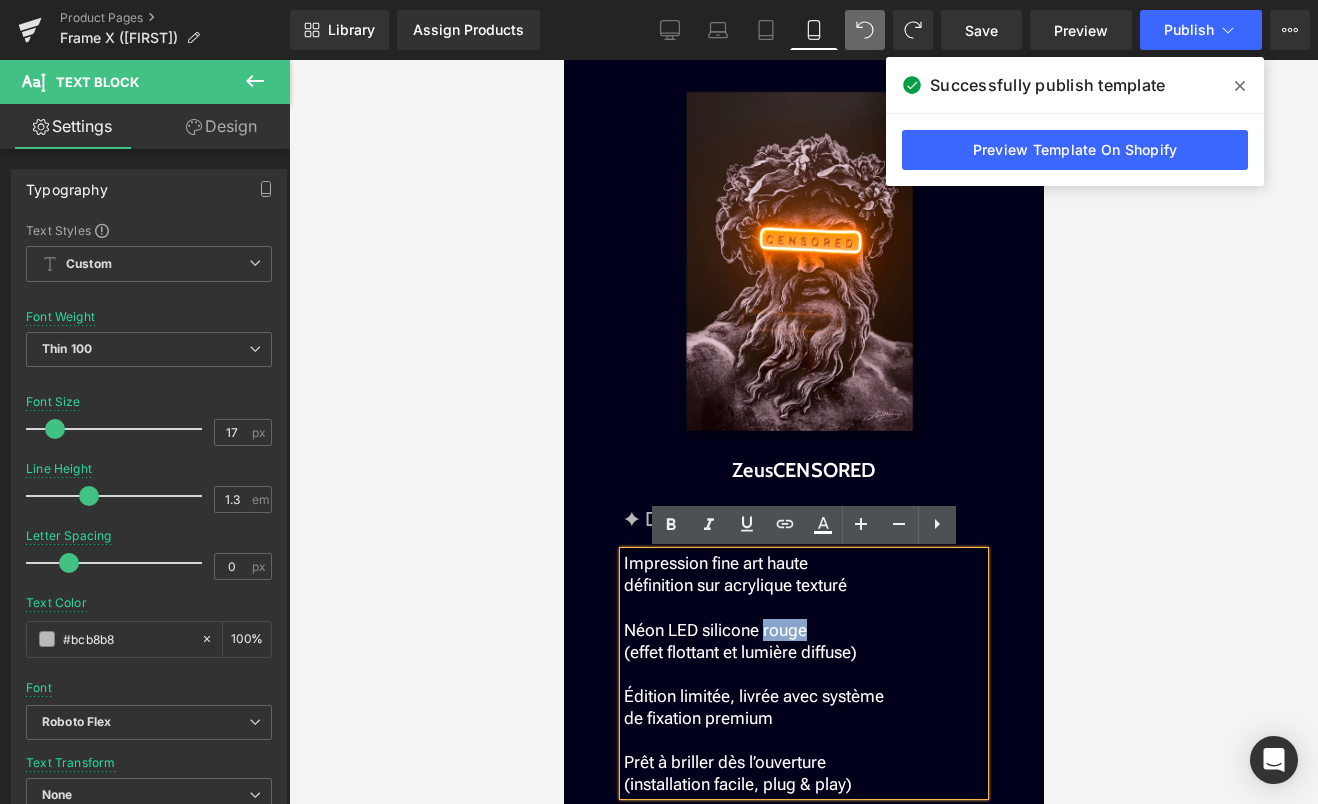 type 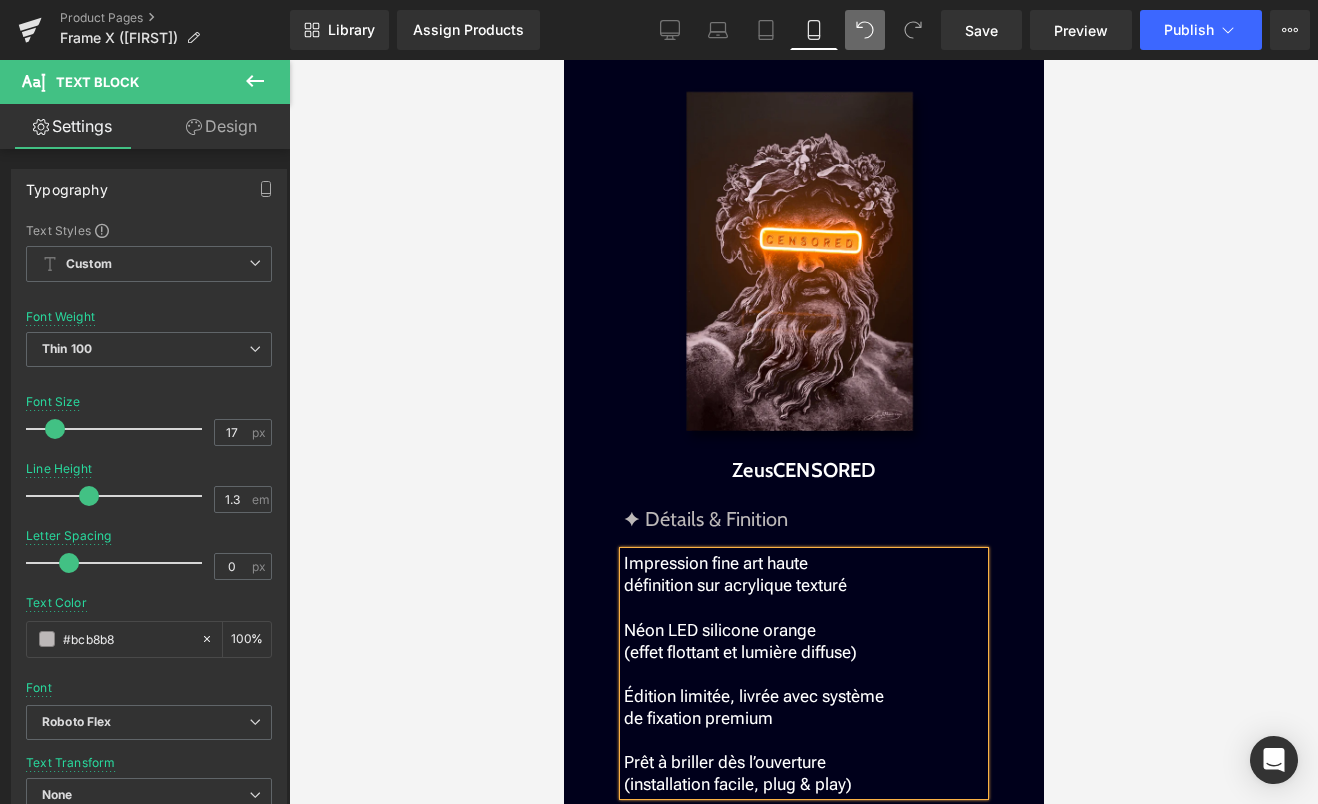 click on "Édition limitée, livrée avec système  de fixation premium" at bounding box center [803, 707] 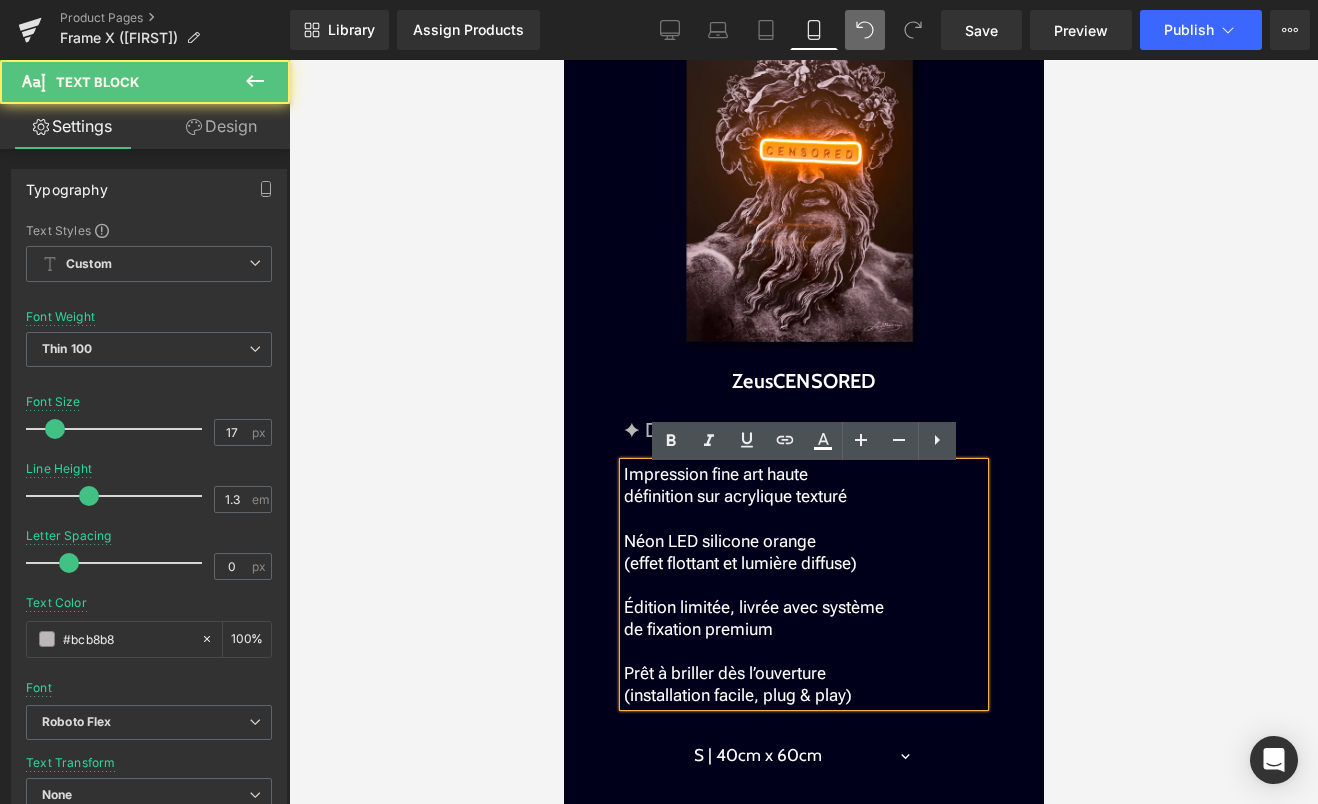 scroll, scrollTop: 2068, scrollLeft: 0, axis: vertical 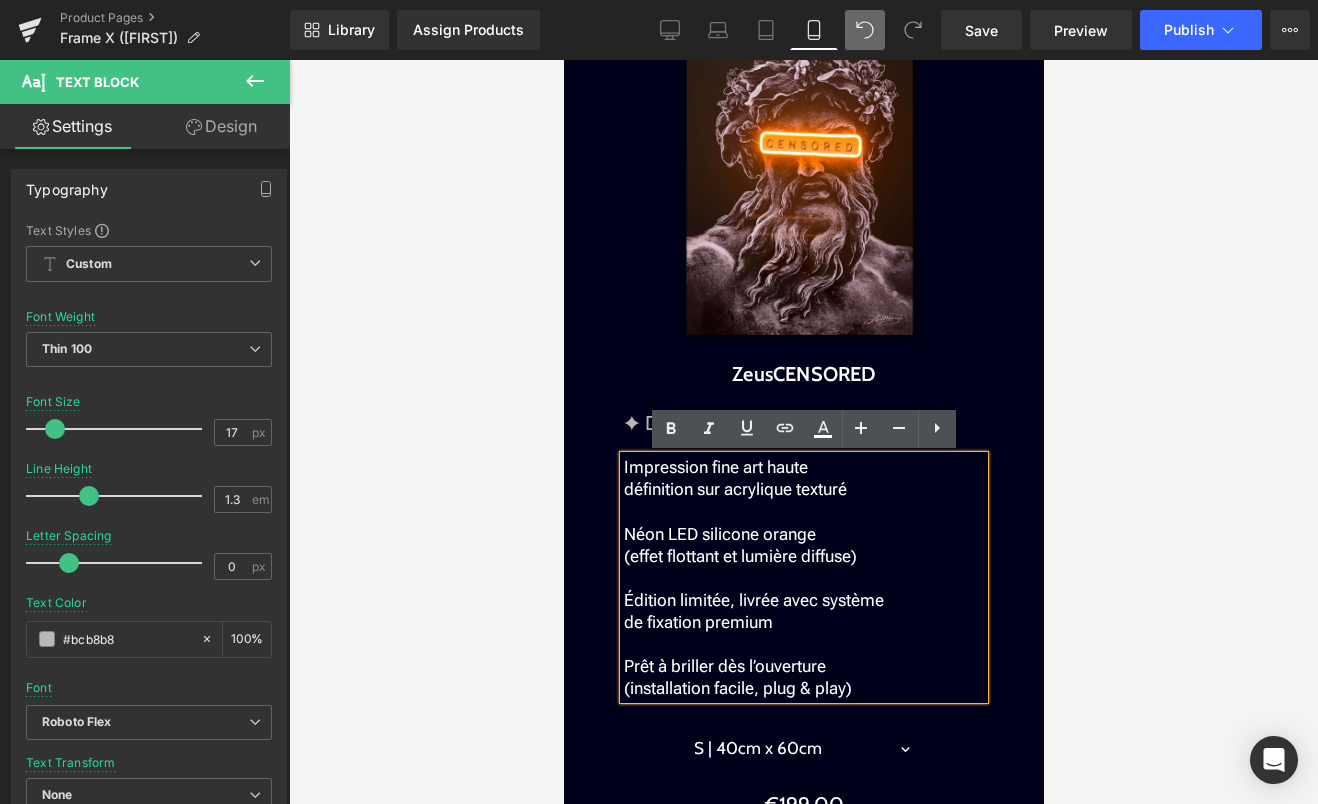 click on "Sale Off
(P) Image
ZeusCENSORED
(P) Title
✦ Détails & Finition Text Block         Impression fine art haute définition sur acrylique texturé Néon LED silicone orange (effet flottant et lumière diffuse) Édition limitée, livrée avec système de fixation premium Prêt à briller dès l’ouverture  (installation facile, plug & play) Text Block
S | 40cm x 60cm
M | 50cm x 75cm
L  | 60cm x 90cm
0" at bounding box center [803, 443] 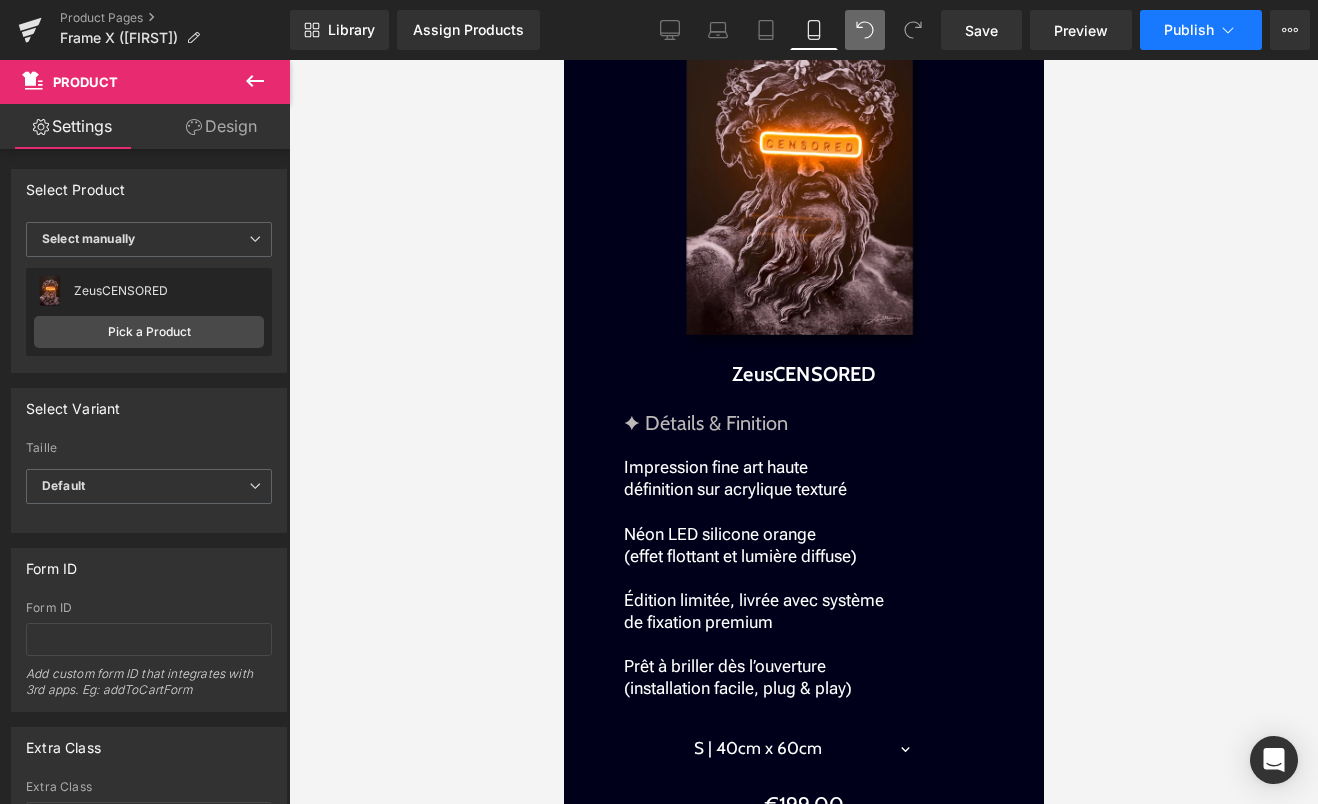 click on "Publish" at bounding box center (1201, 30) 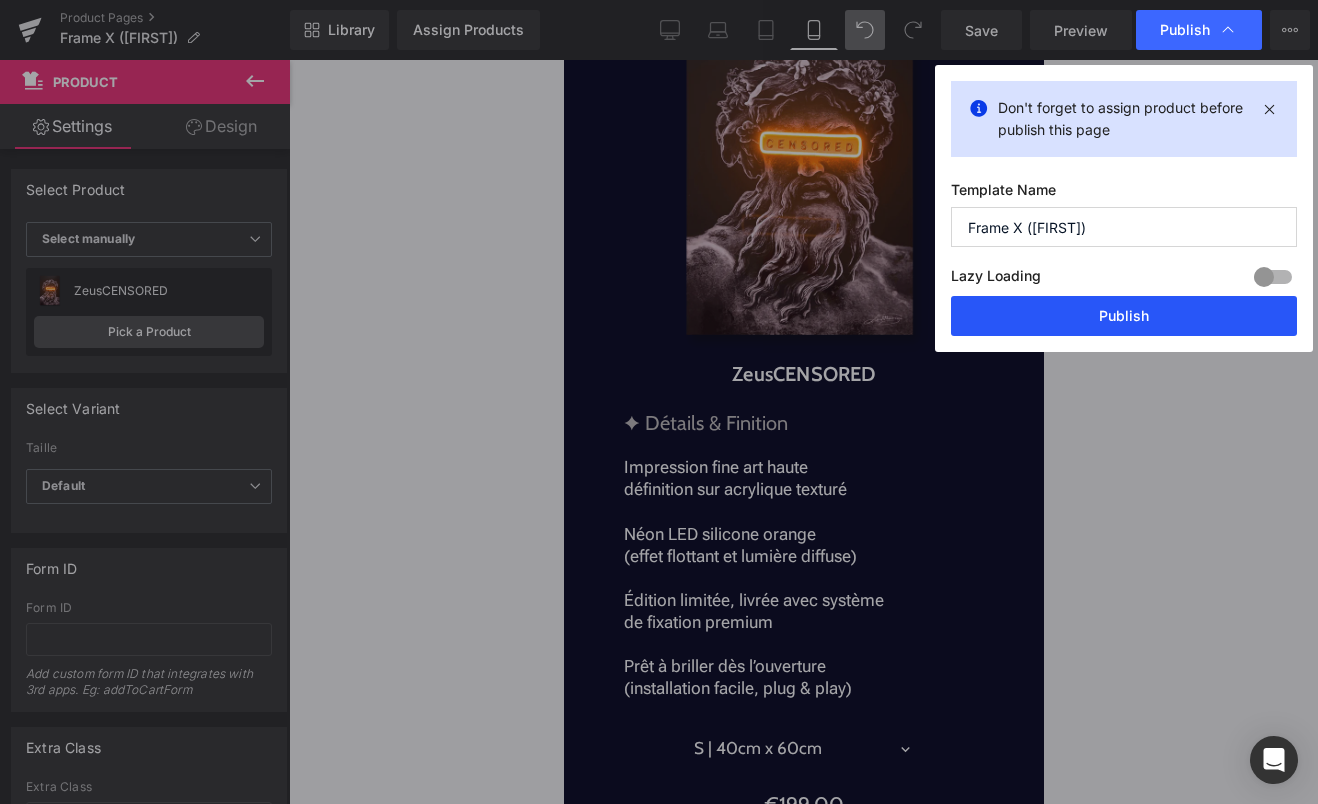 click on "Publish" at bounding box center (1124, 316) 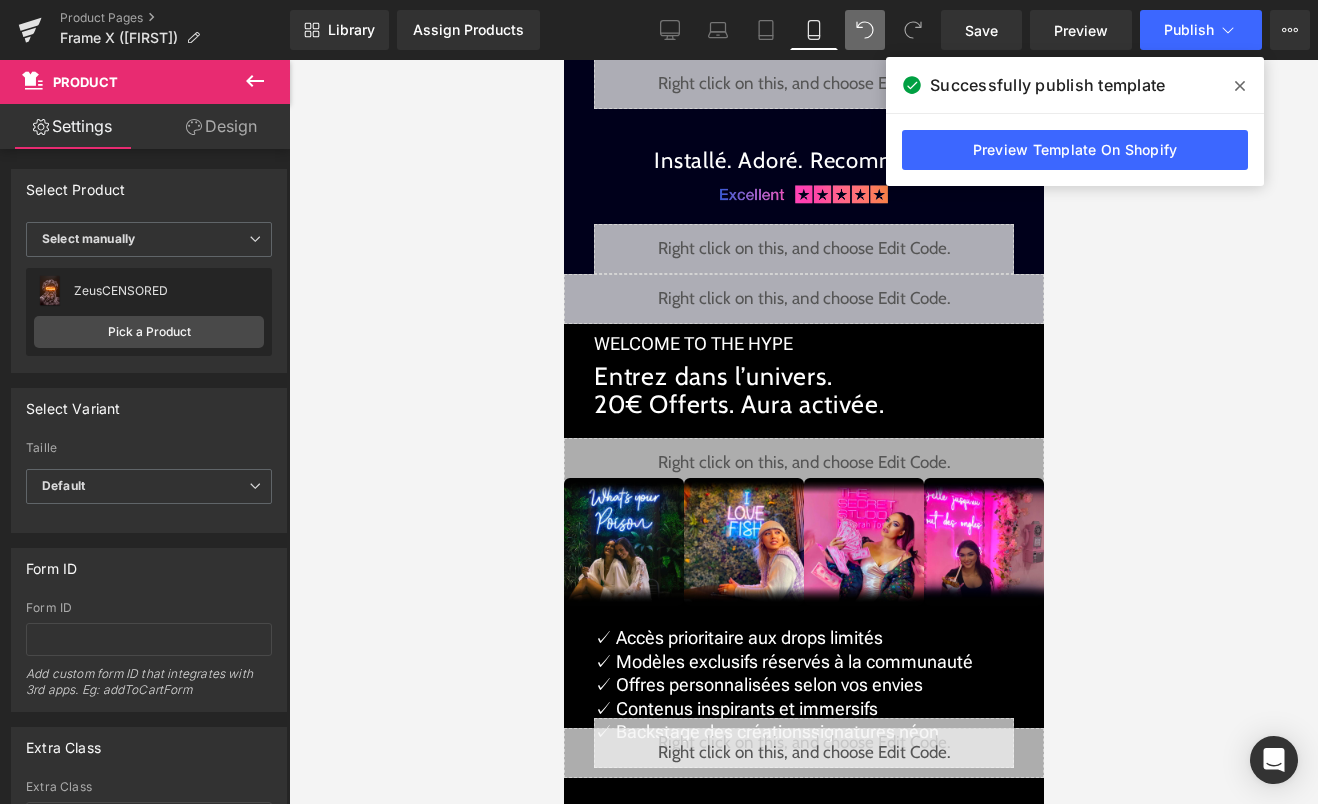 scroll, scrollTop: 2213, scrollLeft: 0, axis: vertical 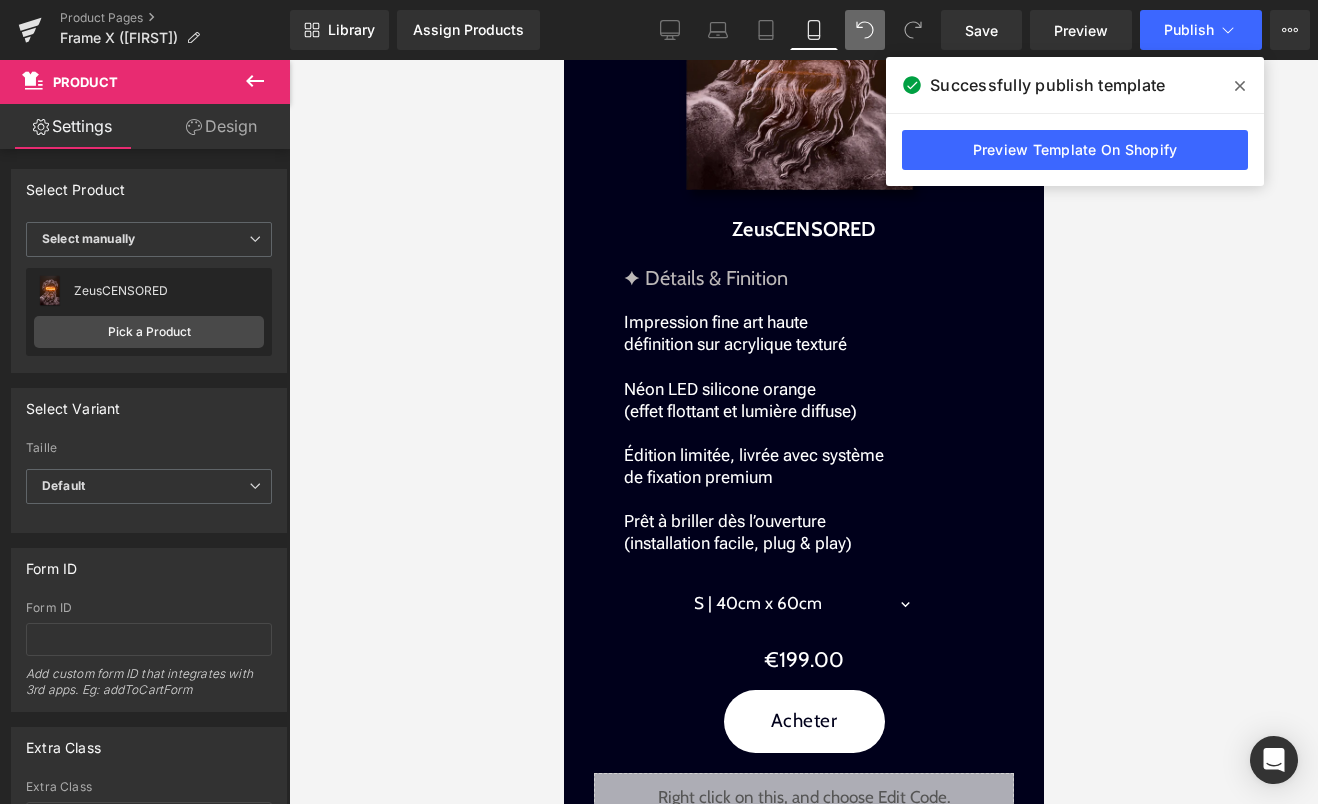 click 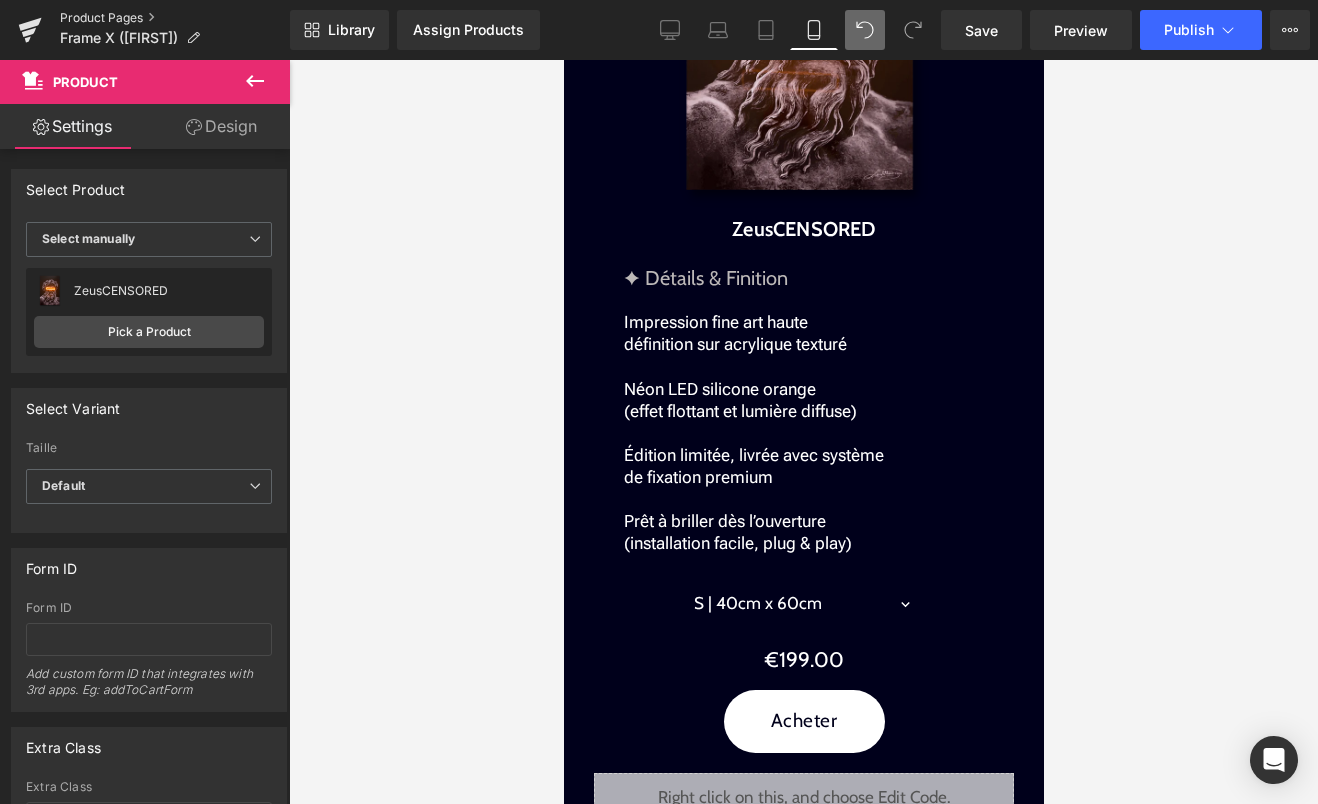 click on "Product Pages" at bounding box center [175, 18] 